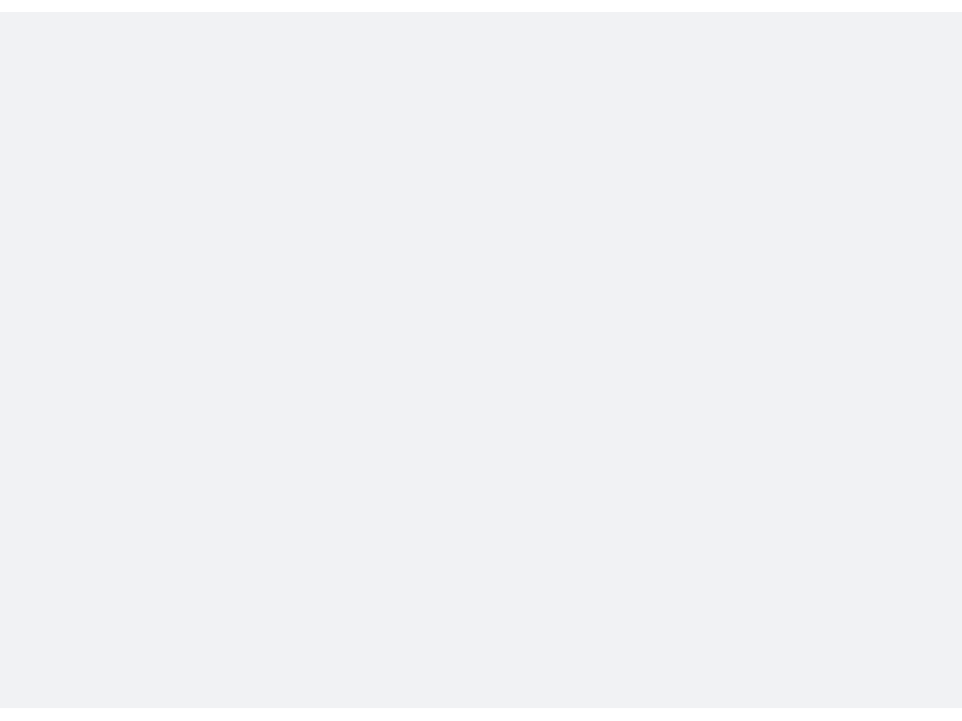 scroll, scrollTop: 0, scrollLeft: 0, axis: both 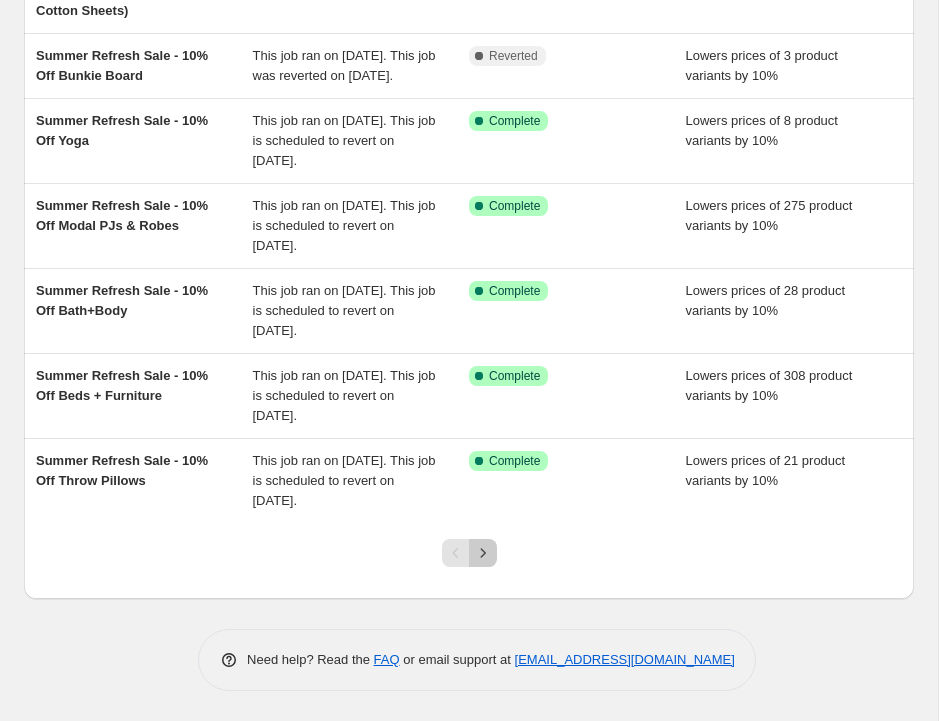 click 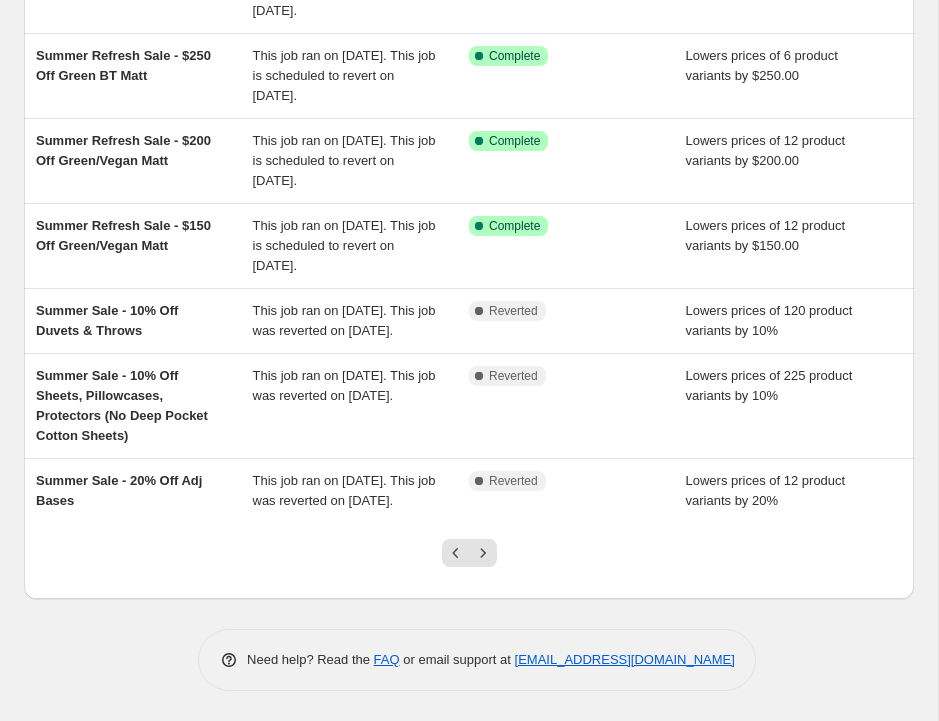 scroll, scrollTop: 502, scrollLeft: 0, axis: vertical 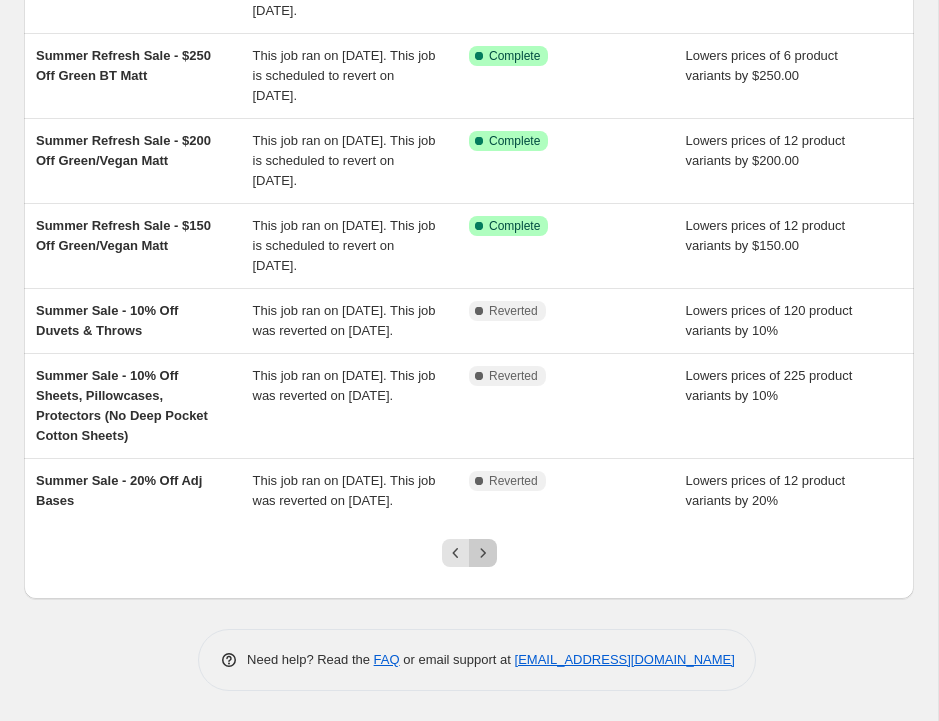 click 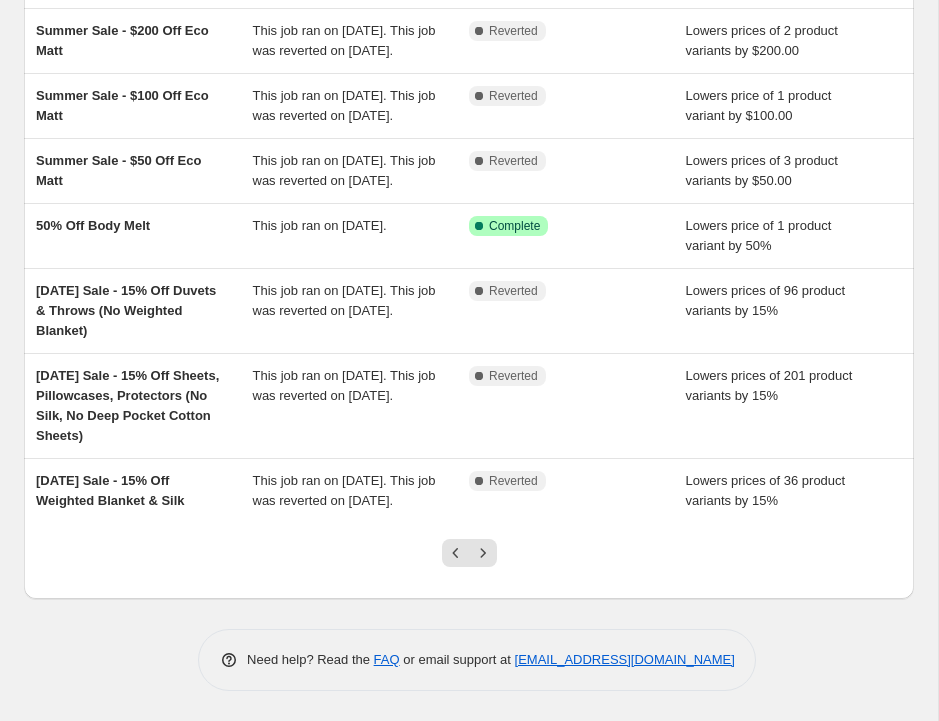 scroll, scrollTop: 455, scrollLeft: 0, axis: vertical 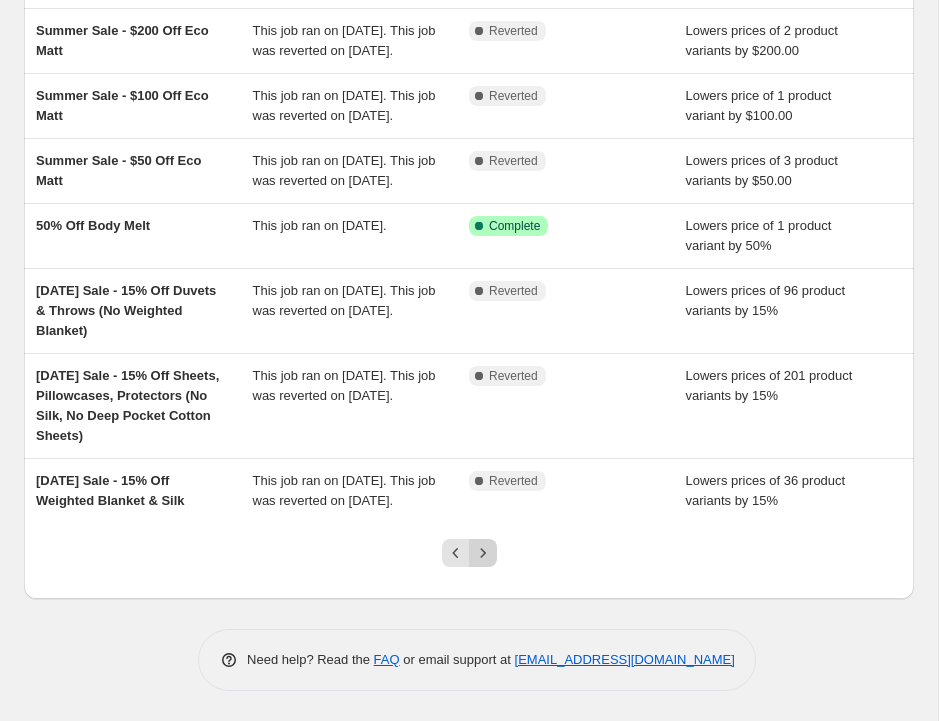 click 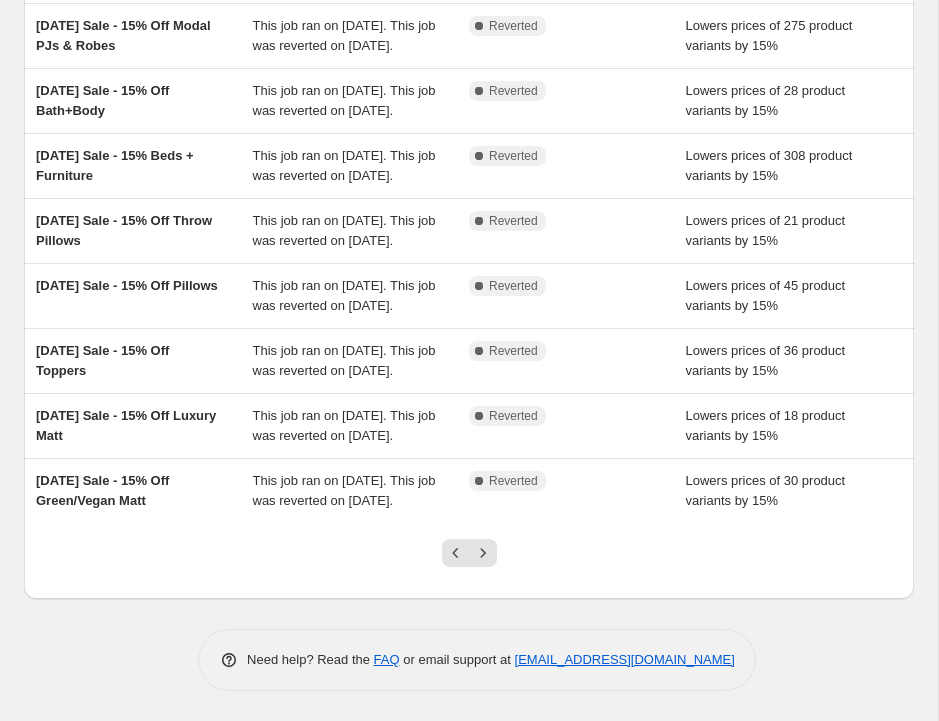scroll, scrollTop: 488, scrollLeft: 0, axis: vertical 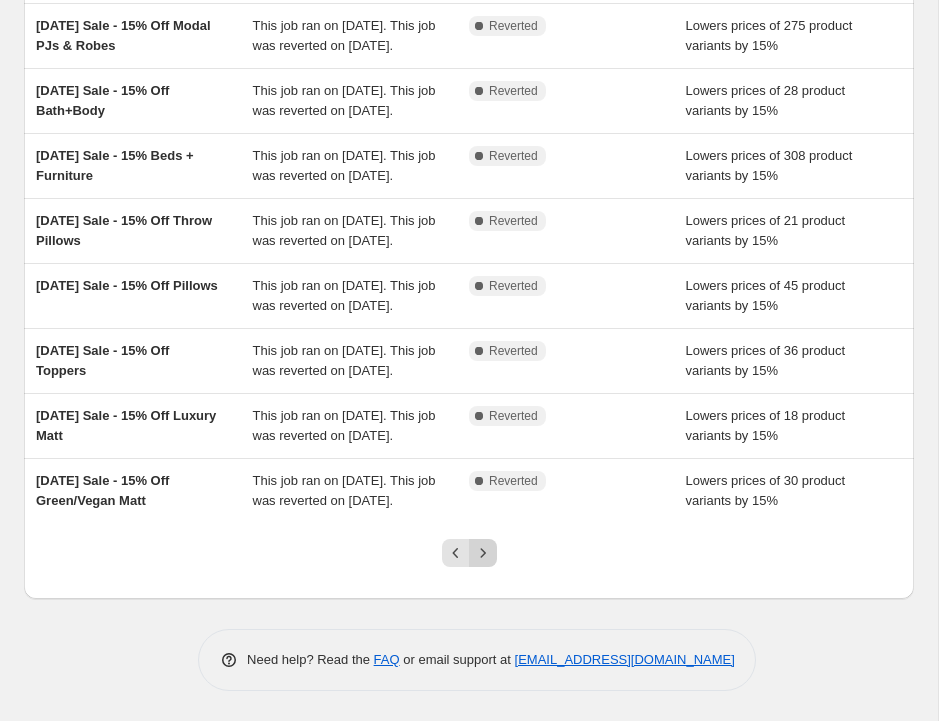 click 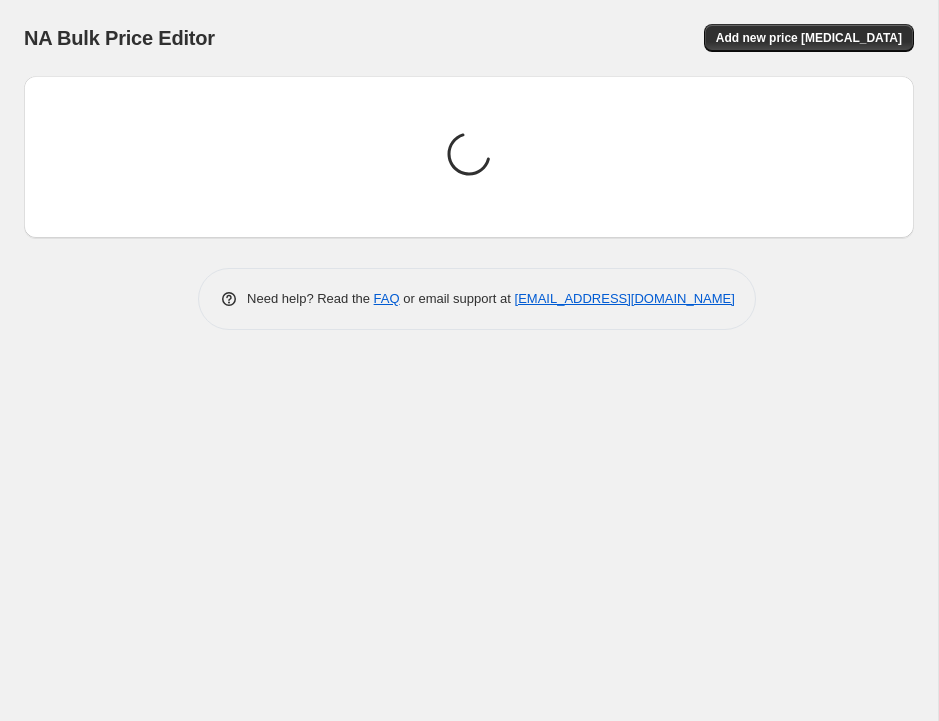 scroll, scrollTop: 0, scrollLeft: 0, axis: both 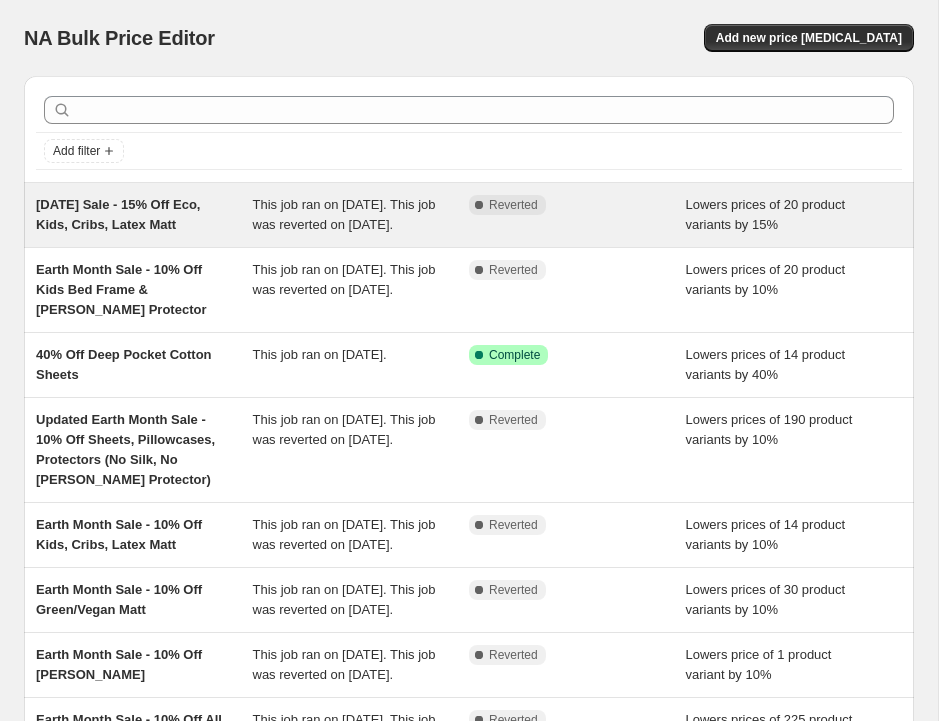 click on "[DATE] Sale - 15% Off Eco, Kids, Cribs, Latex Matt" at bounding box center [144, 215] 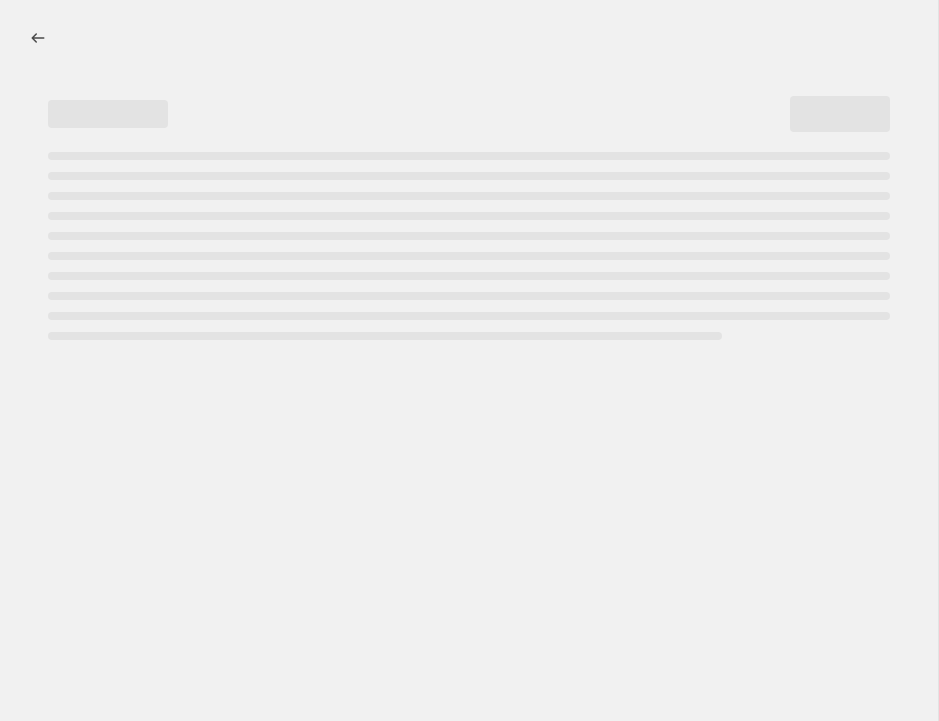 select on "percentage" 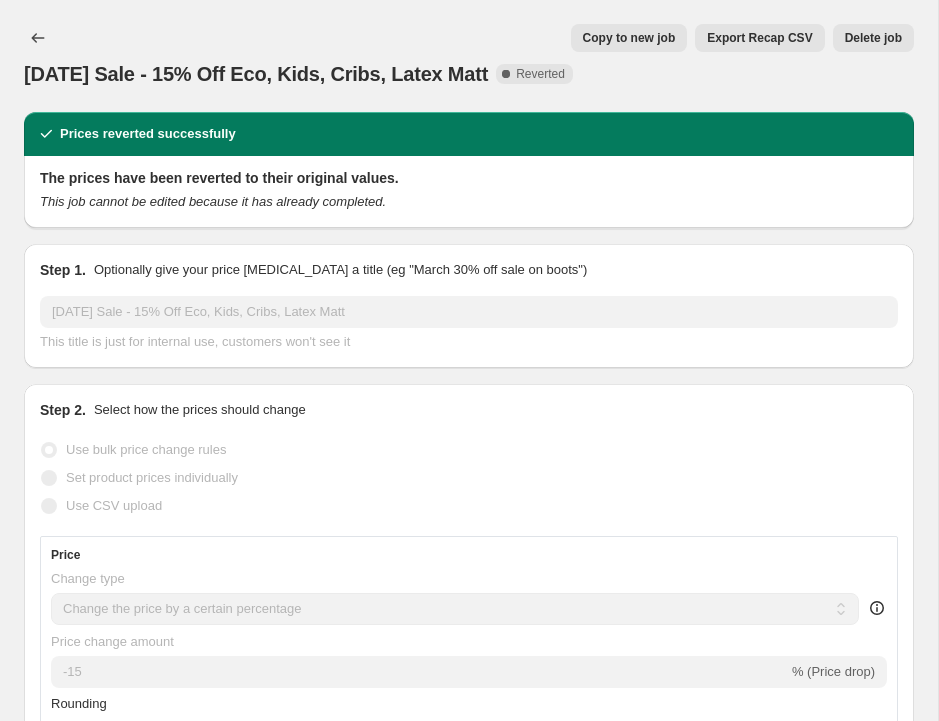 click on "Copy to new job" at bounding box center (629, 38) 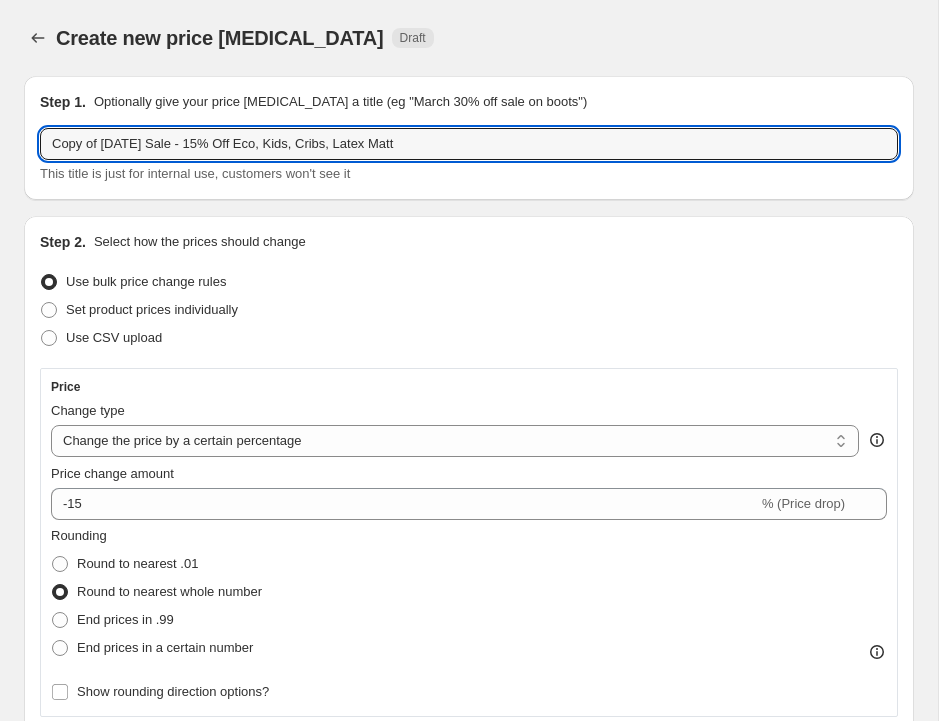 drag, startPoint x: 138, startPoint y: 142, endPoint x: 27, endPoint y: 122, distance: 112.78741 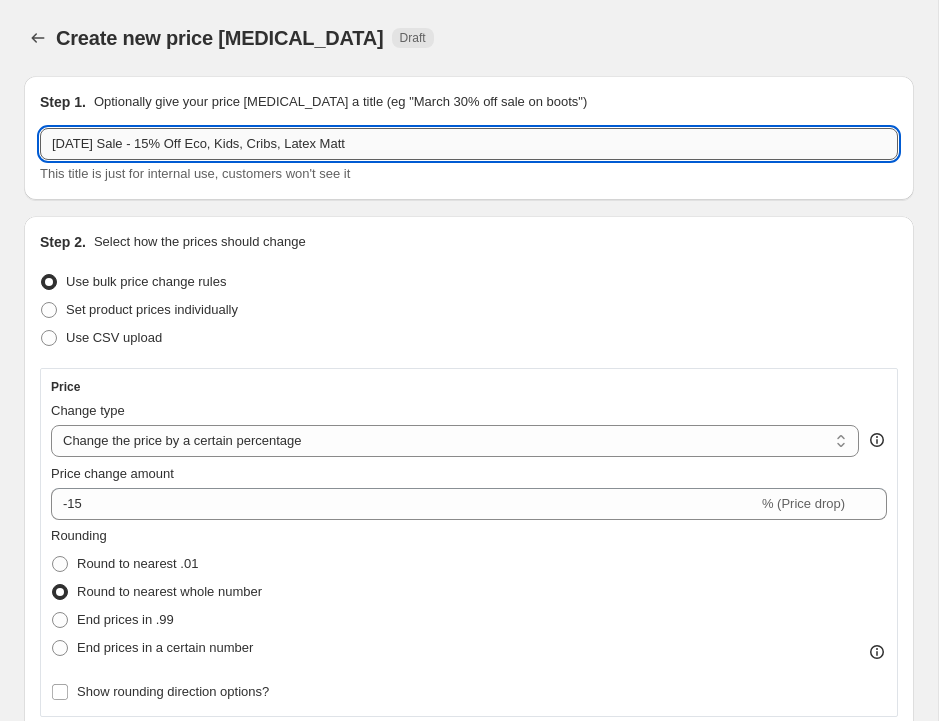 drag, startPoint x: 116, startPoint y: 148, endPoint x: 42, endPoint y: 145, distance: 74.06078 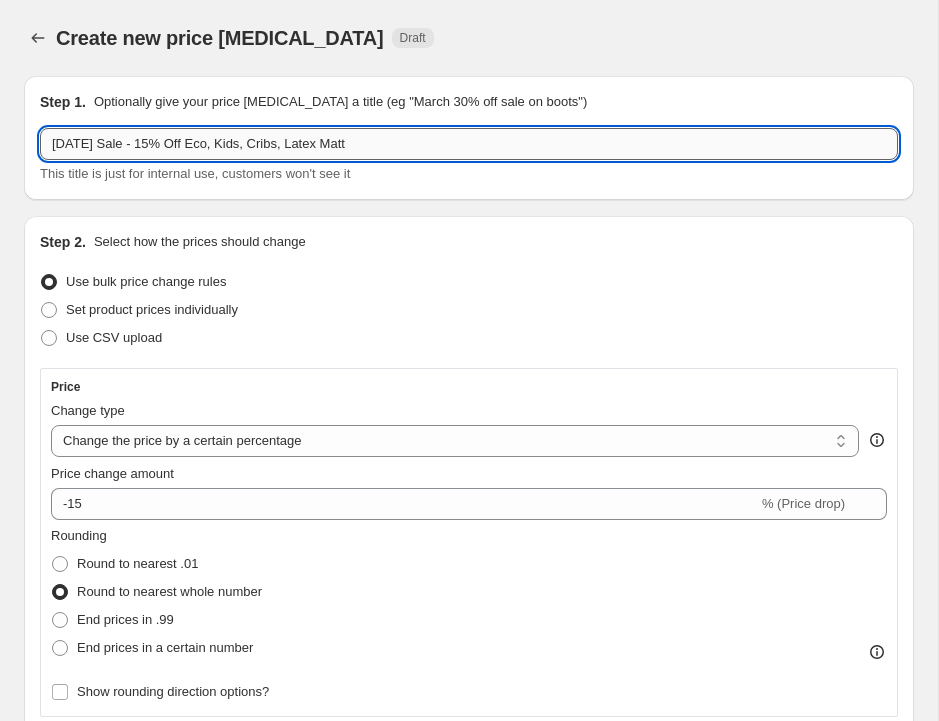 click on "[DATE] Sale - 15% Off Eco, Kids, Cribs, Latex Matt" at bounding box center [469, 144] 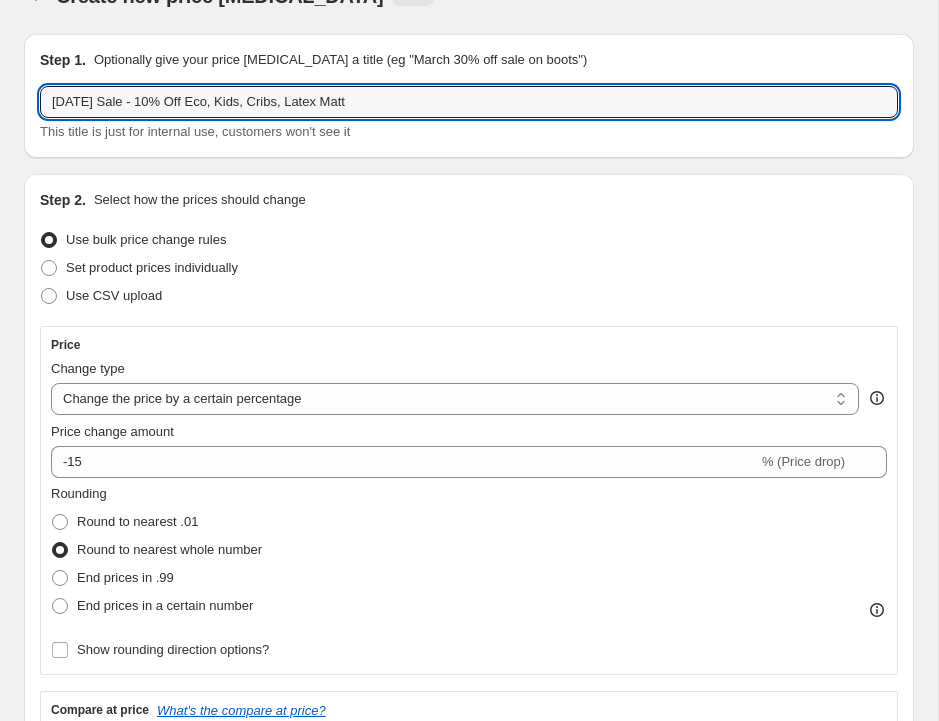 scroll, scrollTop: 48, scrollLeft: 0, axis: vertical 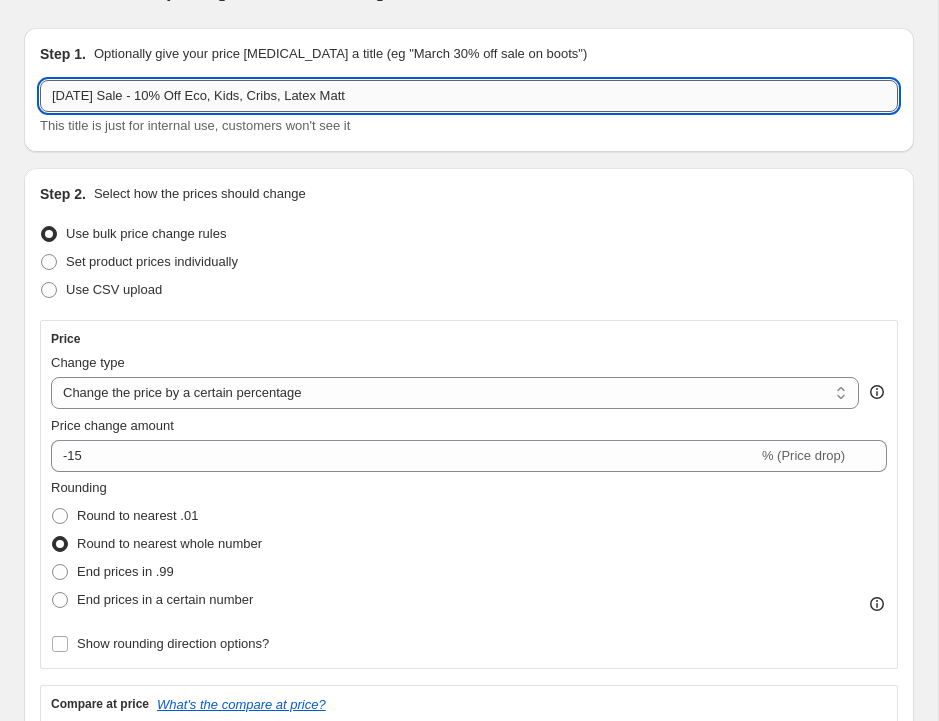 click on "[DATE] Sale - 10% Off Eco, Kids, Cribs, Latex Matt" at bounding box center [469, 96] 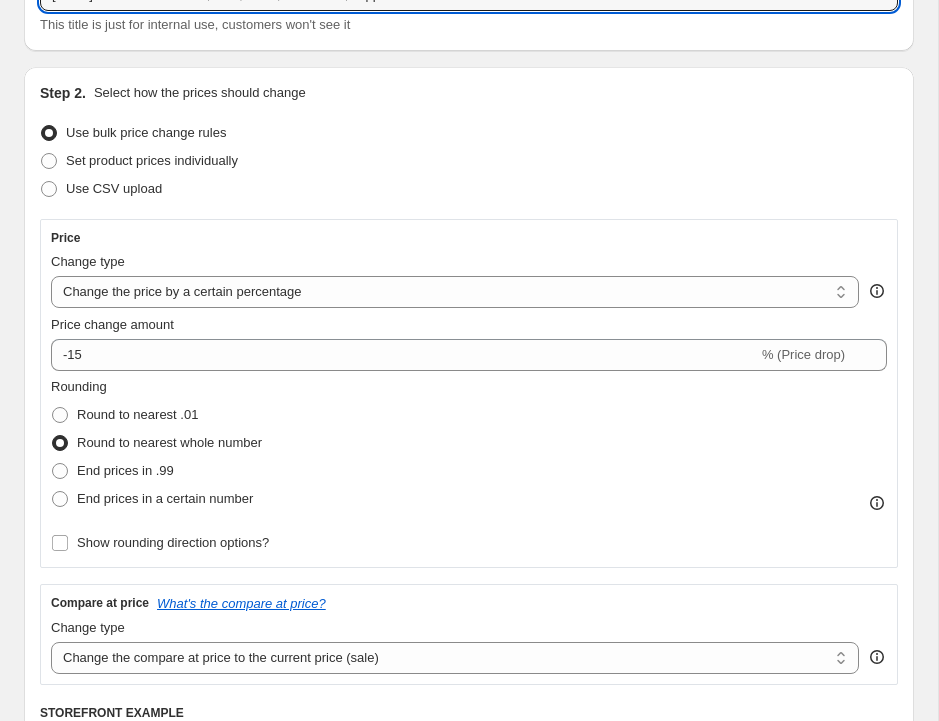 scroll, scrollTop: 163, scrollLeft: 0, axis: vertical 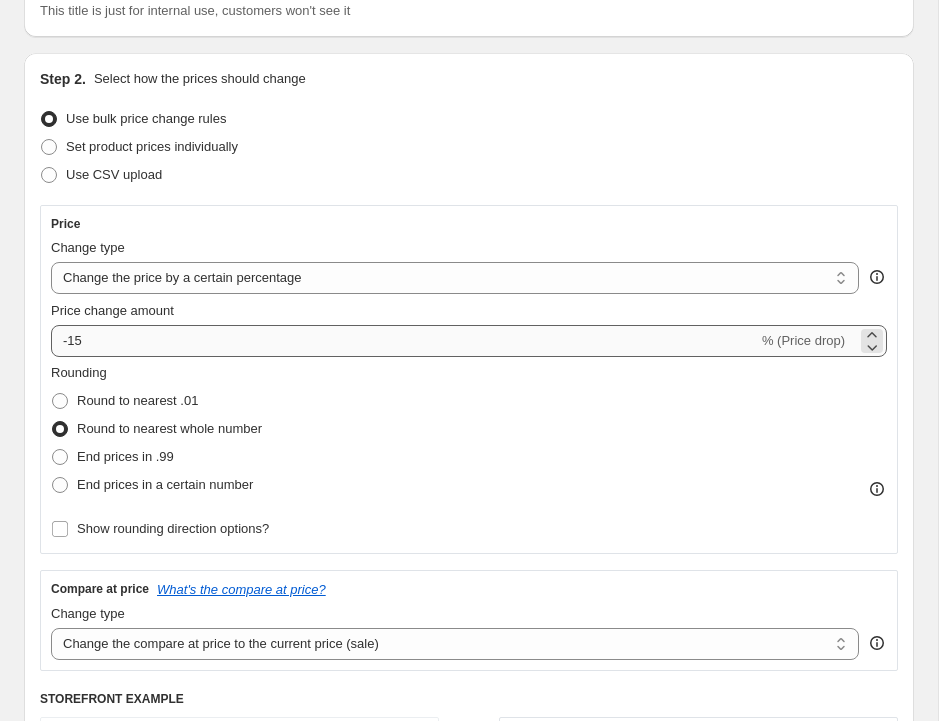 type on "[DATE] Sale - 10% Off Eco, Kids, Cribs, Latex Matt, Toppers" 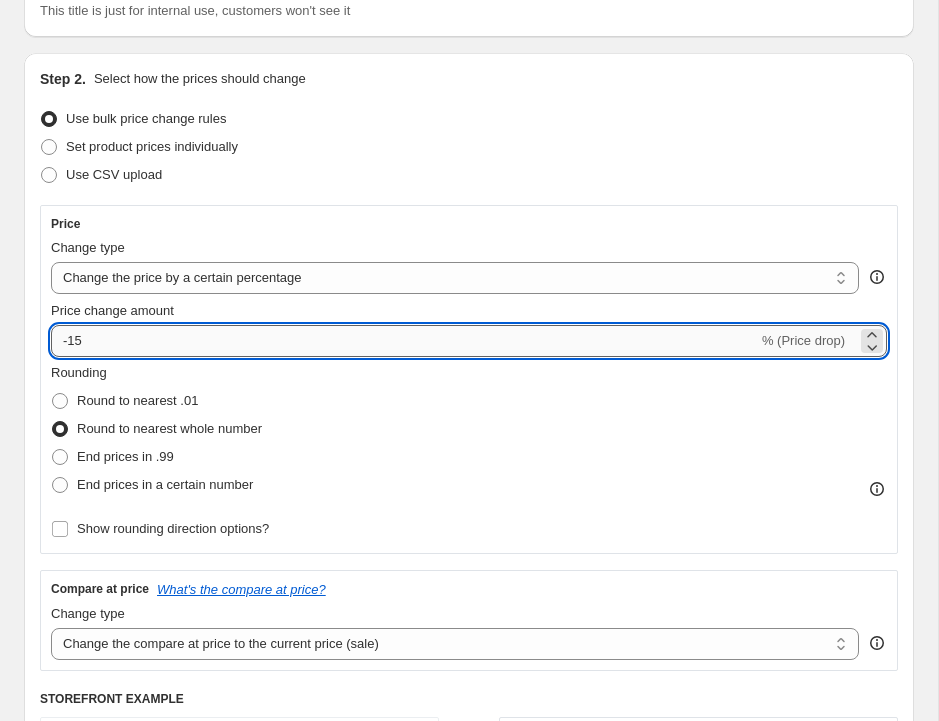 click on "-15" at bounding box center [404, 341] 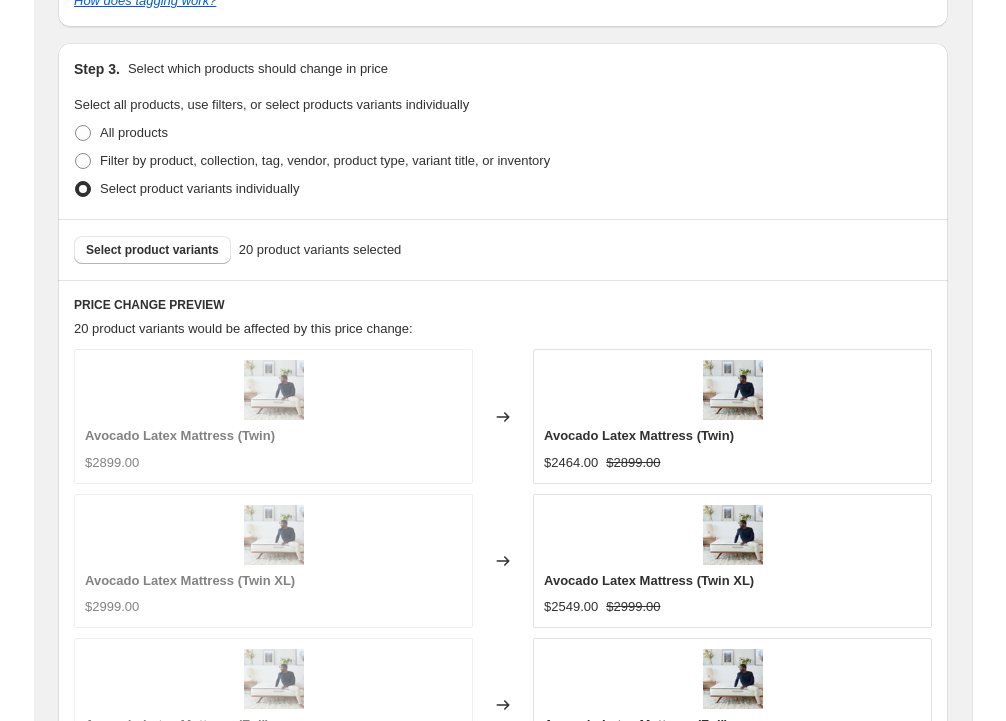 scroll, scrollTop: 1211, scrollLeft: 0, axis: vertical 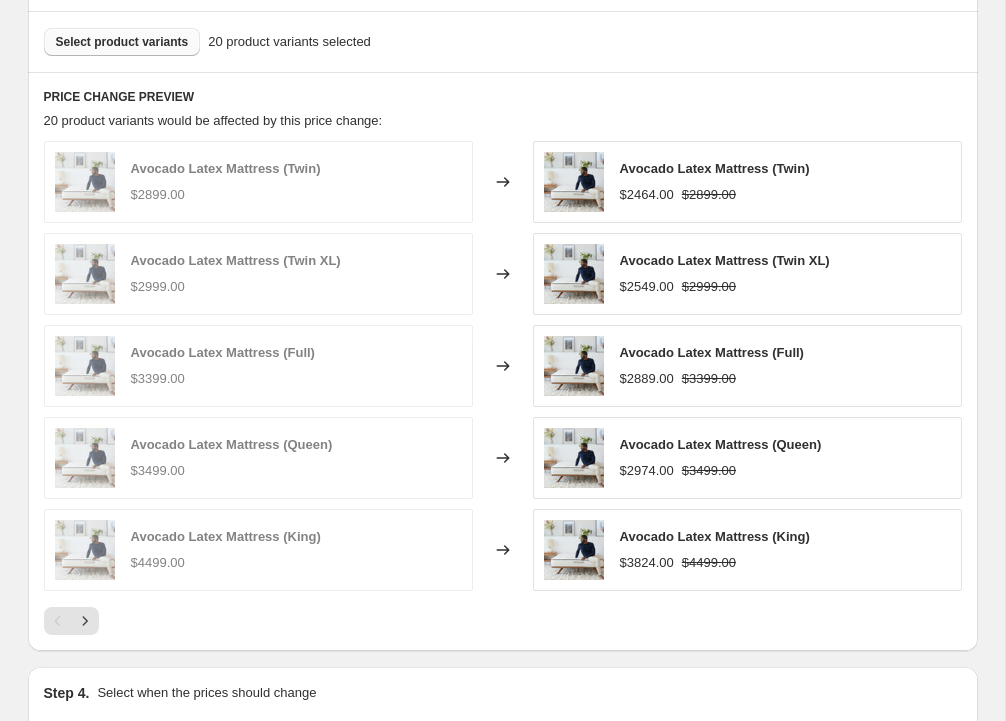 type on "-10" 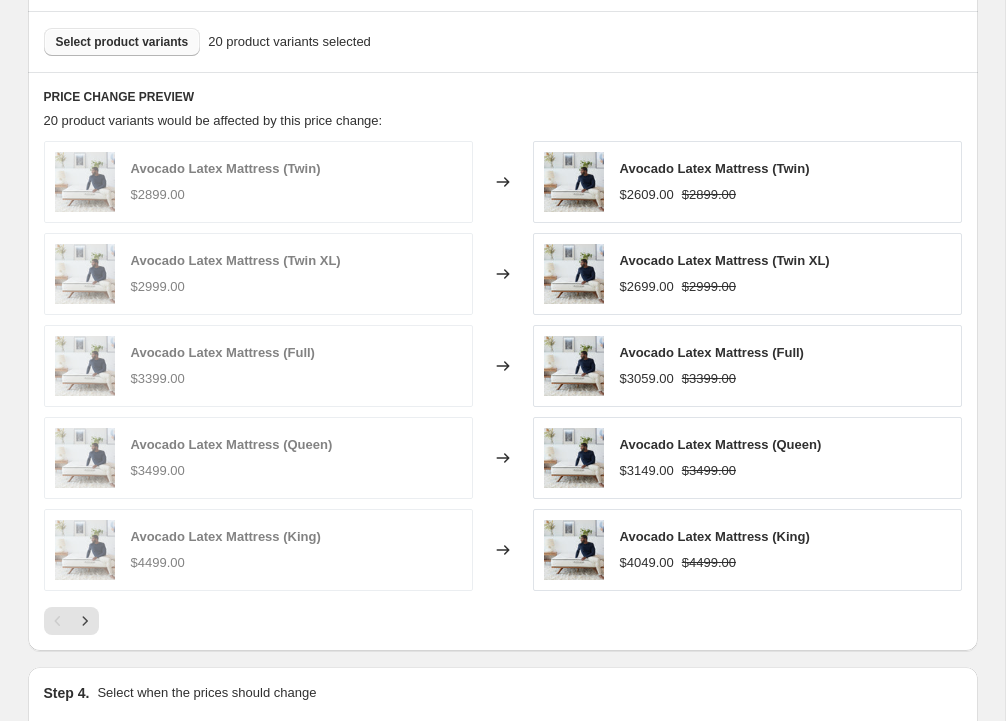 click on "Select product variants" at bounding box center [122, 42] 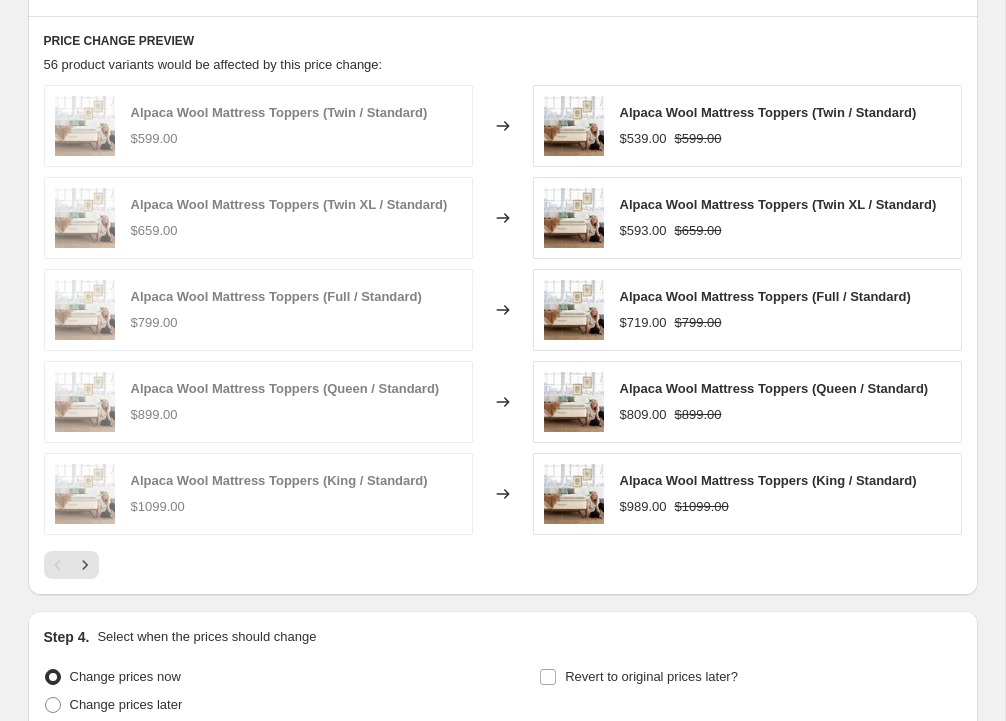 scroll, scrollTop: 1271, scrollLeft: 0, axis: vertical 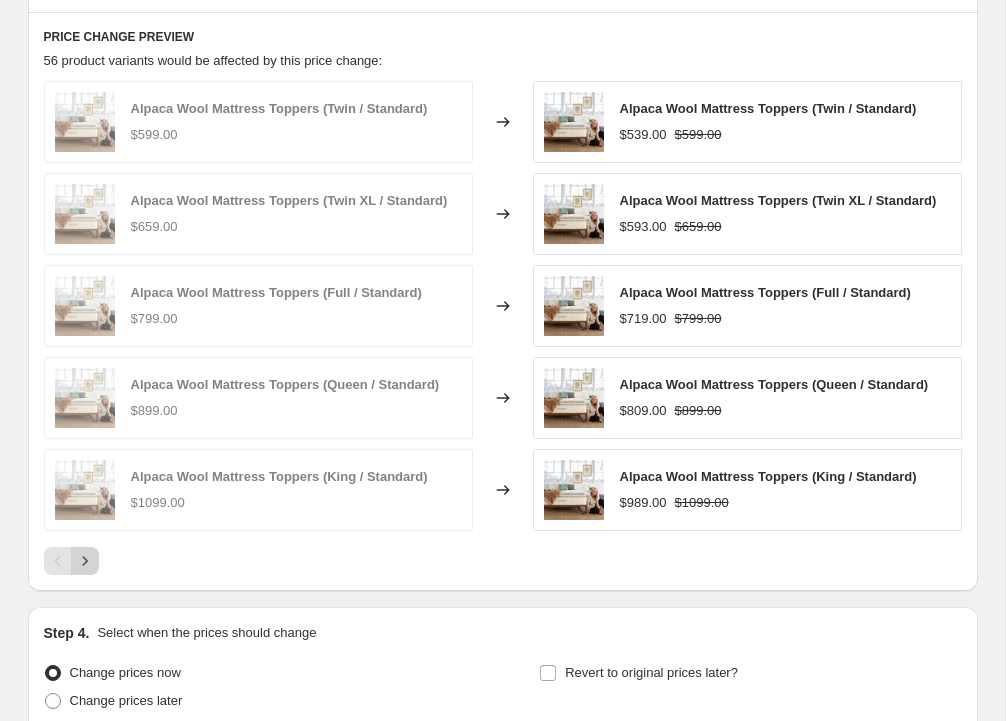 click 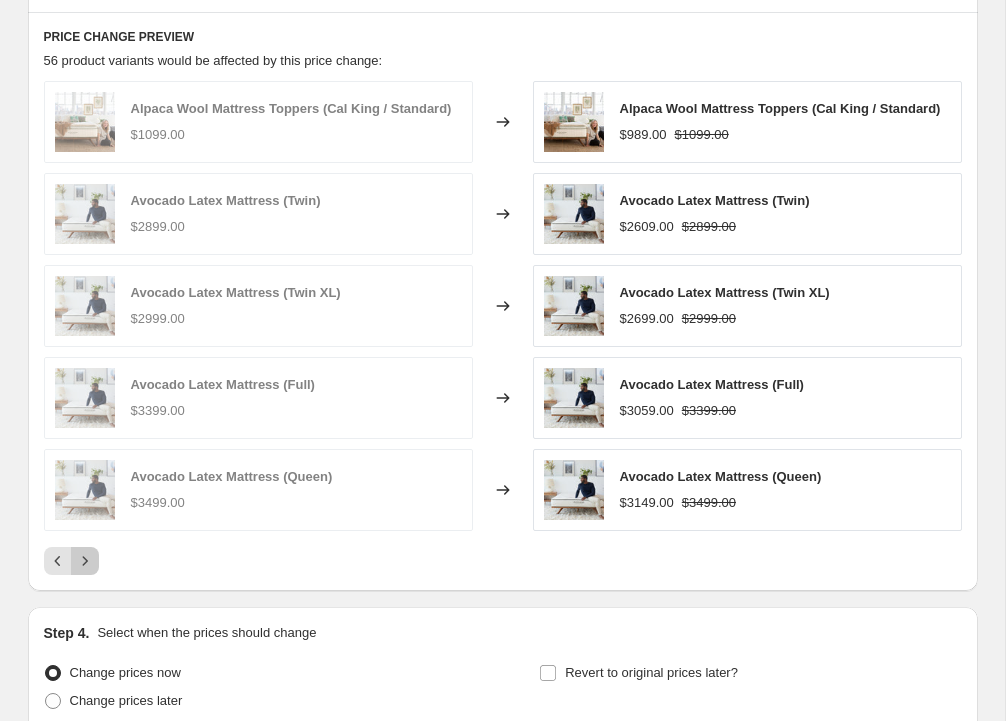 click 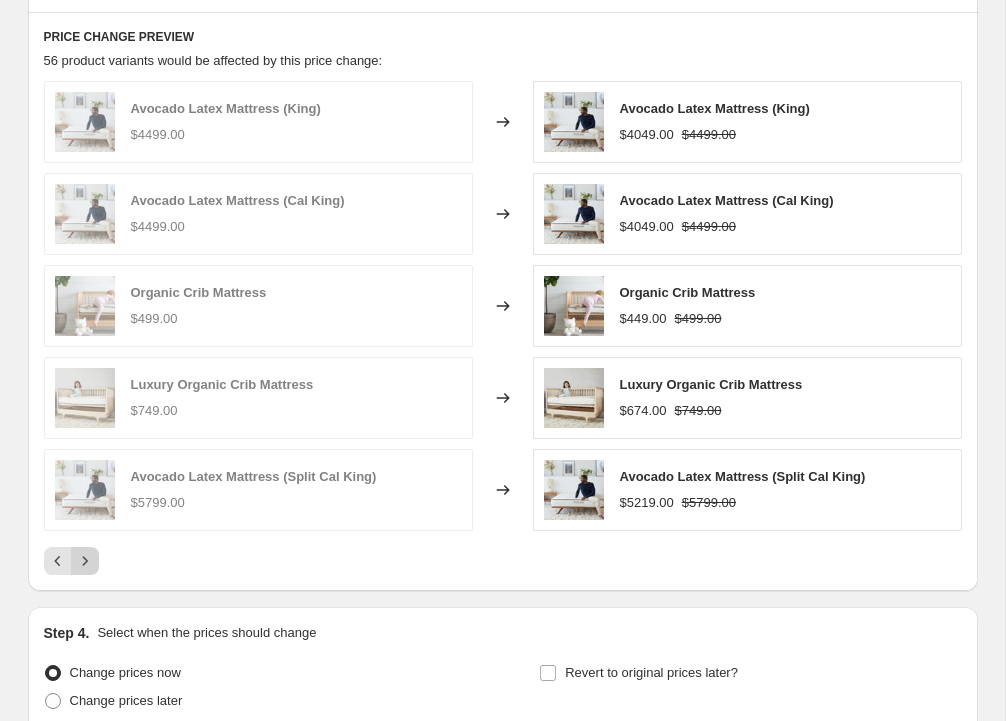 click 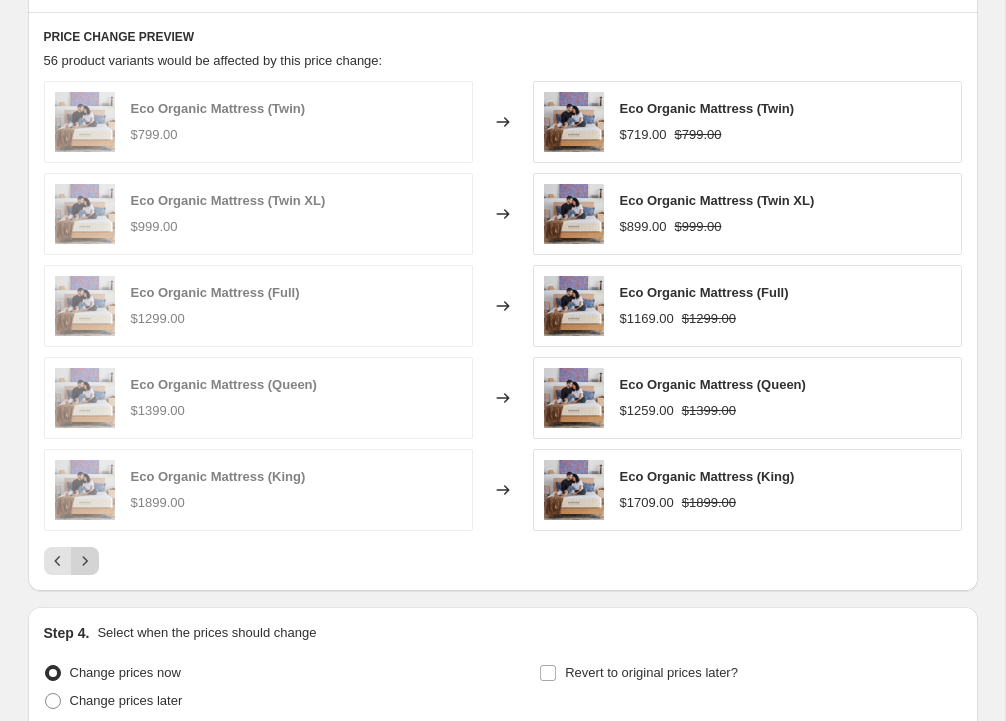 click 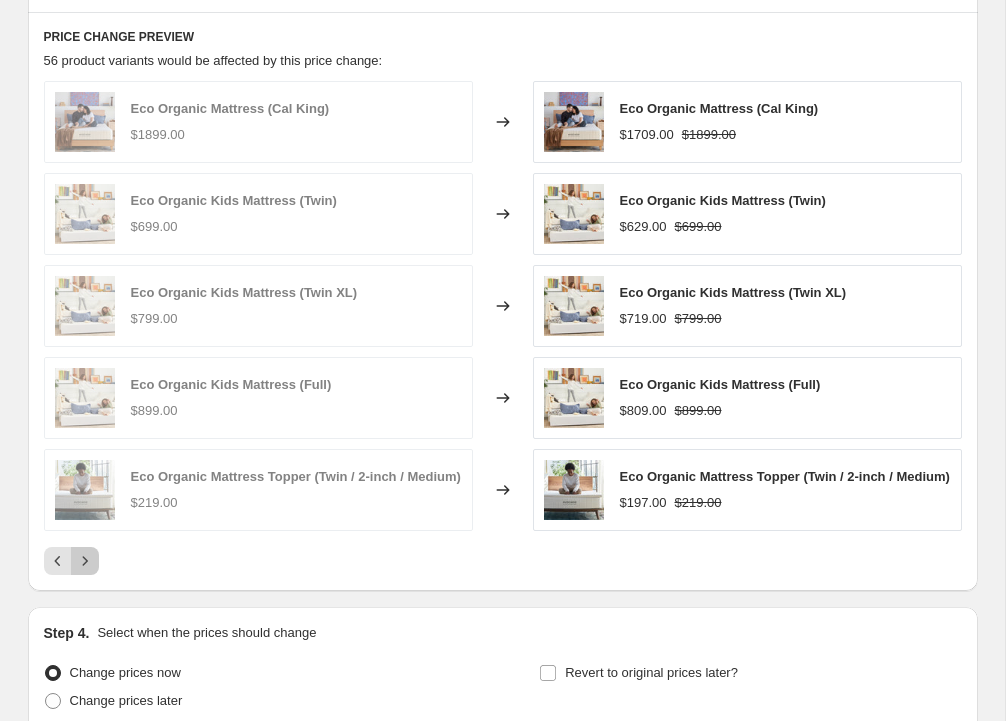 click at bounding box center [85, 561] 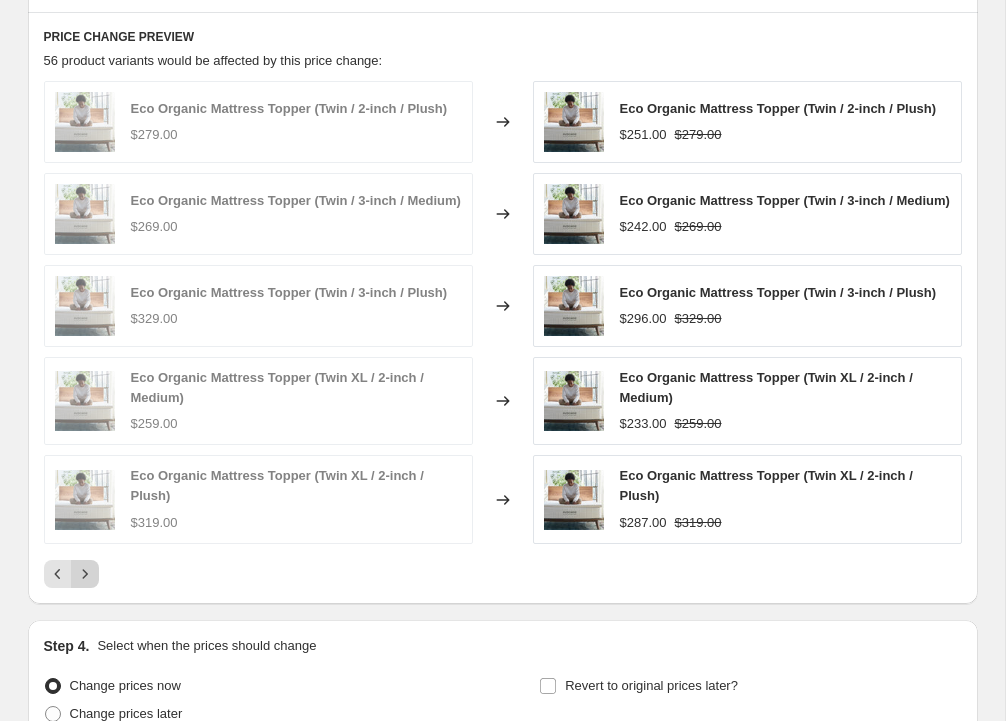 click on "Eco Organic Mattress Topper (Twin / 2-inch / Plush) $279.00 Changed to Eco Organic Mattress Topper (Twin / 2-inch / Plush) $251.00 $279.00 Eco Organic Mattress Topper (Twin / 3-inch / Medium) $269.00 Changed to Eco Organic Mattress Topper (Twin / 3-inch / Medium) $242.00 $269.00 Eco Organic Mattress Topper (Twin / 3-inch / Plush) $329.00 Changed to Eco Organic Mattress Topper (Twin / 3-inch / Plush) $296.00 $329.00 Eco Organic Mattress Topper (Twin XL / 2-inch / Medium) $259.00 Changed to Eco Organic Mattress Topper (Twin XL / 2-inch / Medium) $233.00 $259.00 Eco Organic Mattress Topper (Twin XL / 2-inch / Plush) $319.00 Changed to Eco Organic Mattress Topper (Twin XL / 2-inch / Plush) $287.00 $319.00" at bounding box center (503, 334) 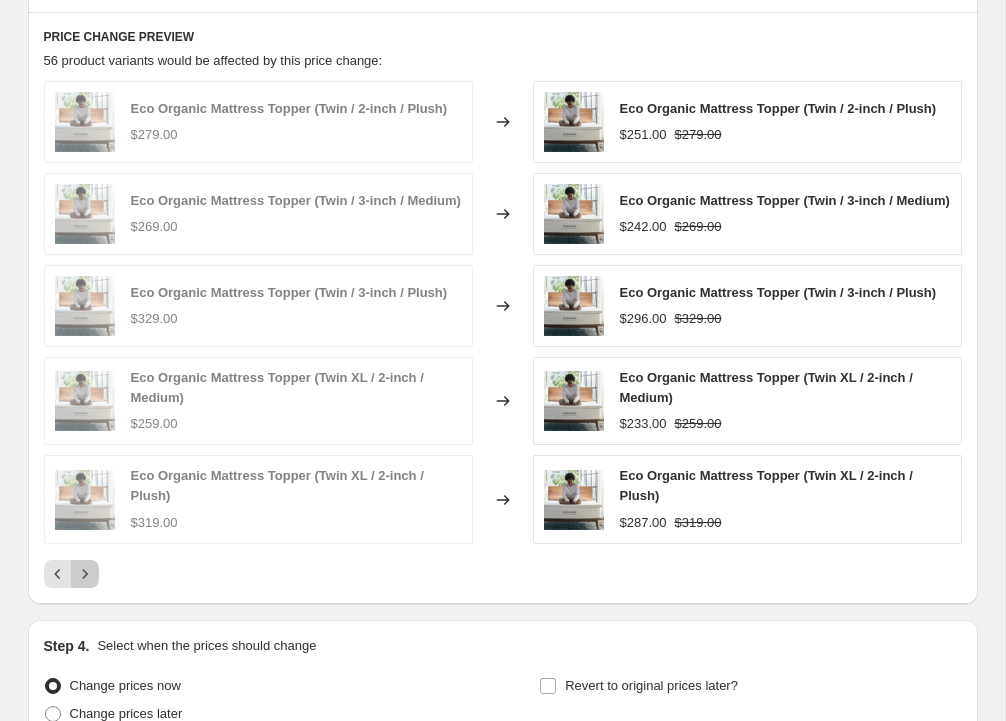 click 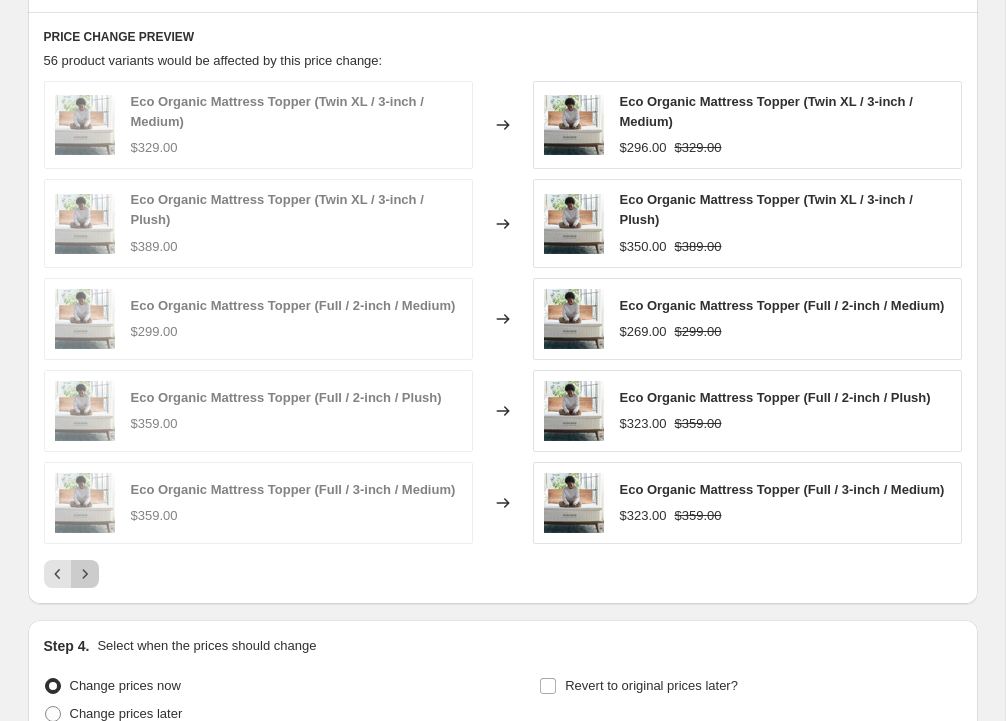 click 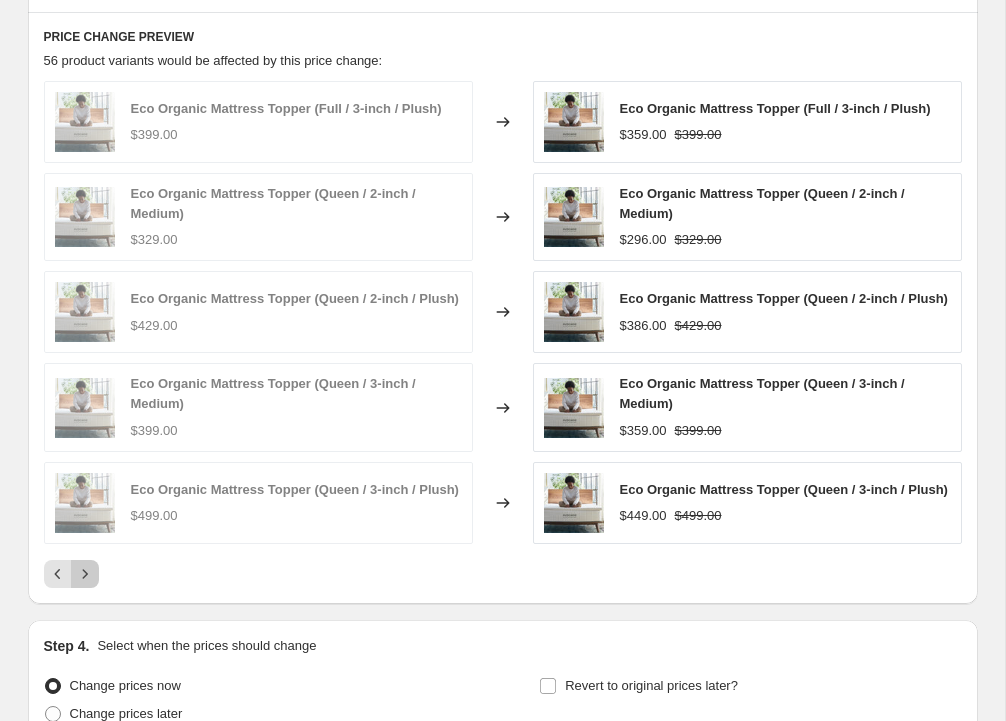 click 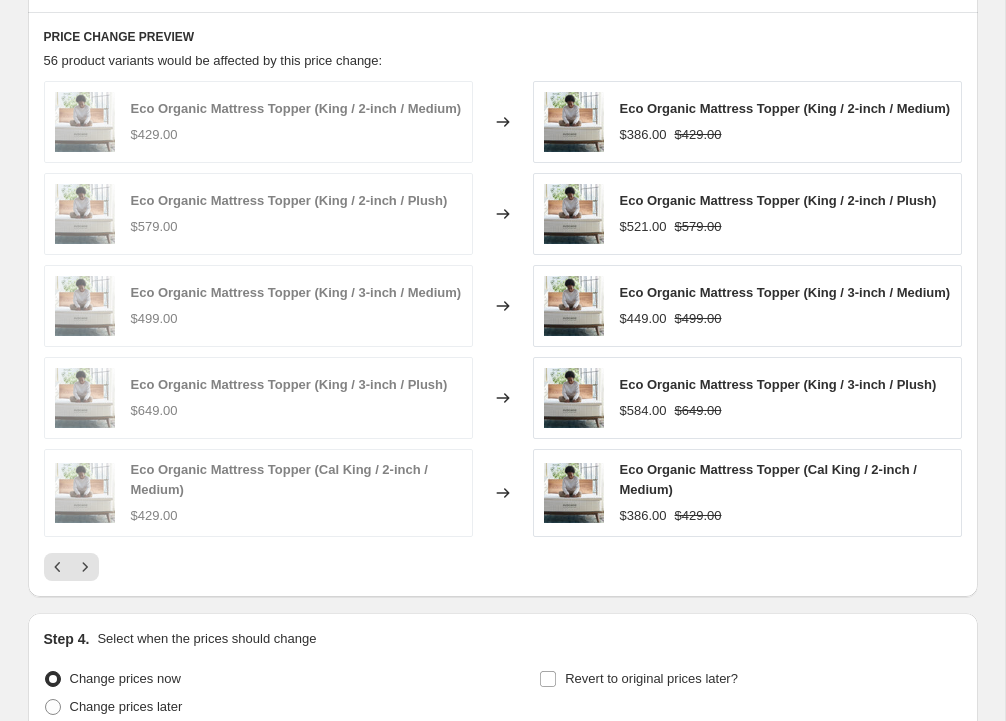 click 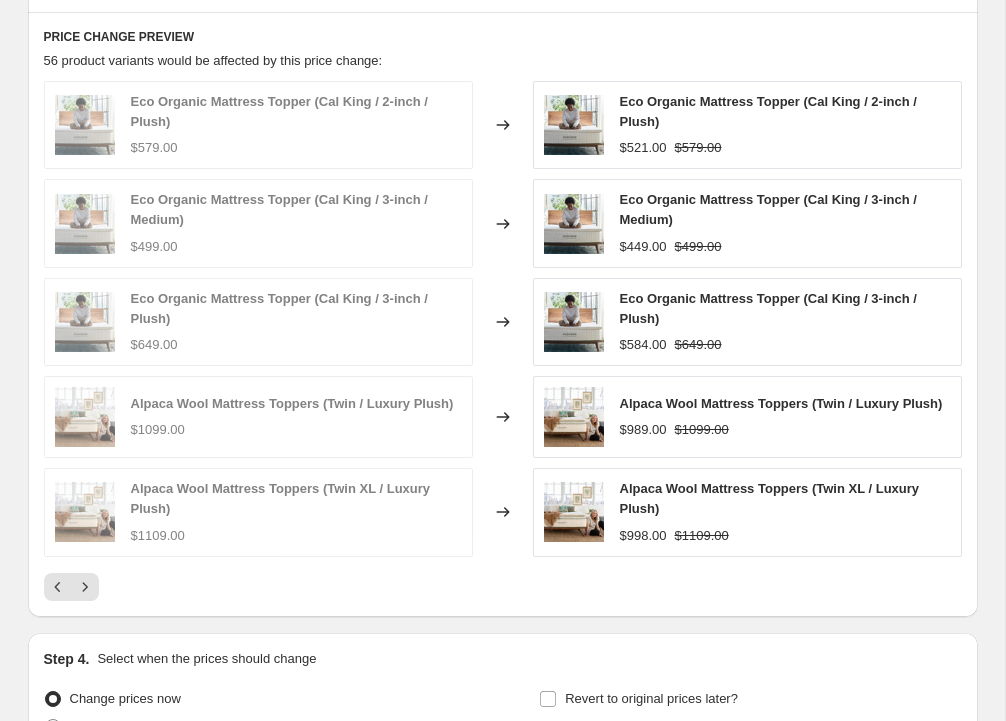 click on "Eco Organic Mattress Topper (Cal King / 2-inch / Plush) $579.00 Changed to Eco Organic Mattress Topper (Cal King / 2-inch / Plush) $521.00 $579.00 Eco Organic Mattress Topper (Cal King / 3-inch / Medium) $499.00 Changed to Eco Organic Mattress Topper (Cal King / 3-inch / Medium) $449.00 $499.00 Eco Organic Mattress Topper (Cal King / 3-inch / Plush) $649.00 Changed to Eco Organic Mattress Topper (Cal King / 3-inch / Plush) $584.00 $649.00 Alpaca Wool Mattress Toppers (Twin / Luxury Plush) $1099.00 Changed to Alpaca Wool Mattress Toppers (Twin / Luxury Plush) $989.00 $1099.00 Alpaca Wool Mattress Toppers (Twin XL / Luxury Plush) $1109.00 Changed to Alpaca Wool Mattress Toppers (Twin XL / Luxury Plush) $998.00 $1109.00" at bounding box center [503, 341] 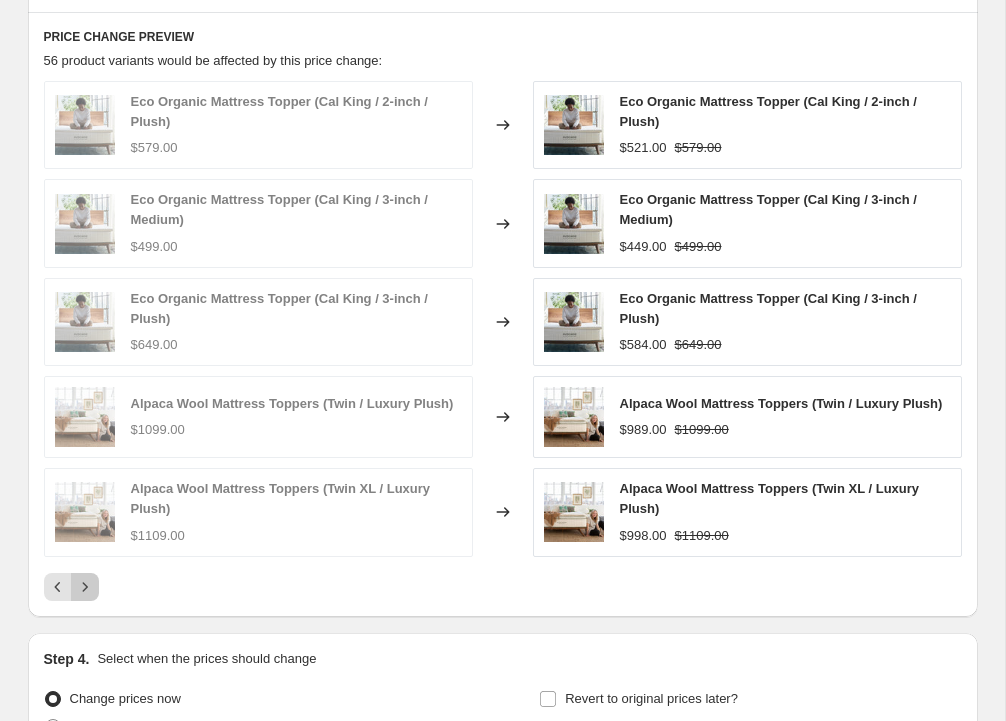 click 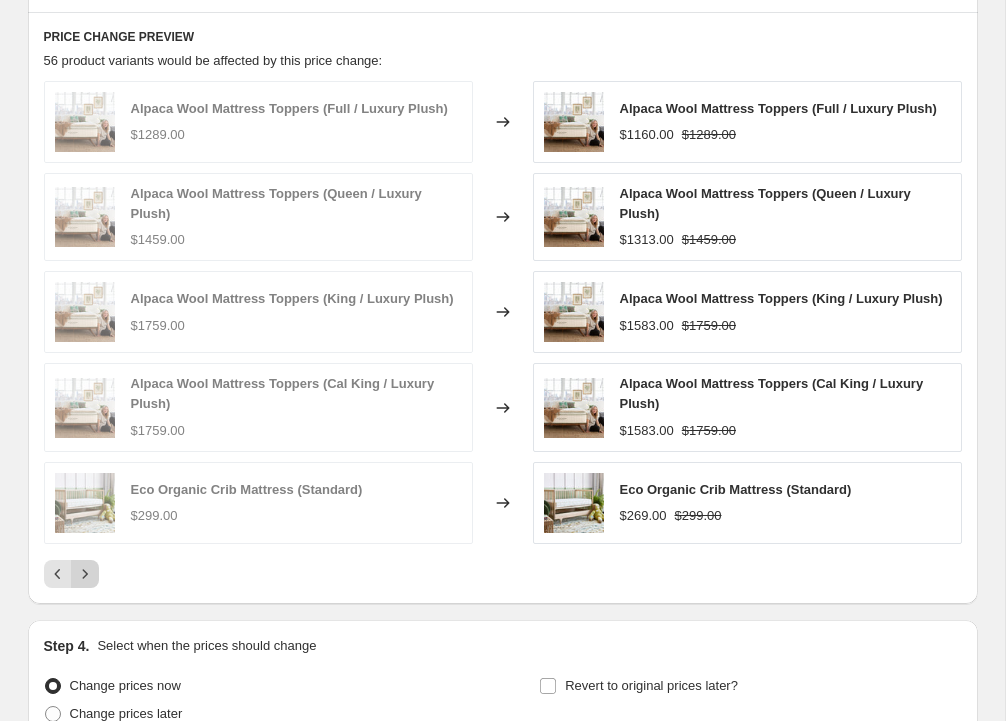 click 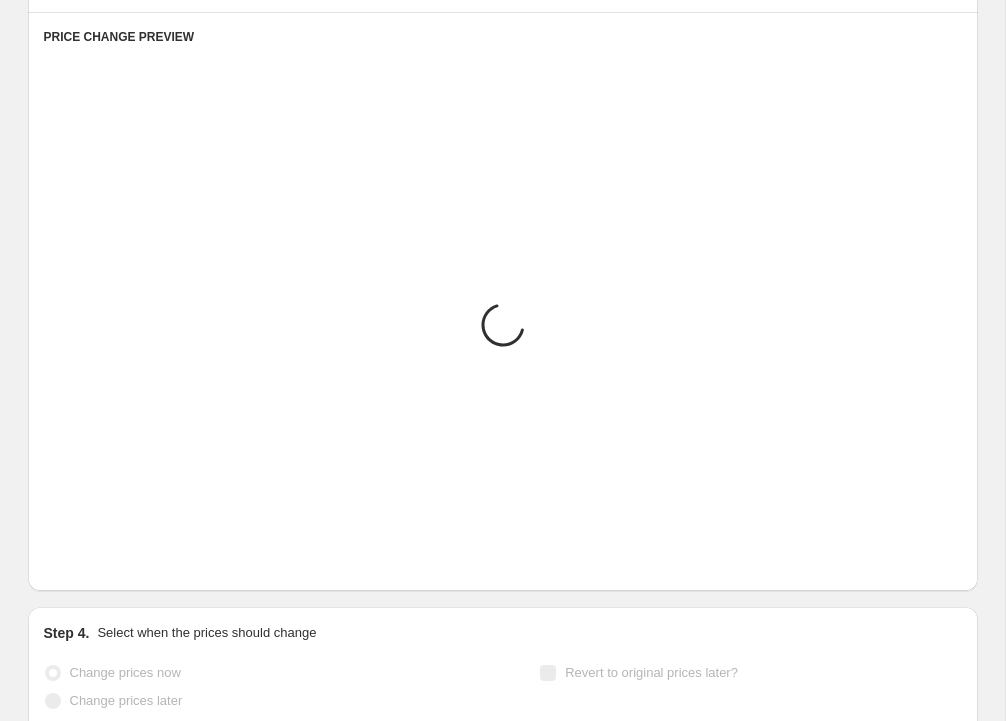 scroll, scrollTop: 1083, scrollLeft: 0, axis: vertical 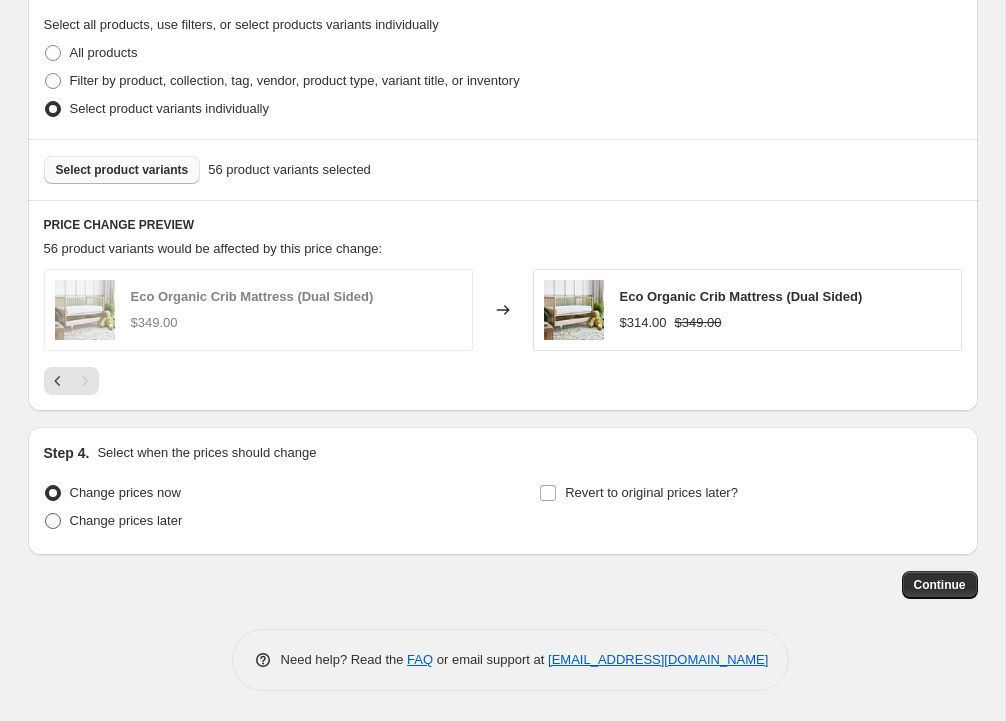 click at bounding box center (53, 521) 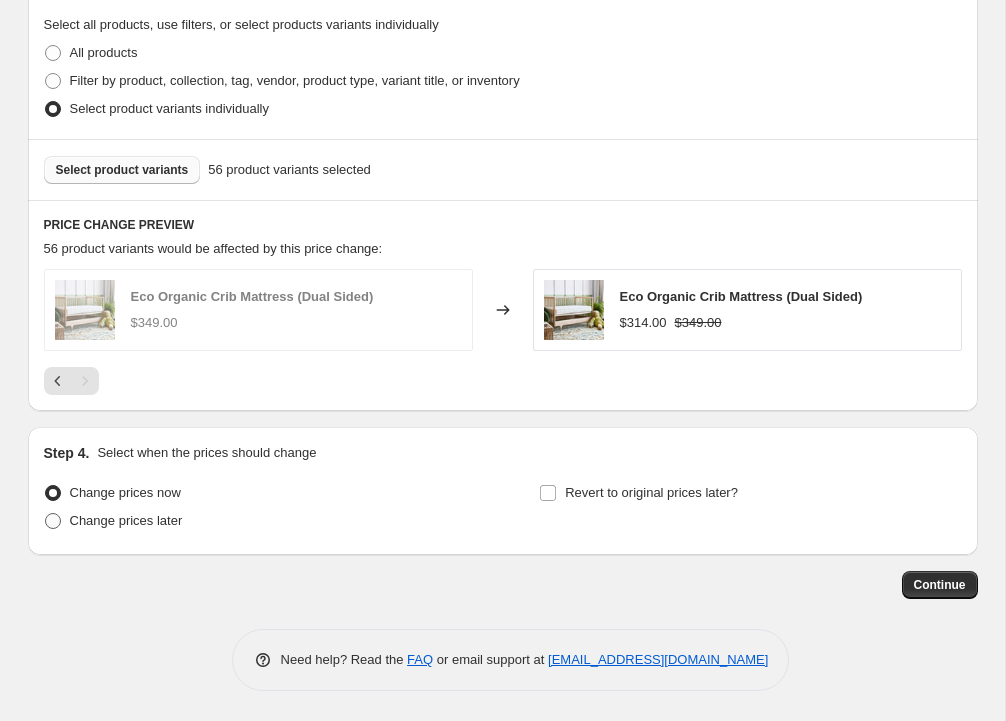 radio on "true" 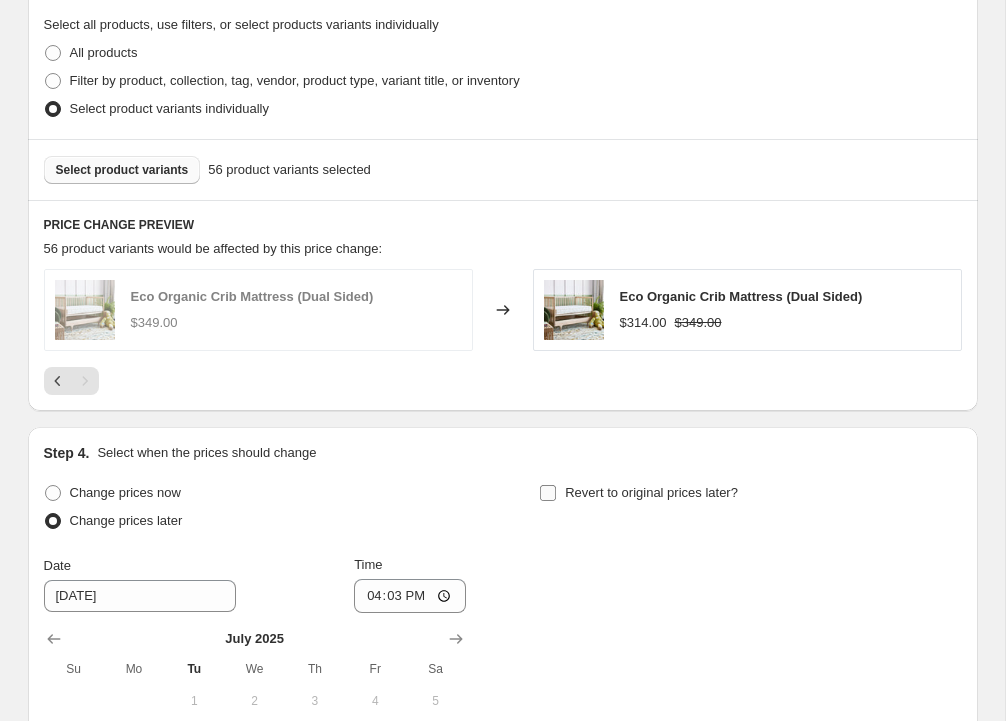 click on "Revert to original prices later?" at bounding box center (548, 493) 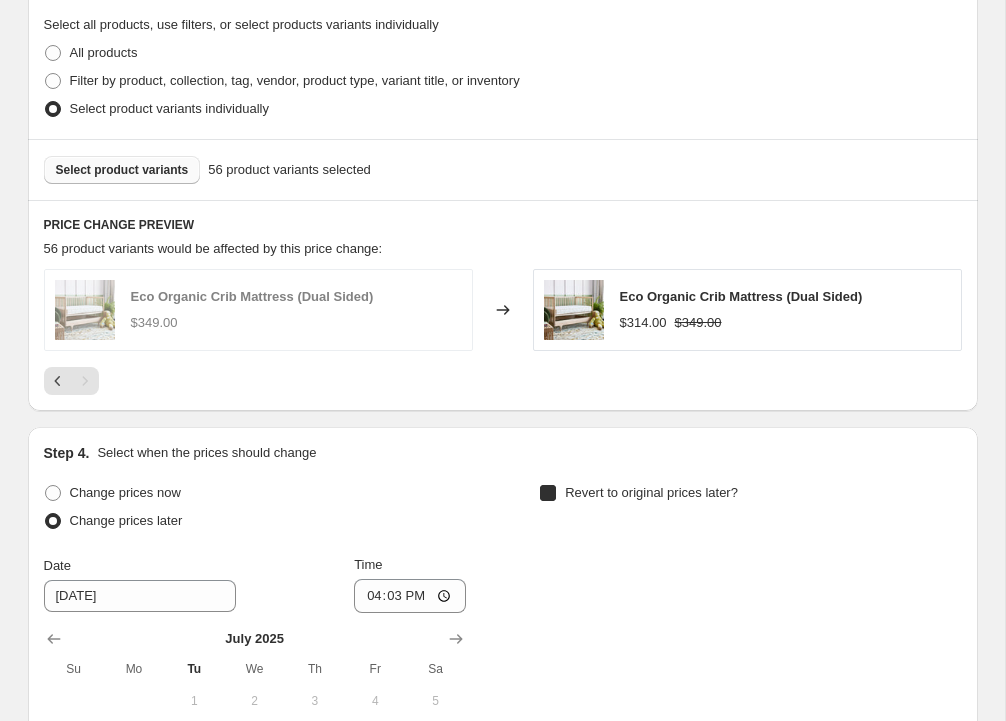 checkbox on "true" 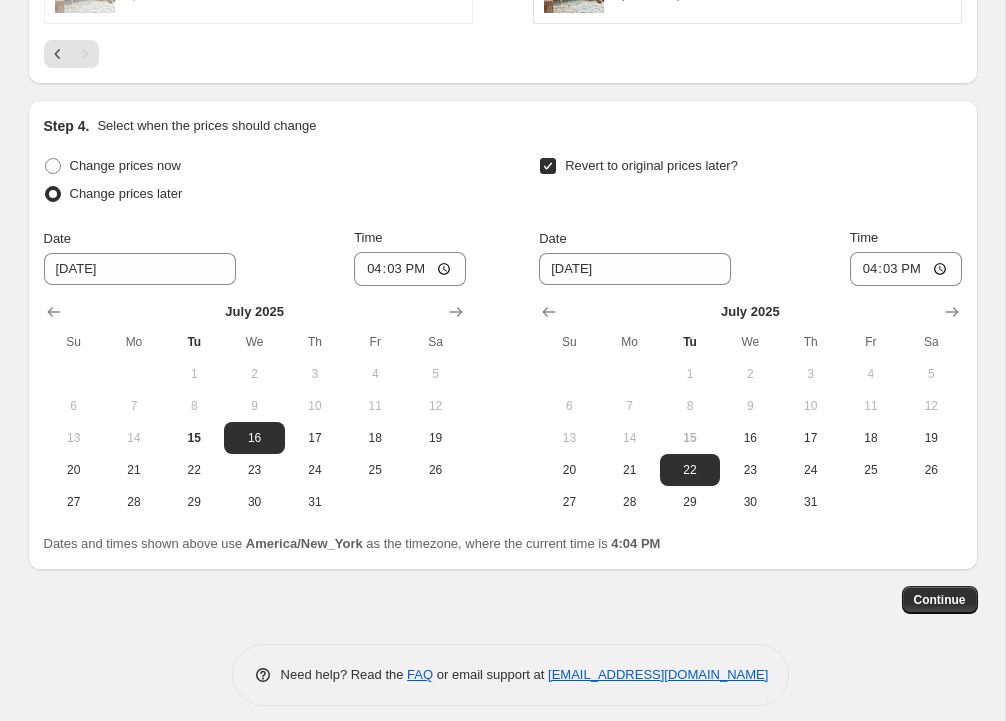 scroll, scrollTop: 1425, scrollLeft: 0, axis: vertical 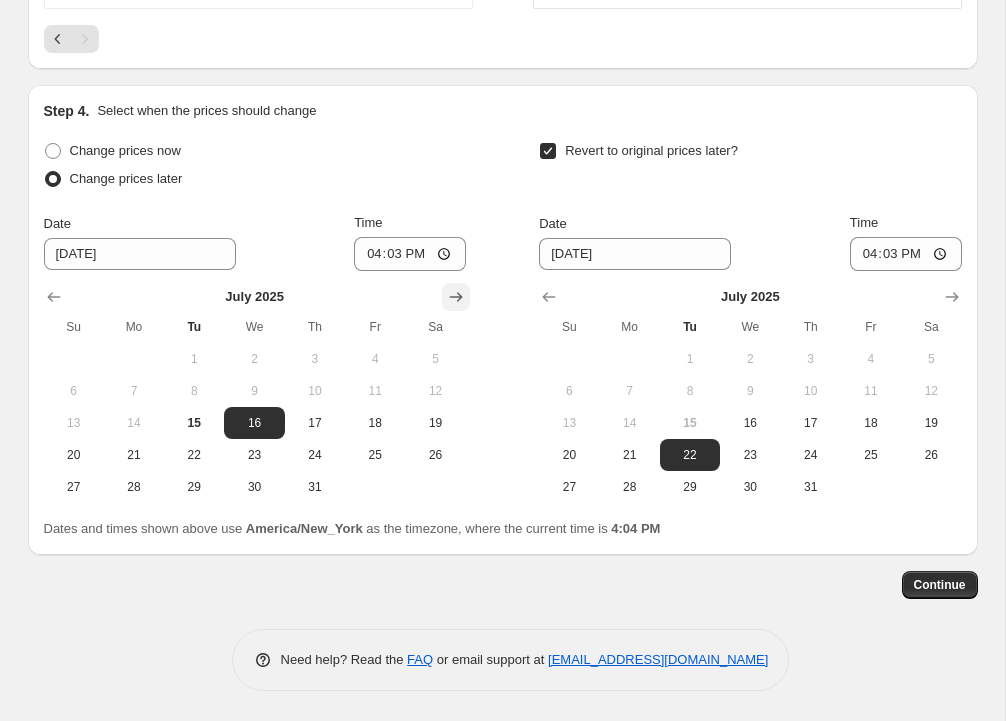 click 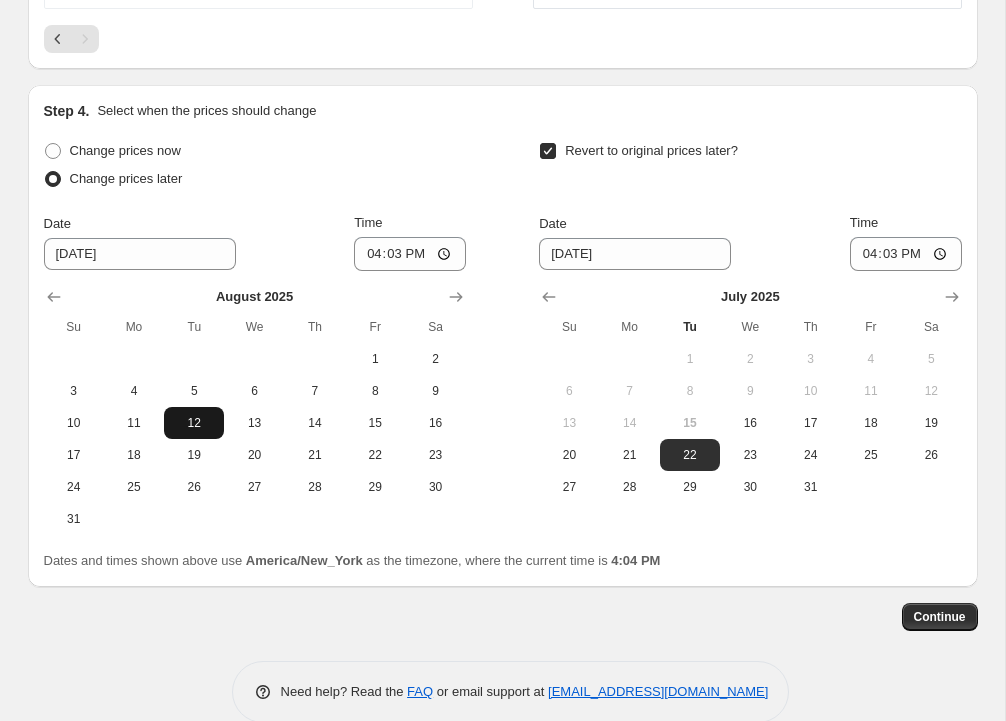click on "12" at bounding box center [194, 423] 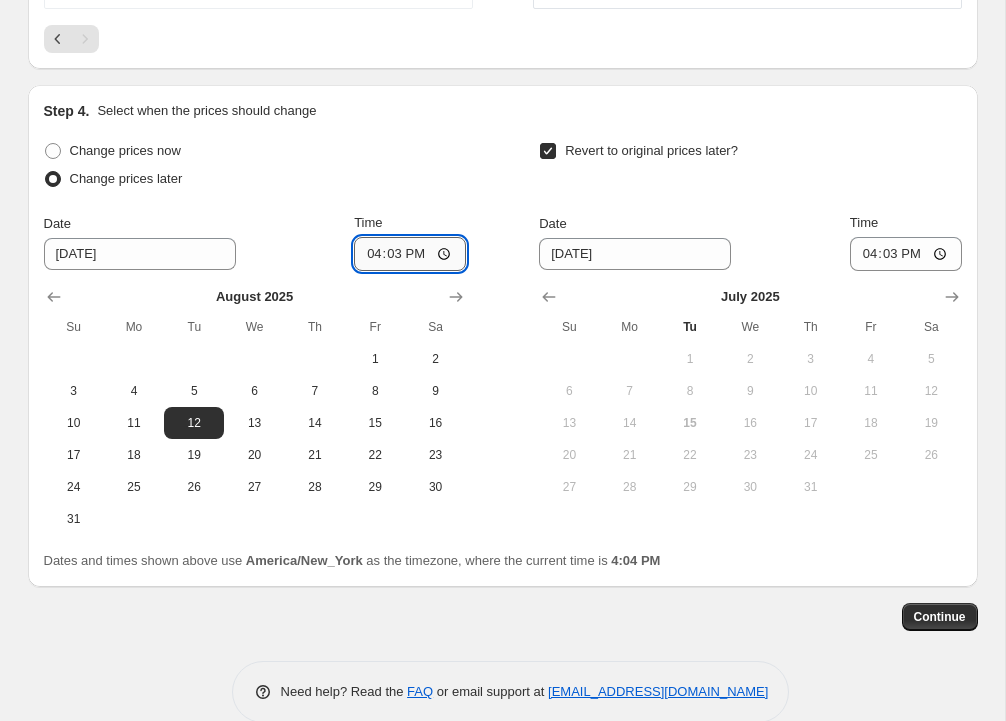 click on "16:03" at bounding box center (410, 254) 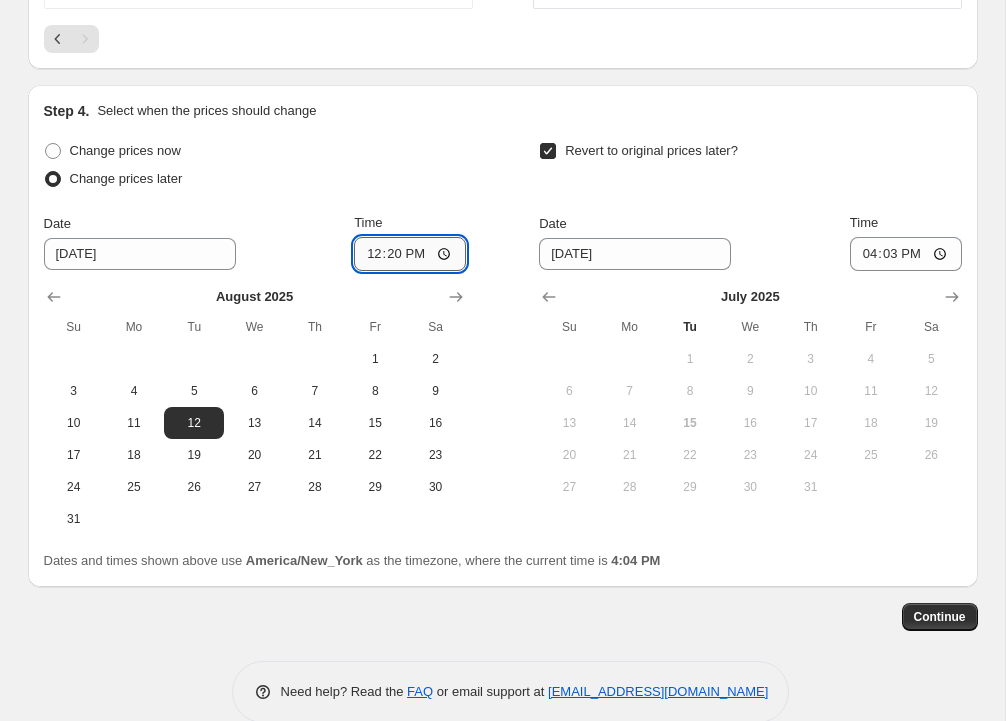 type on "00:20" 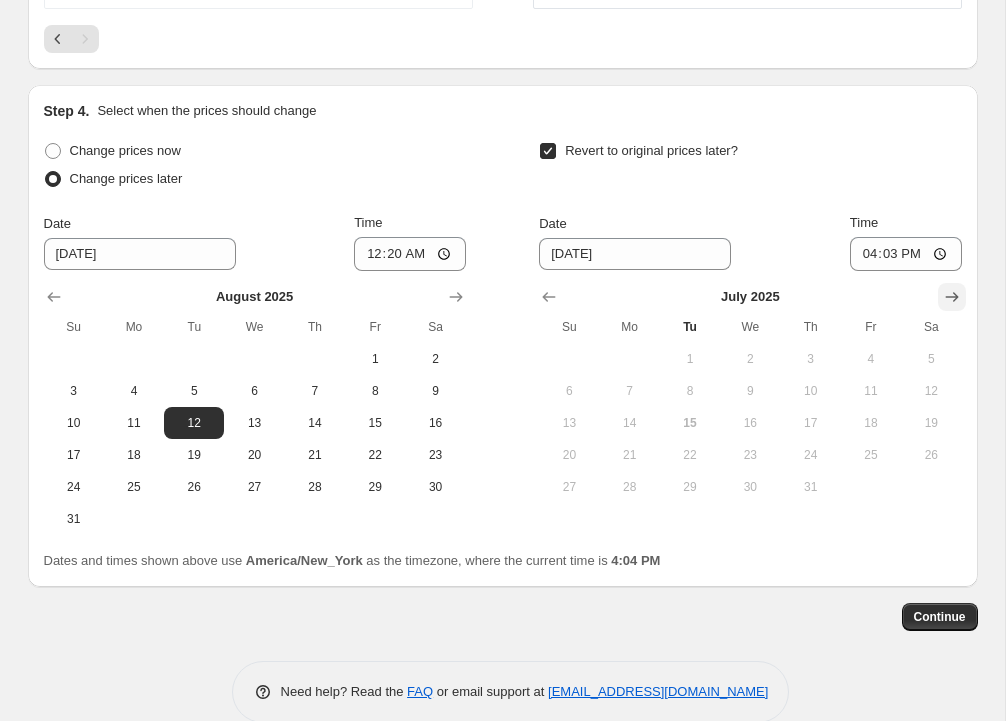 click 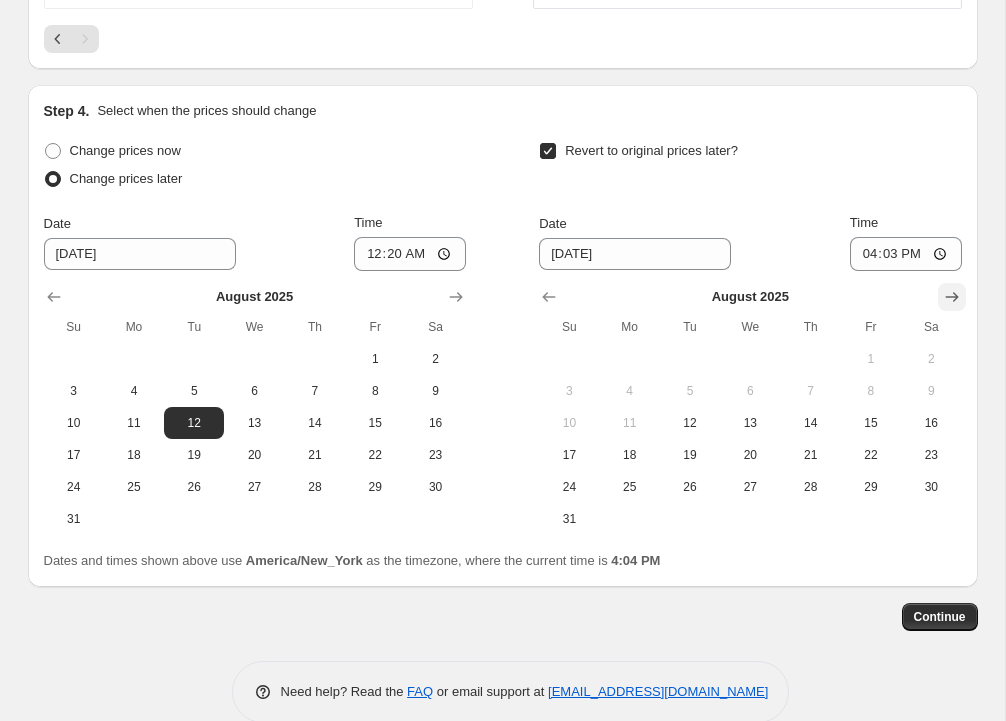 click 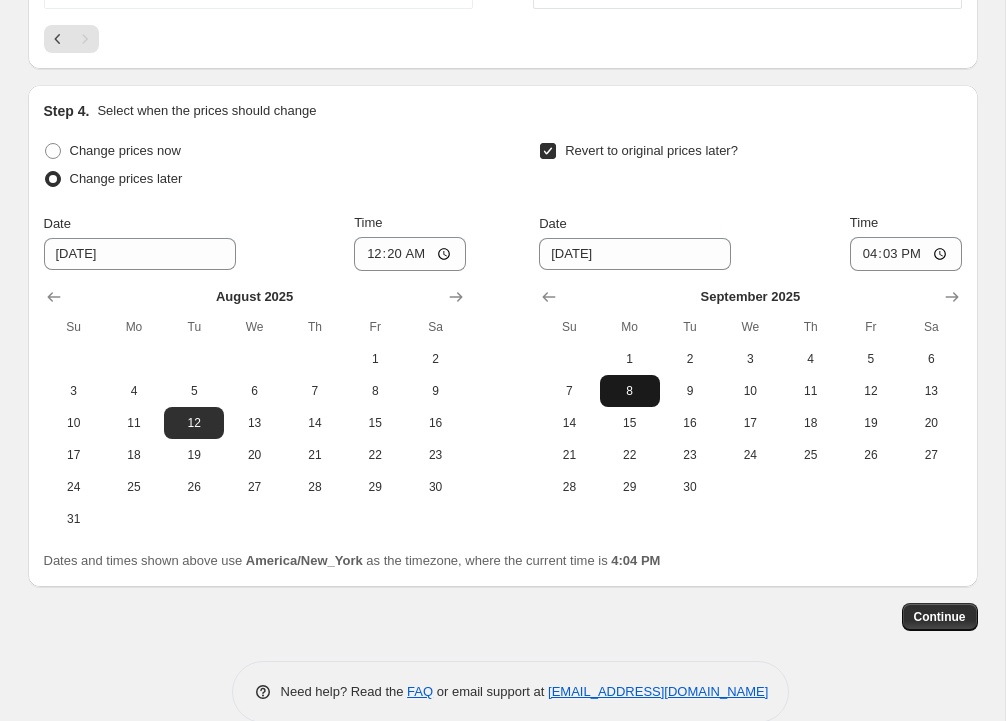 click on "8" at bounding box center (630, 391) 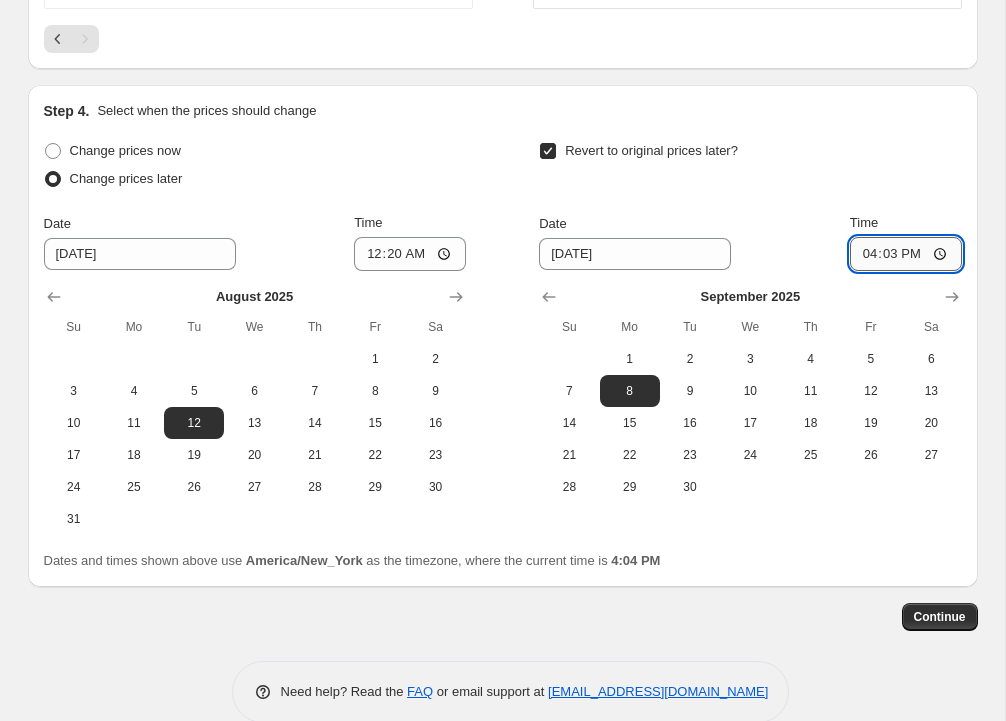 click on "16:03" at bounding box center [906, 254] 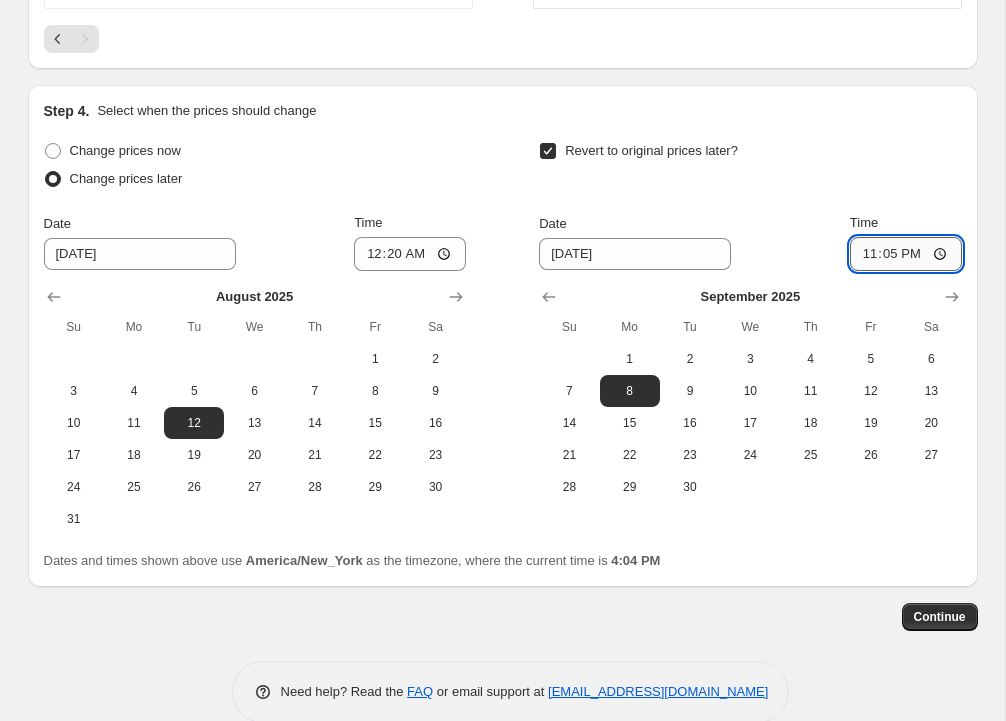 type on "23:59" 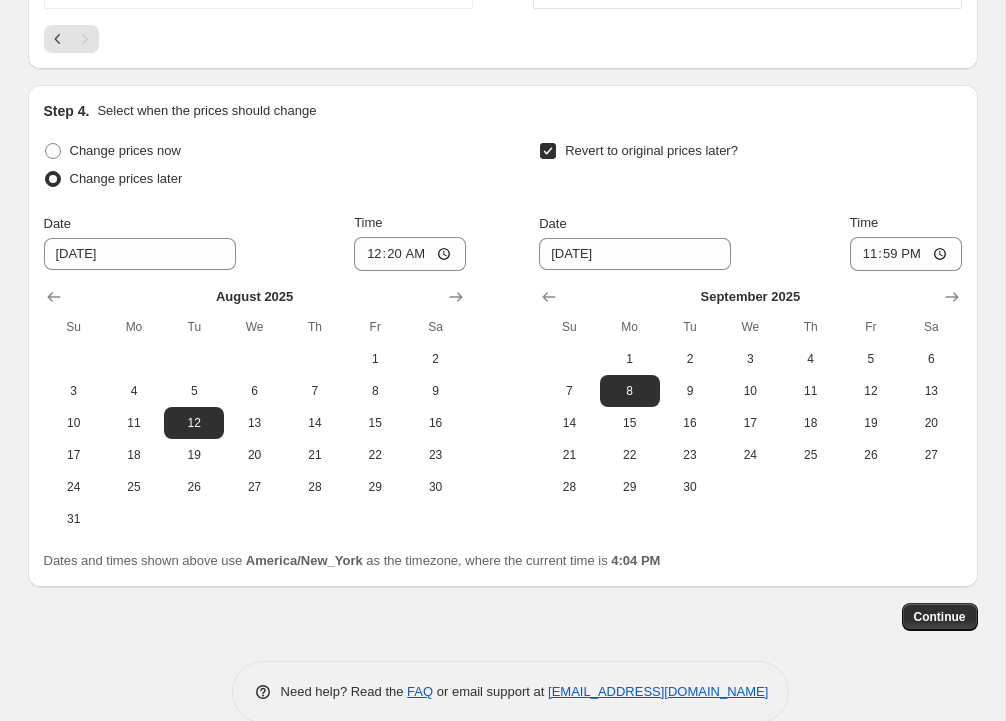 click on "Revert to original prices later?" at bounding box center (750, 167) 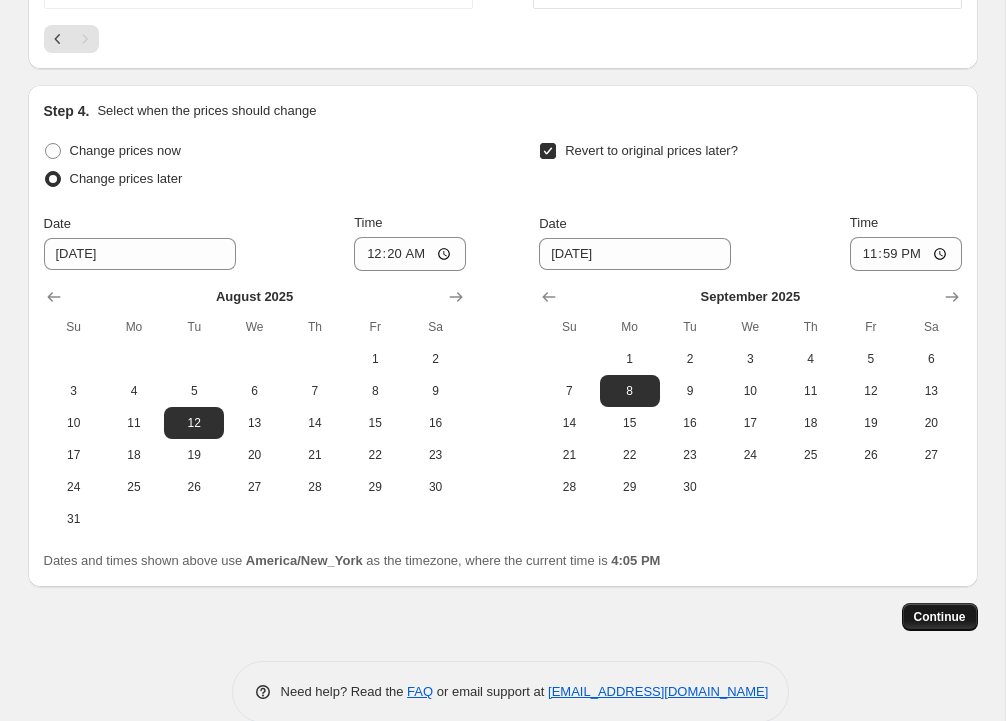 click on "Continue" at bounding box center (940, 617) 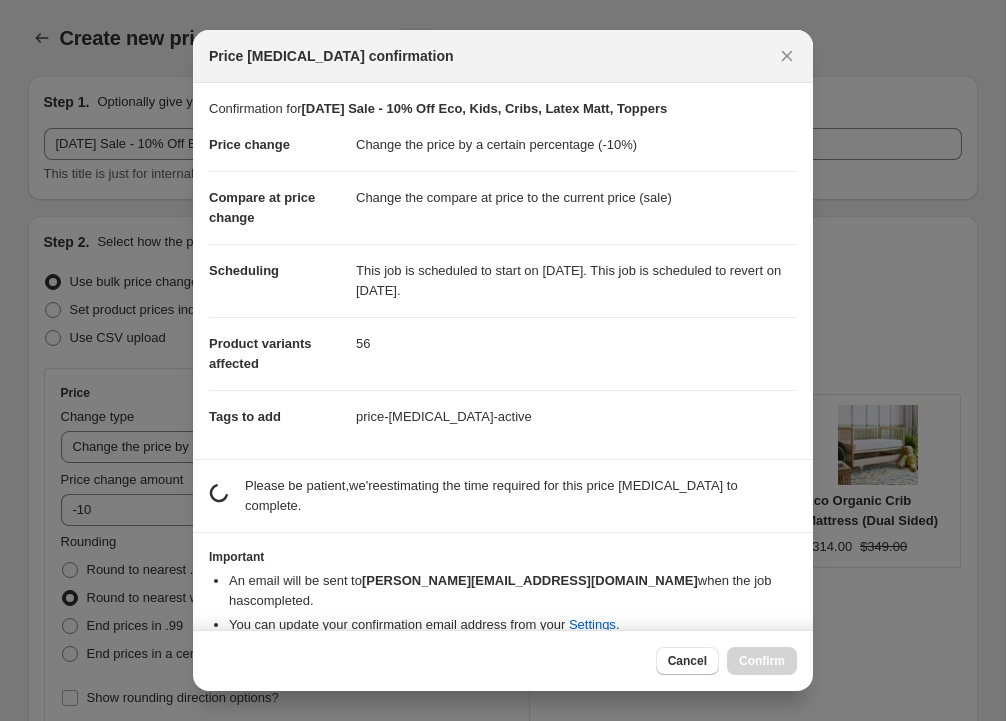 scroll, scrollTop: 1425, scrollLeft: 0, axis: vertical 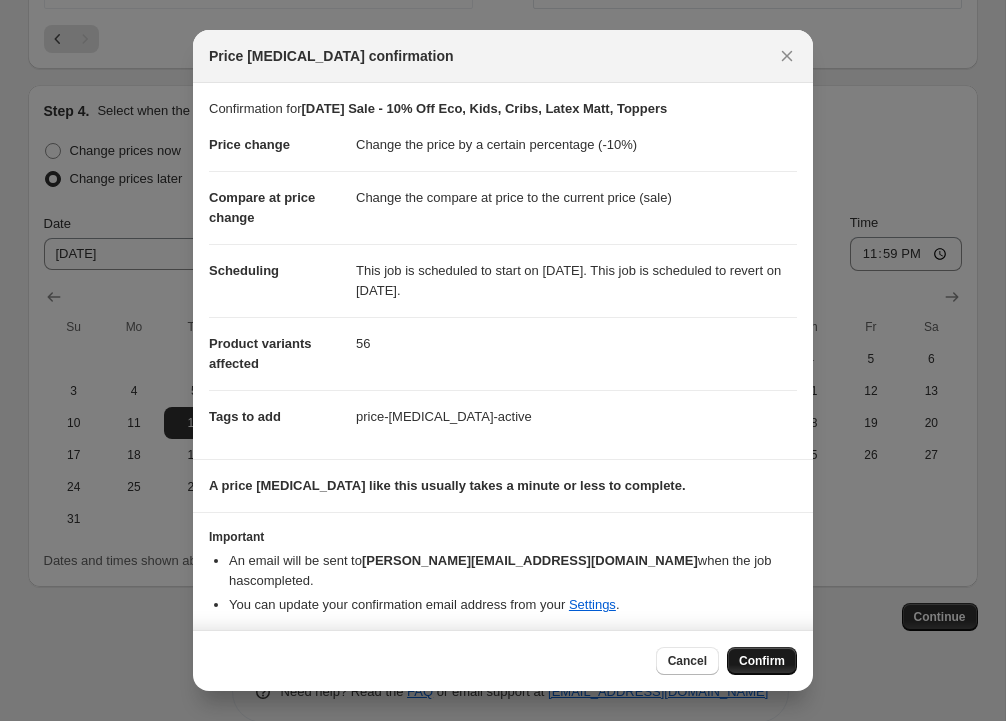 click on "Confirm" at bounding box center (762, 661) 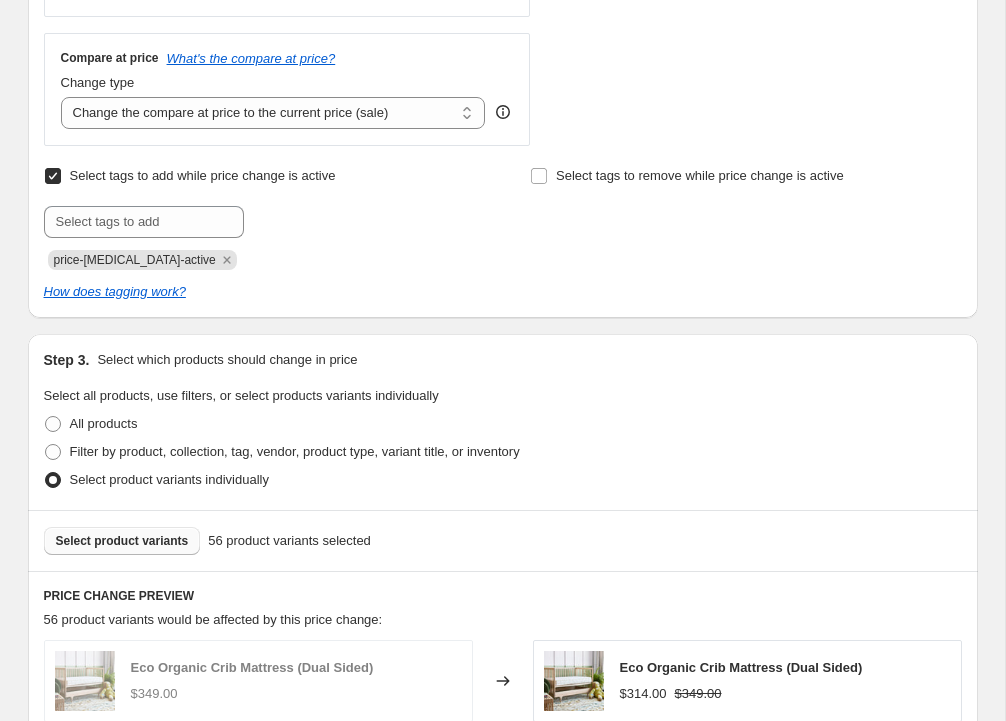 scroll, scrollTop: 0, scrollLeft: 0, axis: both 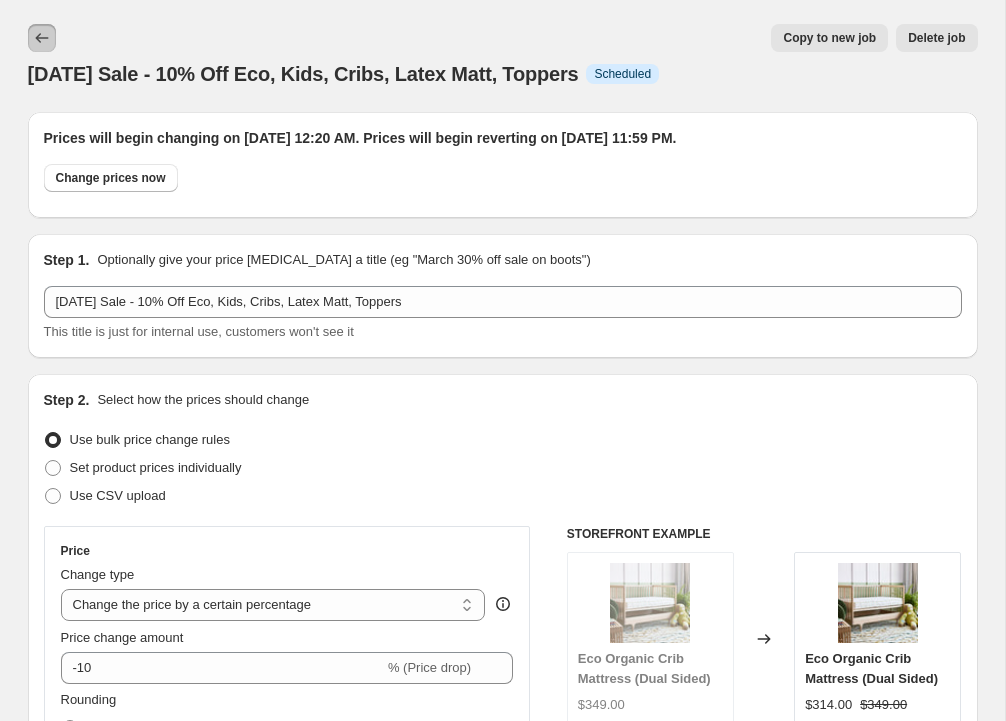 click 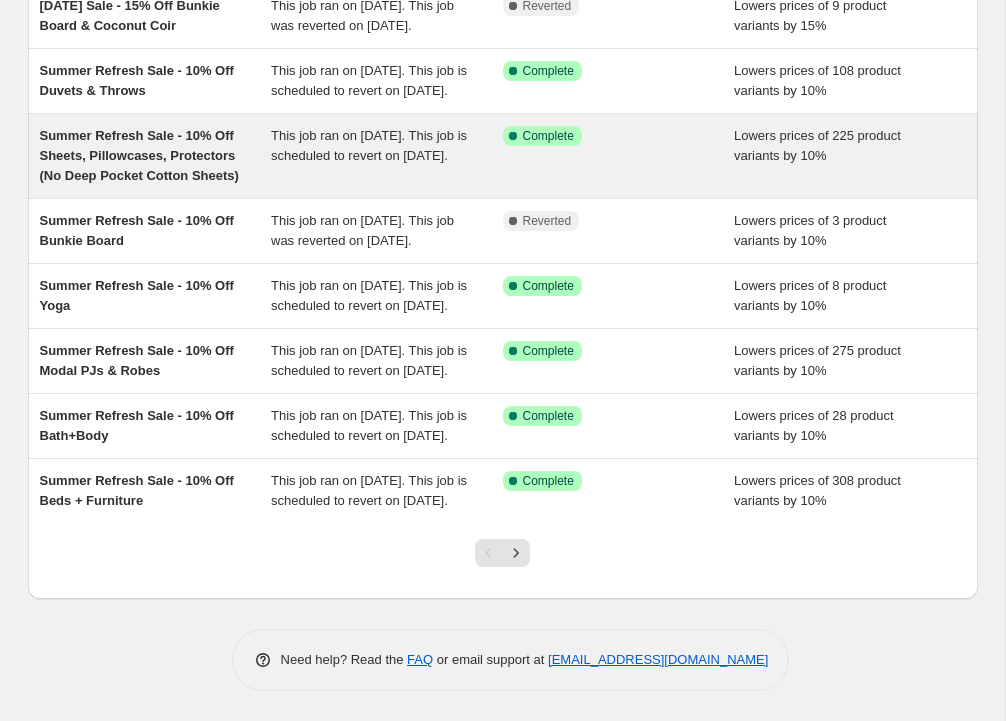 scroll, scrollTop: 549, scrollLeft: 0, axis: vertical 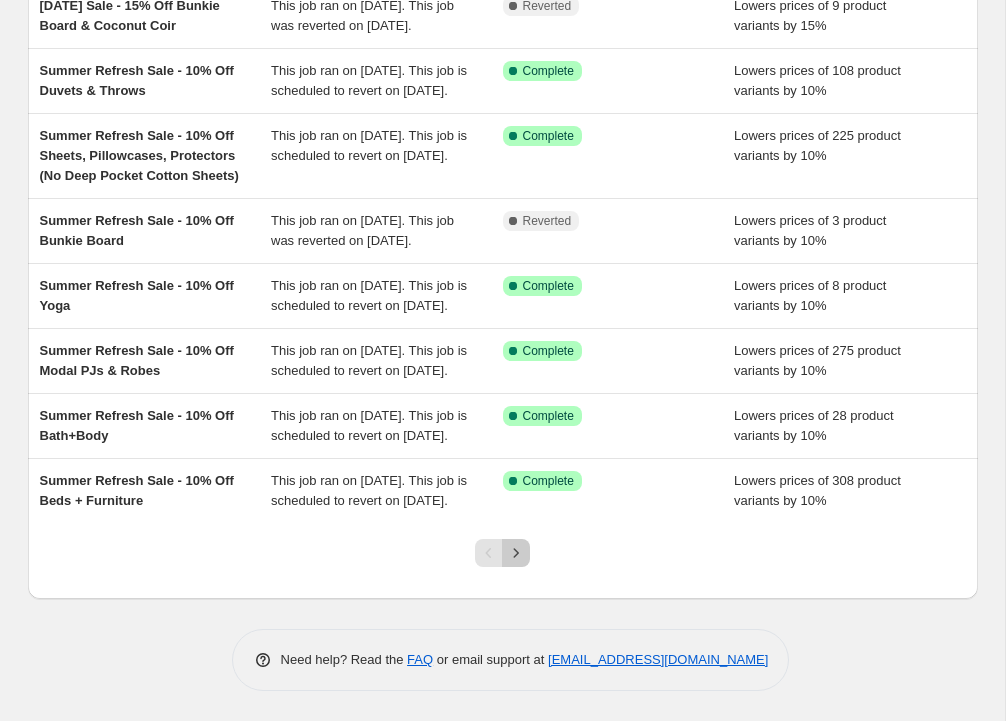 click 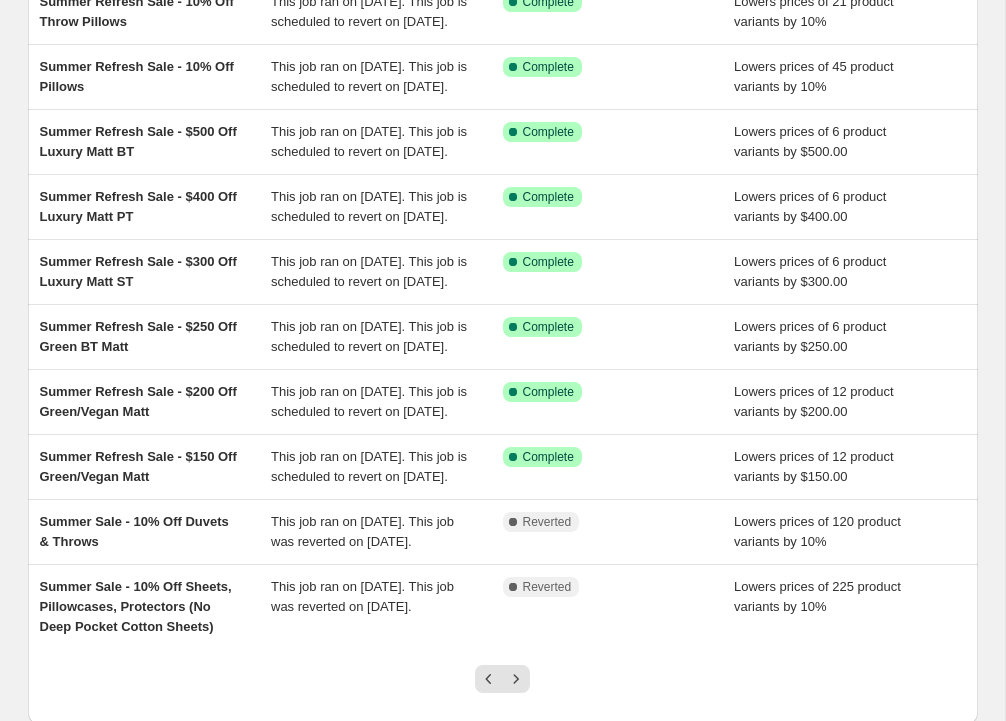 scroll, scrollTop: 509, scrollLeft: 0, axis: vertical 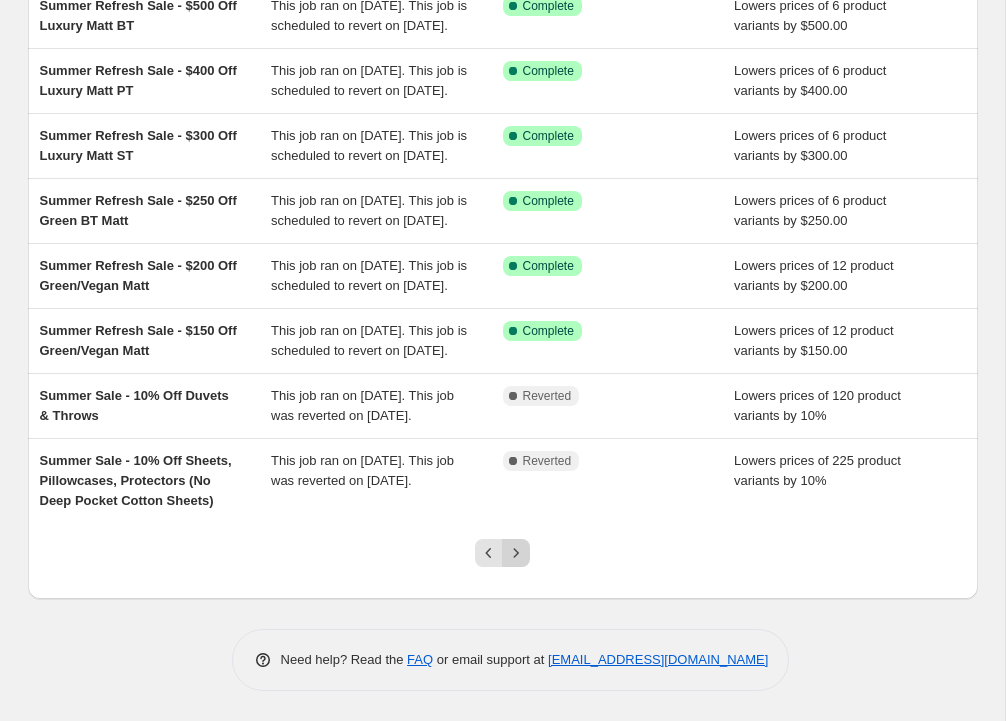 click 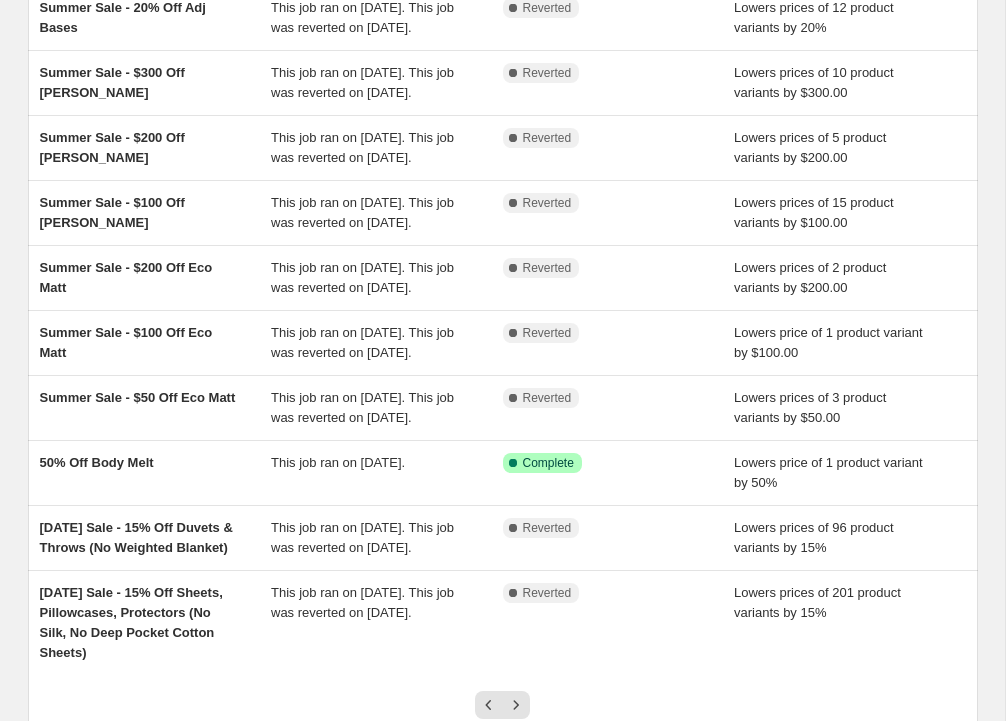 scroll, scrollTop: 509, scrollLeft: 0, axis: vertical 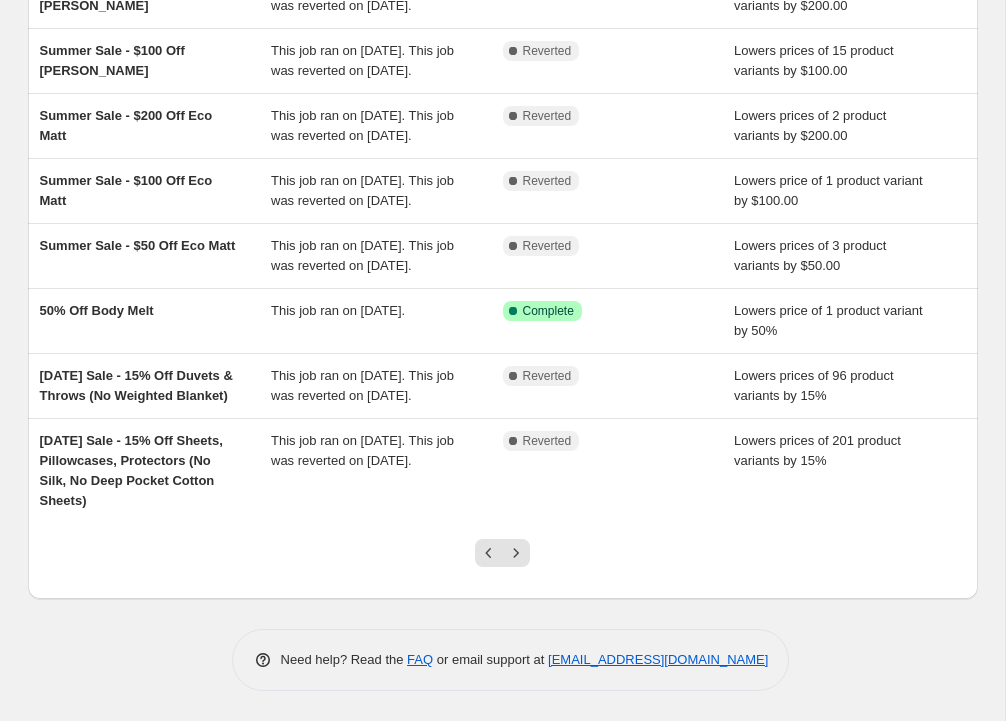 click 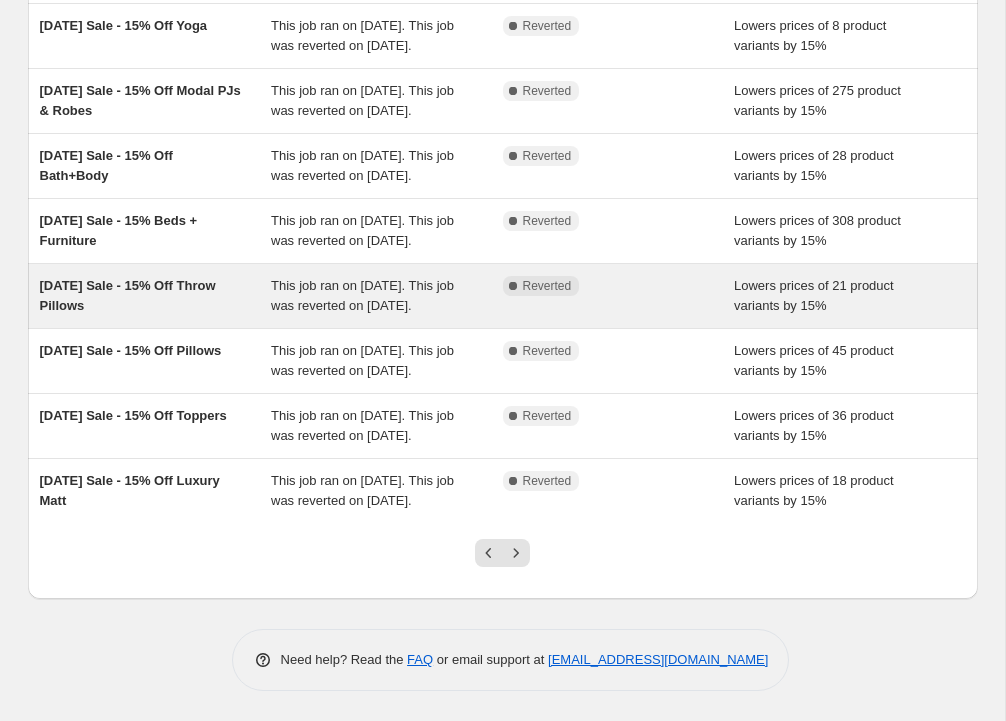 scroll, scrollTop: 409, scrollLeft: 0, axis: vertical 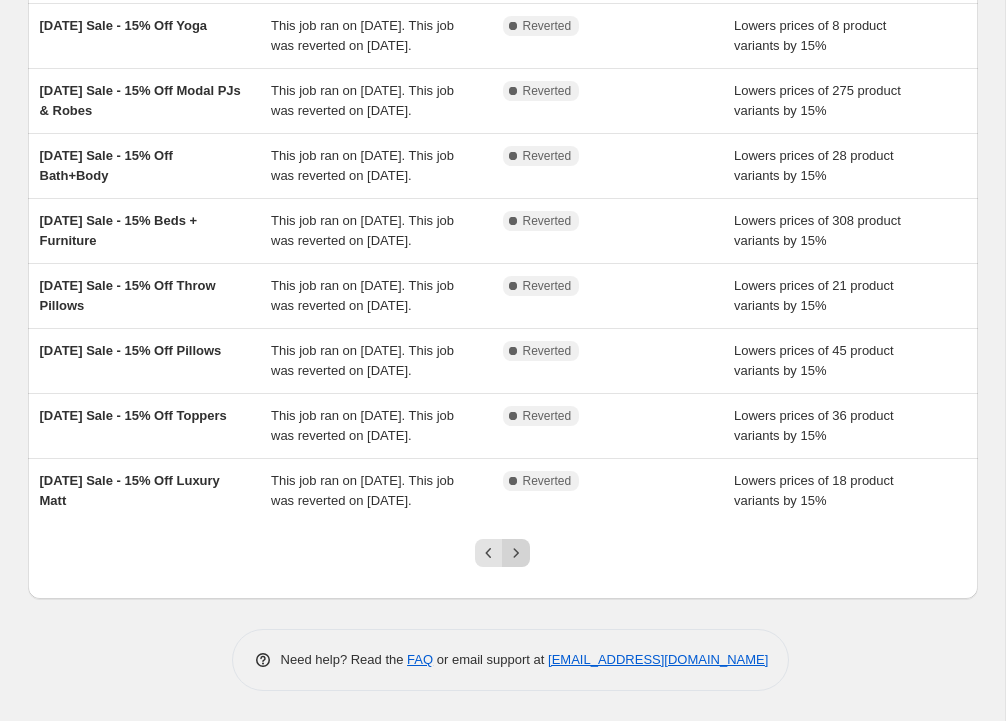 click 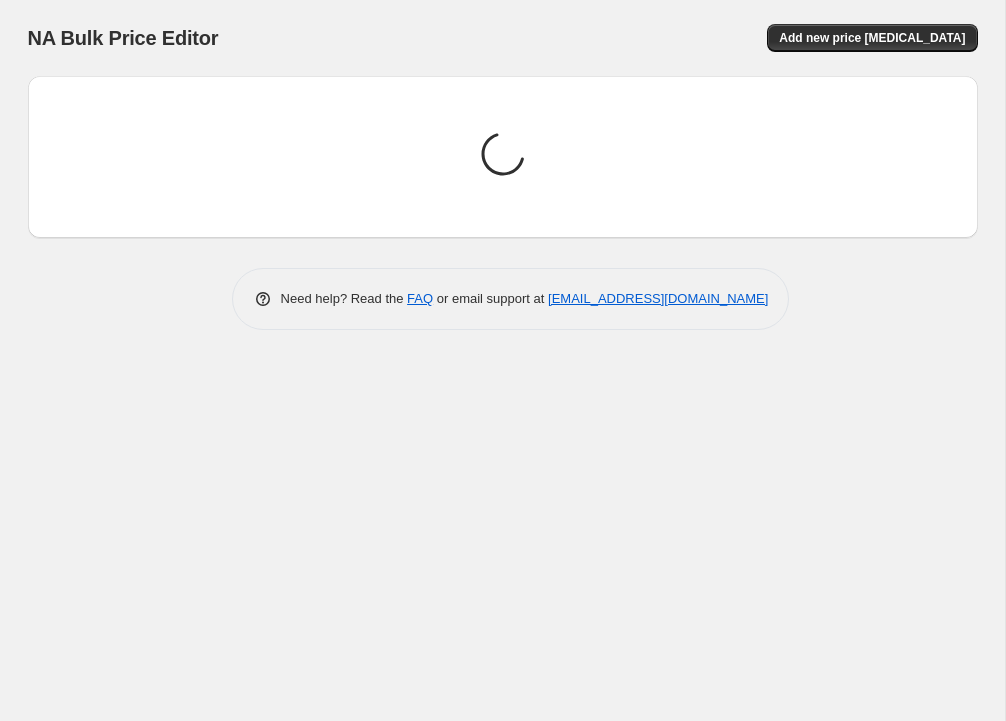scroll, scrollTop: 0, scrollLeft: 0, axis: both 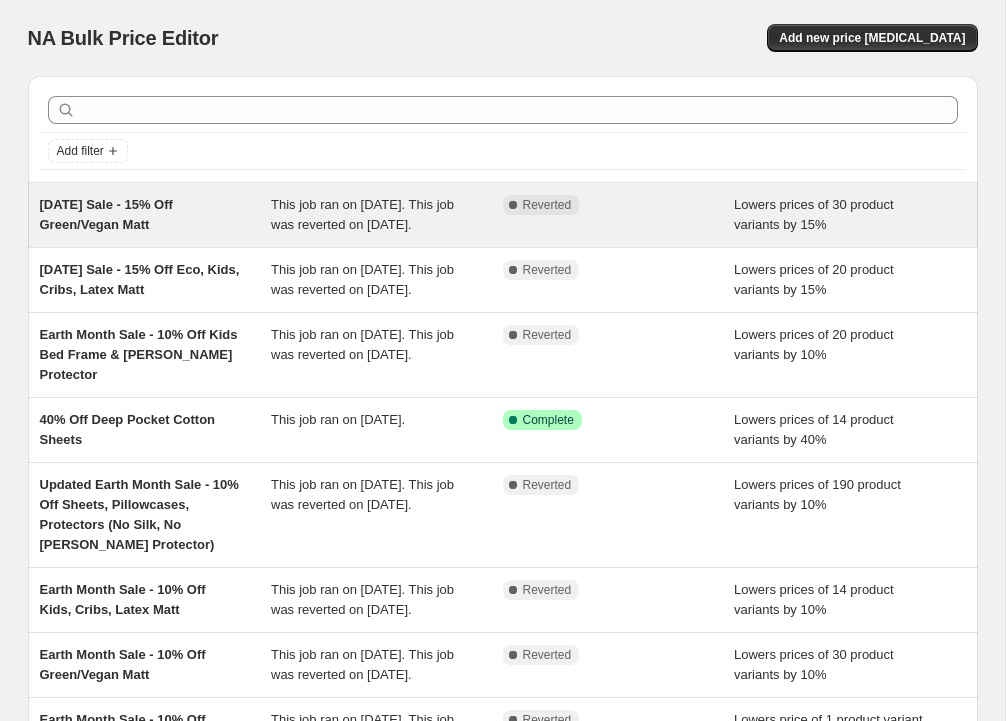 click on "[DATE] Sale - 15% Off Green/Vegan Matt" at bounding box center (156, 215) 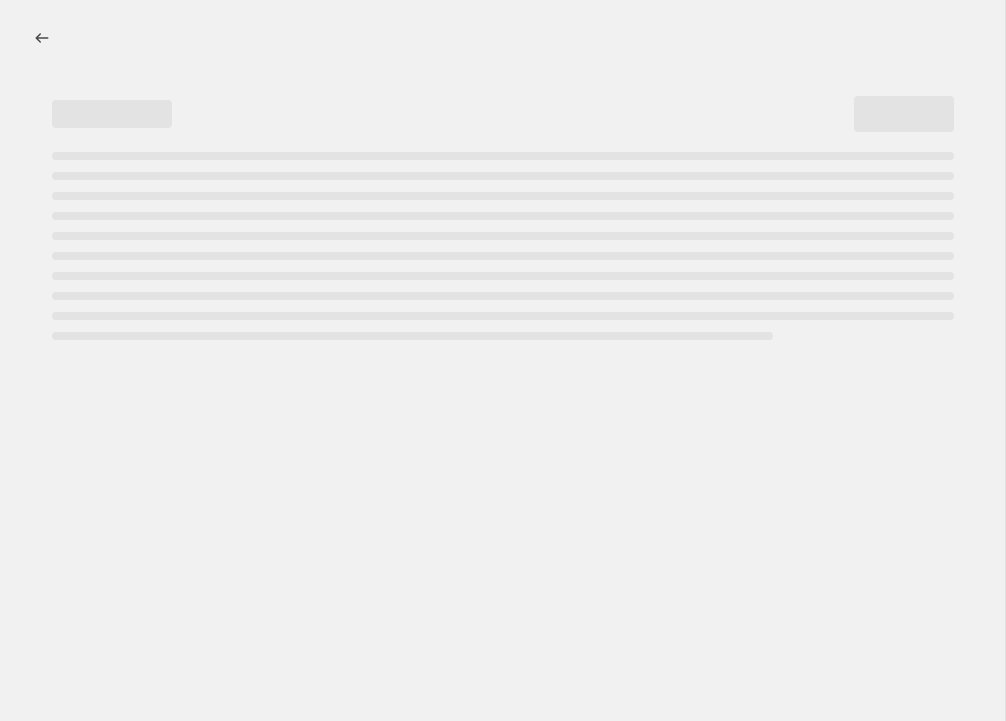 select on "percentage" 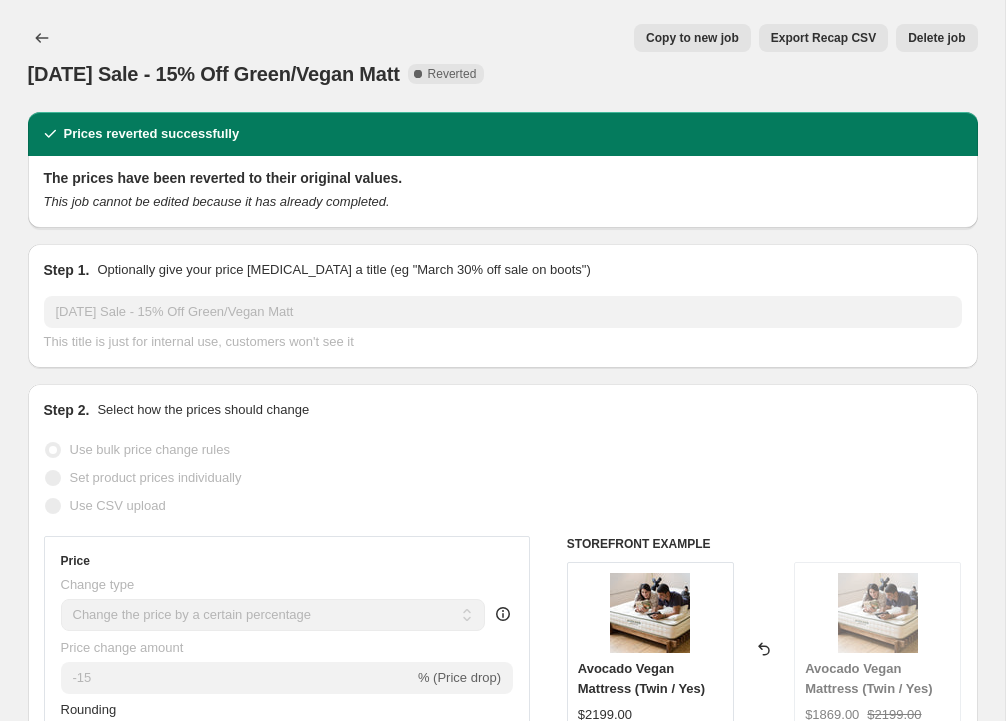 click on "Copy to new job" at bounding box center (692, 38) 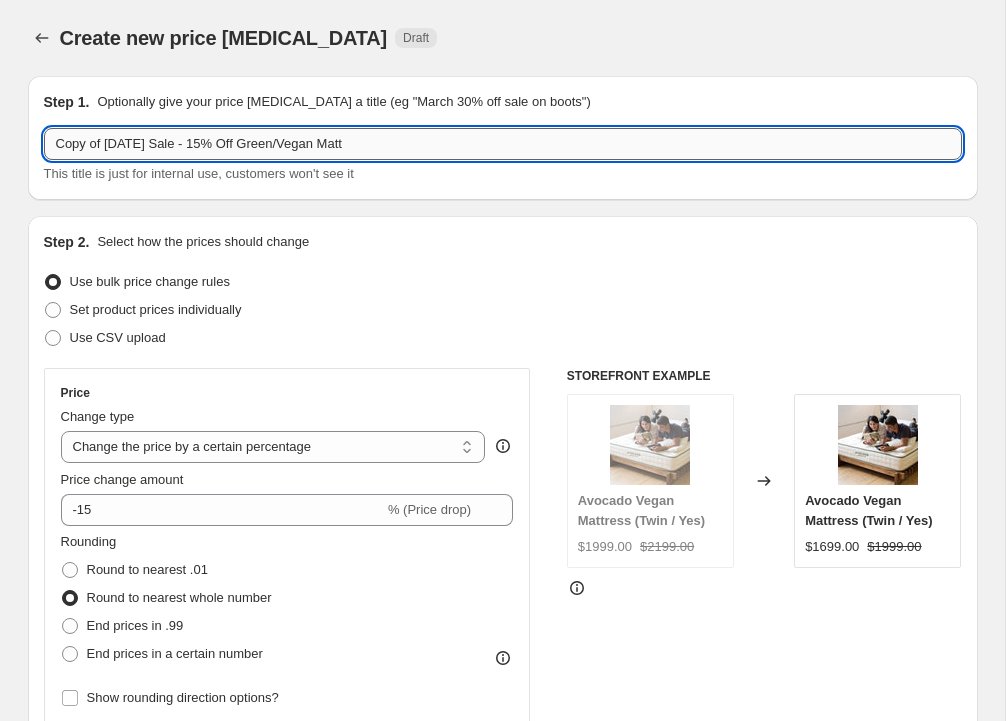 drag, startPoint x: 144, startPoint y: 141, endPoint x: 49, endPoint y: 137, distance: 95.084175 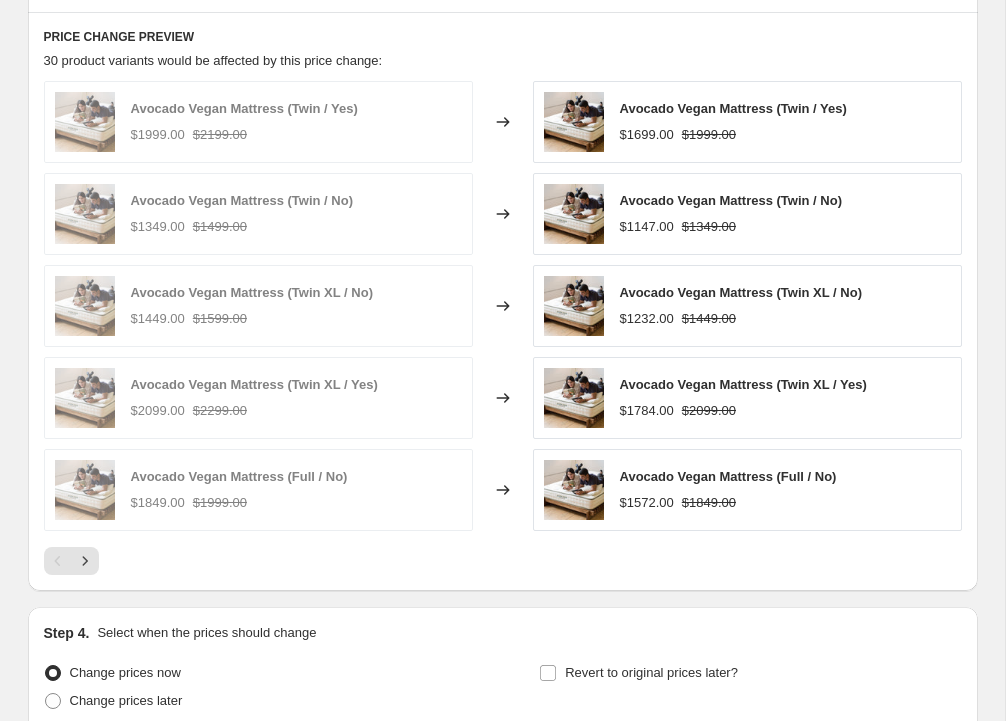 scroll, scrollTop: 1273, scrollLeft: 0, axis: vertical 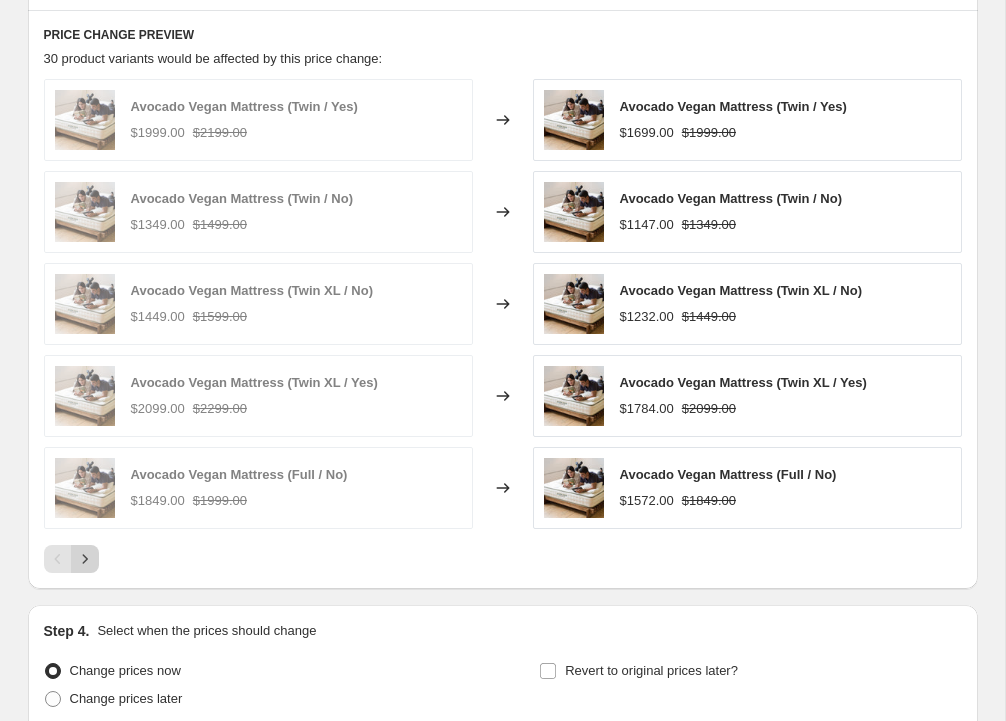 type on "[DATE]  Sale - 15% Off Green/Vegan Matt" 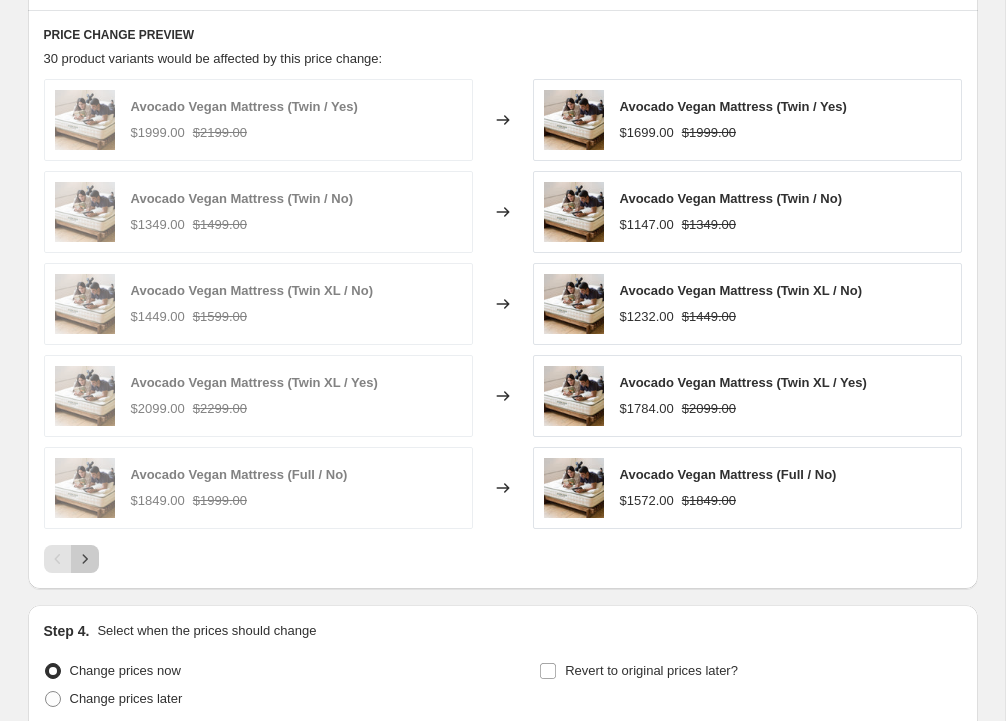 click 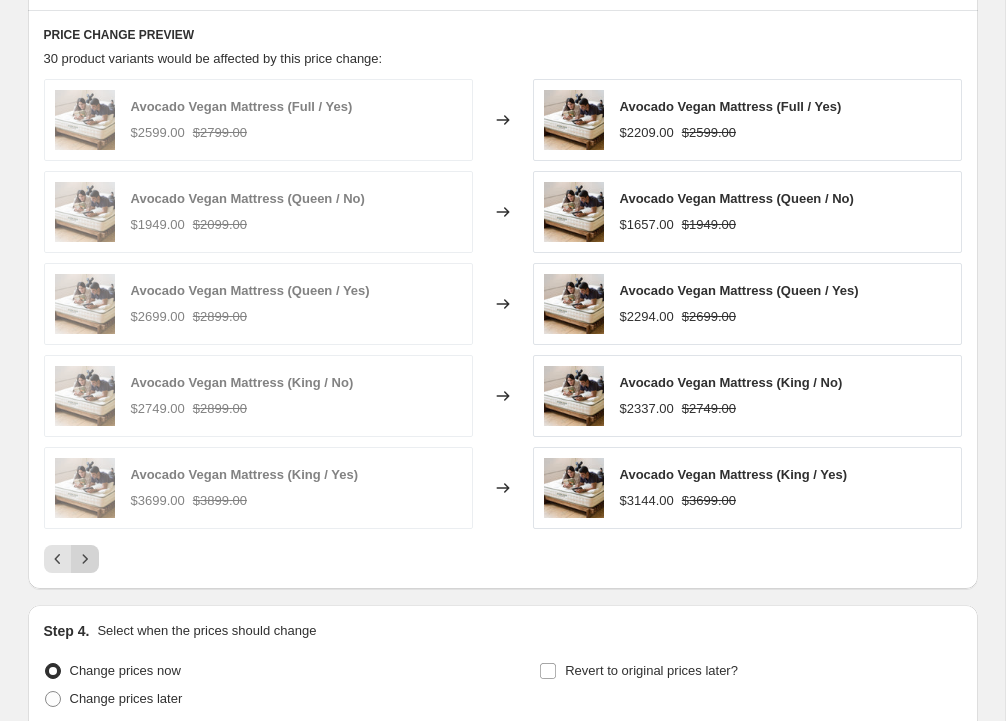 click 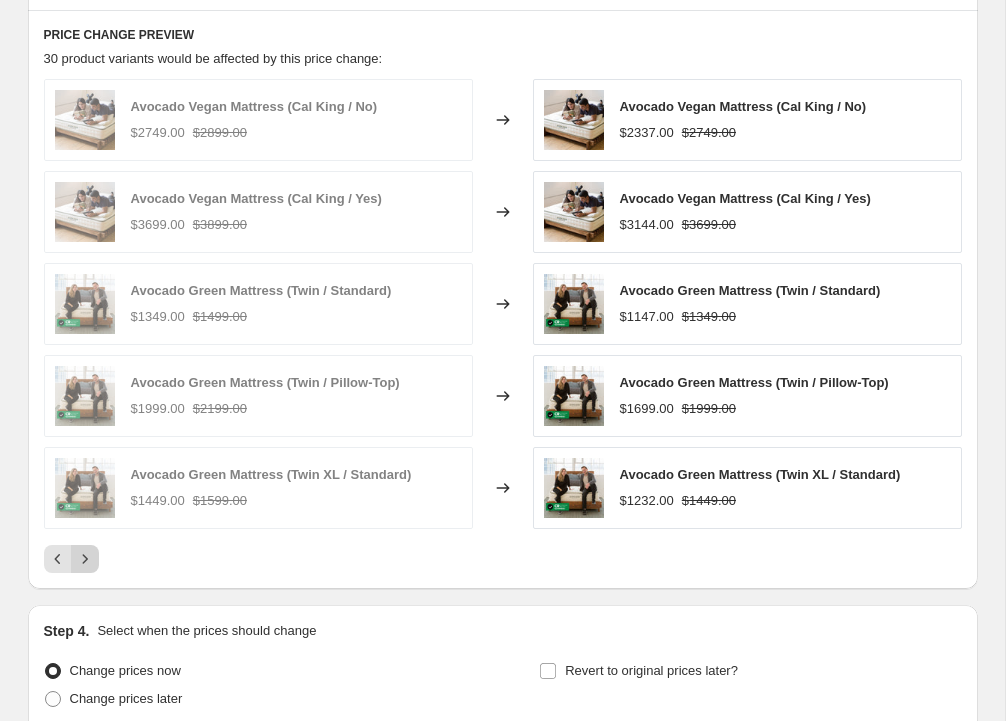 click 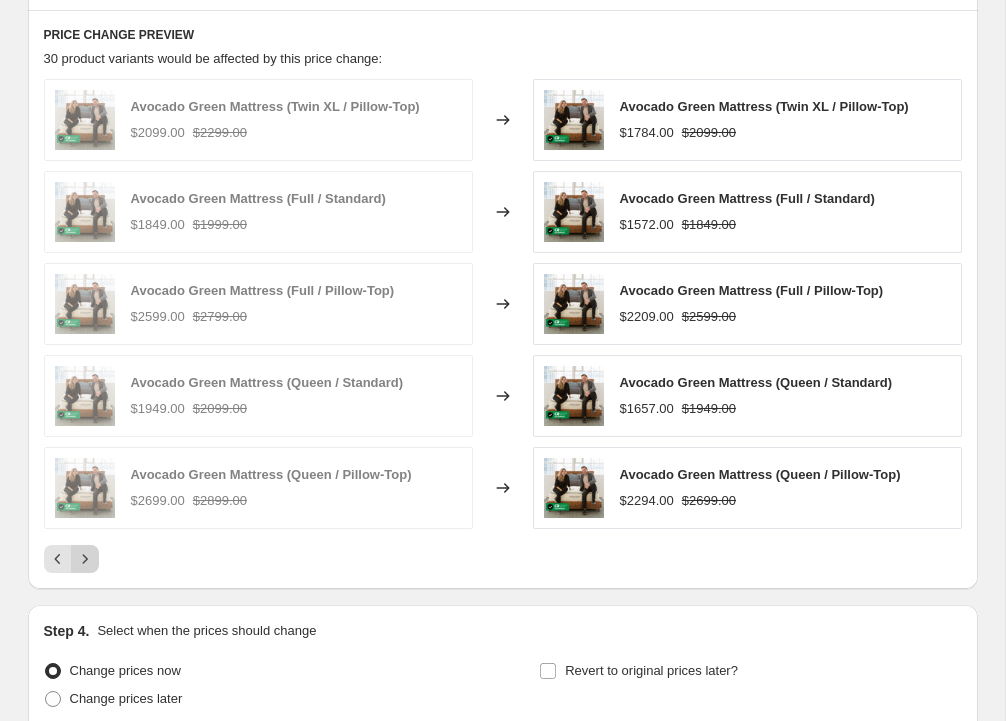 click 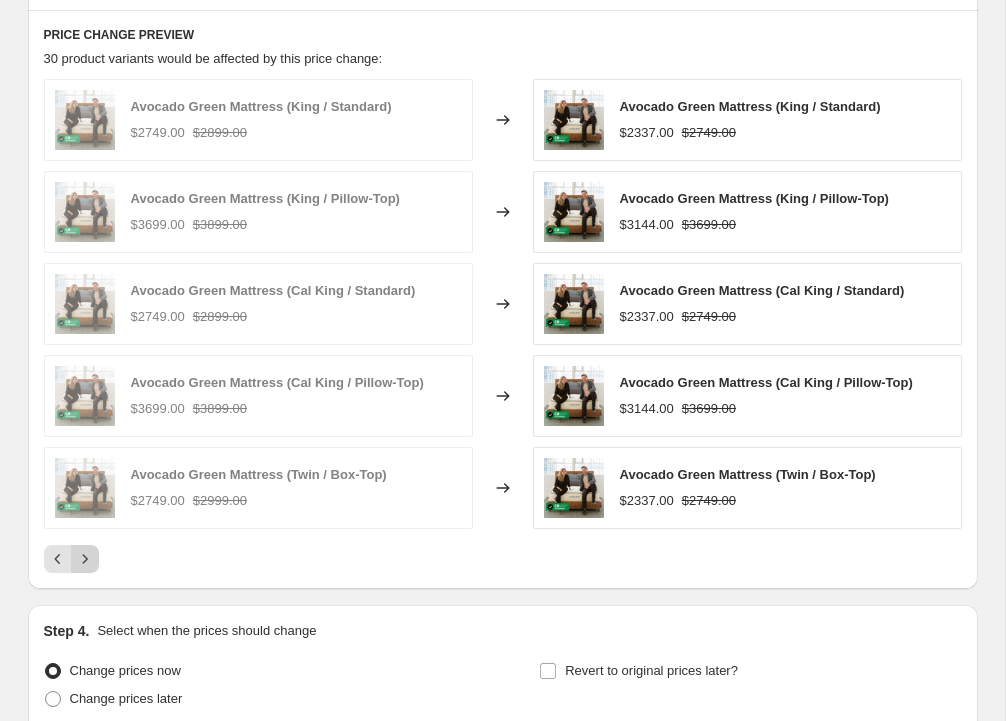 click 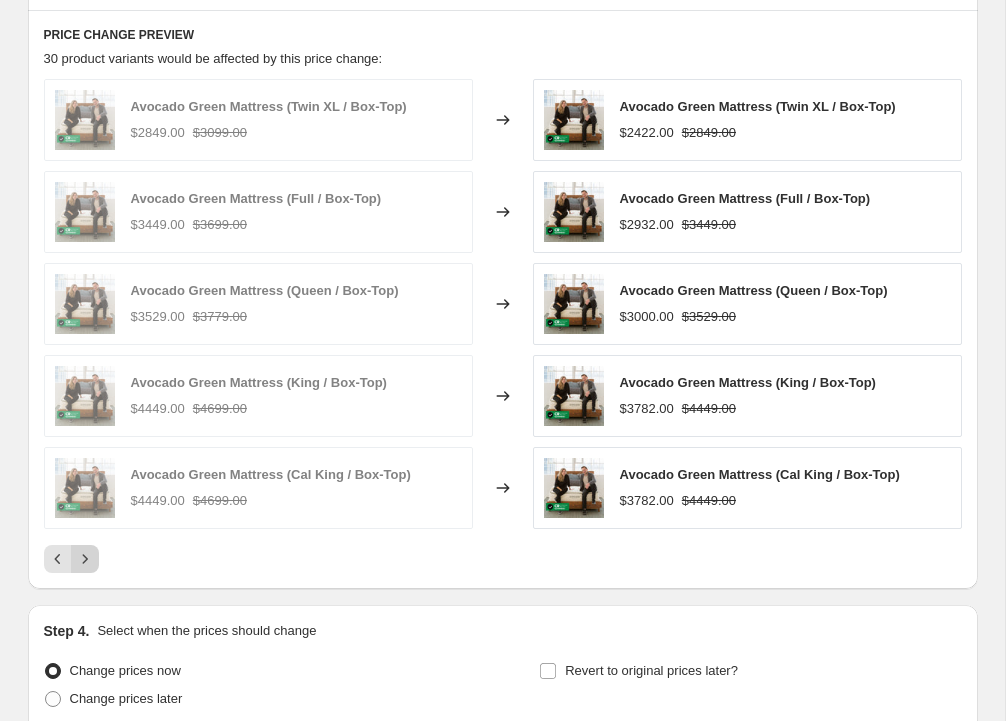 click at bounding box center (85, 559) 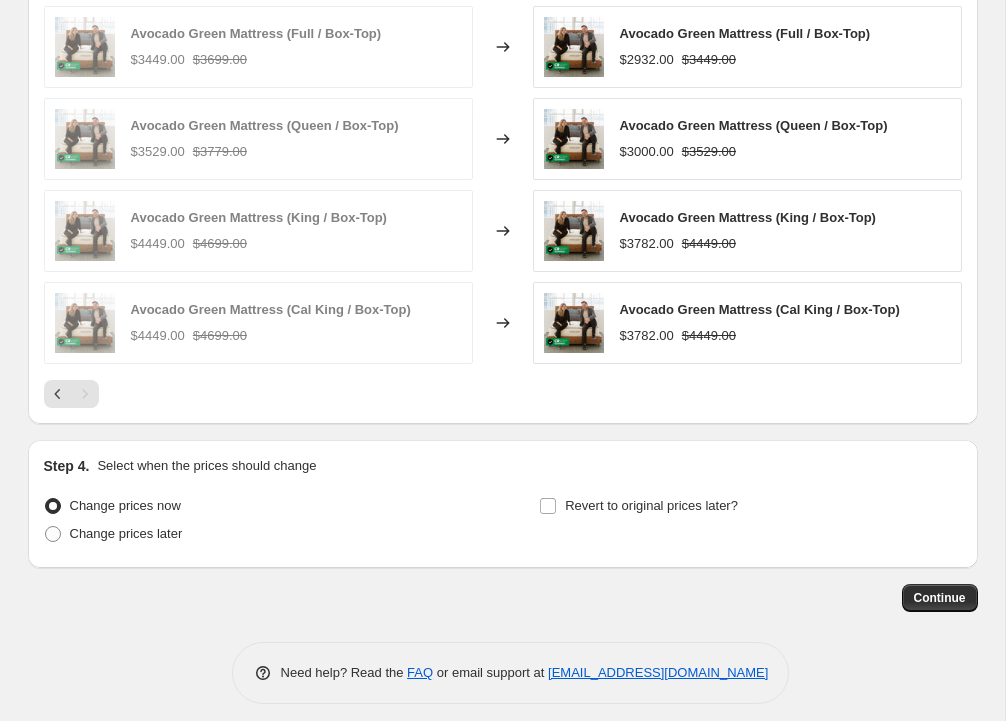 scroll, scrollTop: 1451, scrollLeft: 0, axis: vertical 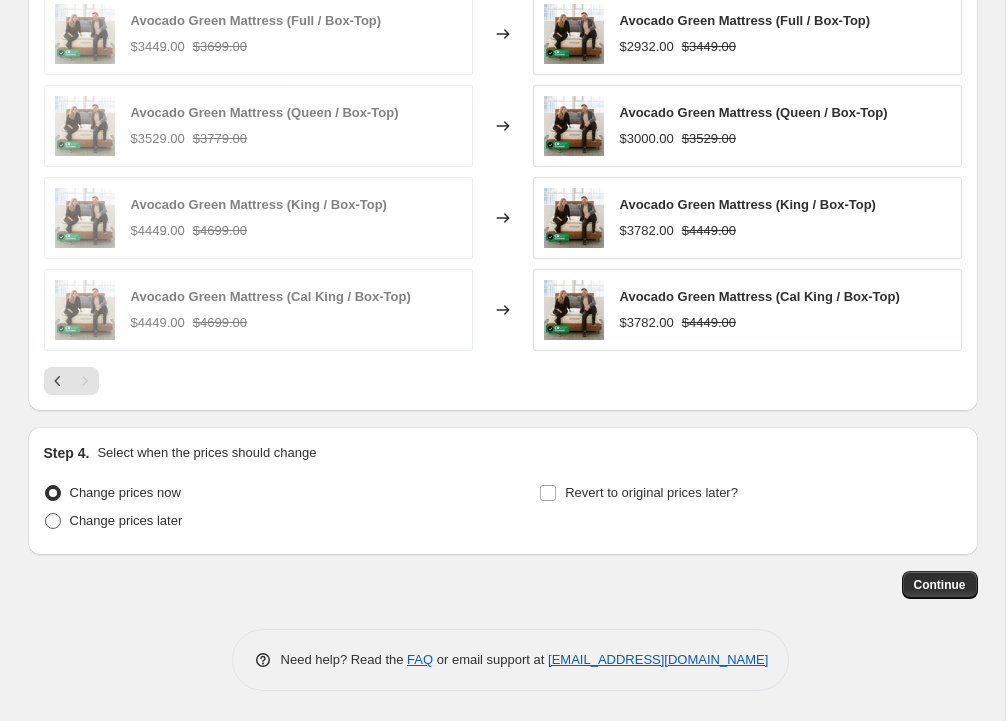 click at bounding box center (53, 521) 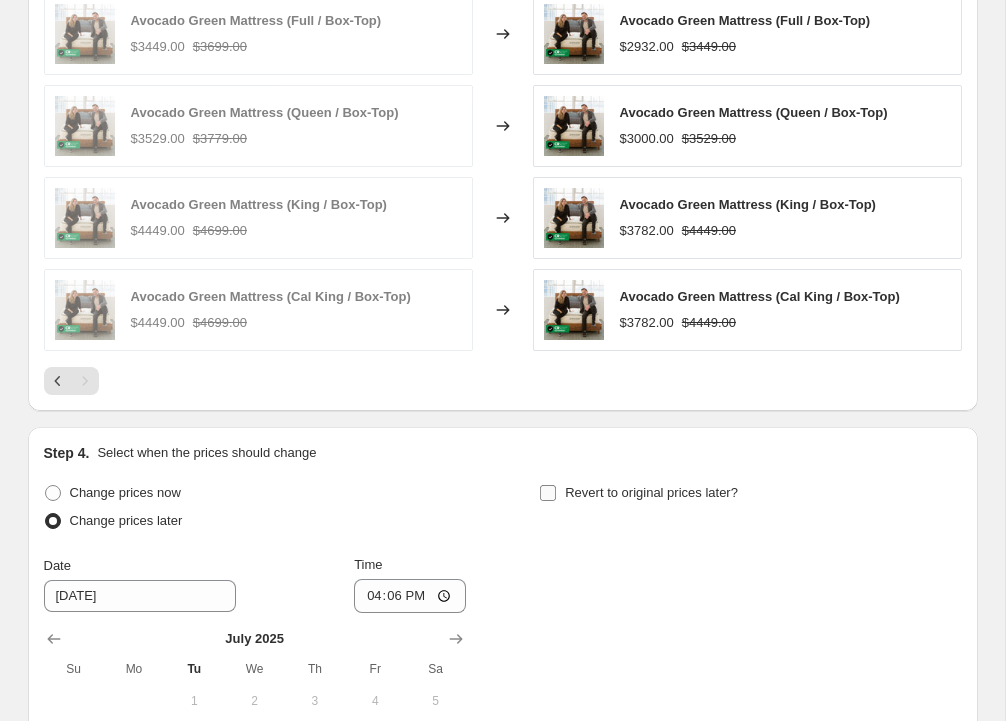 click on "Revert to original prices later?" at bounding box center [548, 493] 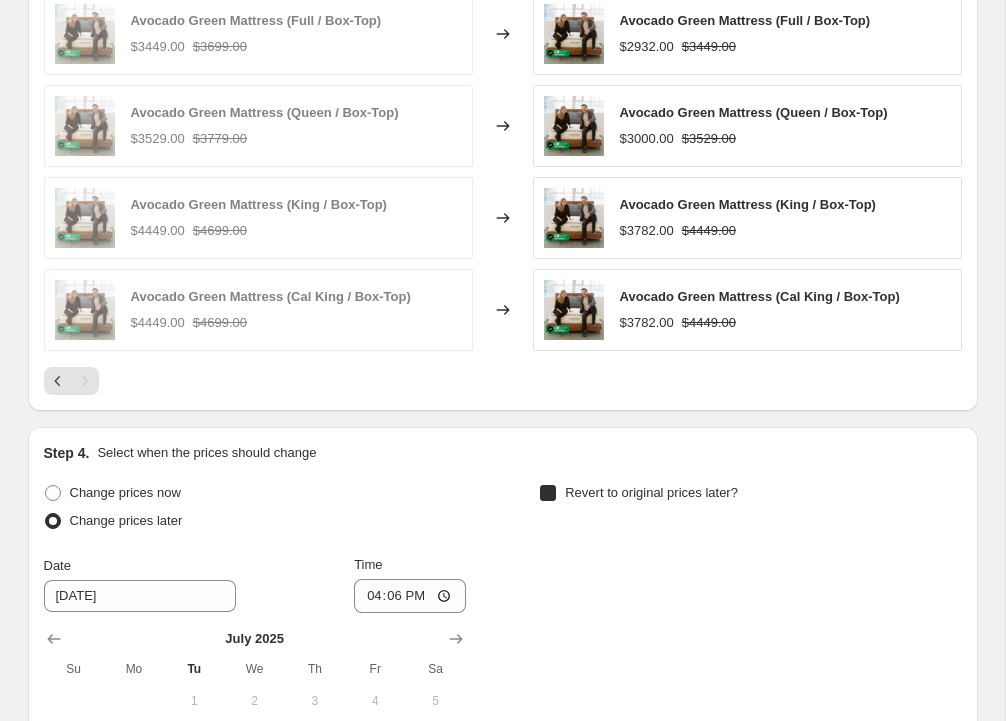 checkbox on "true" 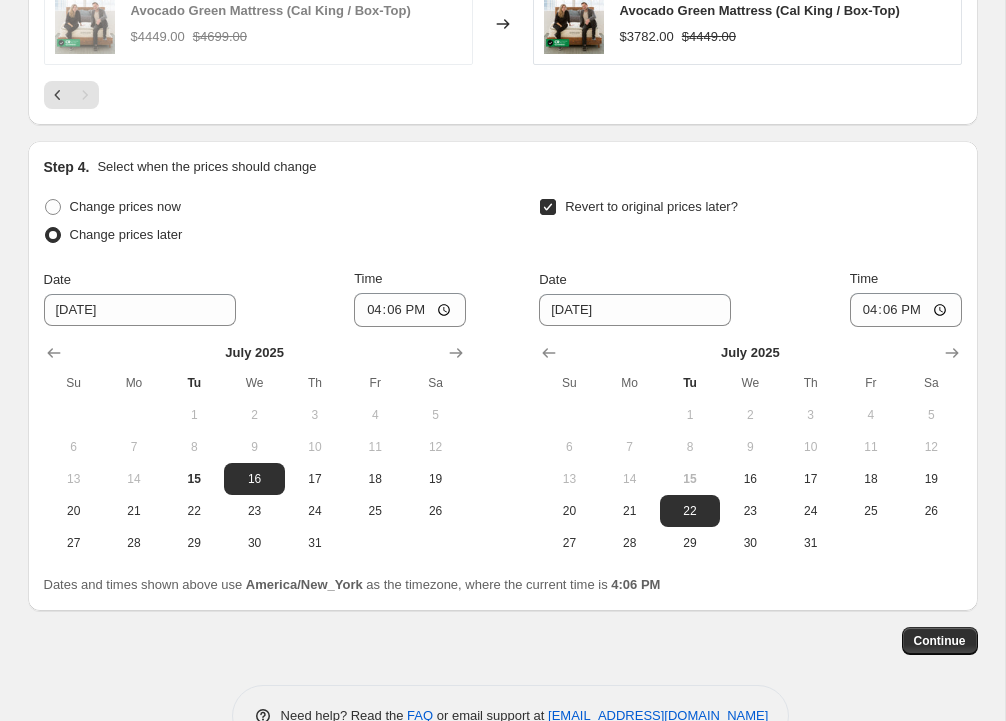 scroll, scrollTop: 1765, scrollLeft: 0, axis: vertical 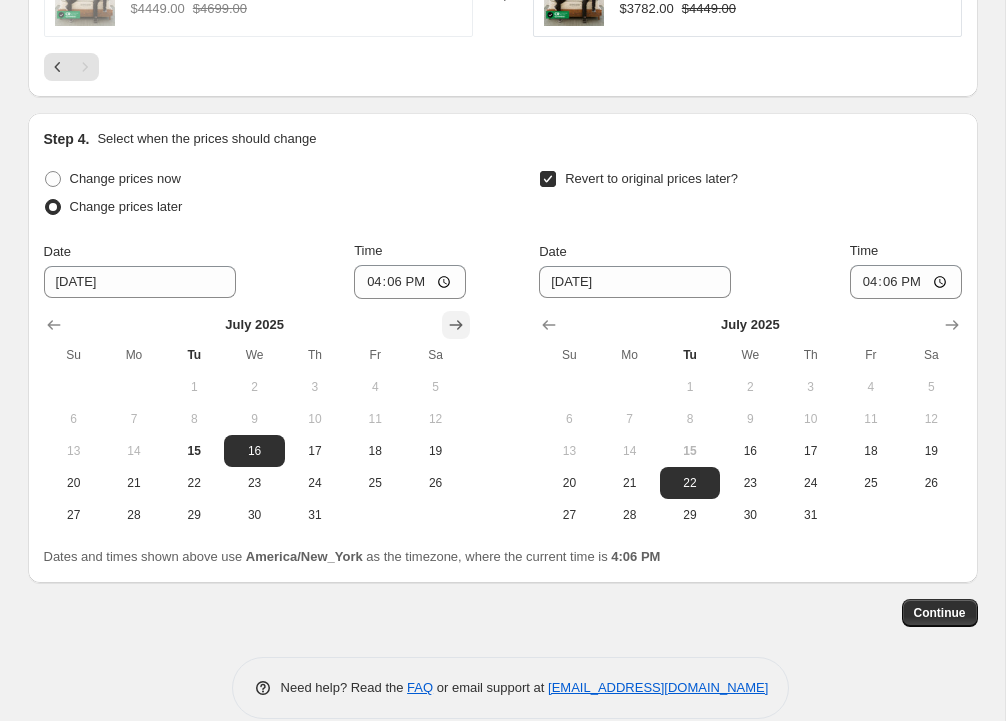 click 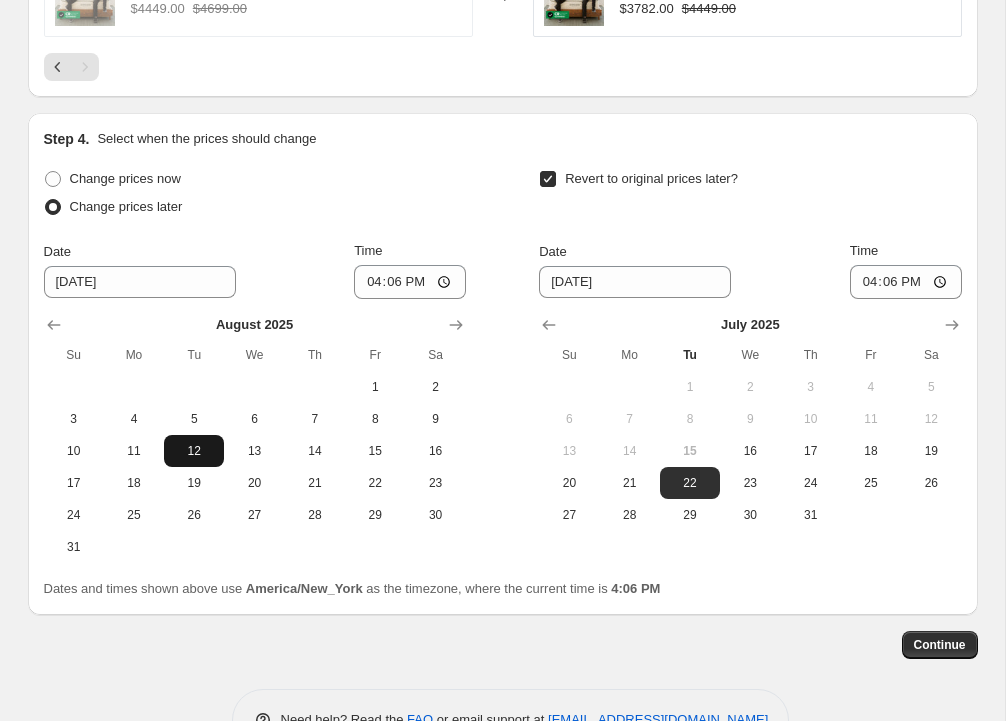 click on "12" at bounding box center (194, 451) 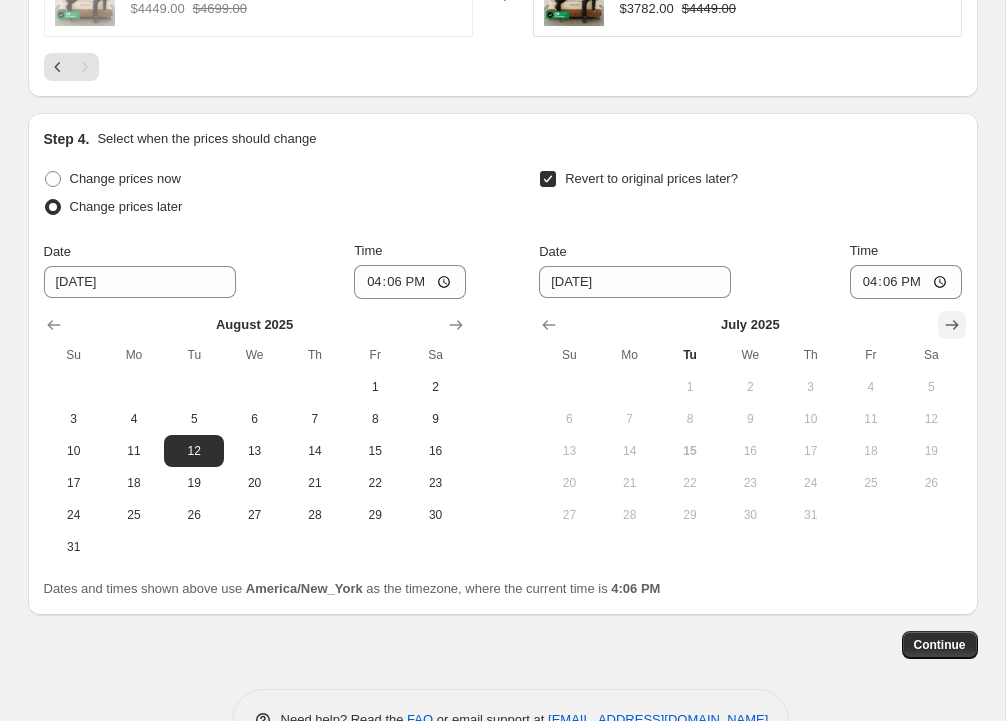 click 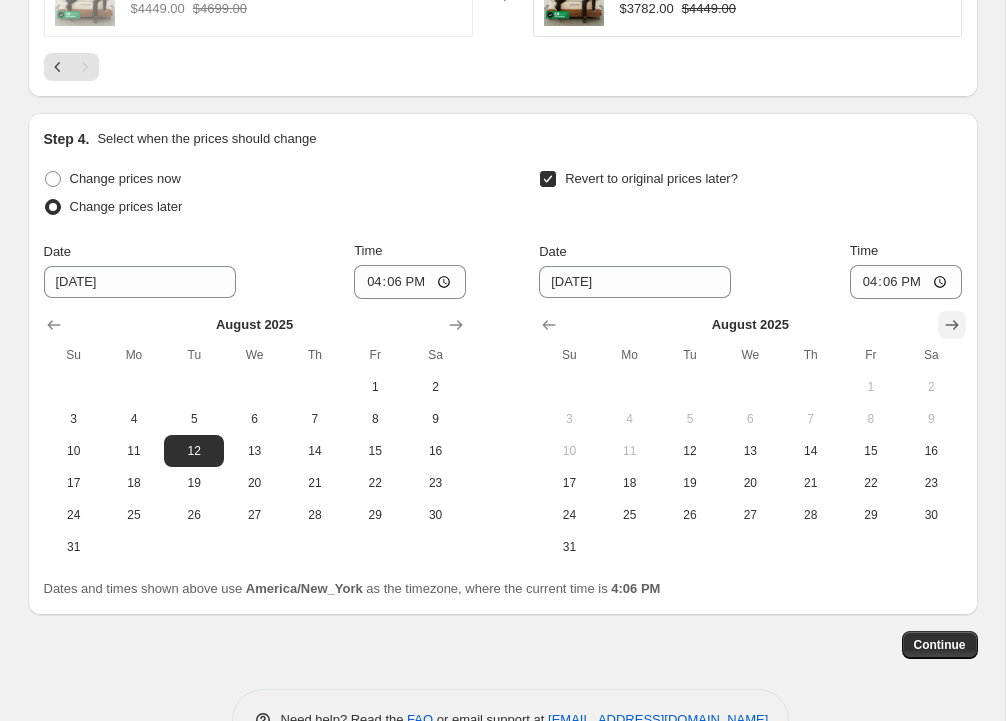 click 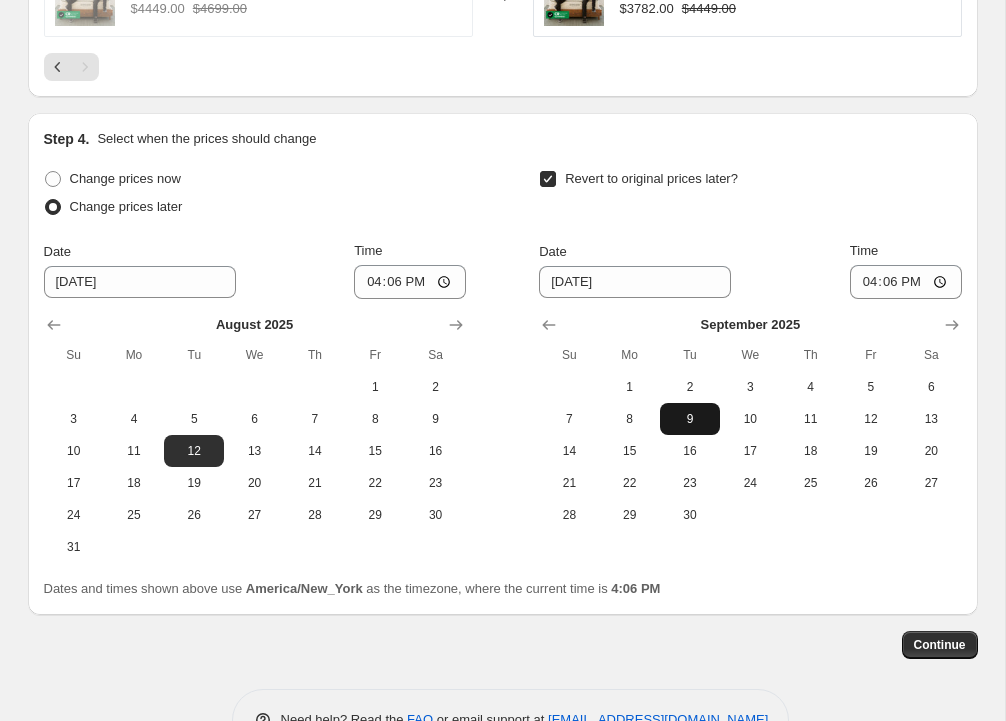 click on "9" at bounding box center (690, 419) 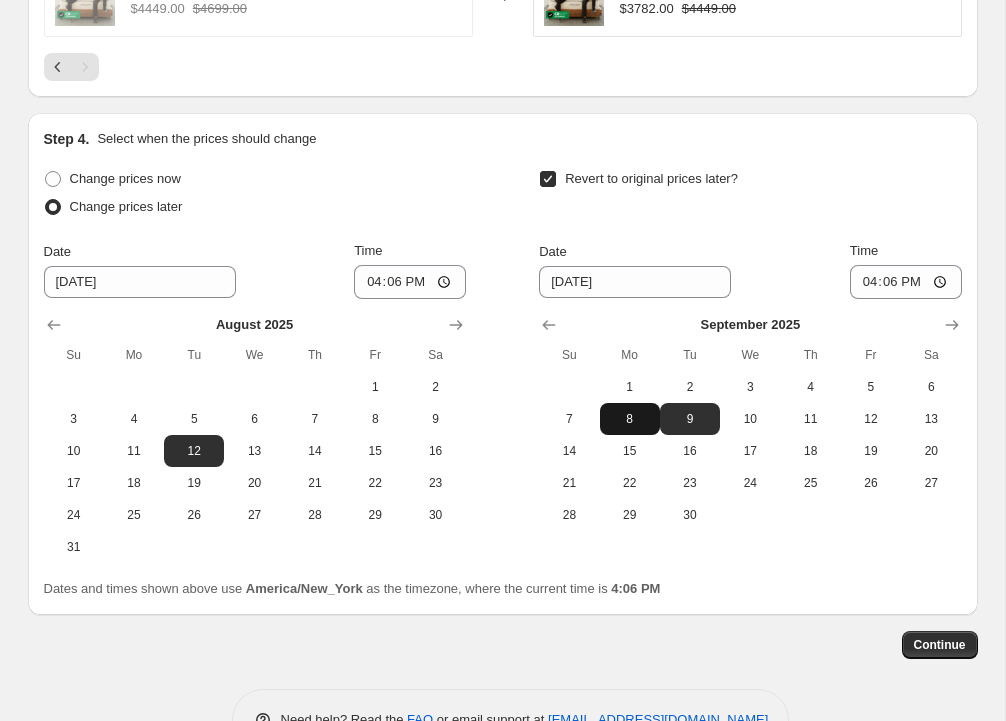 click on "8" at bounding box center [630, 419] 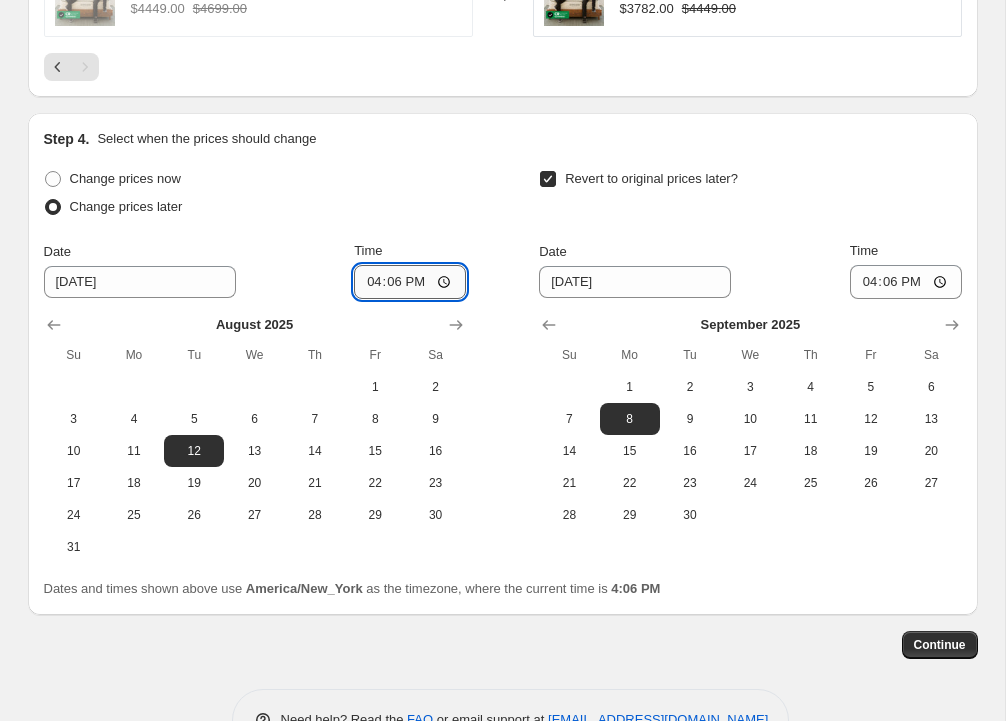 click on "16:06" at bounding box center [410, 282] 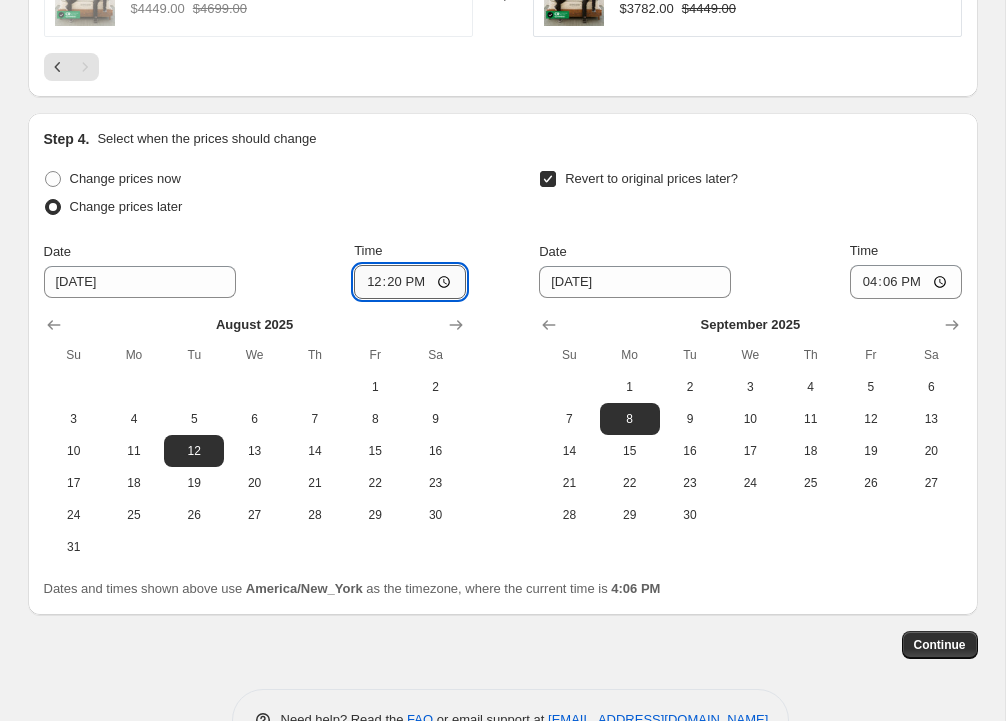 type on "00:20" 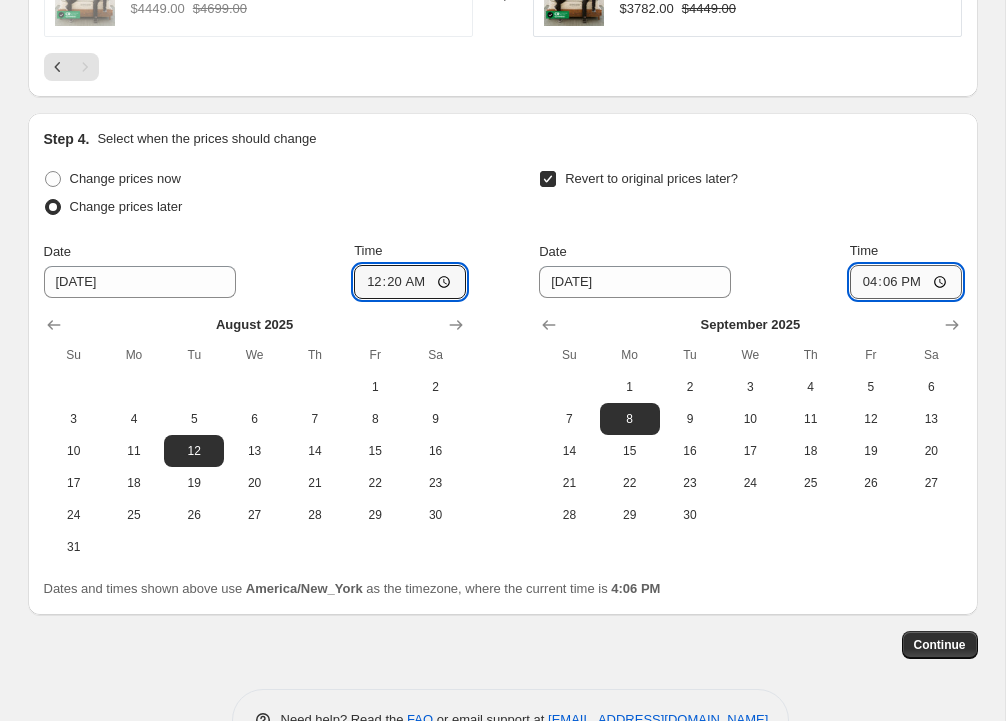 click on "16:06" at bounding box center (906, 282) 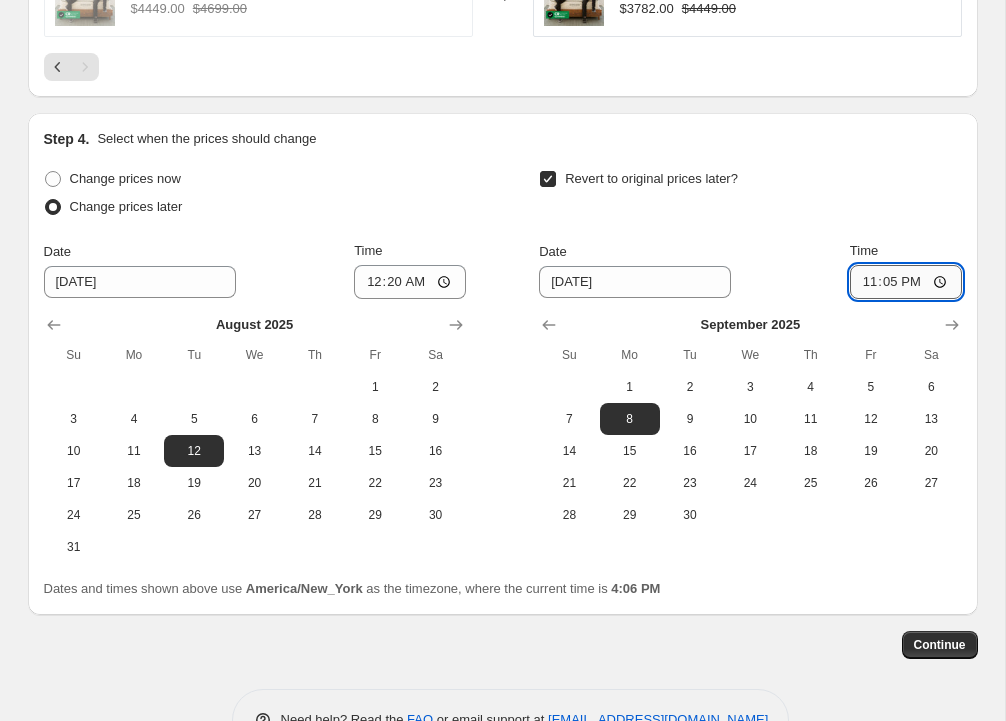 type on "23:59" 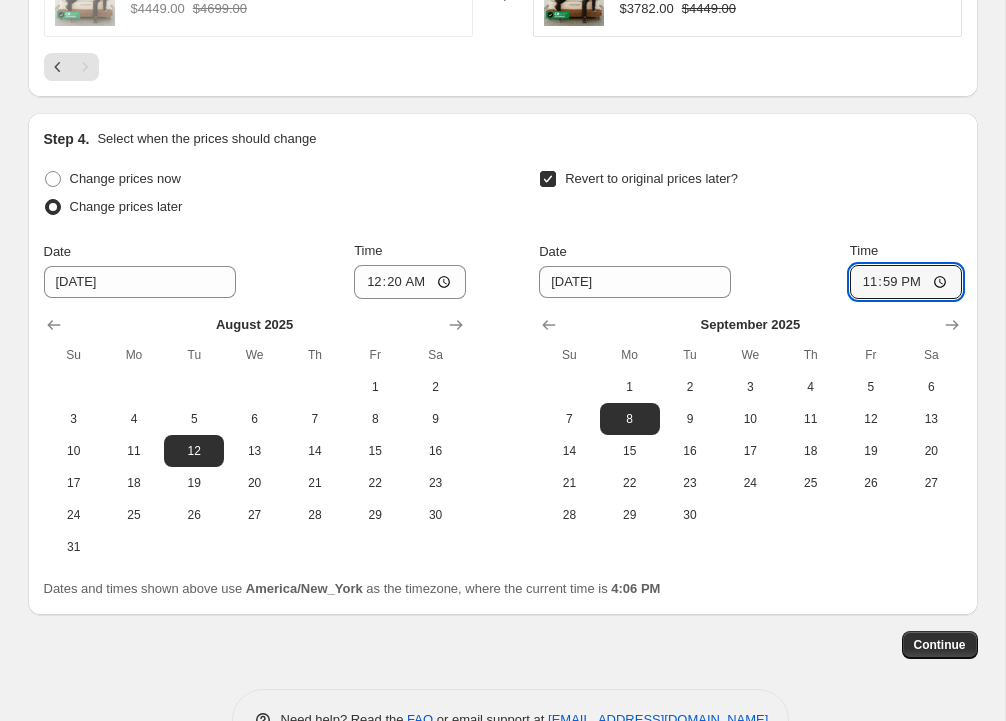 click on "Revert to original prices later?" at bounding box center (750, 195) 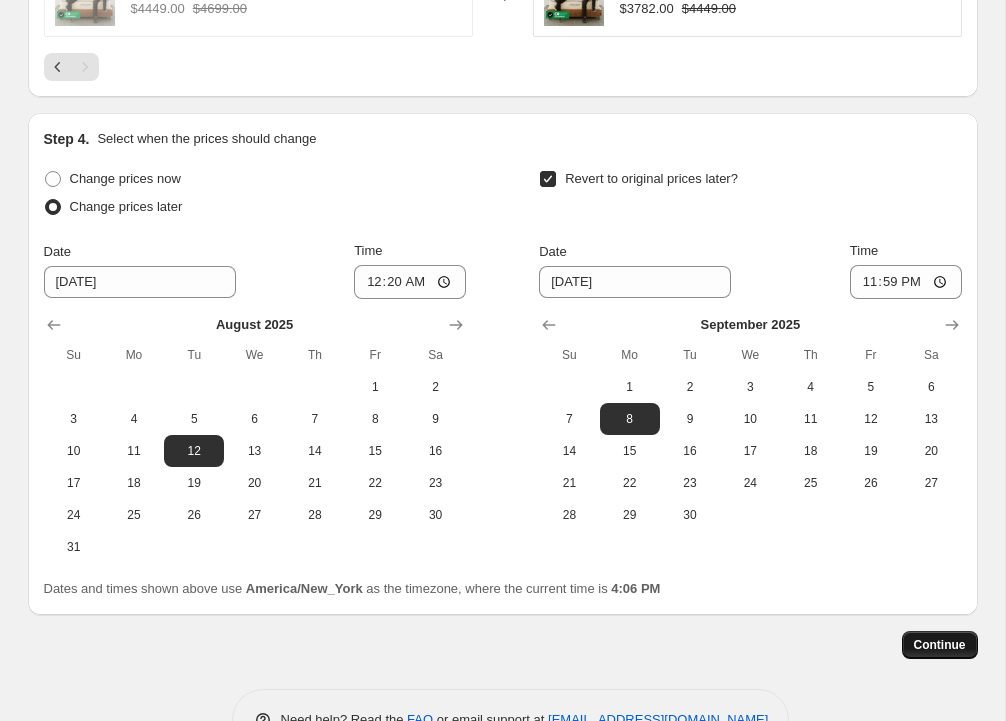 click on "Continue" at bounding box center [940, 645] 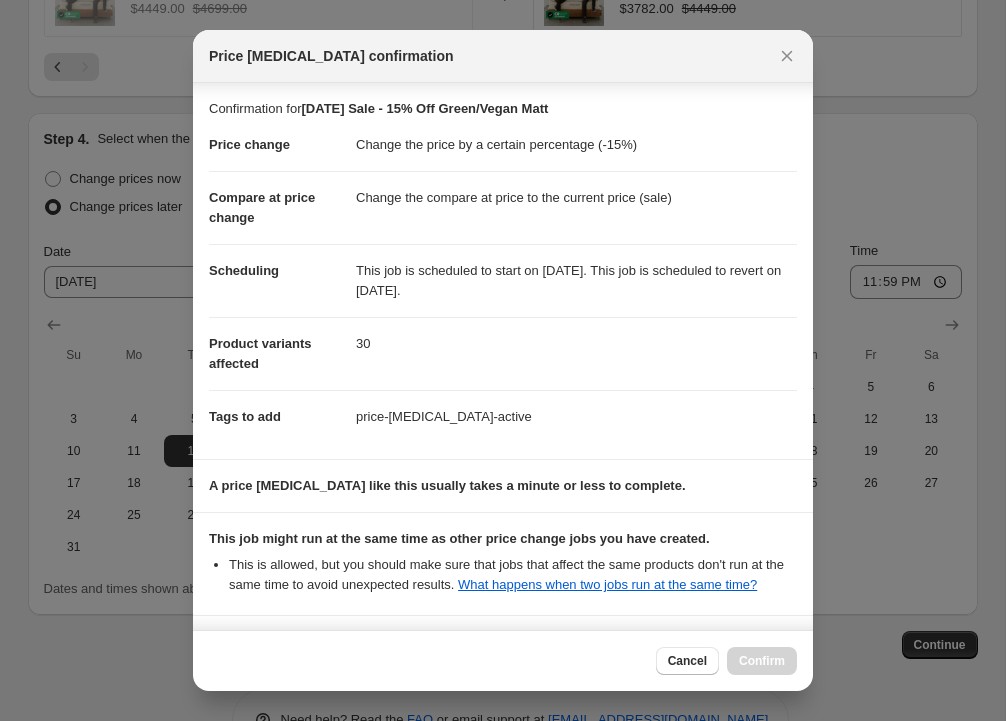 scroll, scrollTop: 190, scrollLeft: 0, axis: vertical 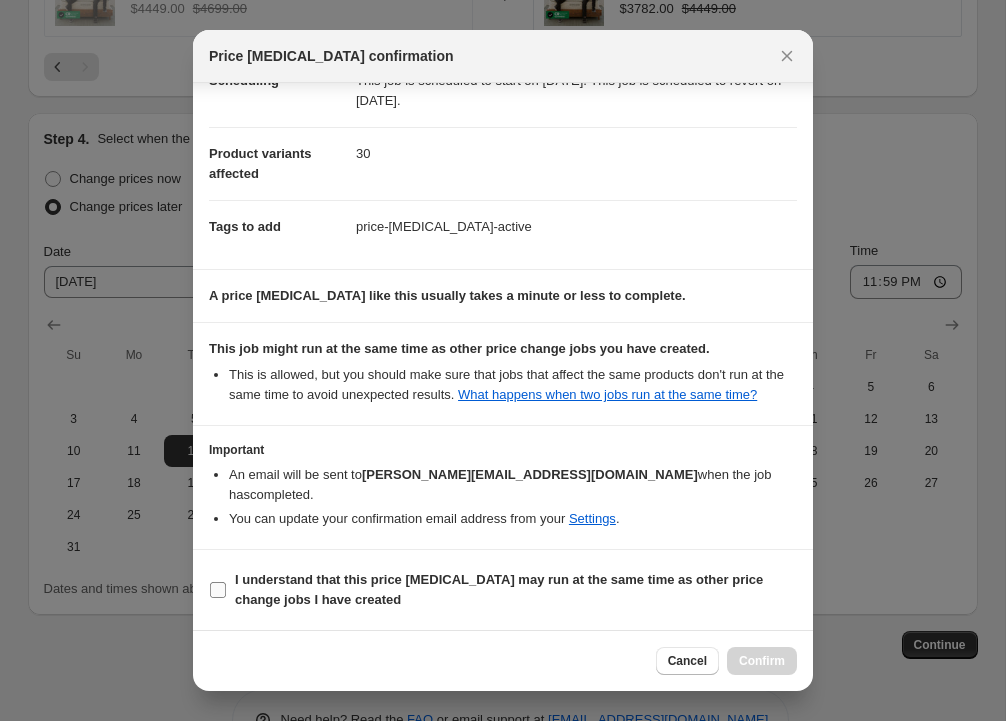 click on "I understand that this price [MEDICAL_DATA] may run at the same time as other price change jobs I have created" at bounding box center (503, 590) 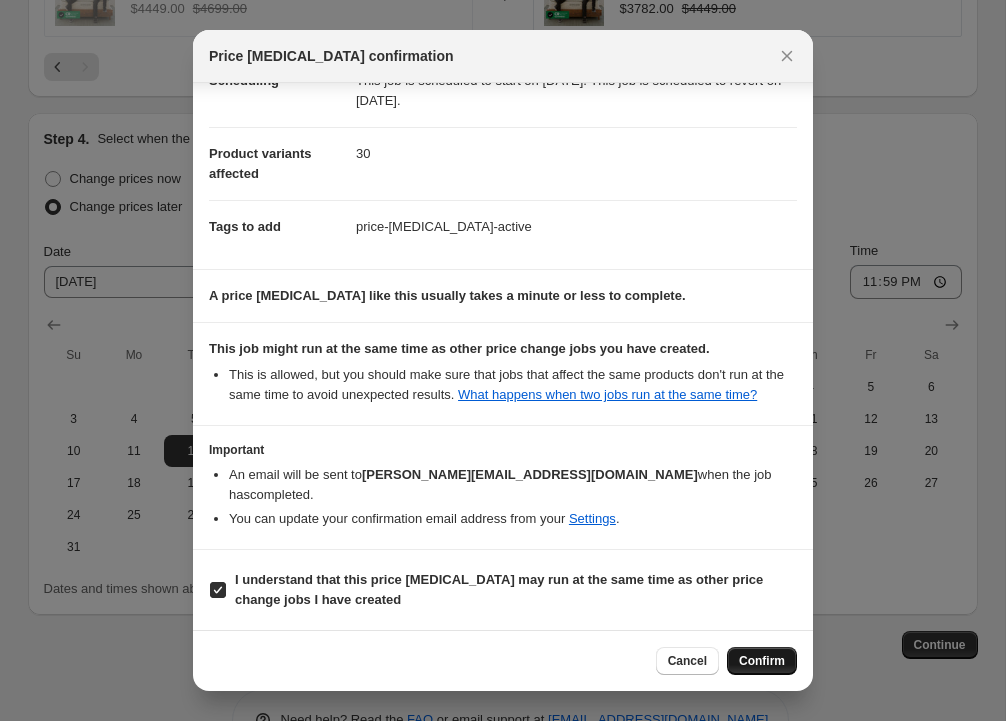 click on "Confirm" at bounding box center [762, 661] 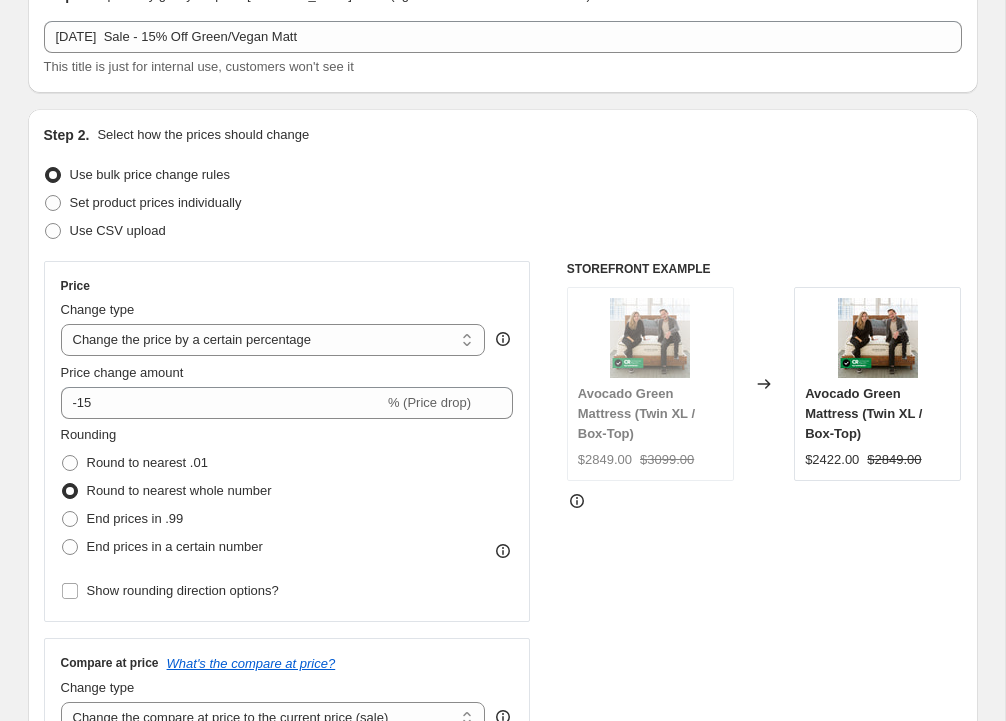 scroll, scrollTop: 0, scrollLeft: 0, axis: both 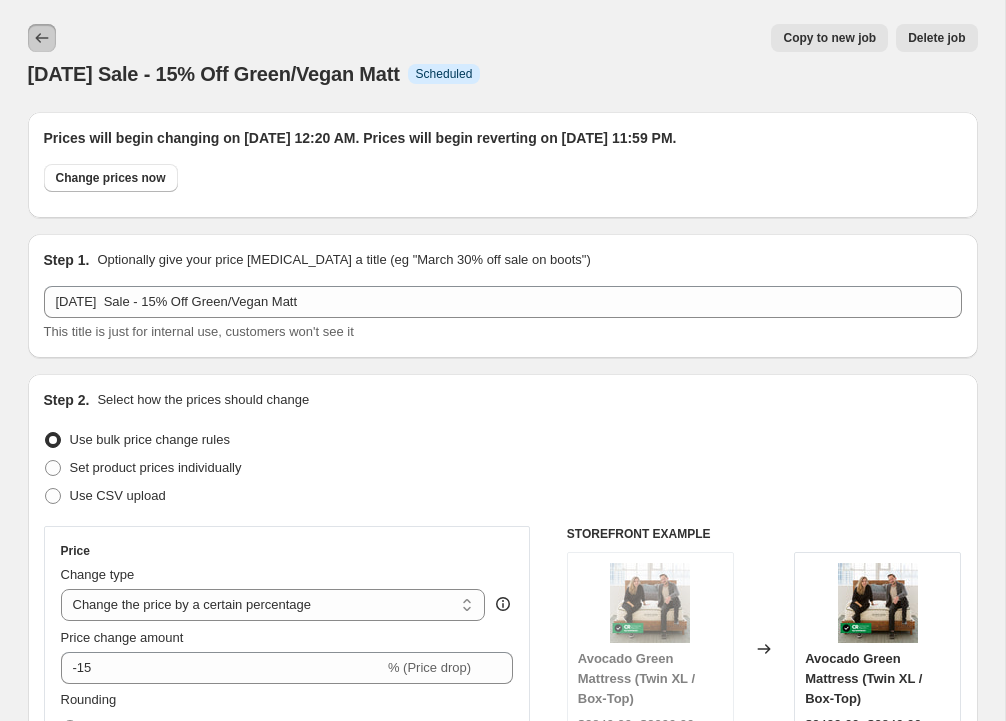 click 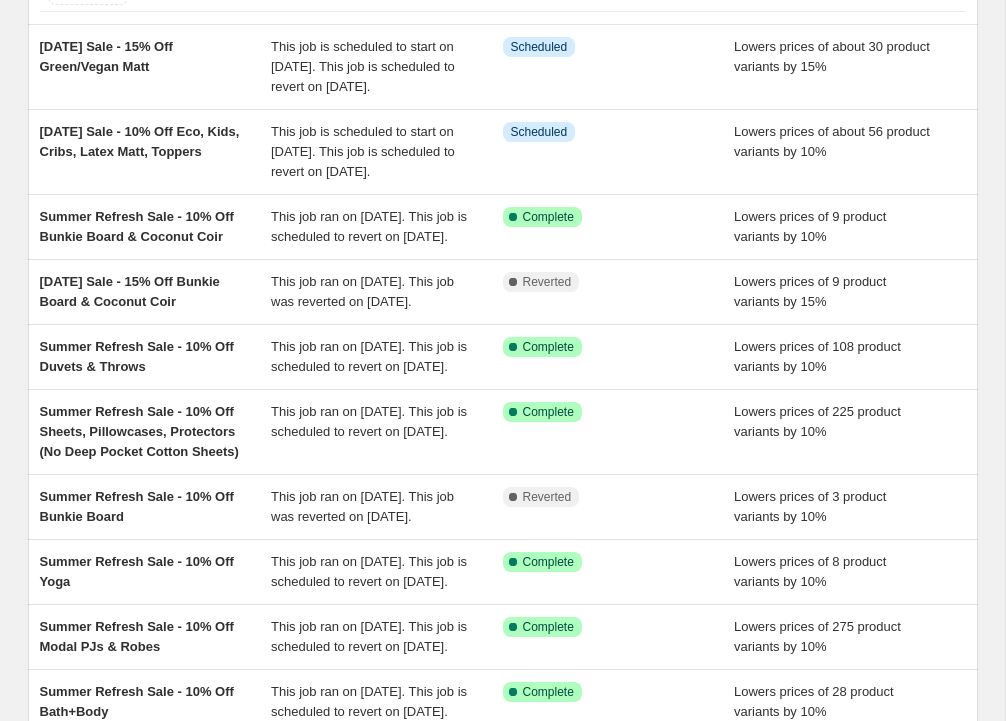 scroll, scrollTop: 569, scrollLeft: 0, axis: vertical 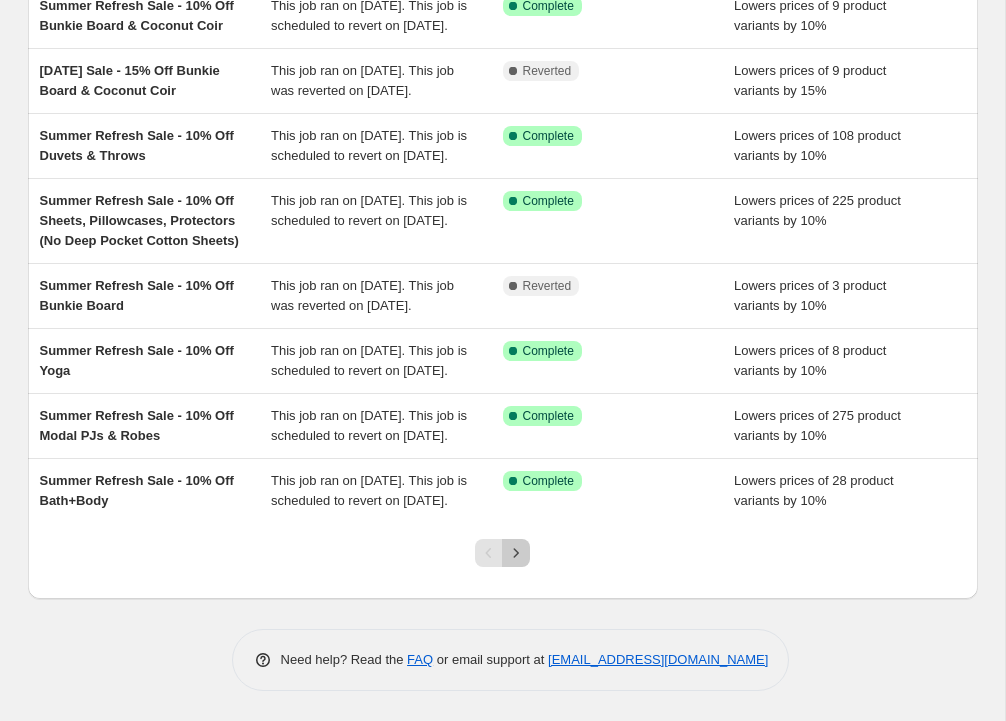 click 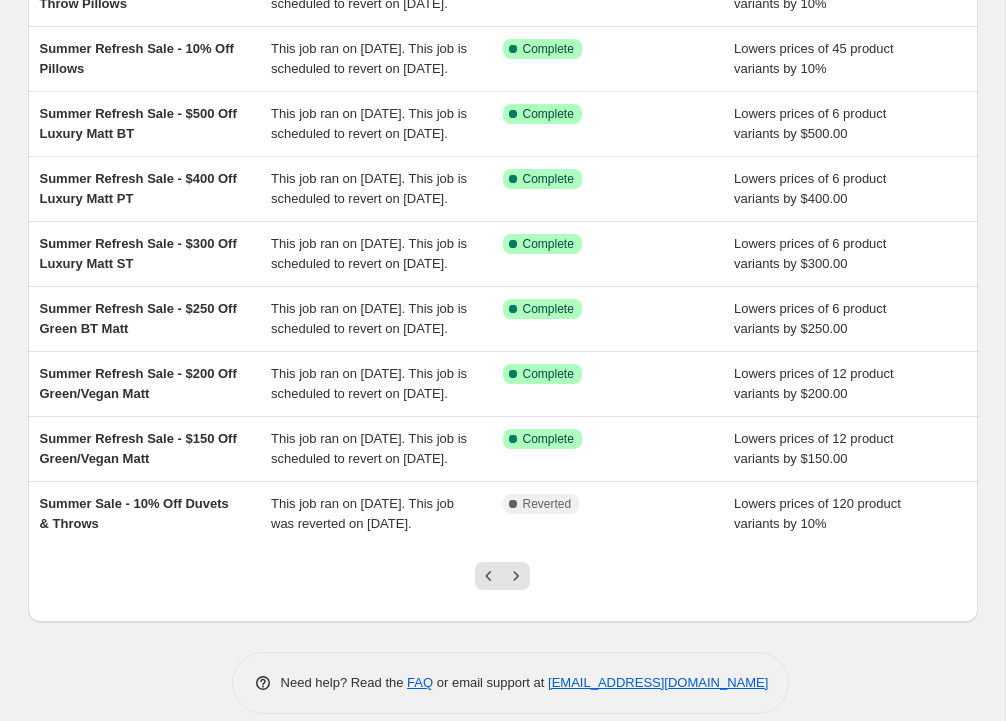 scroll, scrollTop: 509, scrollLeft: 0, axis: vertical 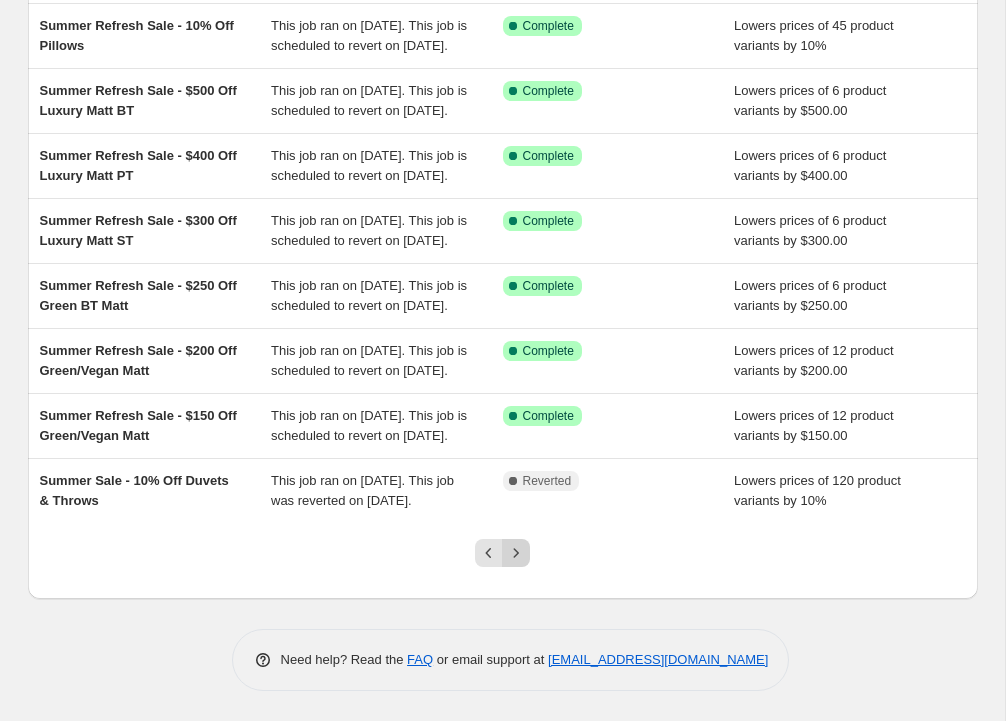 click 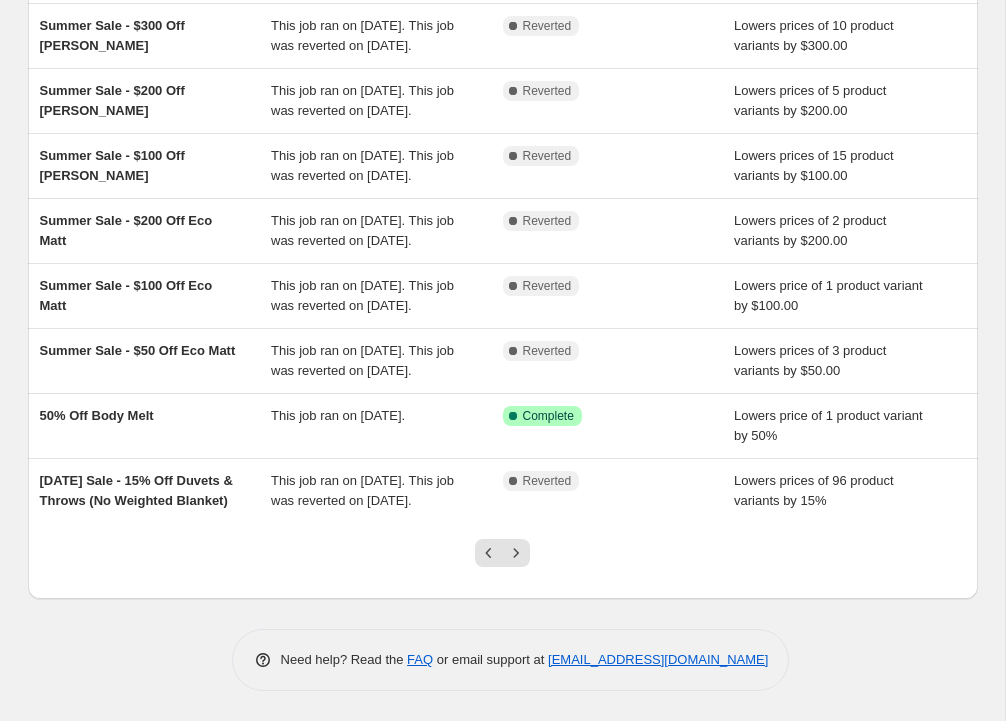 scroll, scrollTop: 489, scrollLeft: 0, axis: vertical 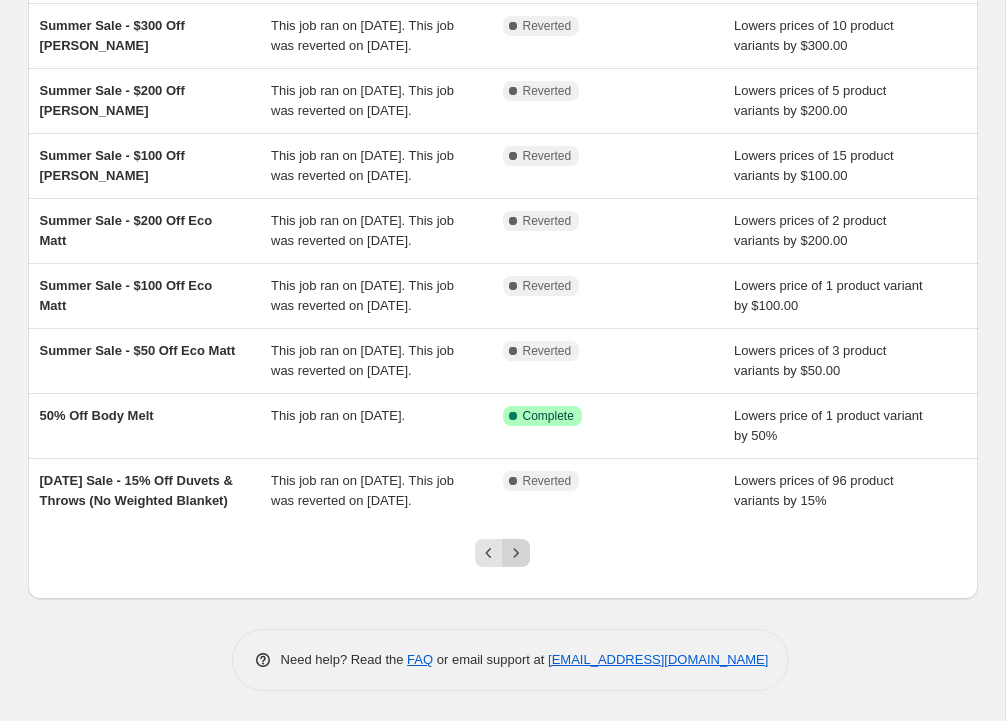 click 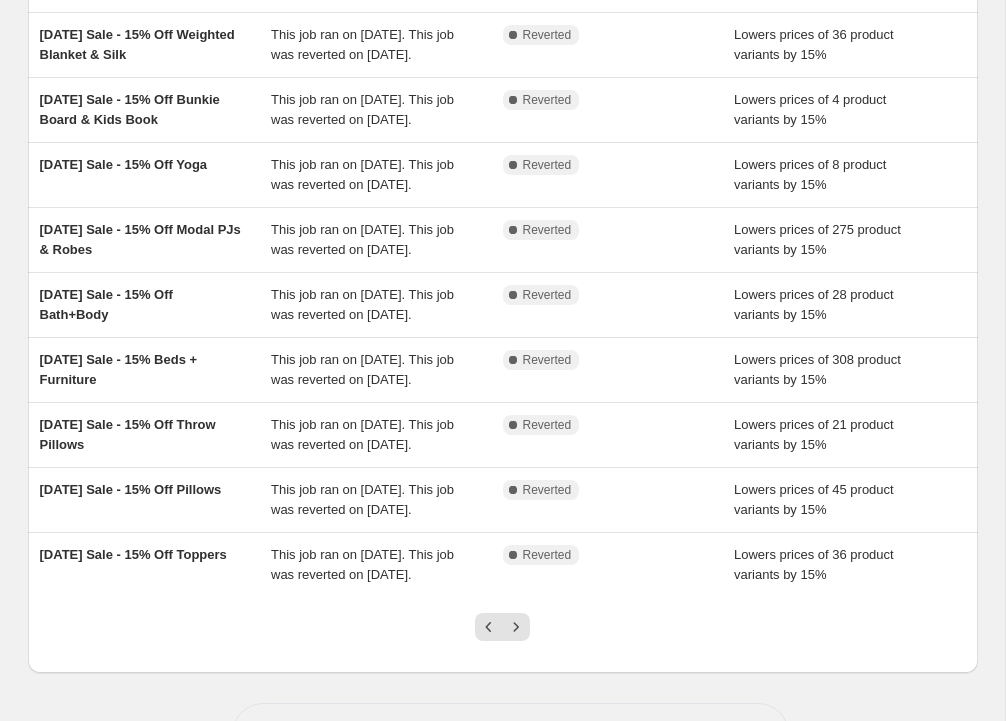 scroll, scrollTop: 529, scrollLeft: 0, axis: vertical 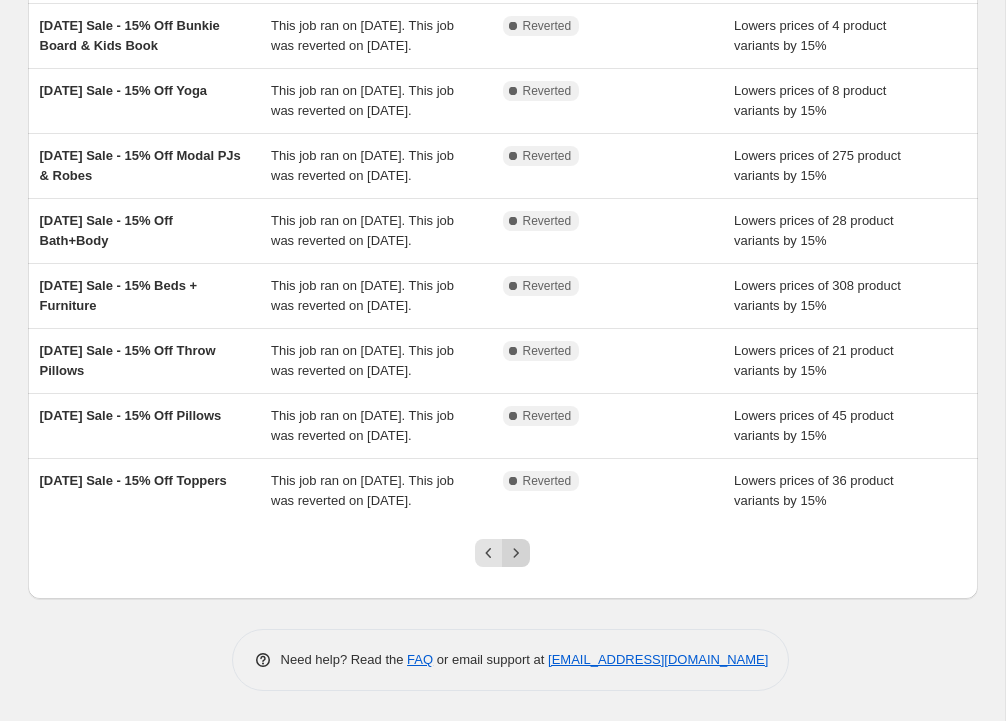 click 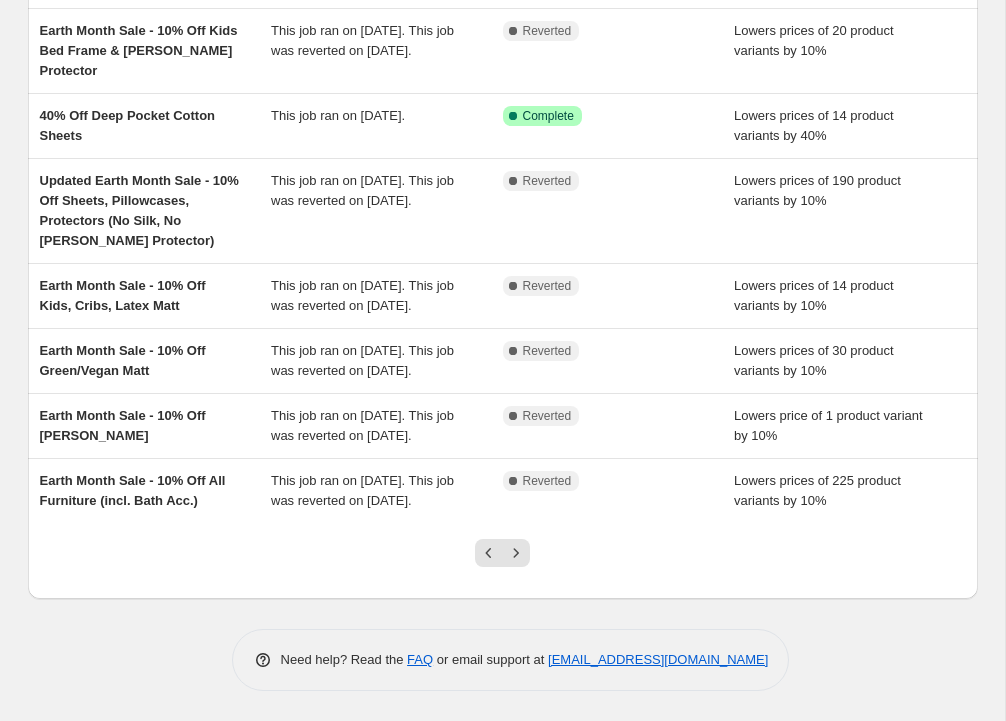 scroll, scrollTop: 0, scrollLeft: 0, axis: both 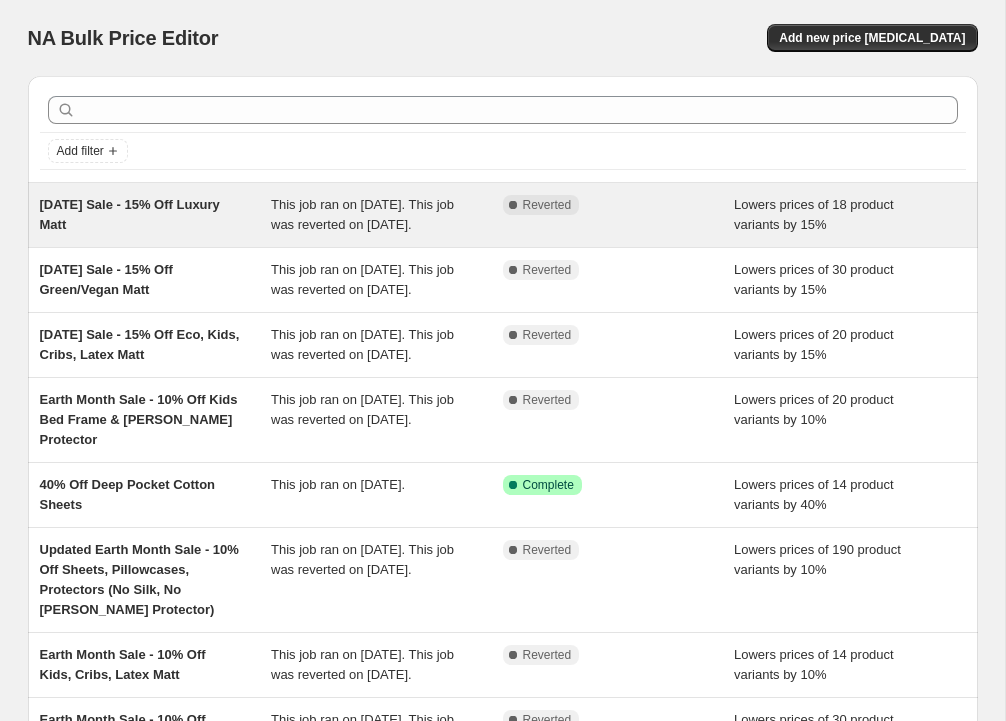 click on "[DATE] Sale - 15% Off Luxury Matt" at bounding box center (156, 215) 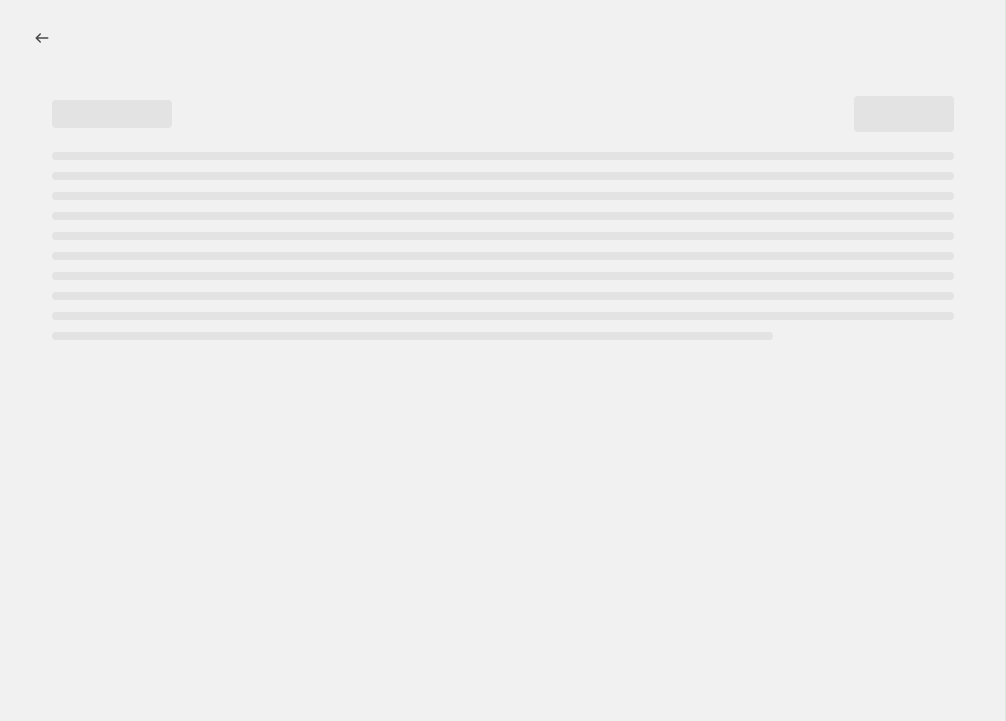 select on "percentage" 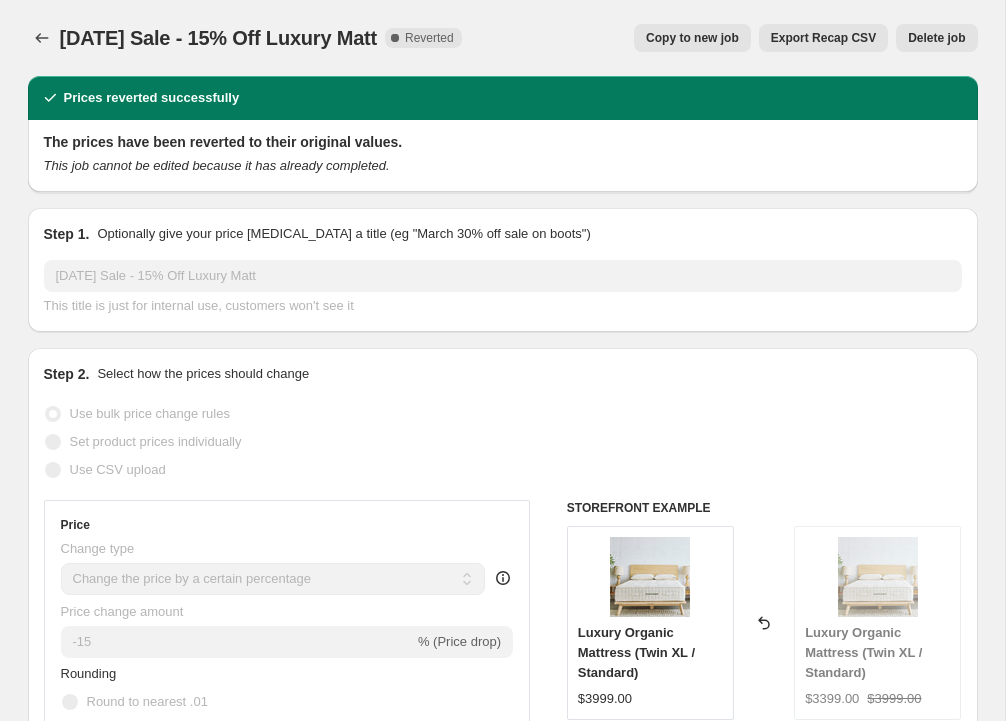 click on "Copy to new job" at bounding box center [692, 38] 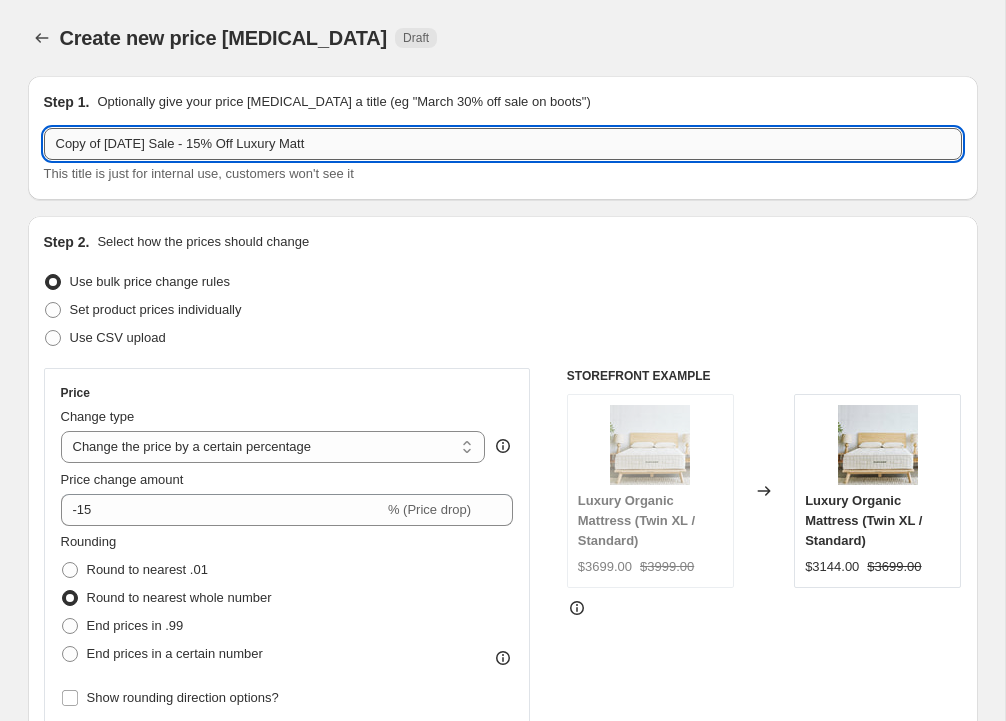 drag, startPoint x: 144, startPoint y: 144, endPoint x: 46, endPoint y: 128, distance: 99.29753 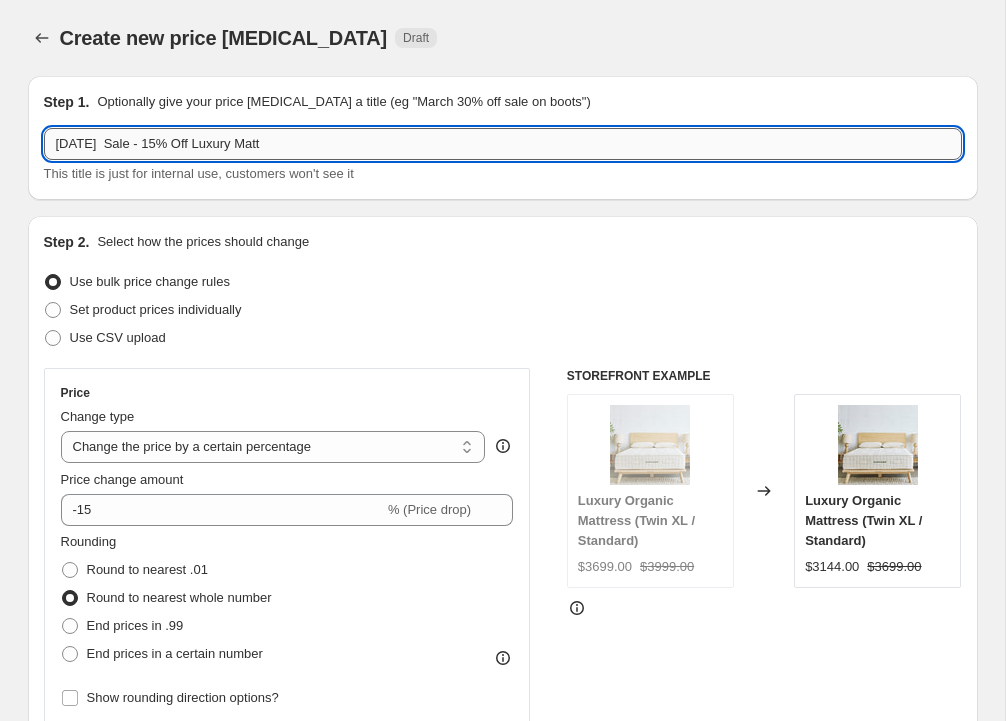 click on "[DATE]  Sale - 15% Off Luxury Matt" at bounding box center (503, 144) 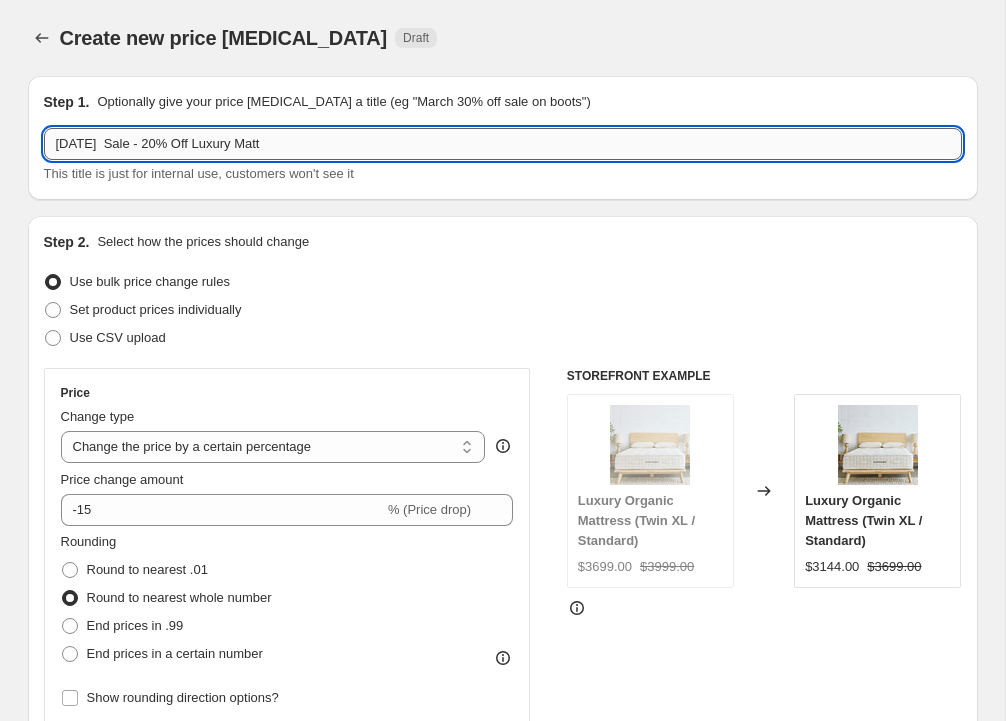 click on "[DATE]  Sale - 20% Off Luxury Matt" at bounding box center (503, 144) 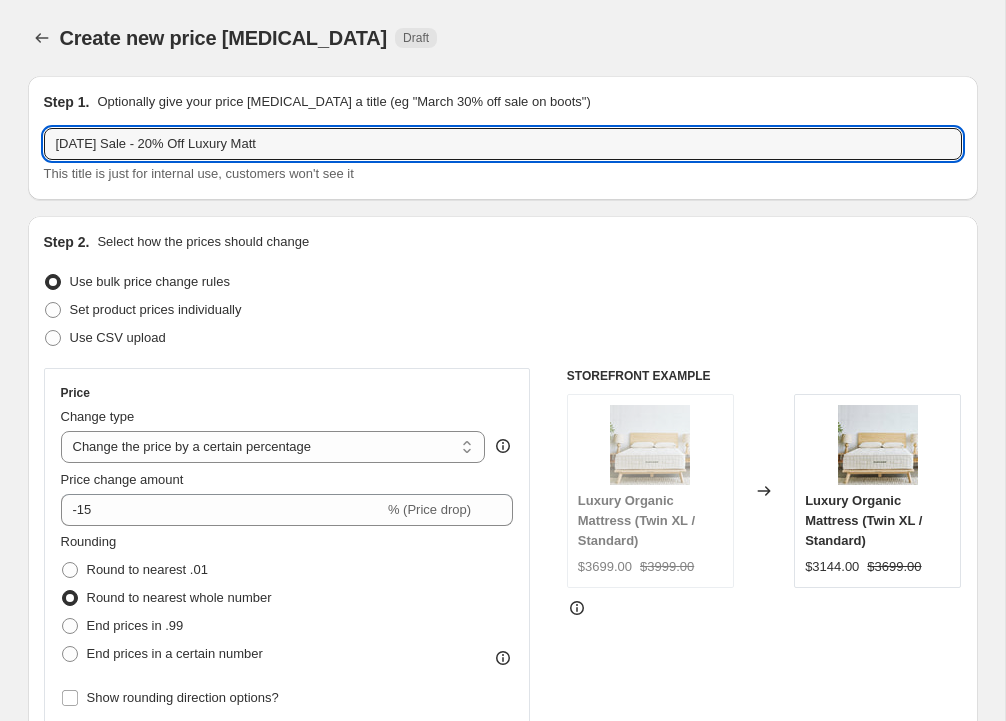 drag, startPoint x: 148, startPoint y: 145, endPoint x: 39, endPoint y: 133, distance: 109.65856 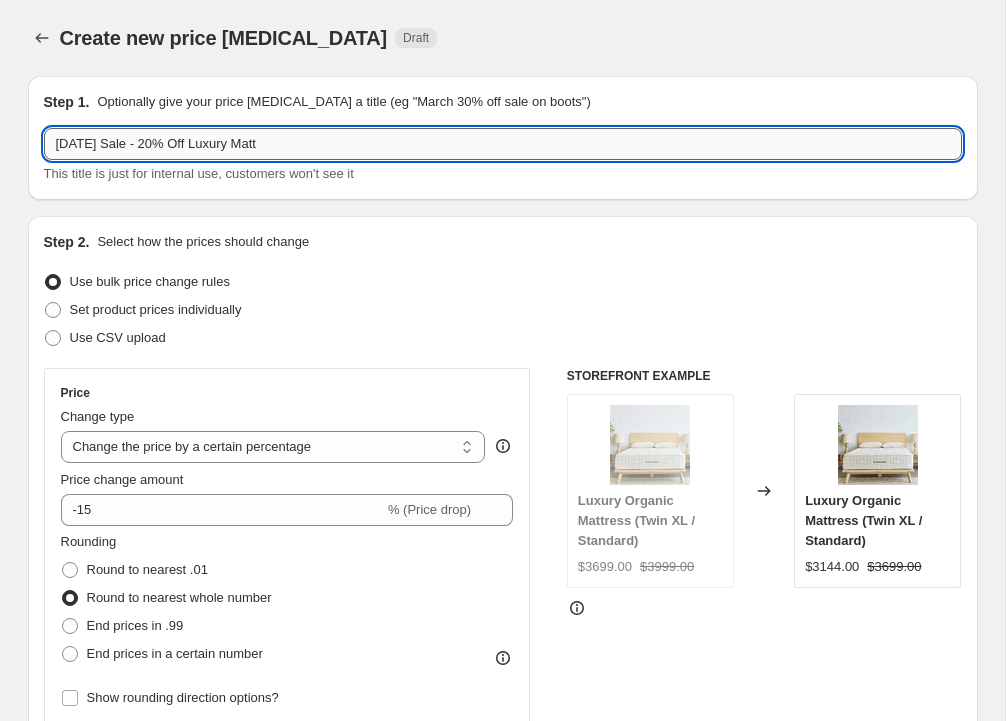 click on "[DATE] Sale - 20% Off Luxury Matt" at bounding box center (503, 144) 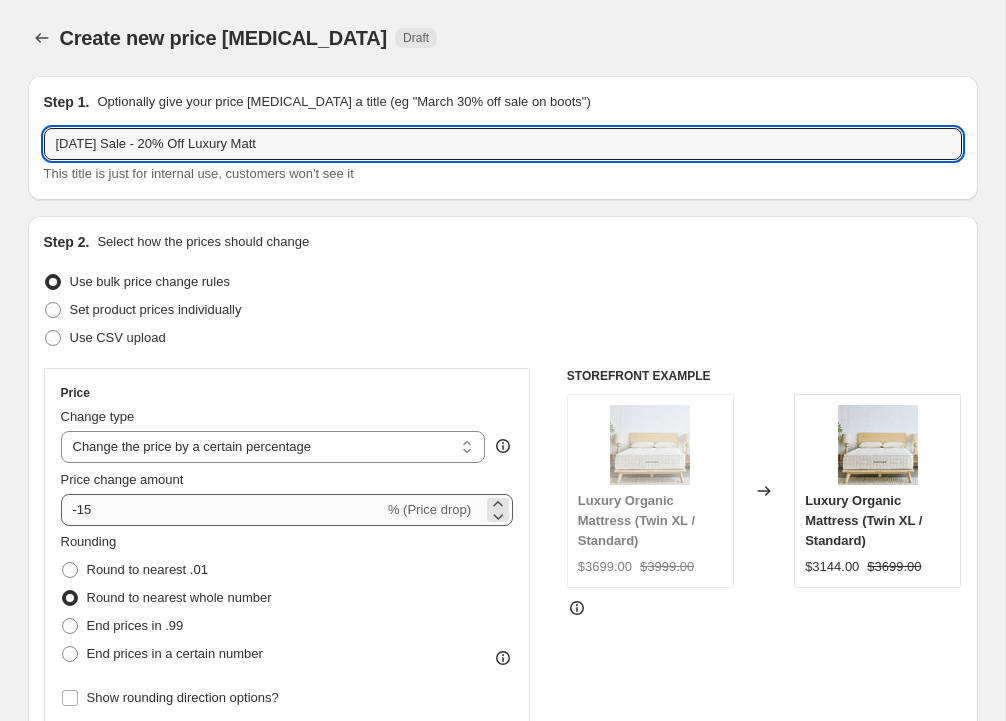 type on "[DATE] Sale - 20% Off Luxury Matt" 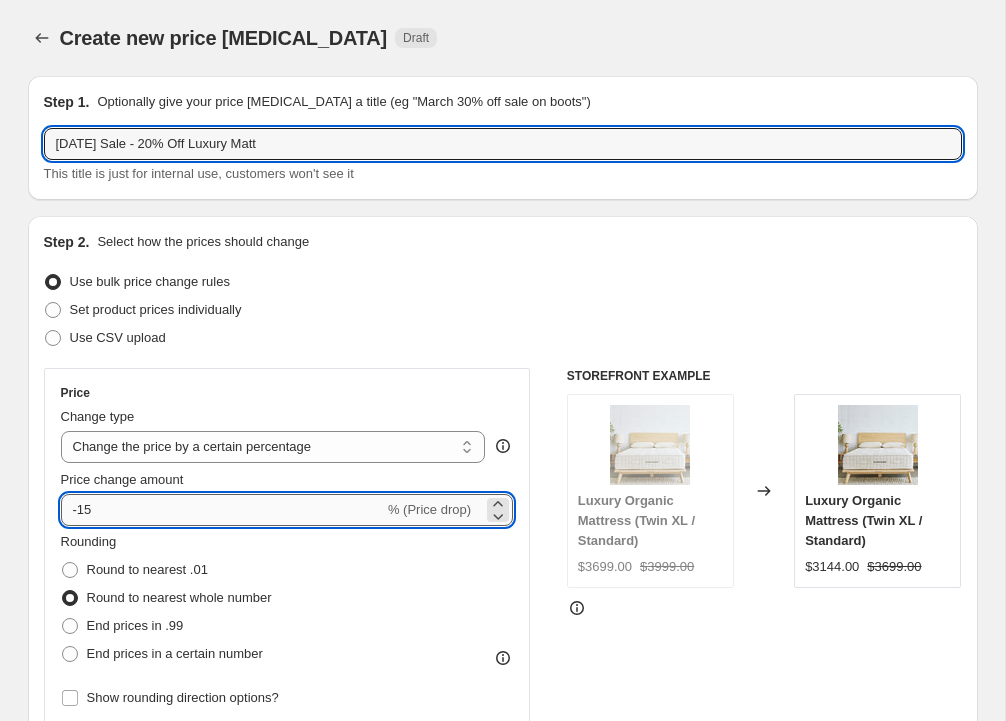 click on "-15" at bounding box center (222, 510) 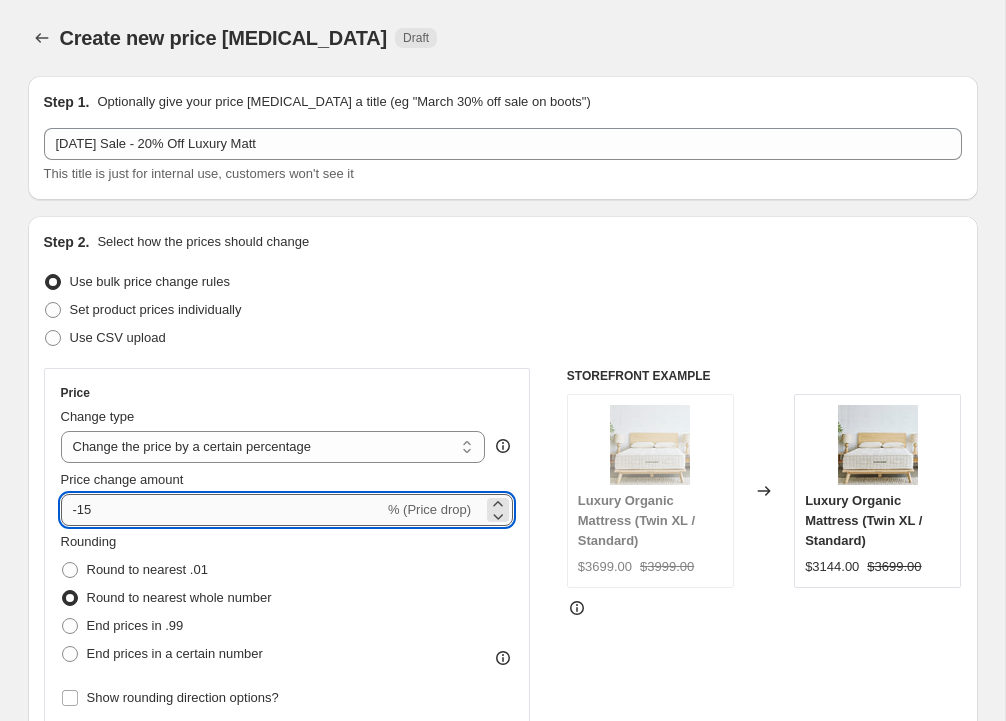 type on "-1" 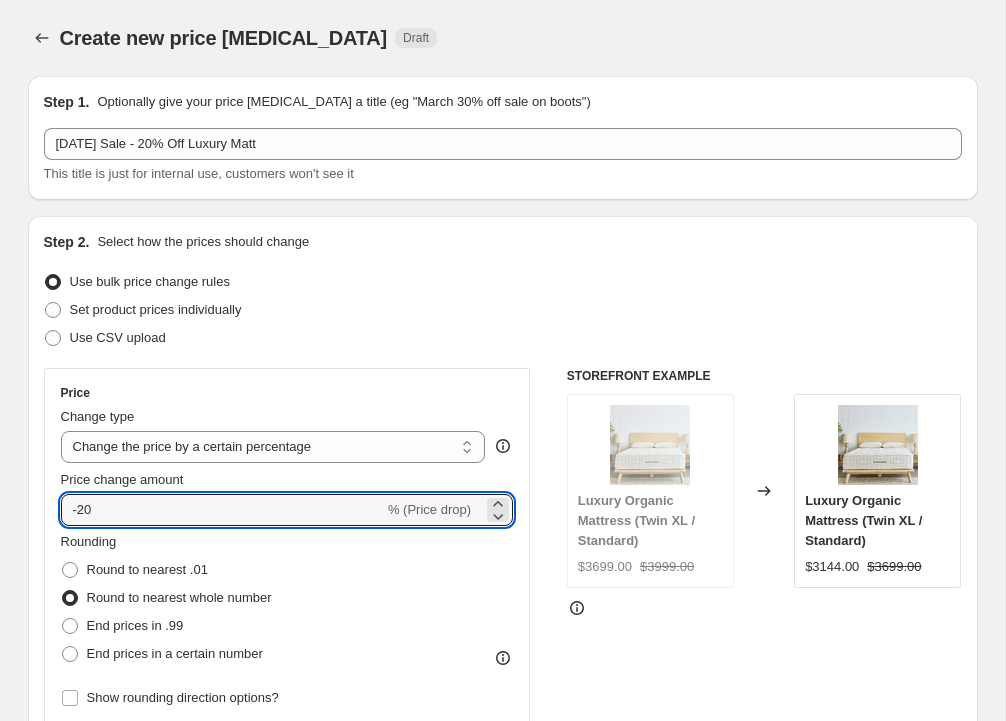 type on "-20" 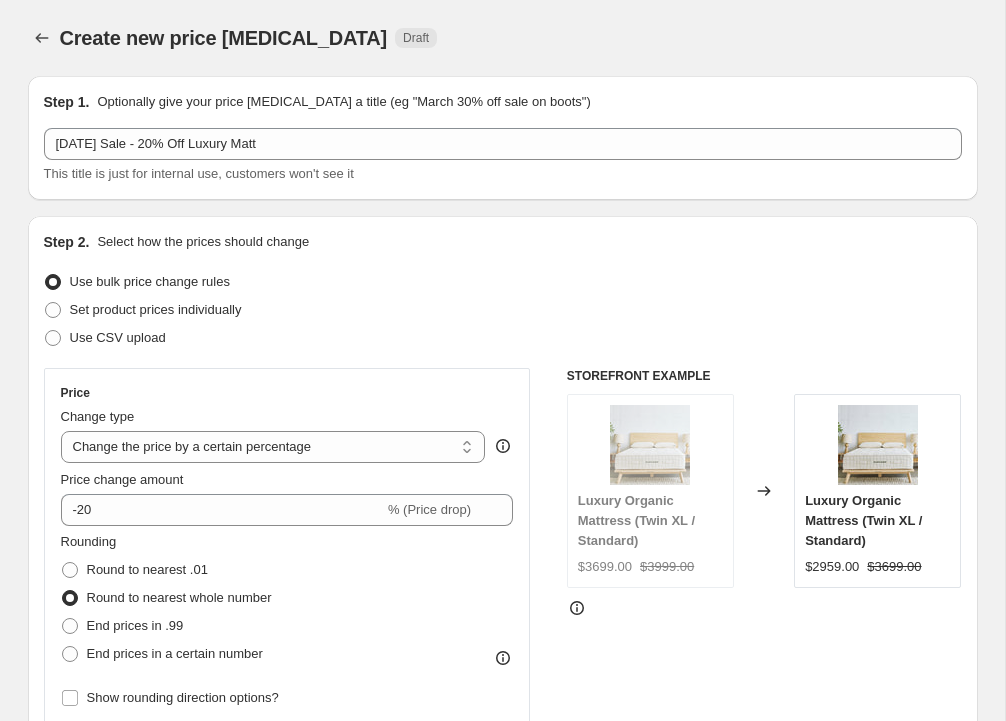 click on "Step 1. Optionally give your price [MEDICAL_DATA] a title (eg "March 30% off sale on boots") [DATE] Sale - 20% Off Luxury Matt This title is just for internal use, customers won't see it Step 2. Select how the prices should change Use bulk price change rules Set product prices individually Use CSV upload Price Change type Change the price to a certain amount Change the price by a certain amount Change the price by a certain percentage Change the price to the current compare at price (price before sale) Change the price by a certain amount relative to the compare at price Change the price by a certain percentage relative to the compare at price Don't change the price Change the price by a certain percentage relative to the cost per item Change price to certain cost margin Change the price by a certain percentage Price change amount -20 % (Price drop) Rounding Round to nearest .01 Round to nearest whole number End prices in .99 End prices in a certain number Show rounding direction options? Compare at price 18" at bounding box center (495, 1055) 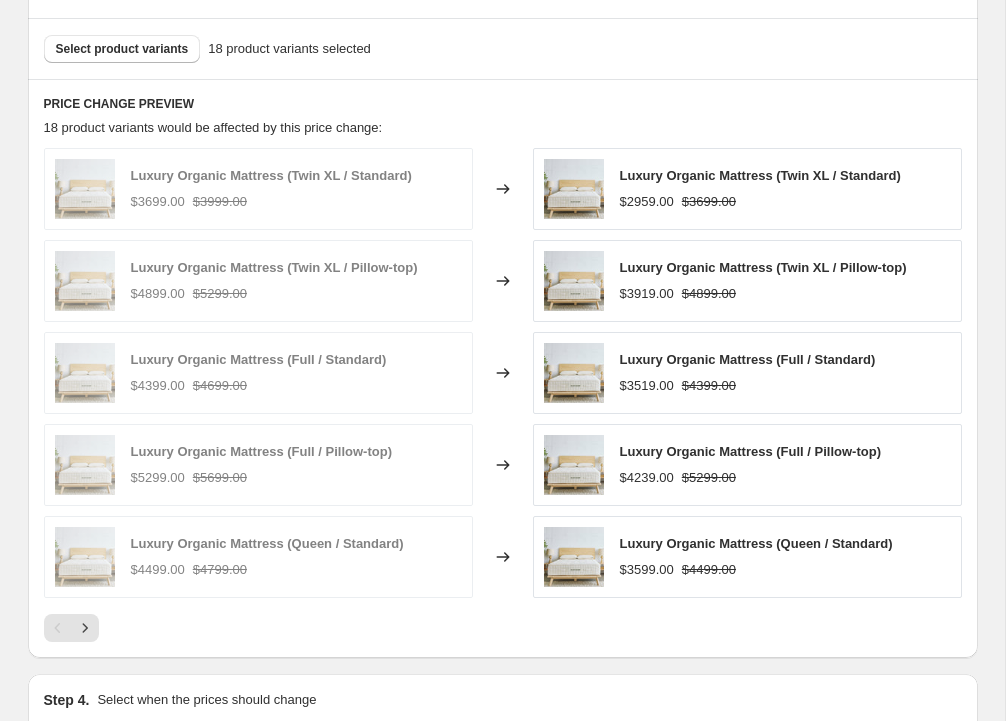 scroll, scrollTop: 1205, scrollLeft: 0, axis: vertical 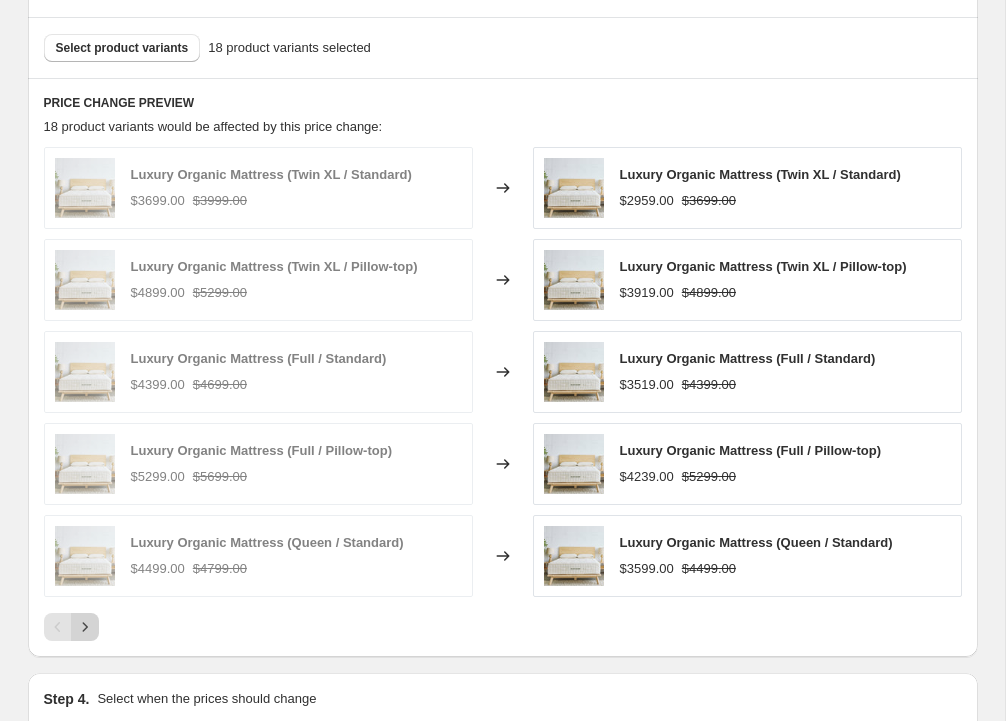 click 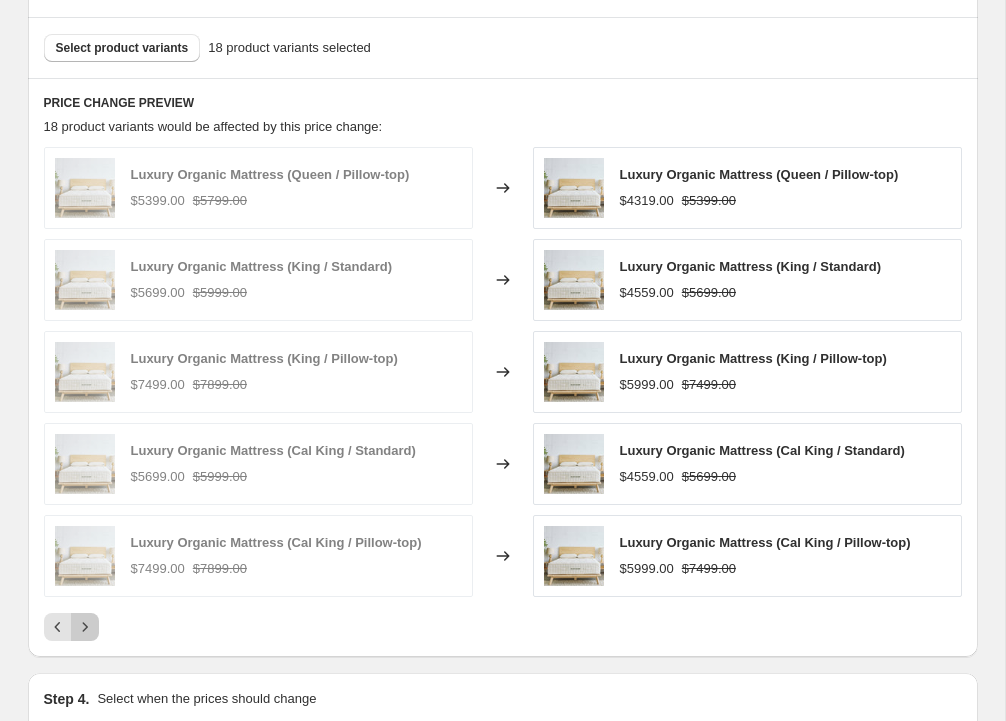click 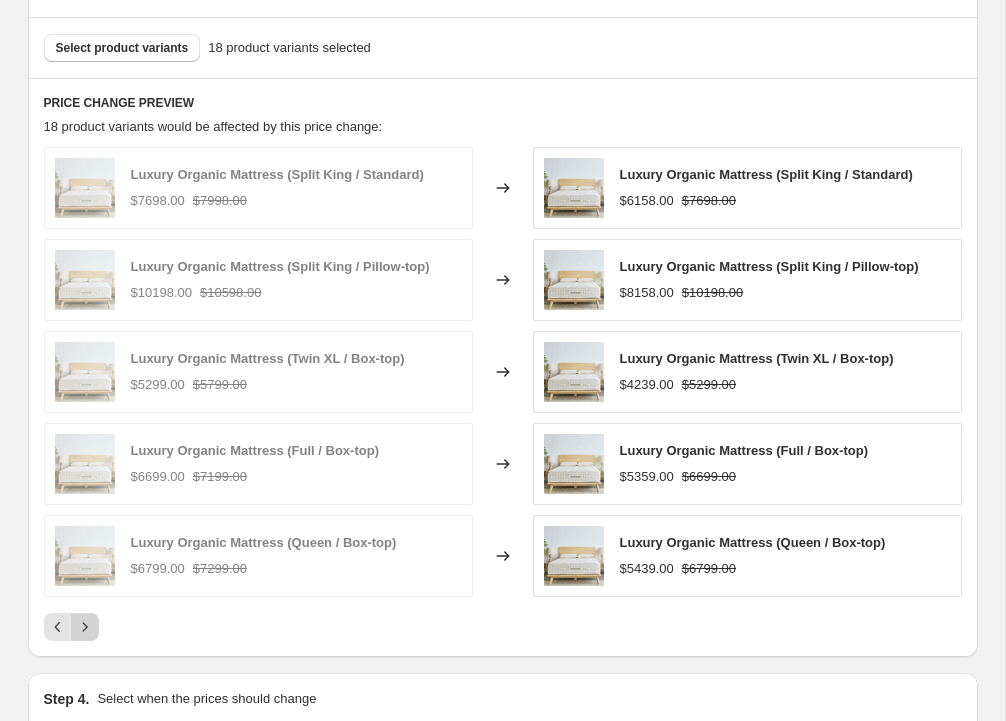 click 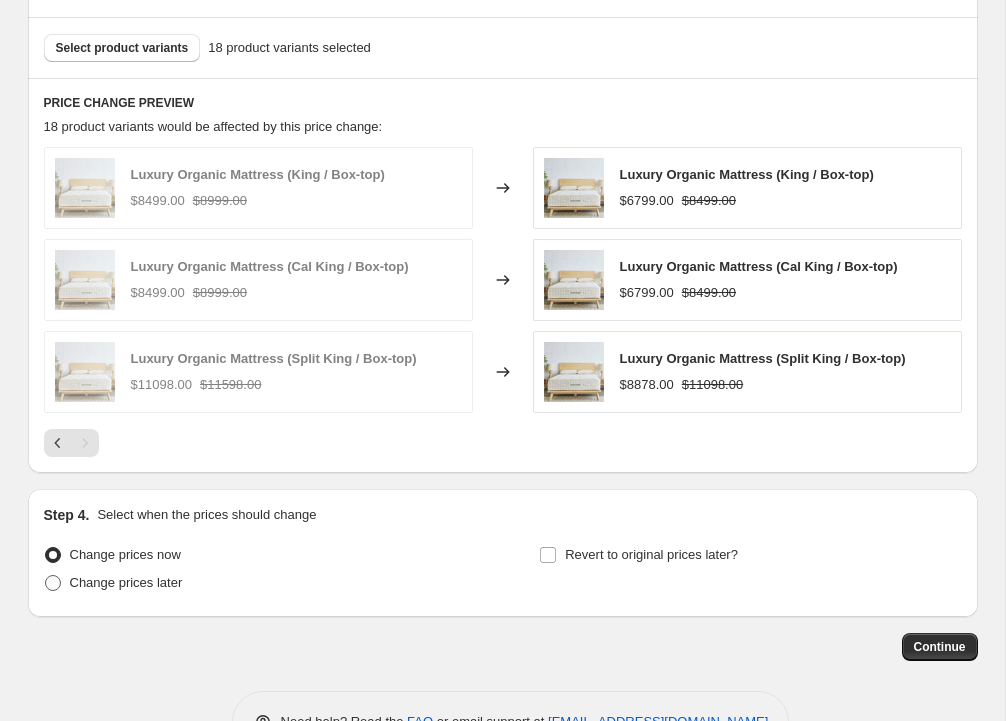 click at bounding box center (53, 583) 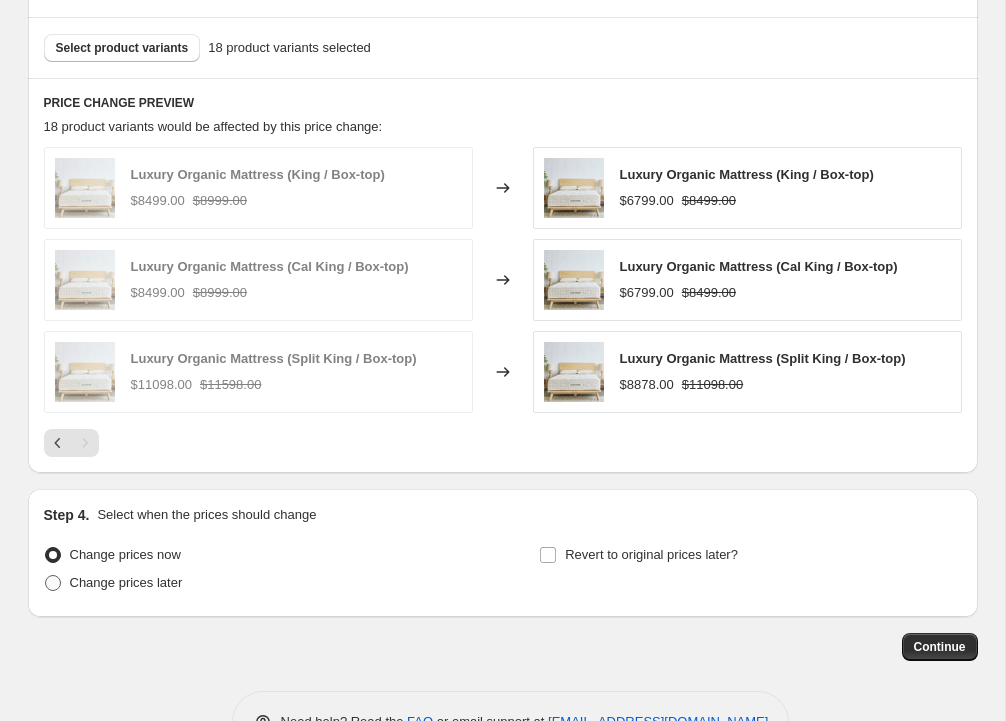 radio on "true" 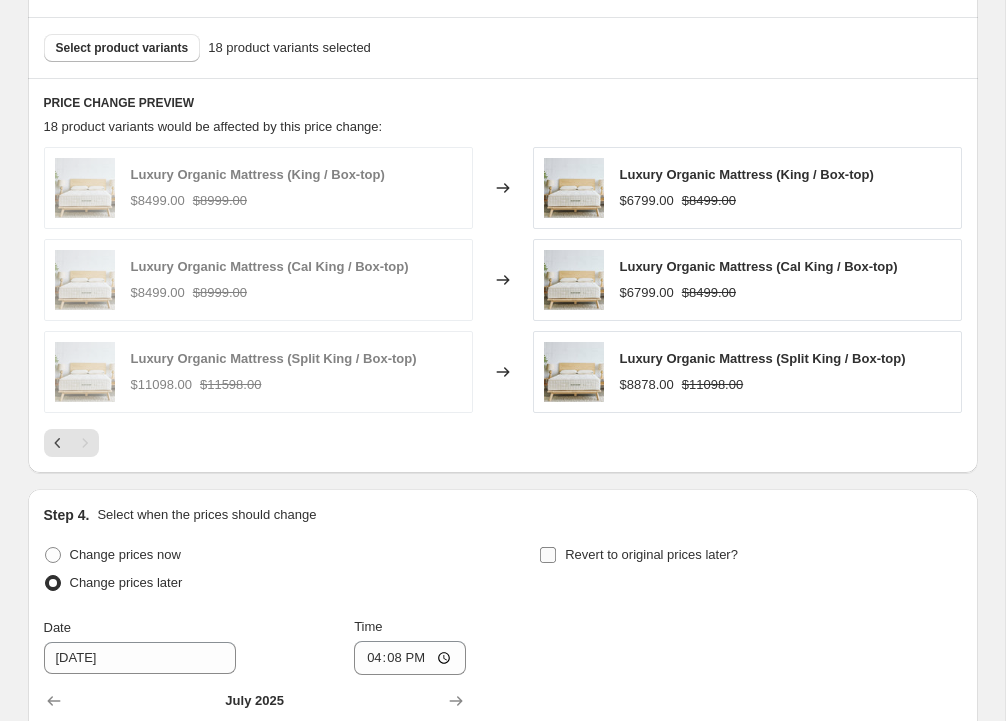 click at bounding box center [548, 555] 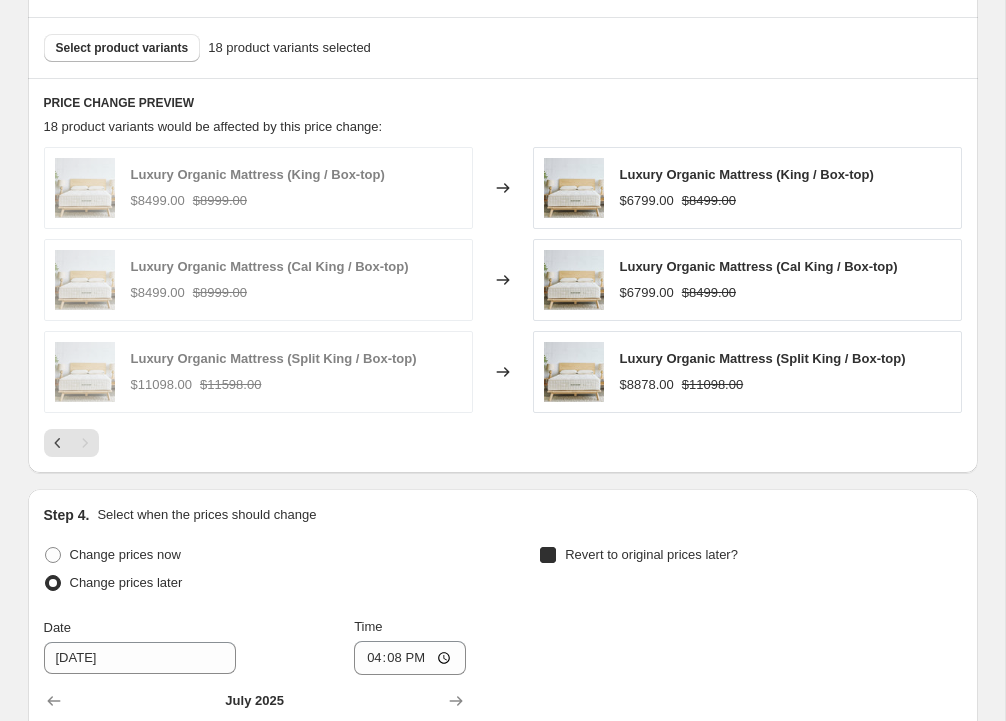 checkbox on "true" 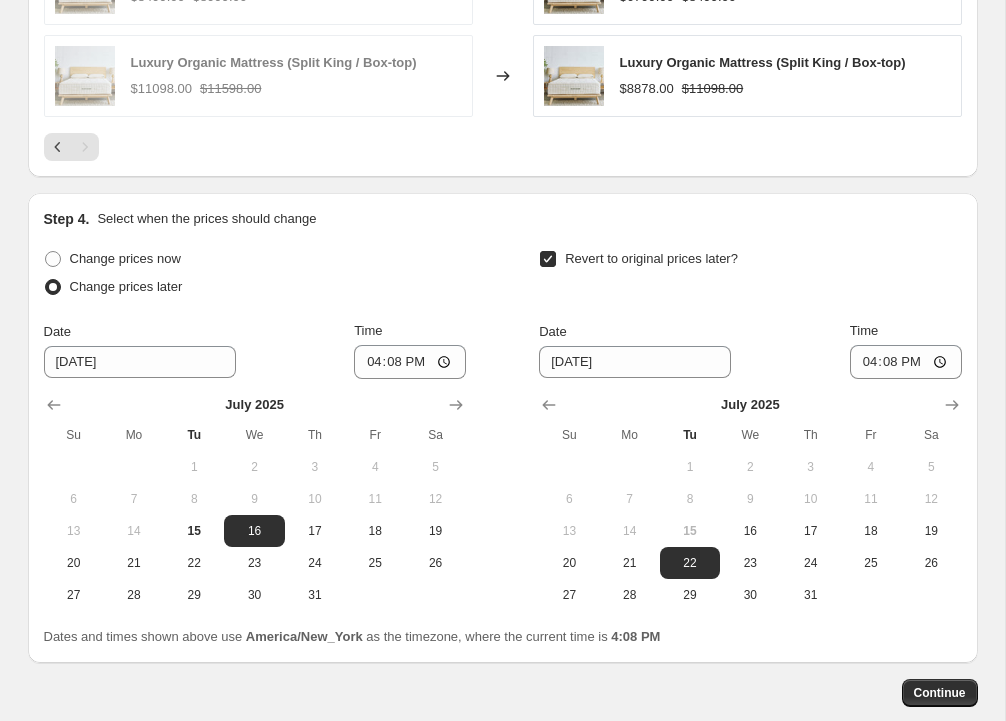 scroll, scrollTop: 1609, scrollLeft: 0, axis: vertical 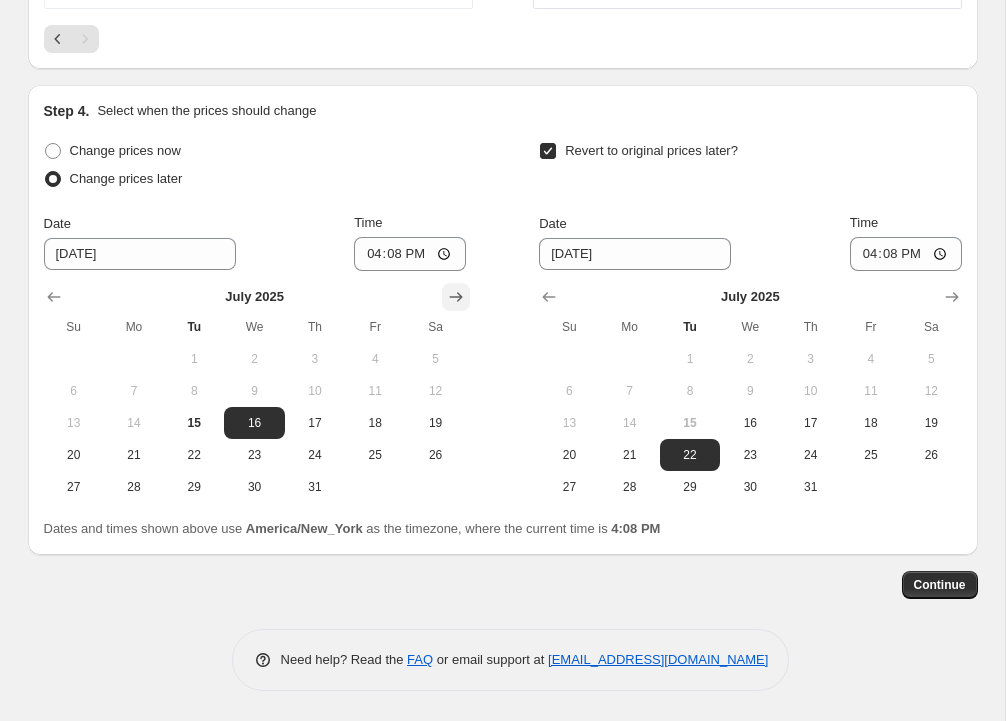 click 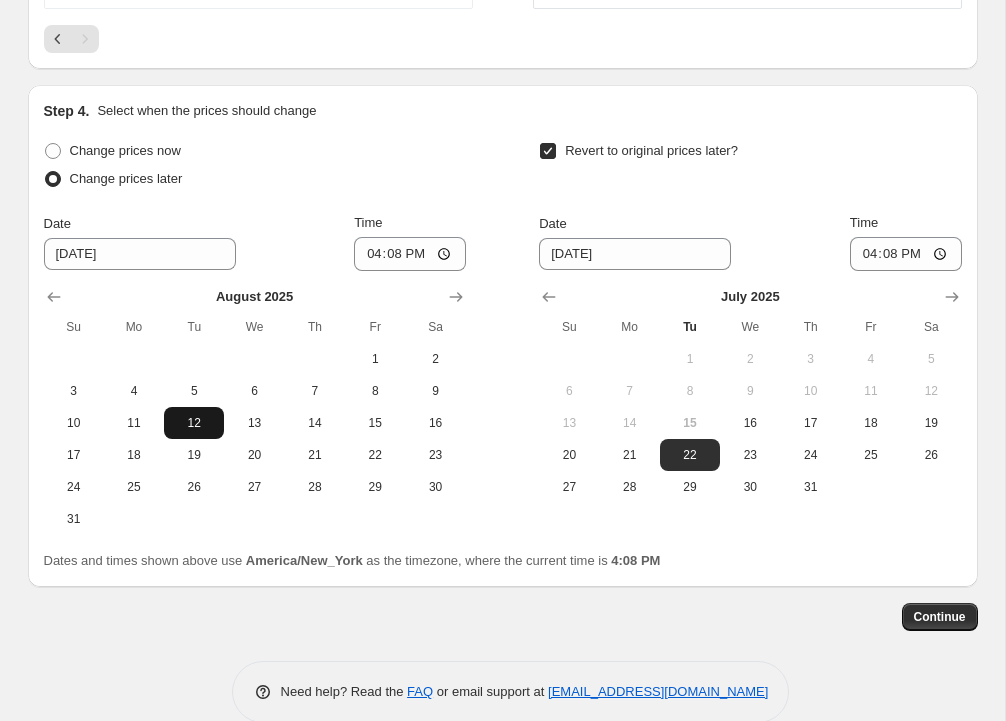 click on "12" at bounding box center (194, 423) 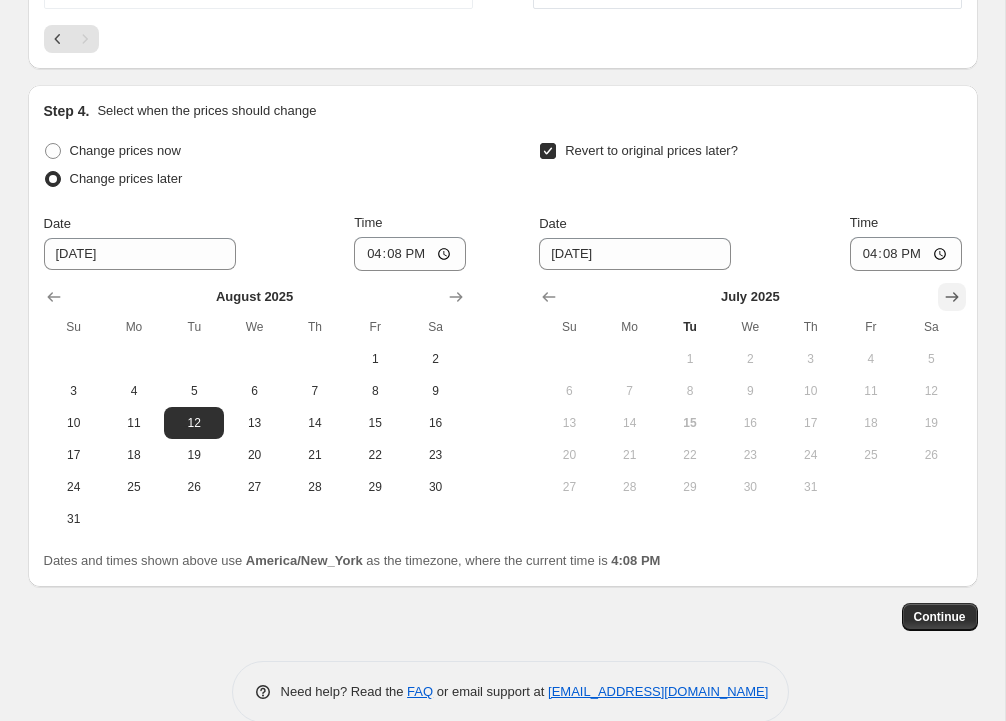click 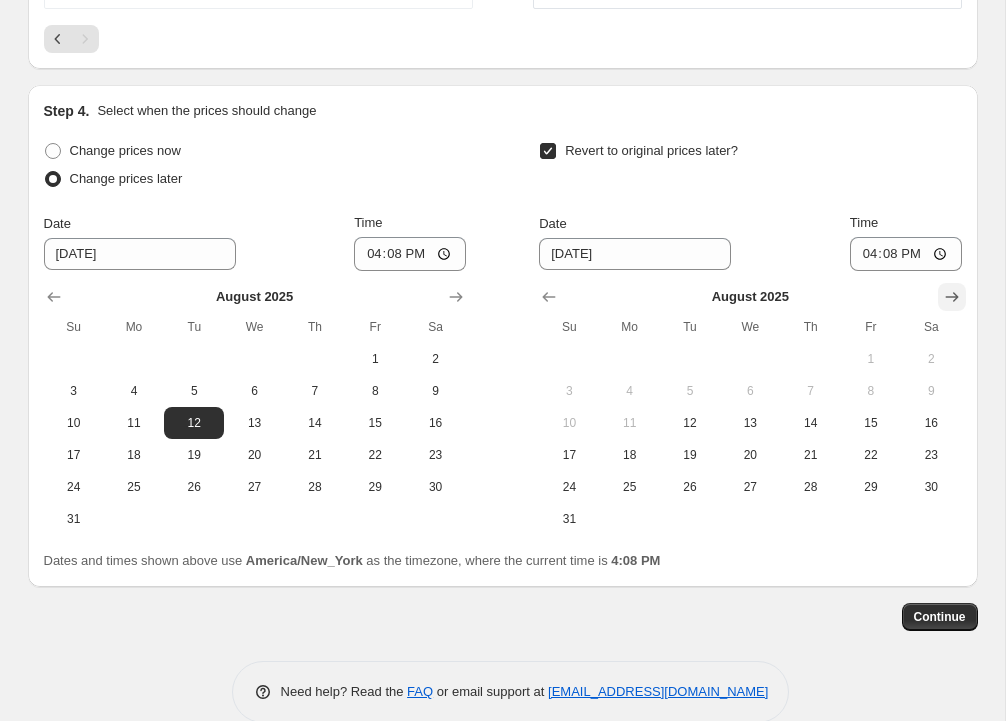 click 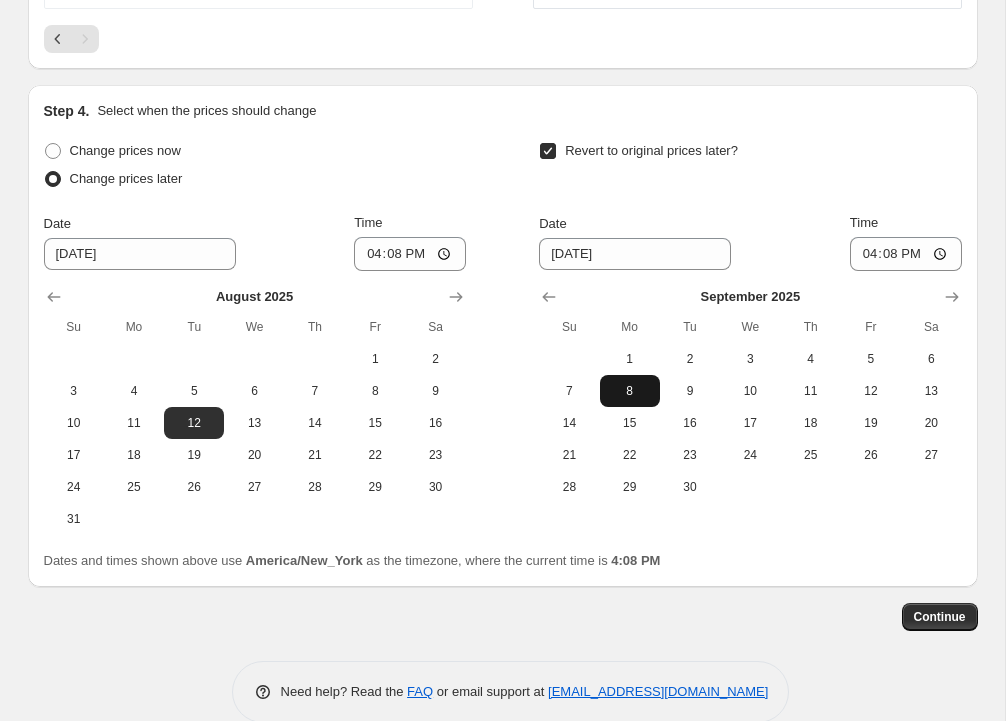 click on "8" at bounding box center [630, 391] 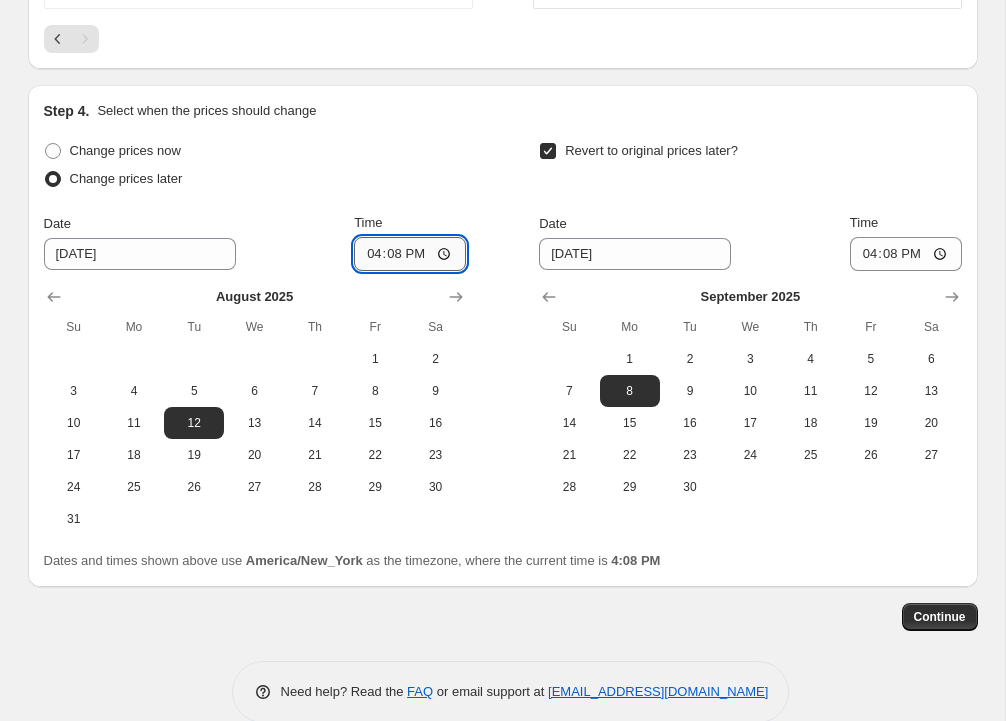 click on "16:08" at bounding box center (410, 254) 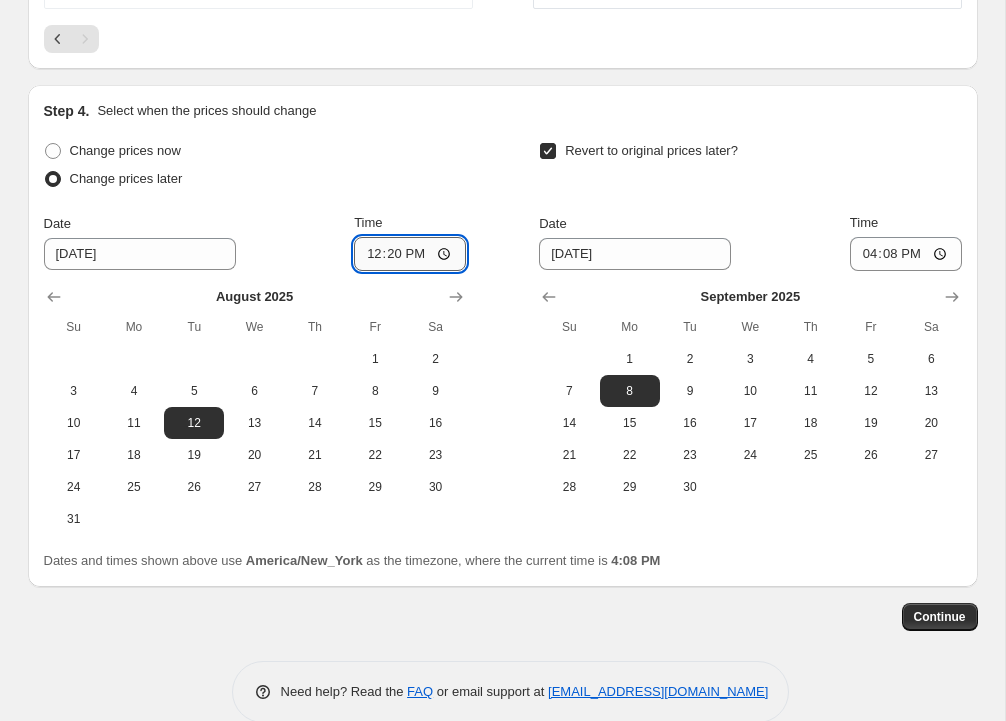 type on "00:20" 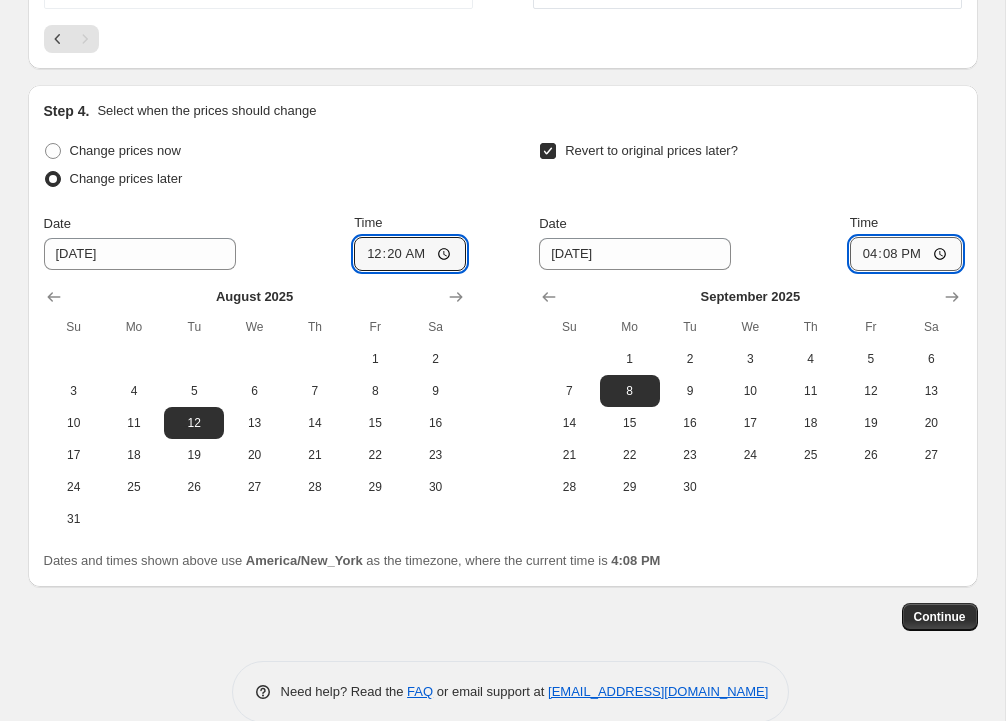 click on "16:08" at bounding box center [906, 254] 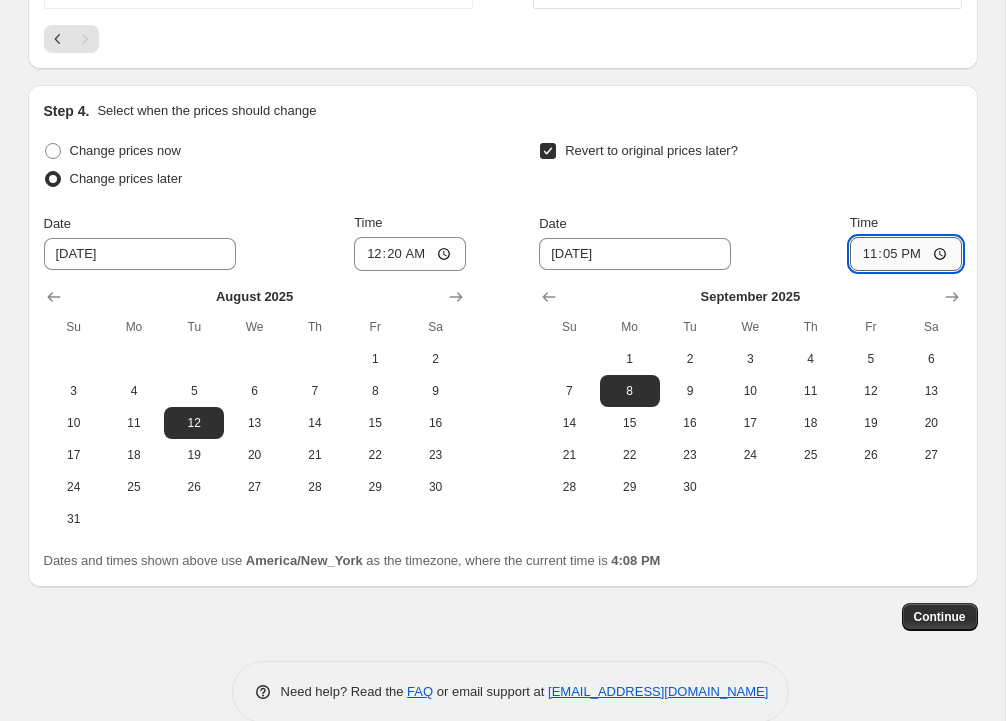 type on "23:59" 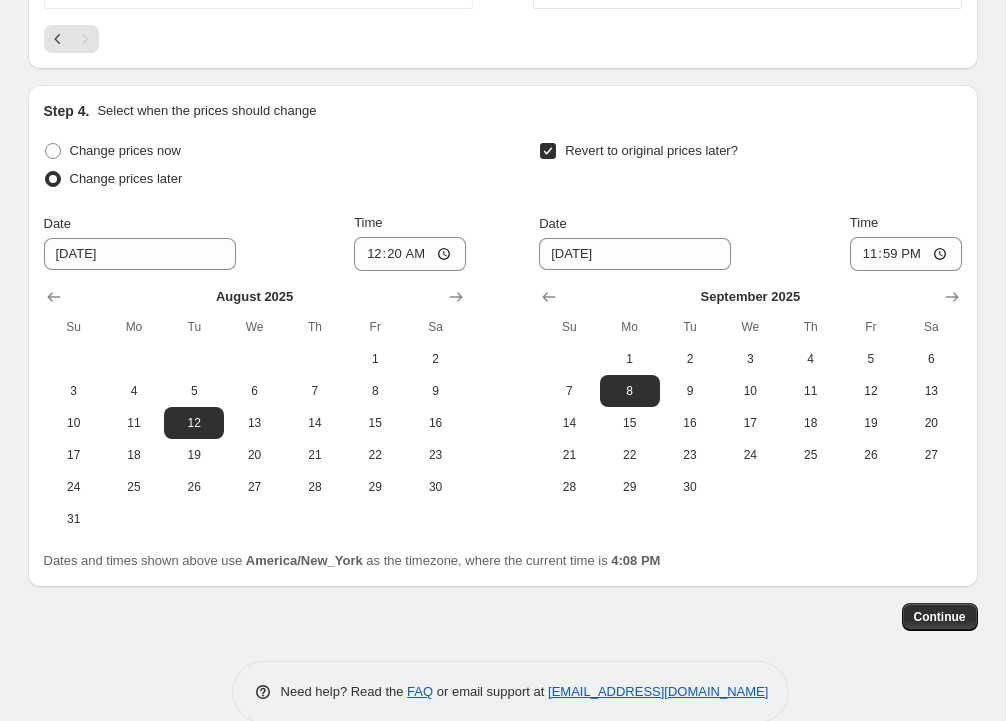 click on "Revert to original prices later?" at bounding box center [750, 167] 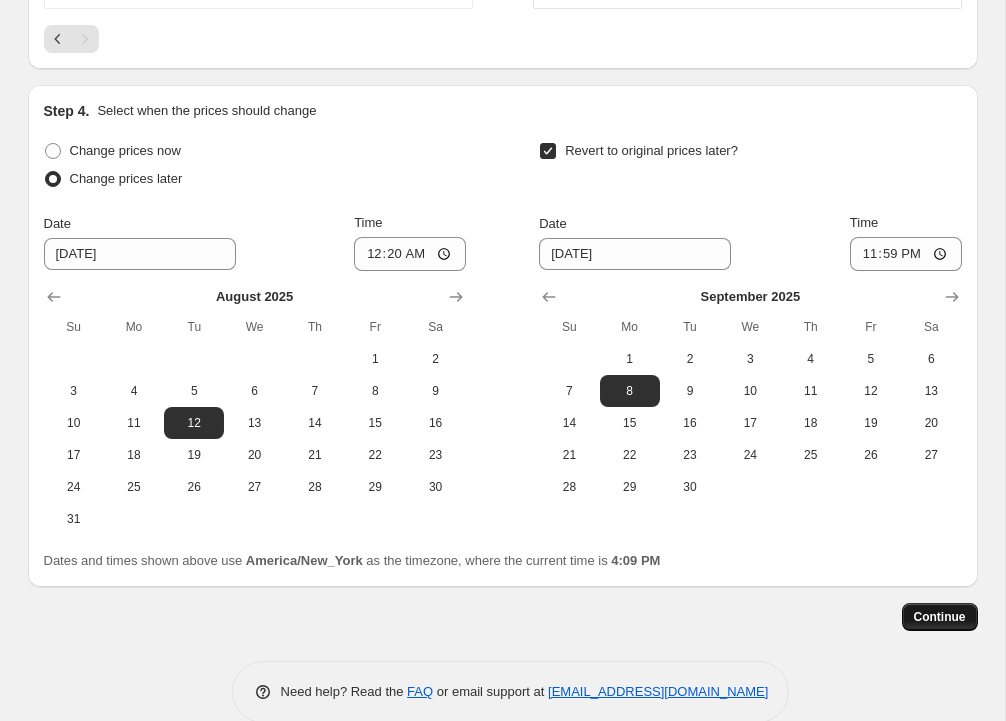 click on "Continue" at bounding box center (940, 617) 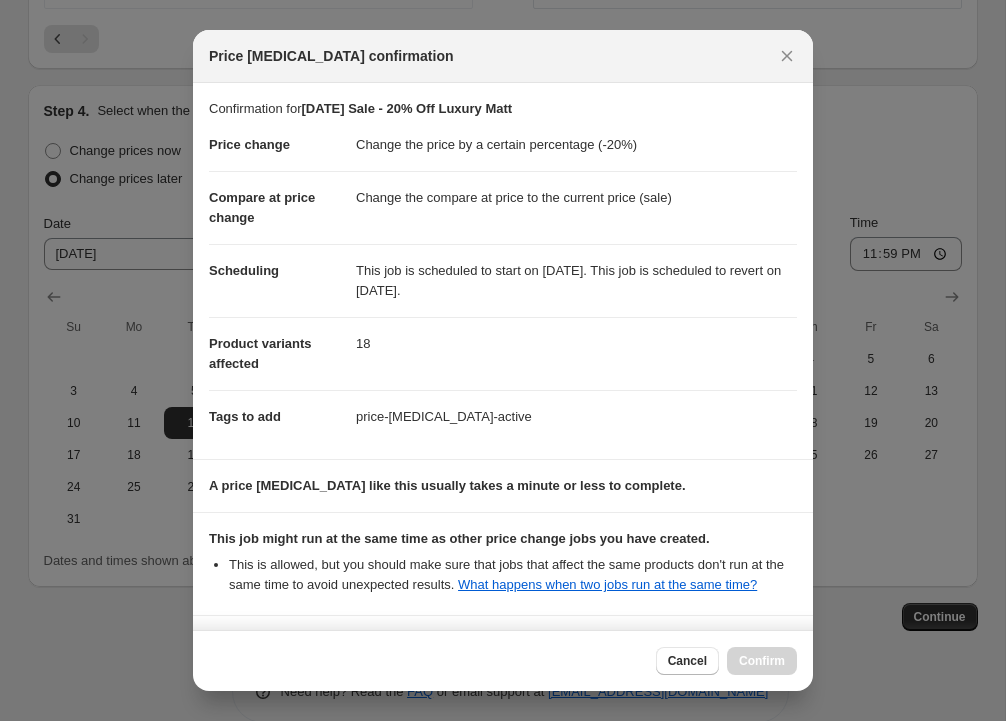 scroll, scrollTop: 190, scrollLeft: 0, axis: vertical 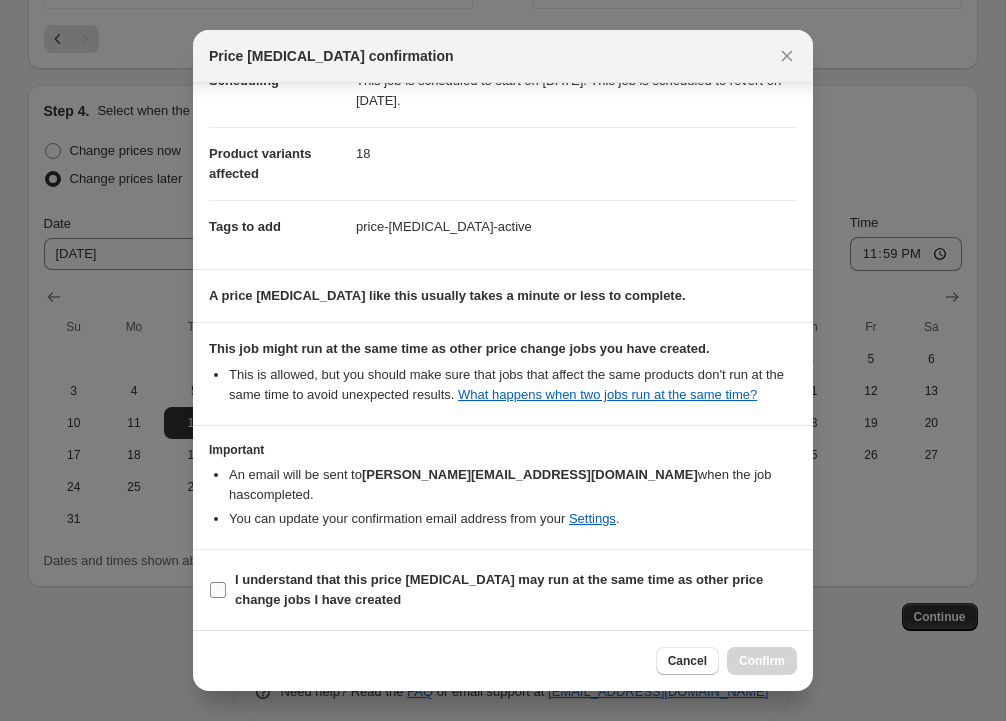 click on "I understand that this price [MEDICAL_DATA] may run at the same time as other price change jobs I have created" at bounding box center (218, 590) 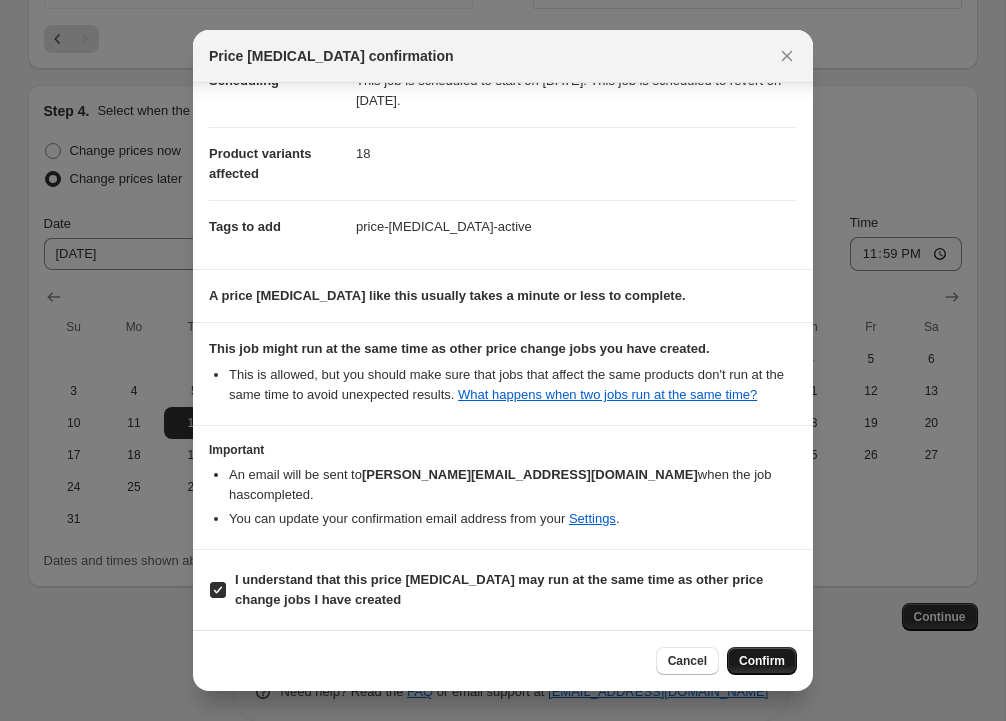 click on "Confirm" at bounding box center (762, 661) 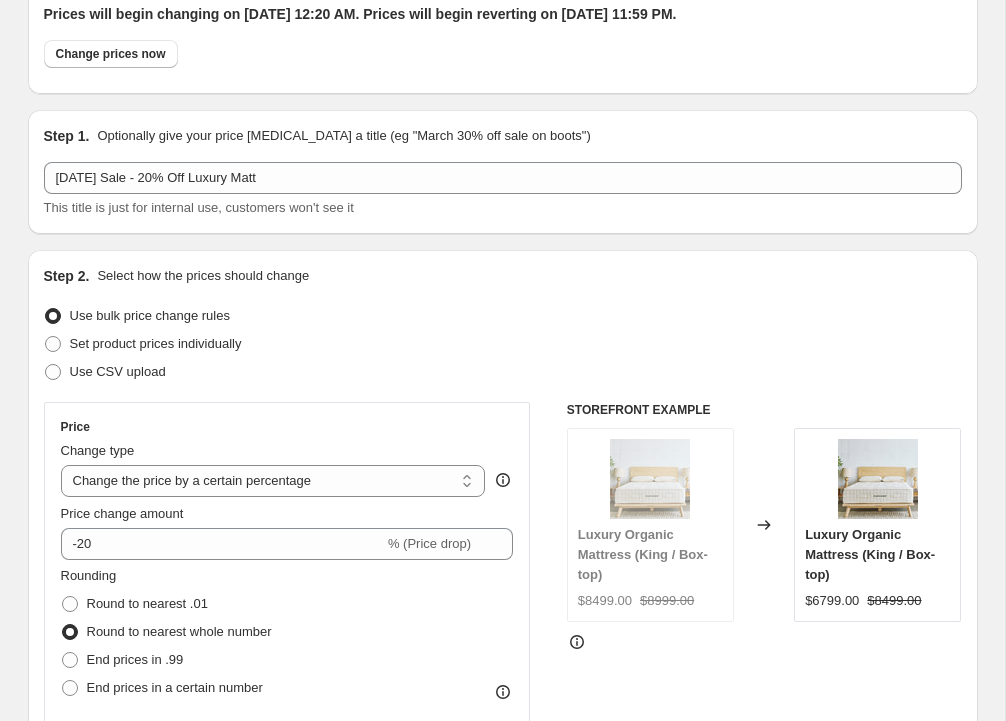 scroll, scrollTop: 0, scrollLeft: 0, axis: both 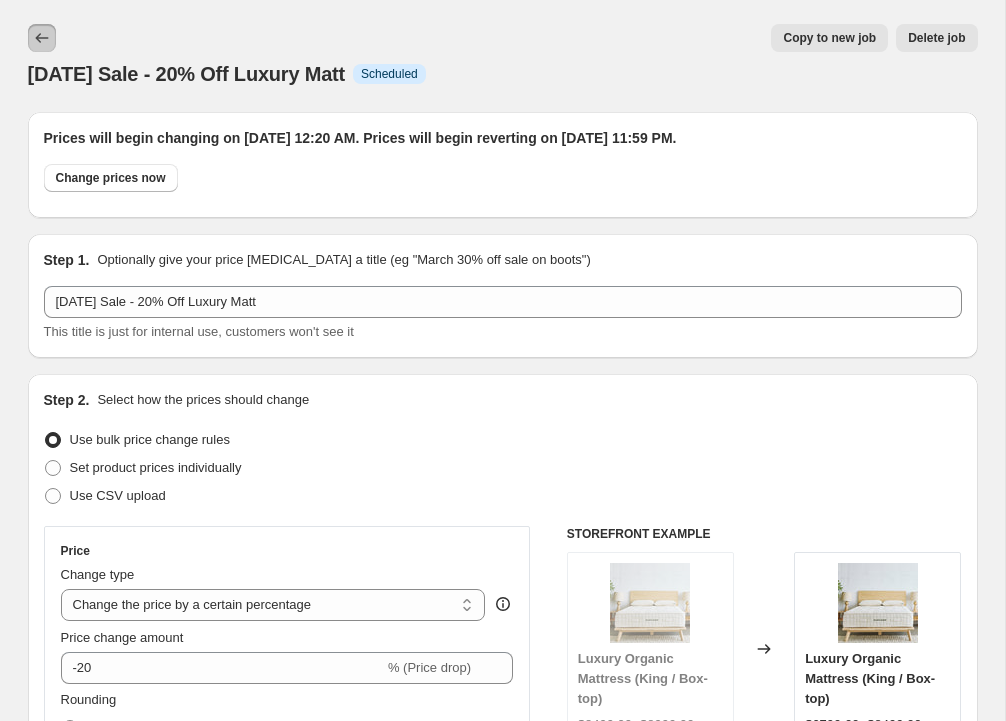 click 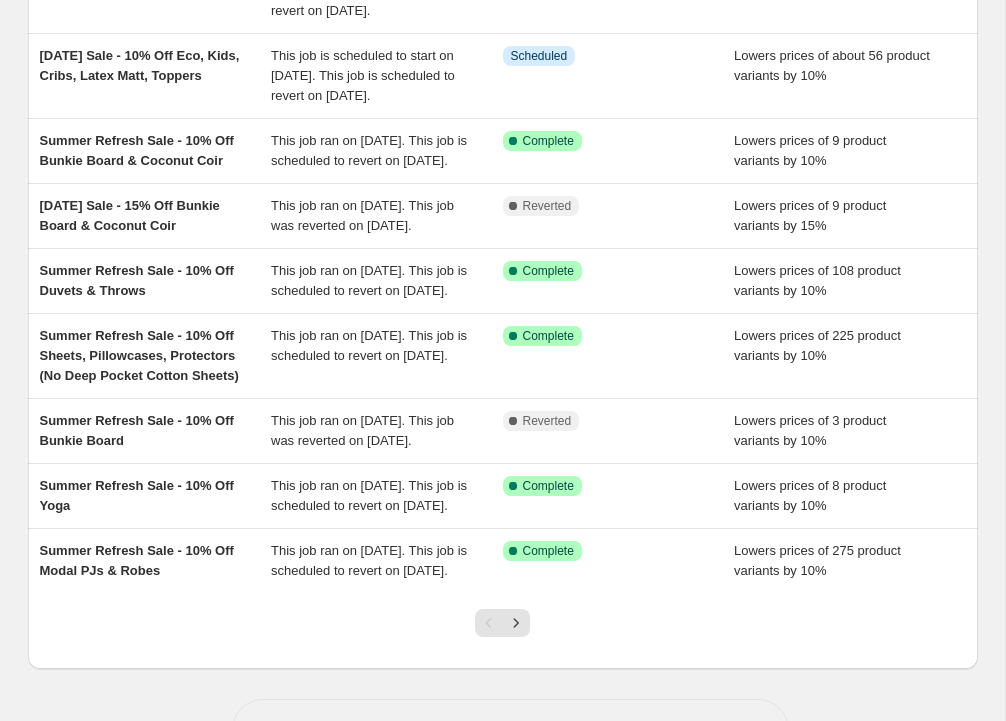 scroll, scrollTop: 589, scrollLeft: 0, axis: vertical 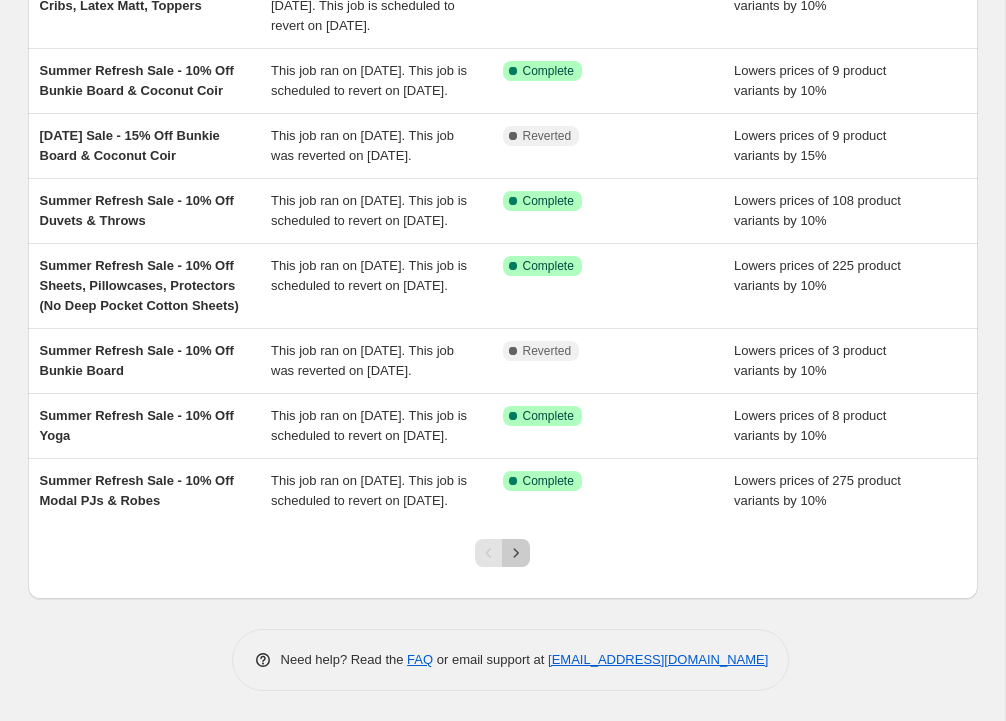 click 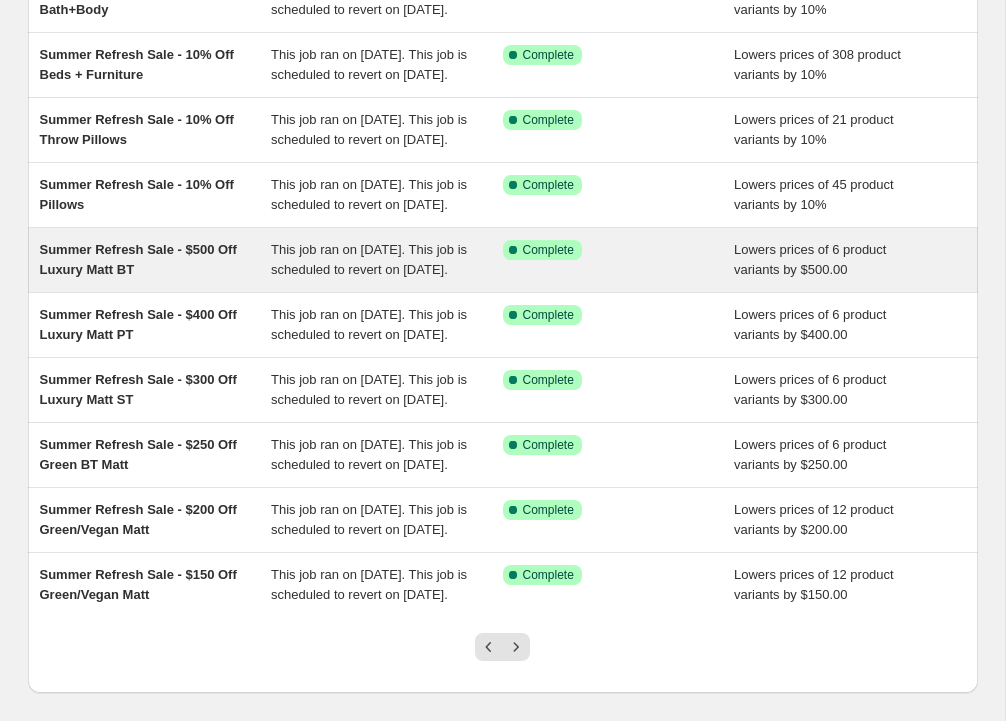 scroll, scrollTop: 216, scrollLeft: 0, axis: vertical 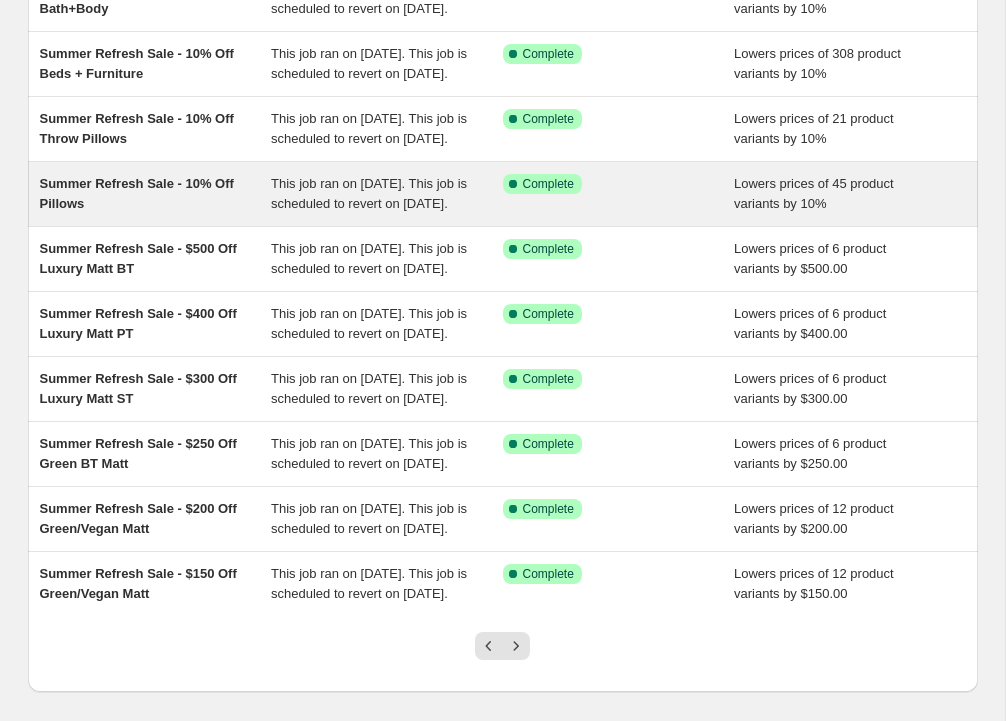 click on "Summer Refresh Sale - 10% Off Pillows" at bounding box center [156, 194] 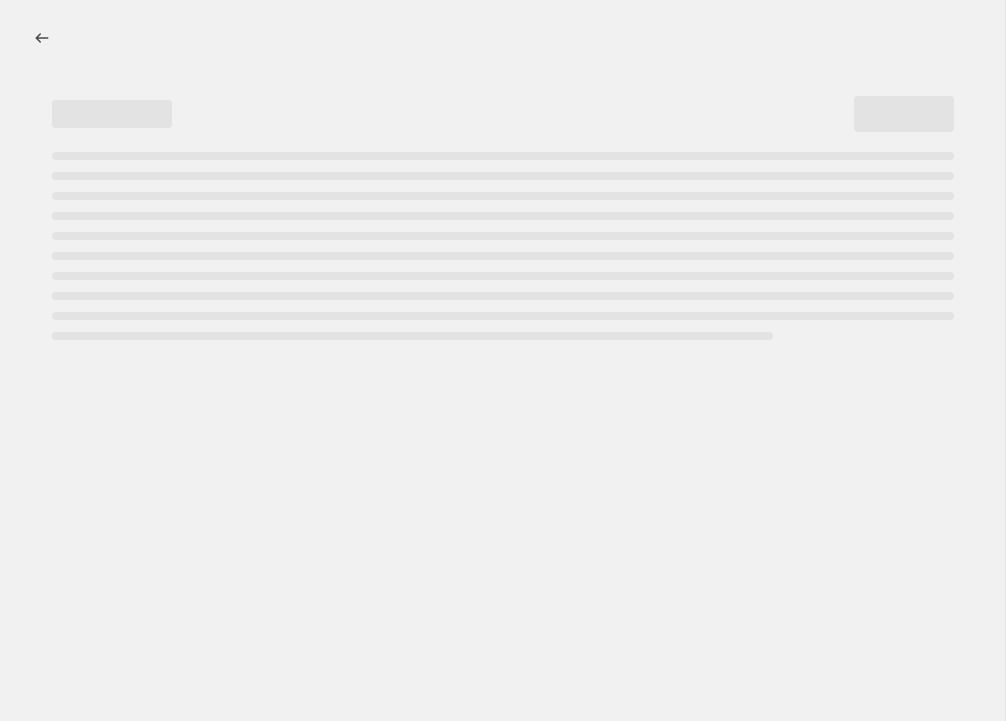 select on "percentage" 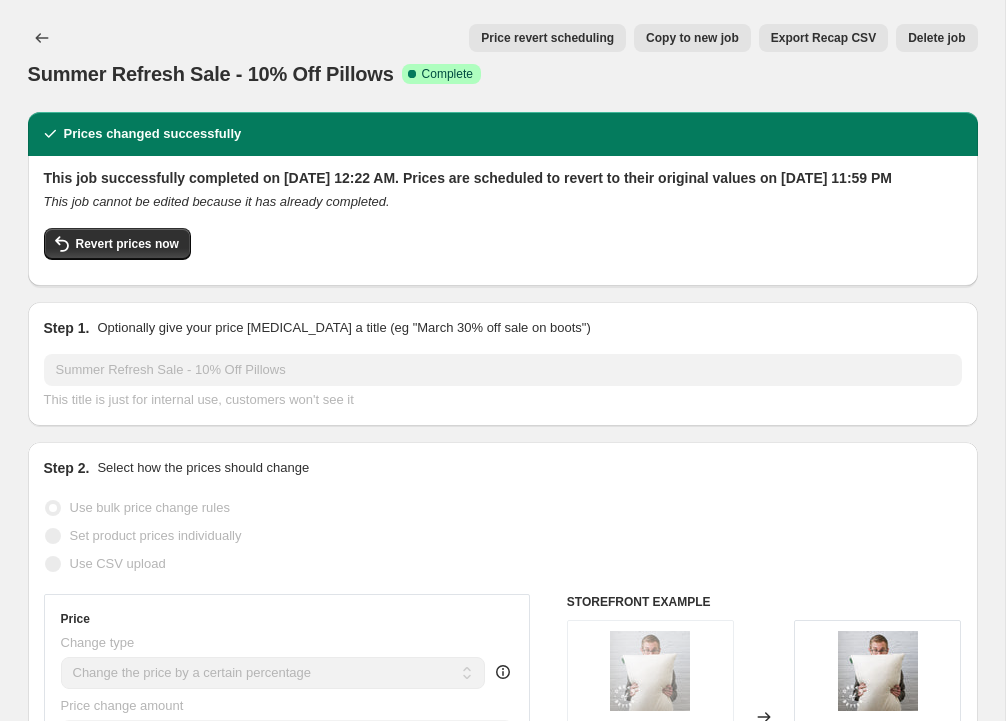 click on "Copy to new job" at bounding box center [692, 38] 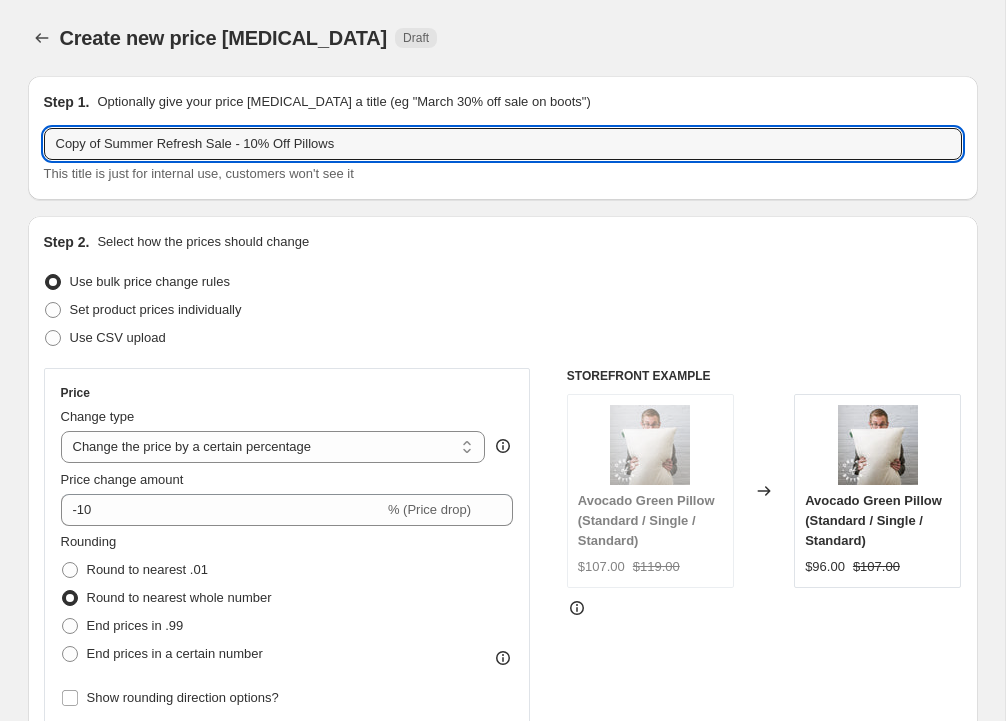 drag, startPoint x: 235, startPoint y: 144, endPoint x: 41, endPoint y: 142, distance: 194.01031 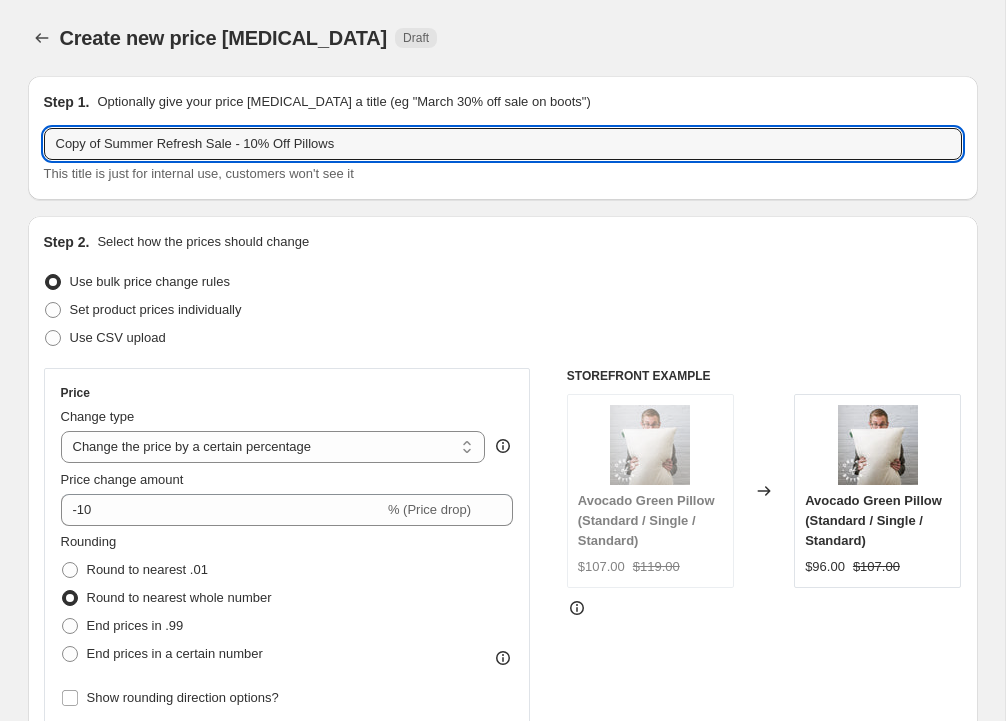 paste on "[DATE]" 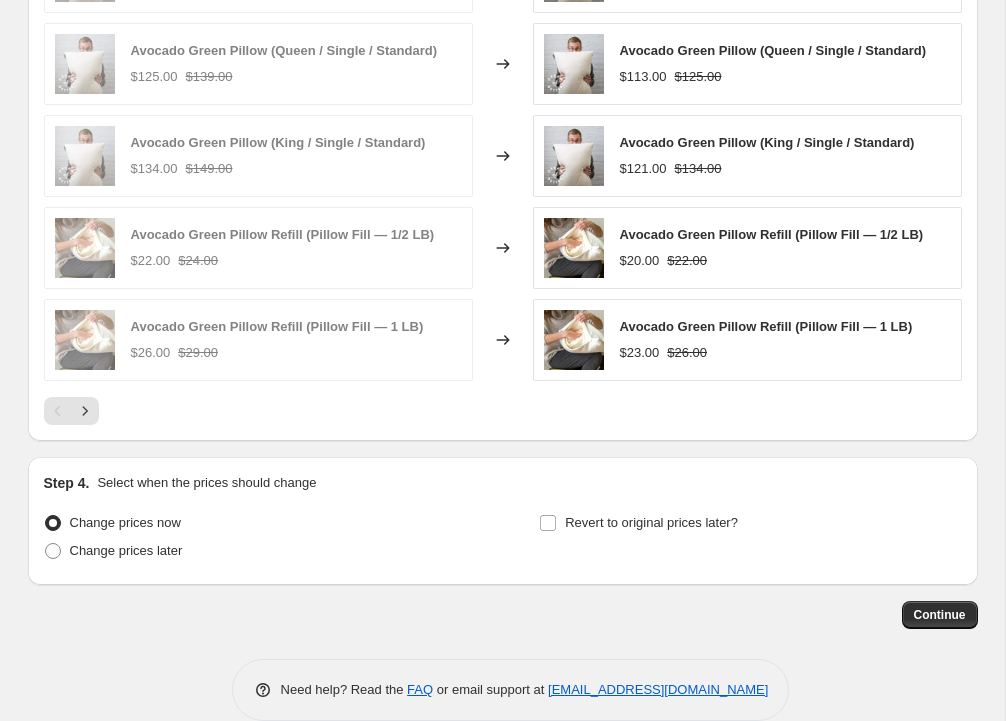 scroll, scrollTop: 1451, scrollLeft: 0, axis: vertical 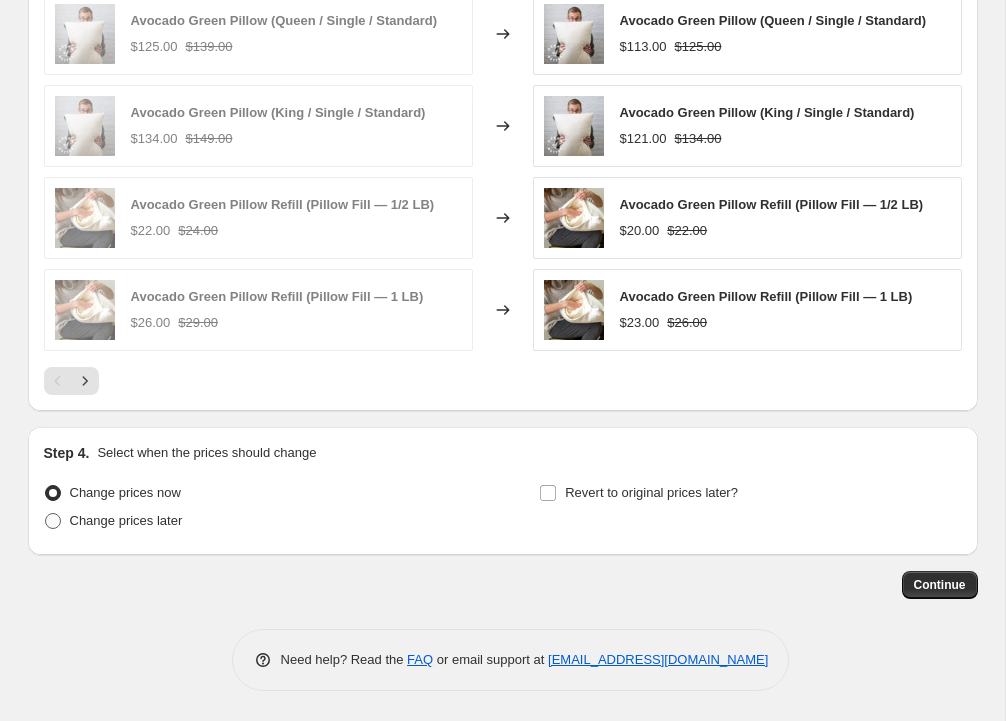type on "[DATE] Sale - 10% Off Pillows" 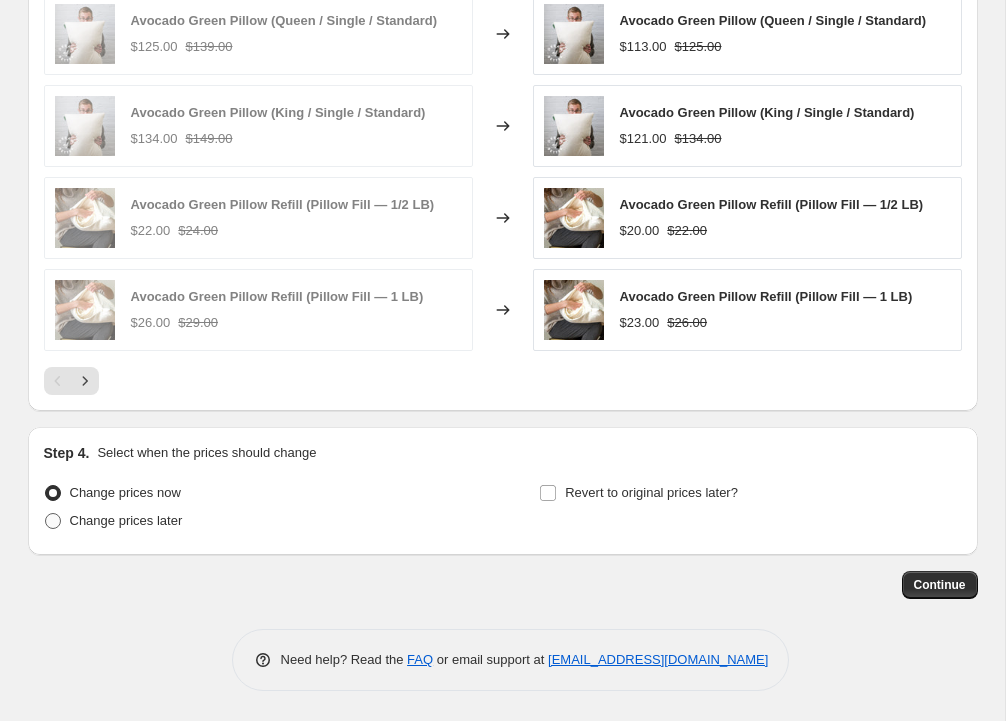 radio on "true" 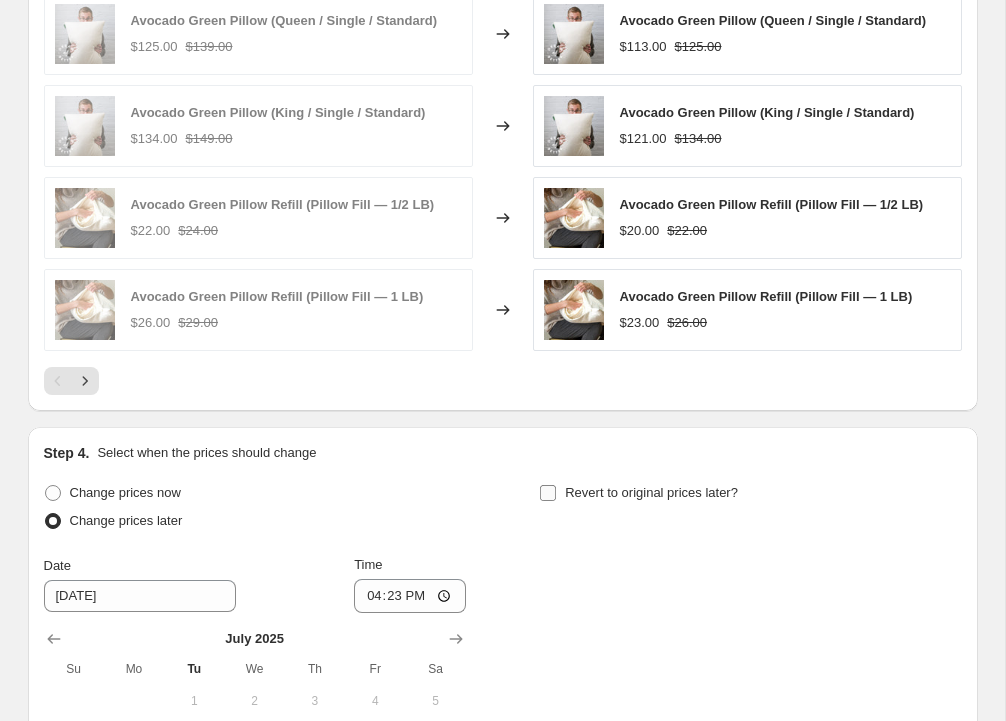 click on "Revert to original prices later?" at bounding box center (548, 493) 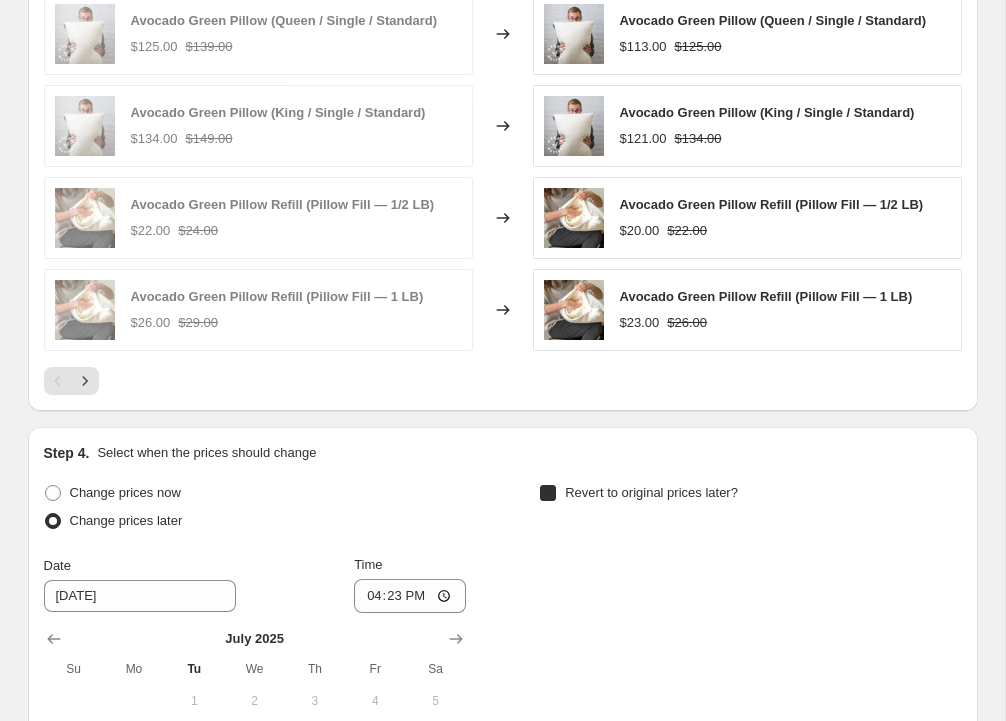 checkbox on "true" 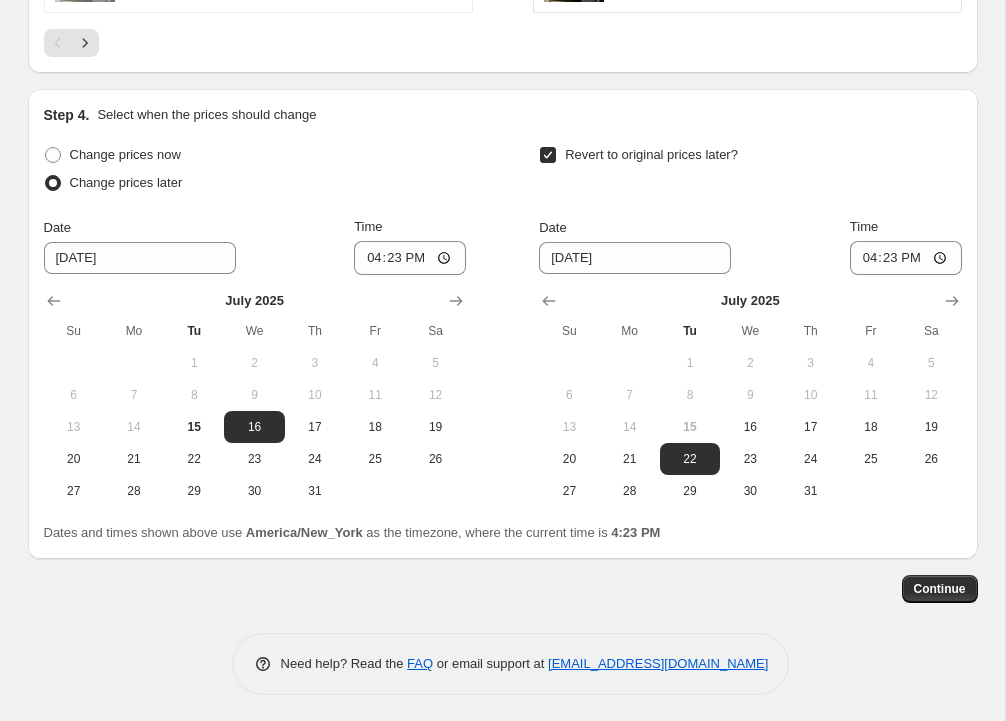 scroll, scrollTop: 1793, scrollLeft: 0, axis: vertical 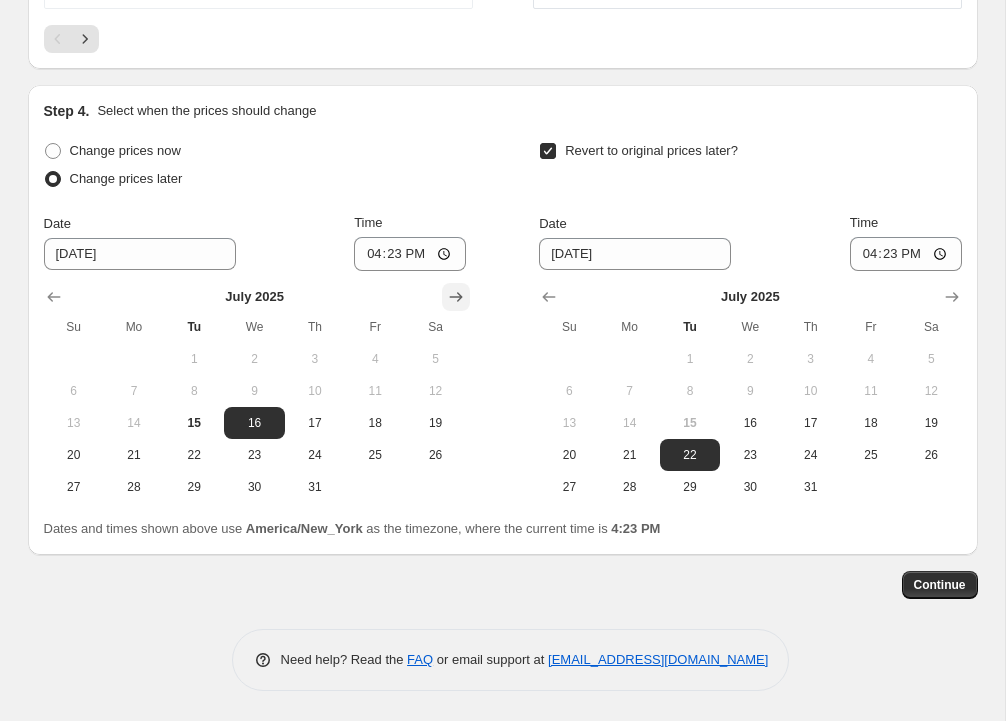 click 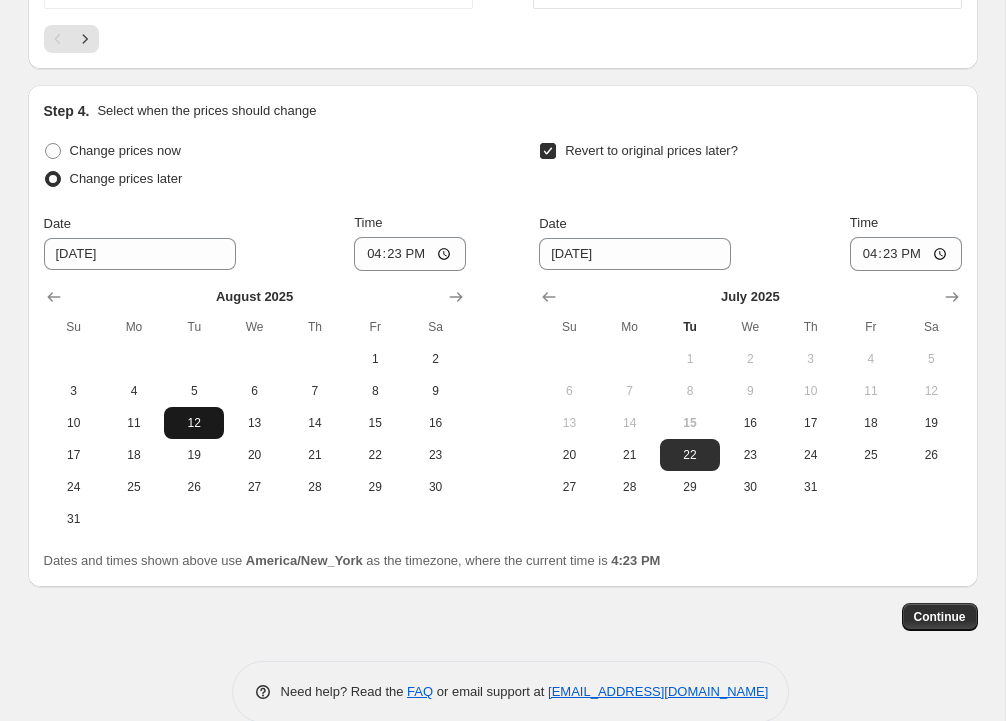 click on "12" at bounding box center (194, 423) 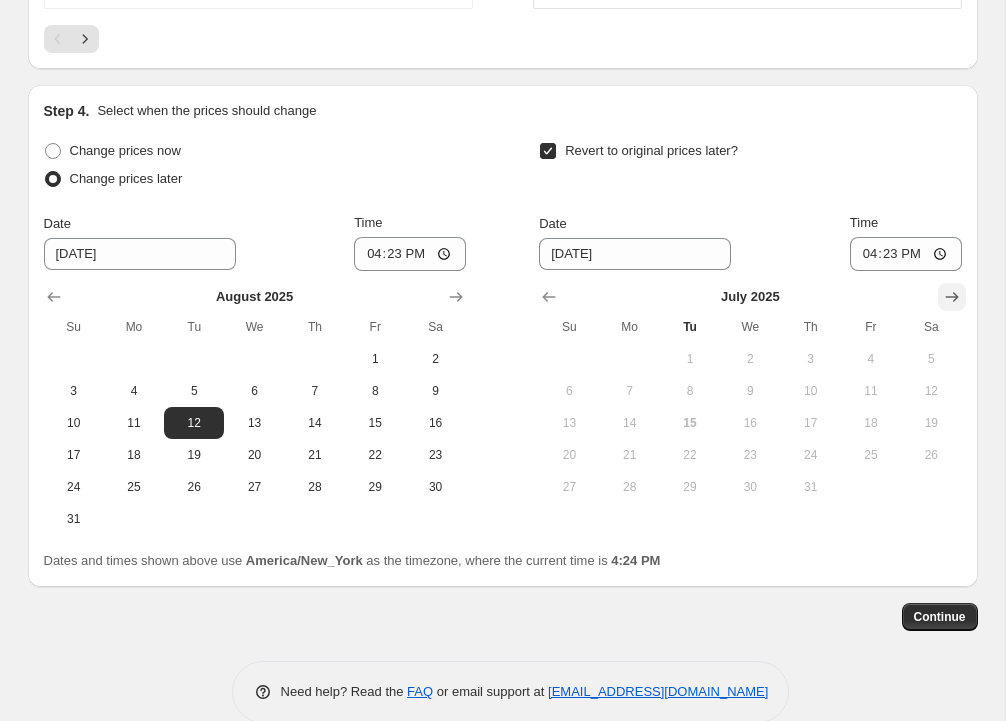 click at bounding box center (952, 297) 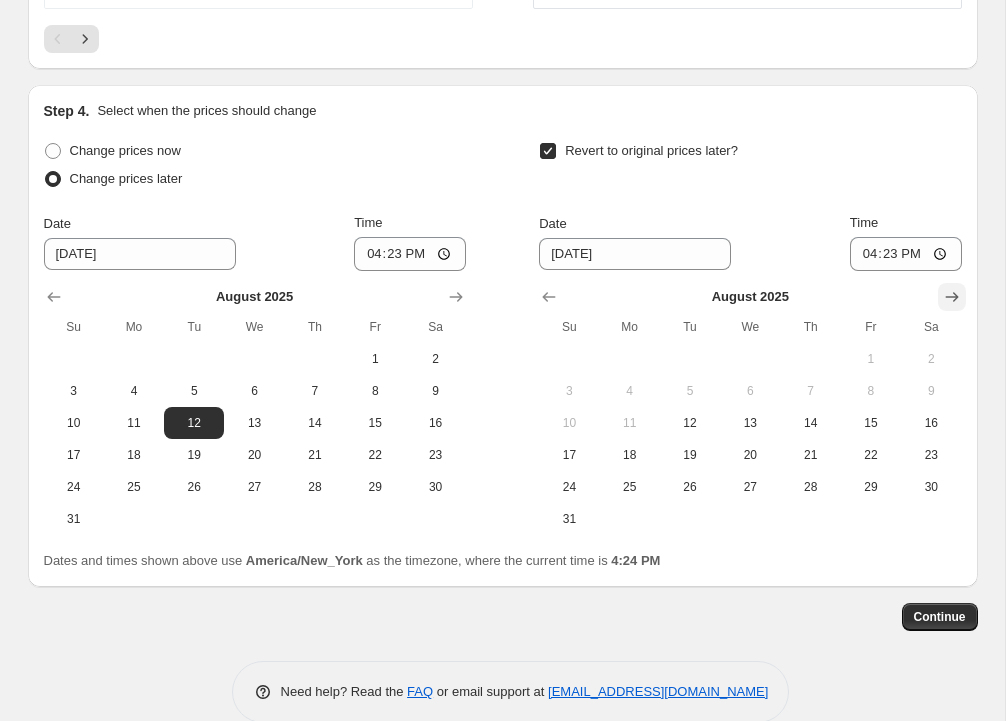 click 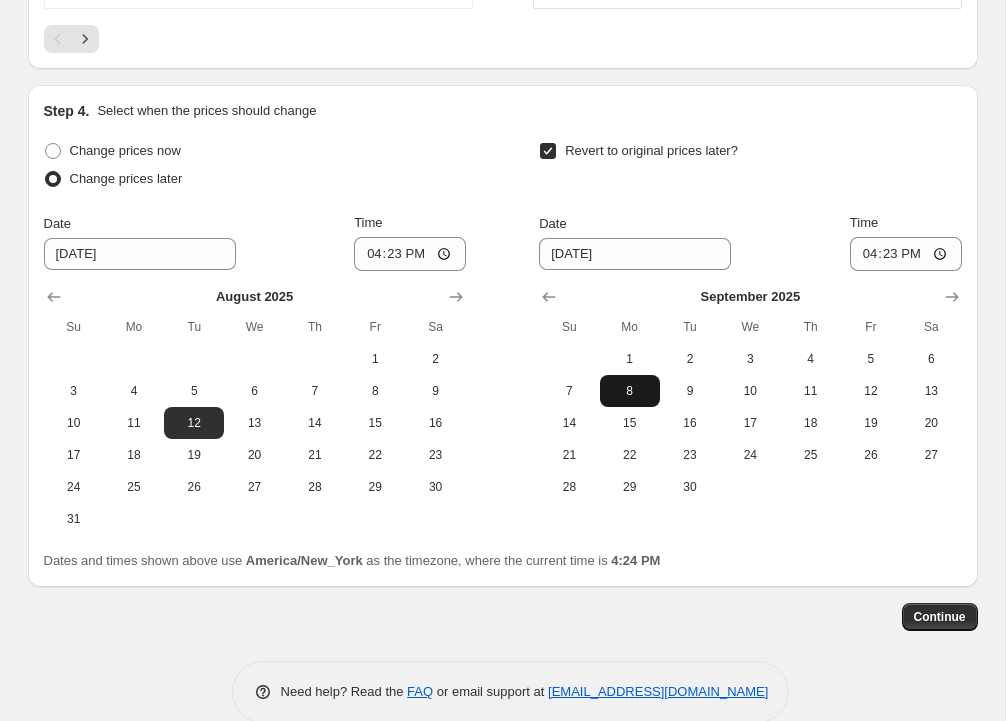 click on "8" at bounding box center [630, 391] 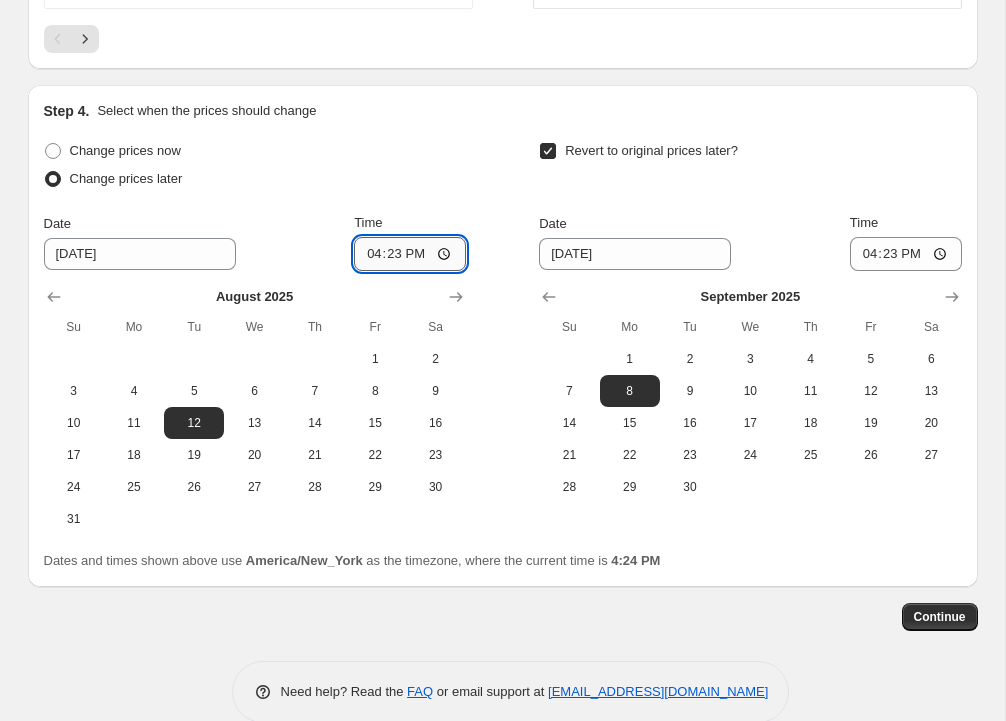 click on "16:23" at bounding box center (410, 254) 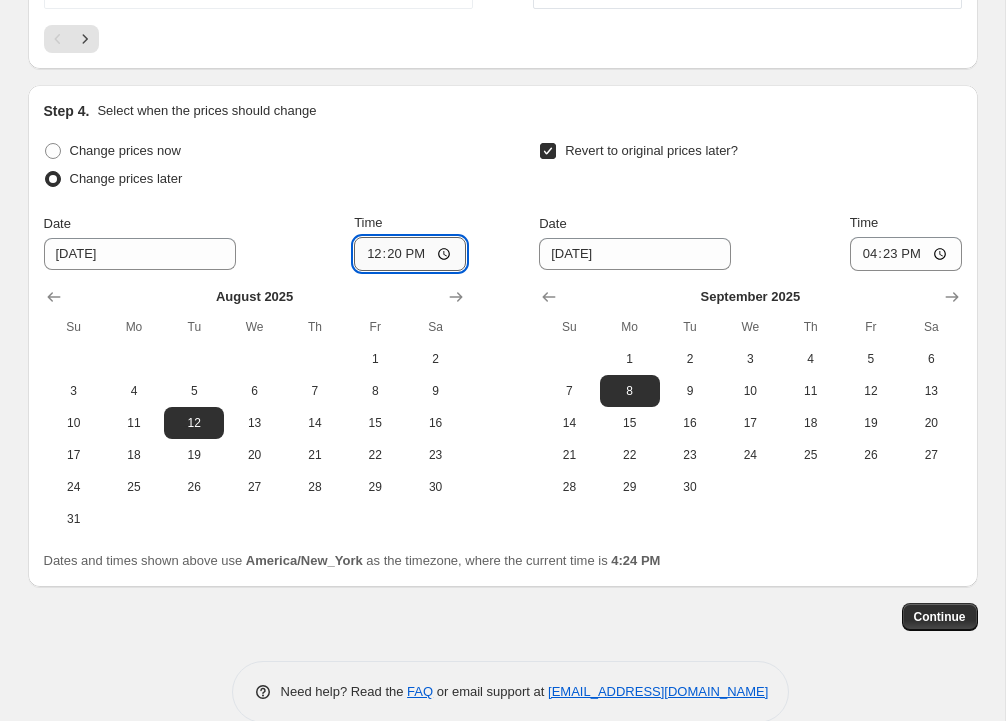type on "00:20" 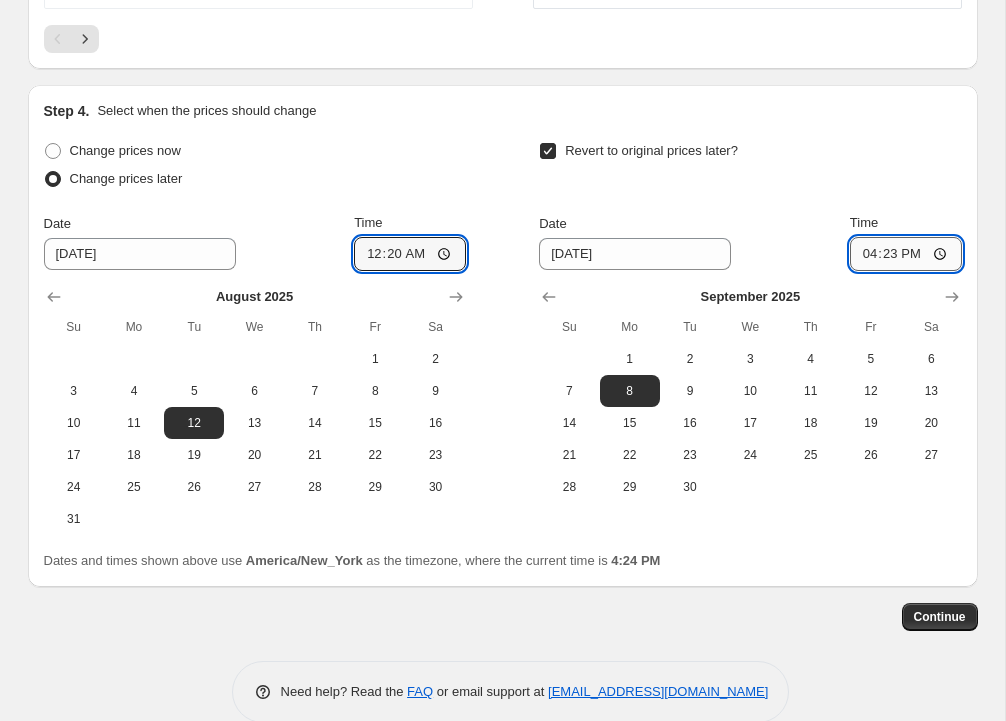 click on "16:23" at bounding box center (906, 254) 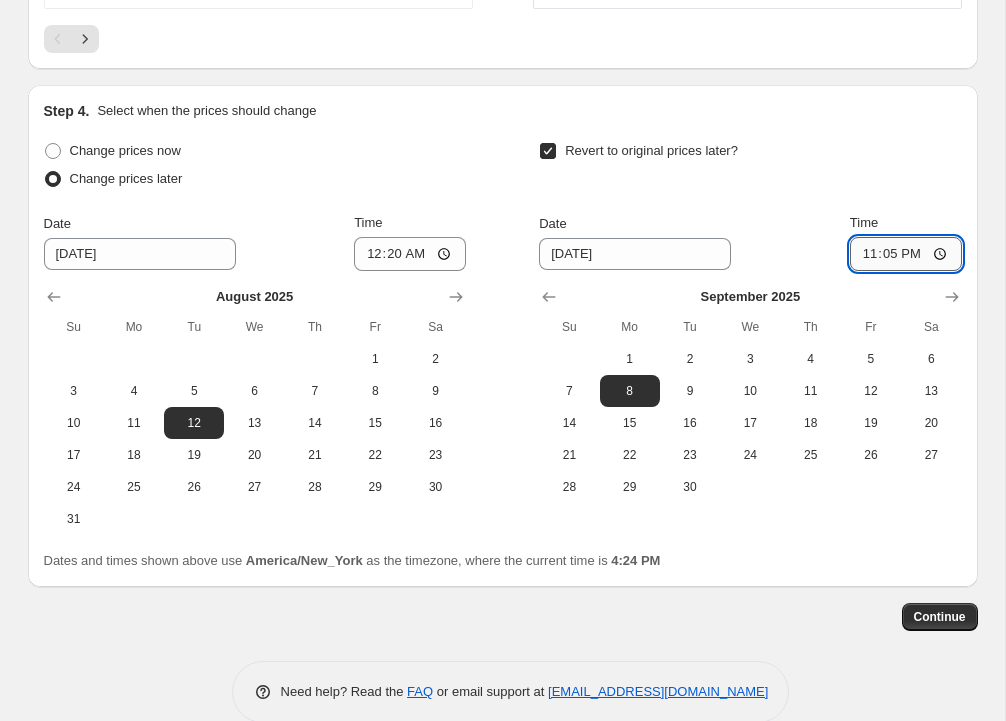 type on "23:59" 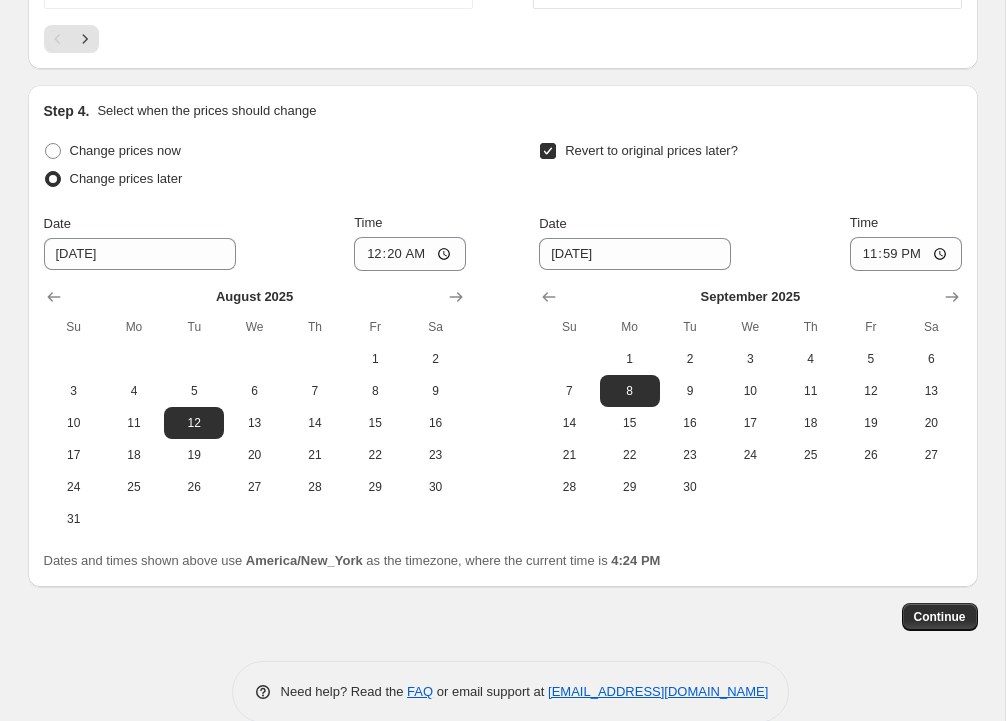 click on "Step 4. Select when the prices should change Change prices now Change prices later Date [DATE] Time 00:[DATE] Mo Tu We Th Fr Sa 1 2 3 4 5 6 7 8 9 10 11 12 13 14 15 16 17 18 19 20 21 22 23 24 25 26 27 28 29 30 31 Revert to original prices later? Date [DATE] Time 23:59 [DATE] Su Mo Tu We Th Fr Sa 1 2 3 4 5 6 7 8 9 10 11 12 13 14 15 16 17 18 19 20 21 22 23 24 25 26 27 28 29 30 Dates and times shown above use   [GEOGRAPHIC_DATA]/New_York   as the timezone, where the current time is   4:24 PM" at bounding box center [503, 336] 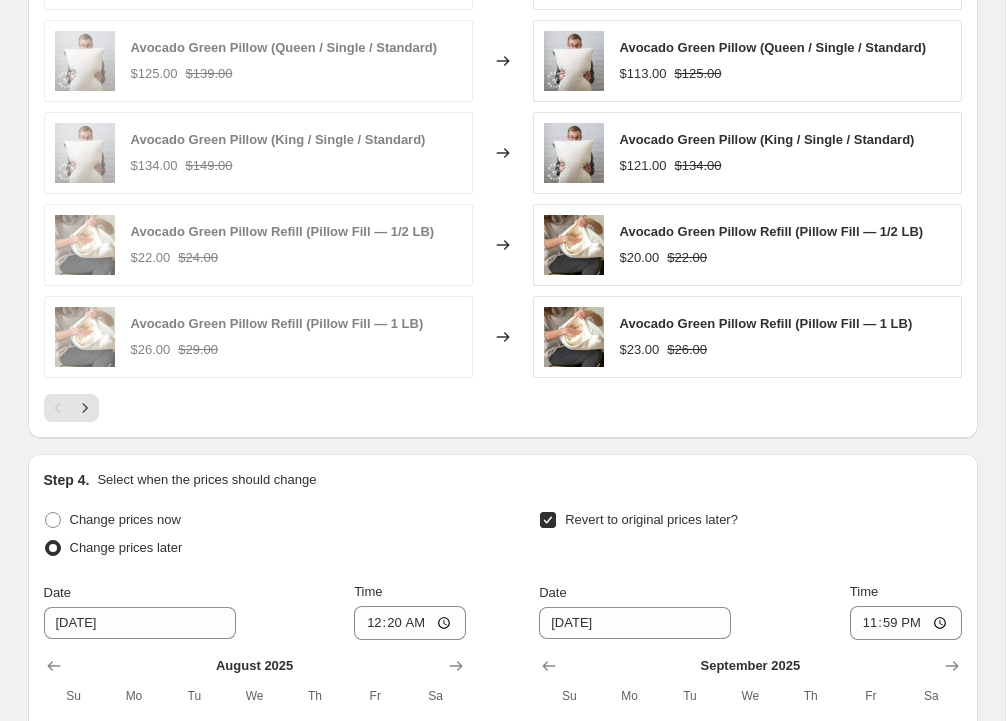 scroll, scrollTop: 1825, scrollLeft: 0, axis: vertical 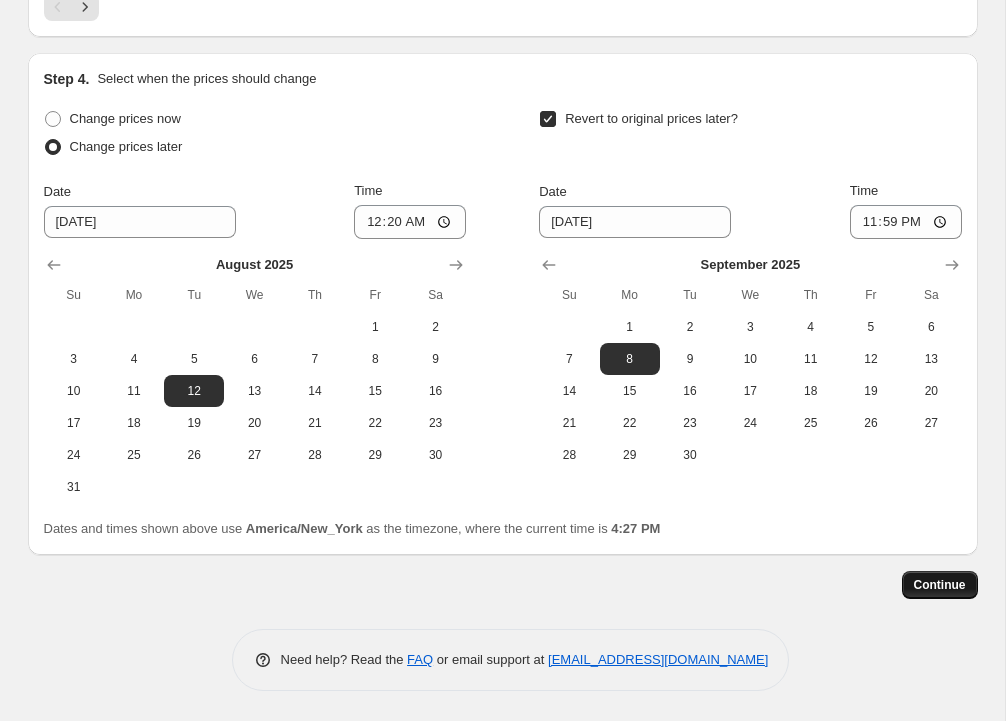 click on "Continue" at bounding box center [940, 585] 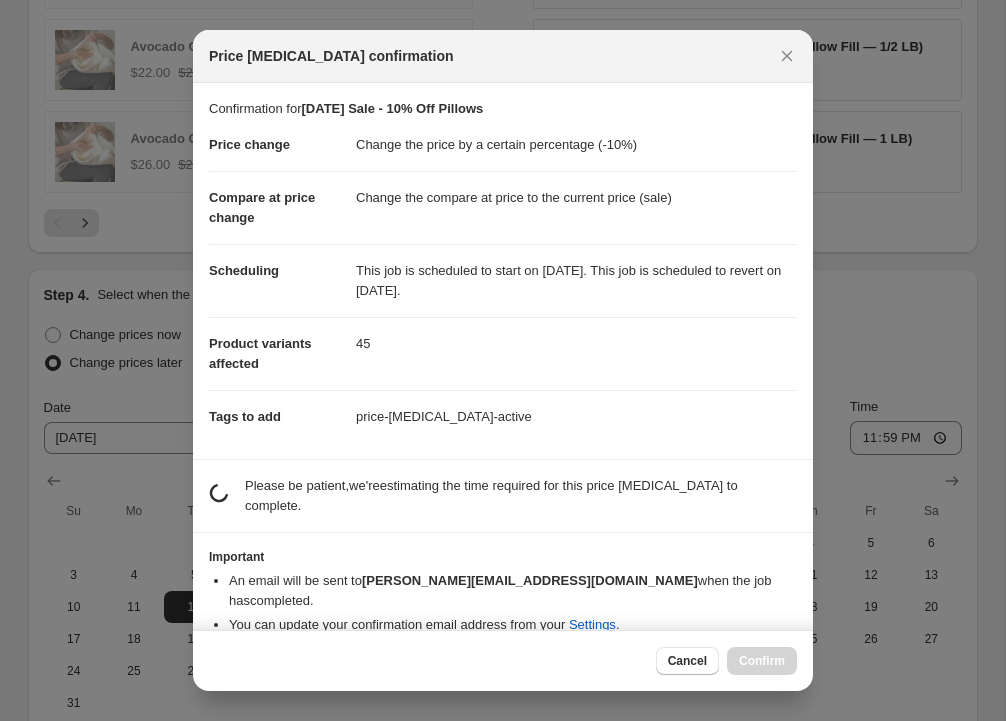 scroll, scrollTop: 0, scrollLeft: 0, axis: both 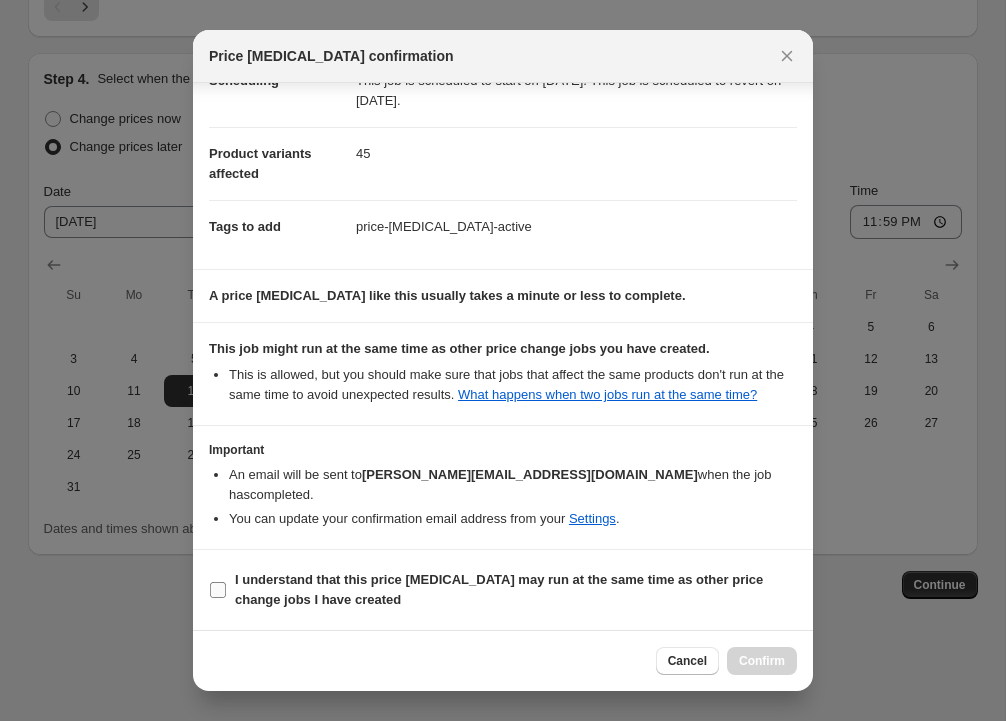 click on "I understand that this price [MEDICAL_DATA] may run at the same time as other price change jobs I have created" at bounding box center (503, 590) 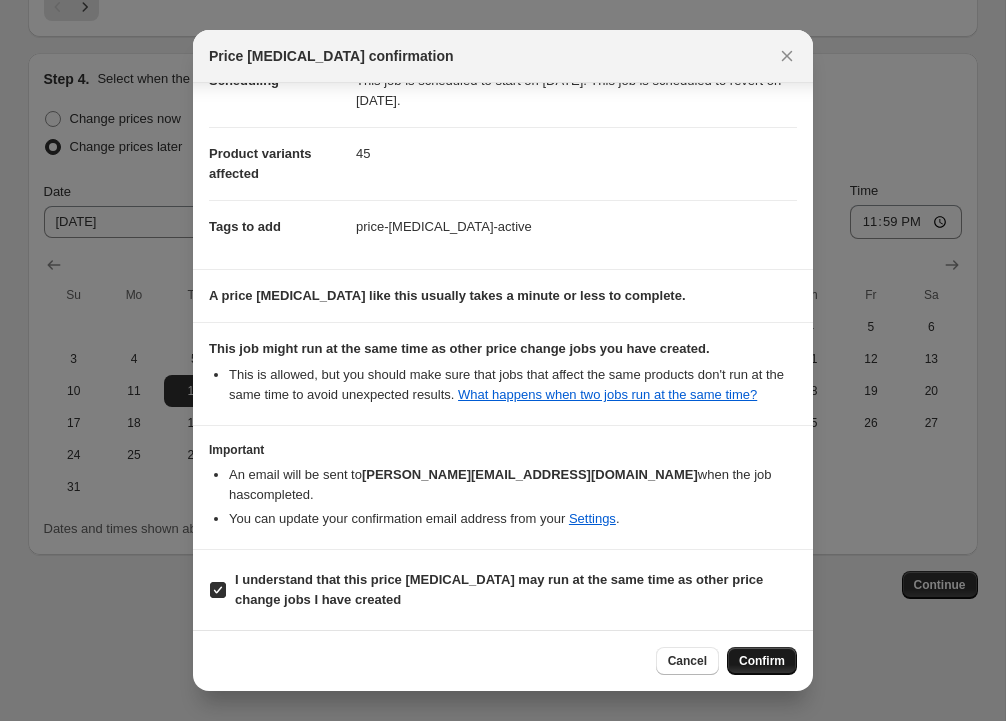 click on "Confirm" at bounding box center (762, 661) 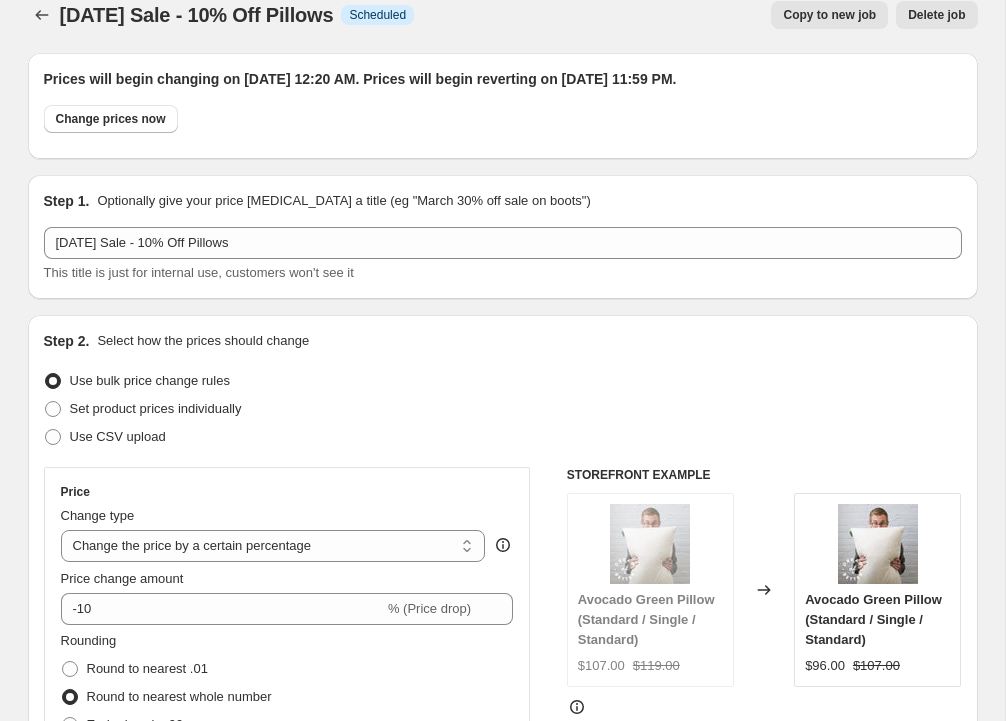 scroll, scrollTop: 0, scrollLeft: 0, axis: both 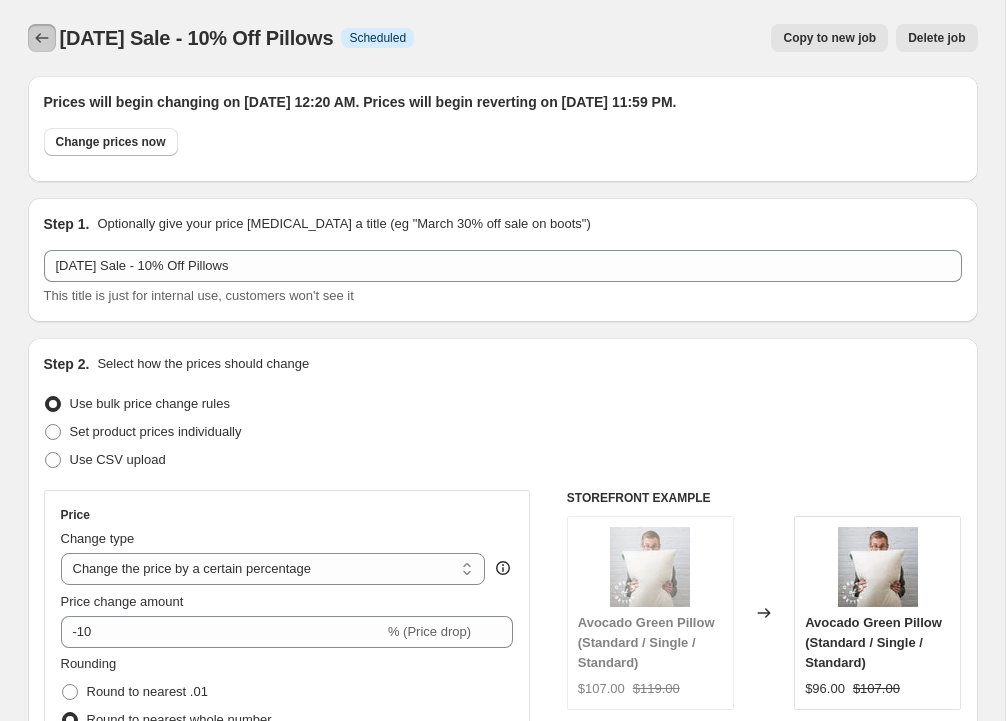 click 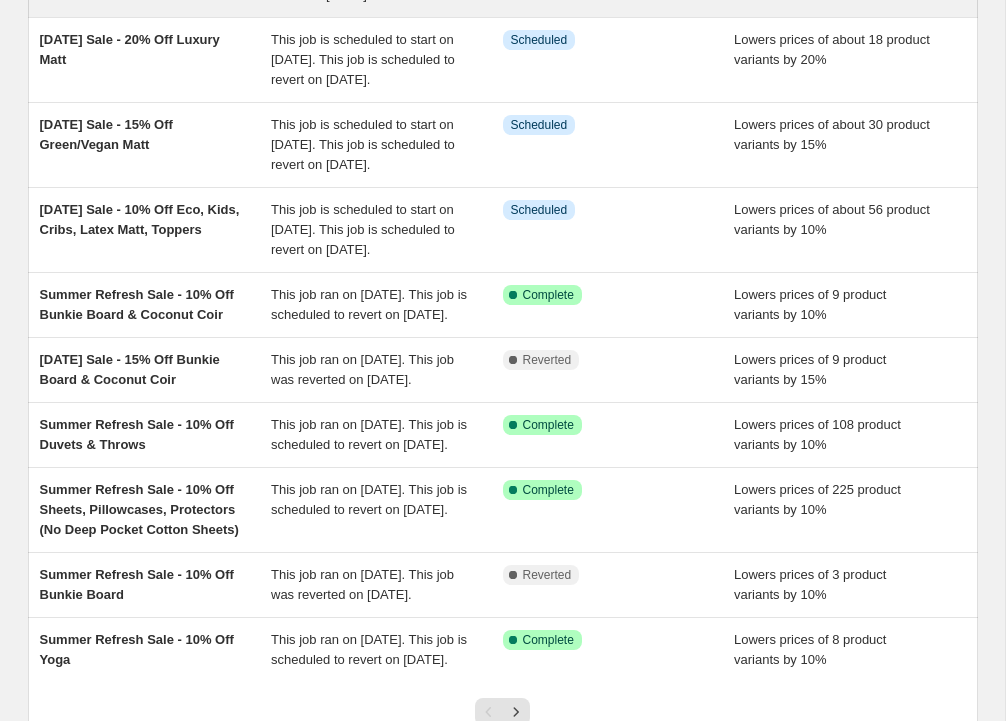scroll, scrollTop: 609, scrollLeft: 0, axis: vertical 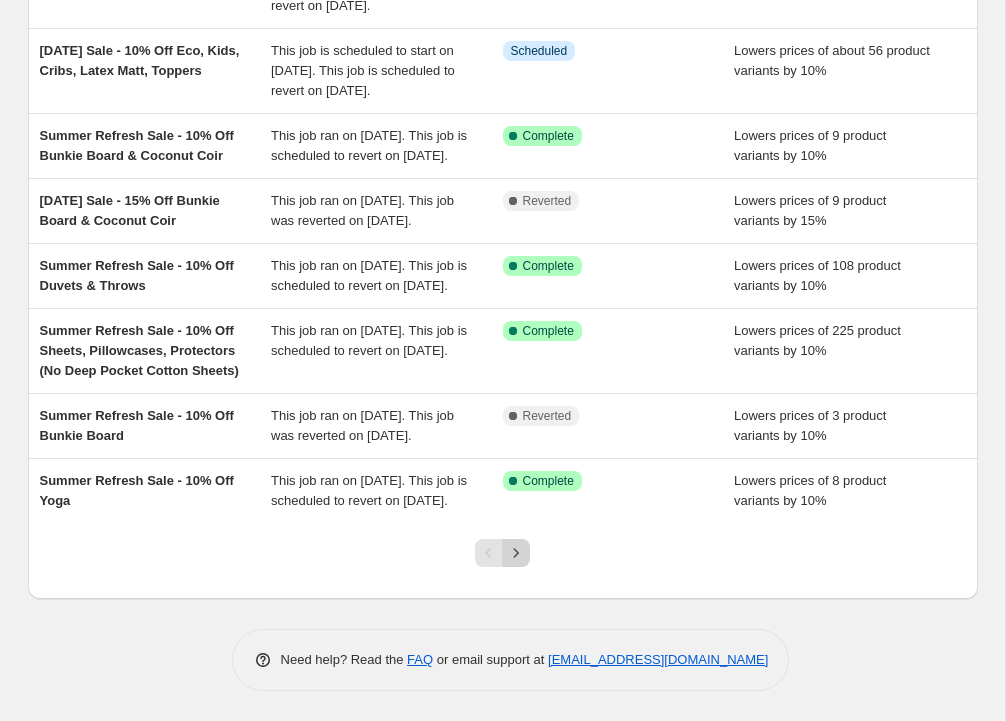 click at bounding box center (516, 553) 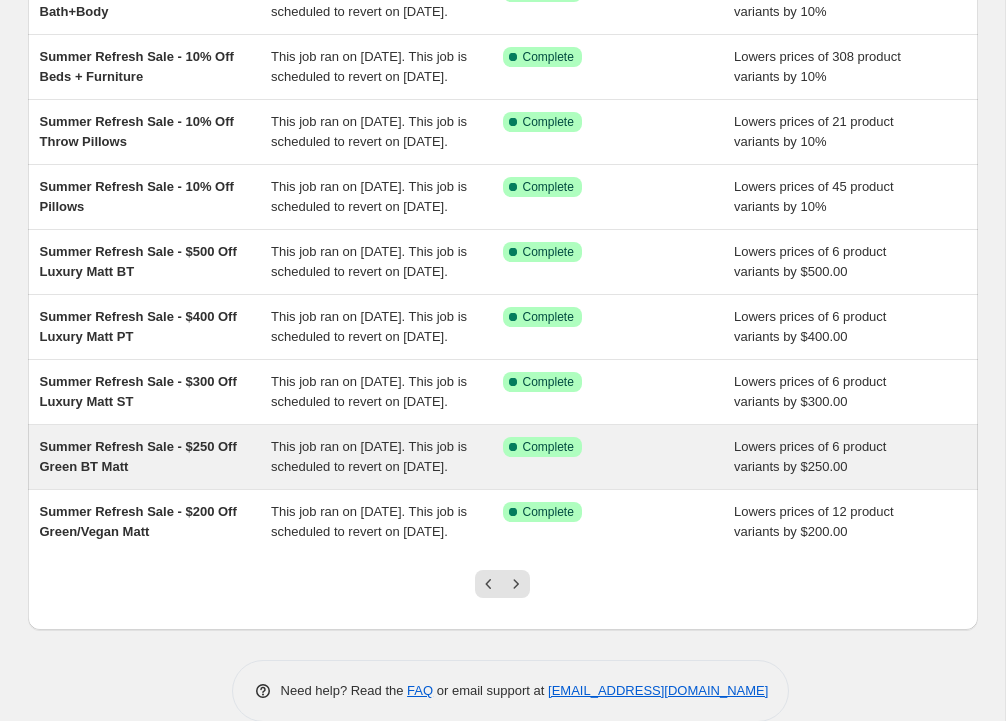 scroll, scrollTop: 261, scrollLeft: 0, axis: vertical 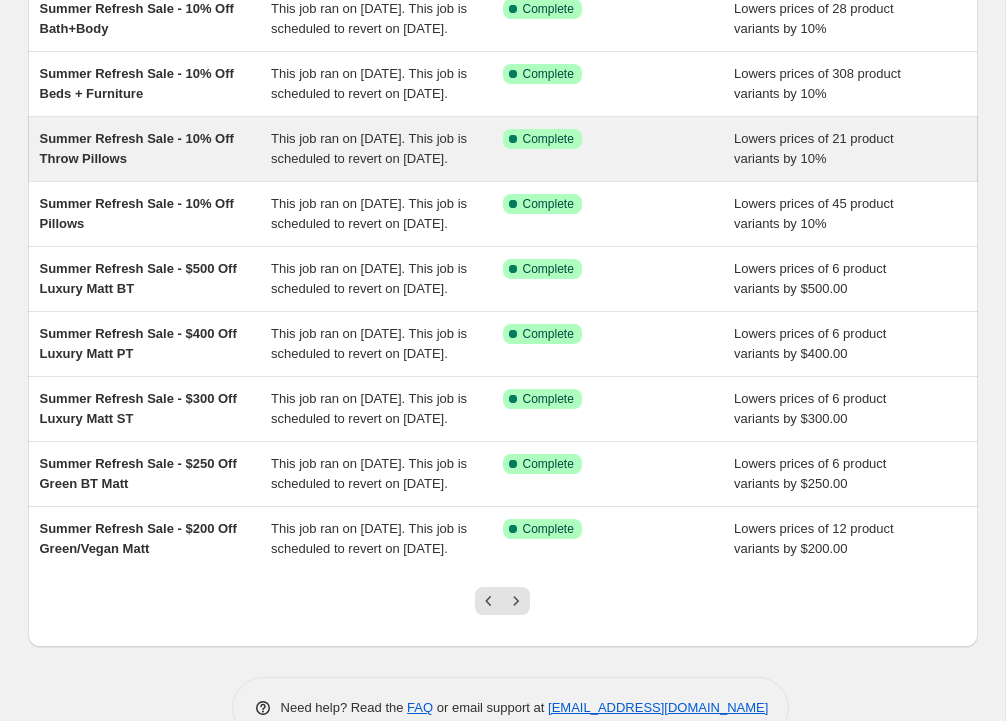 click on "Summer Refresh Sale - 10% Off Throw Pillows" at bounding box center [156, 149] 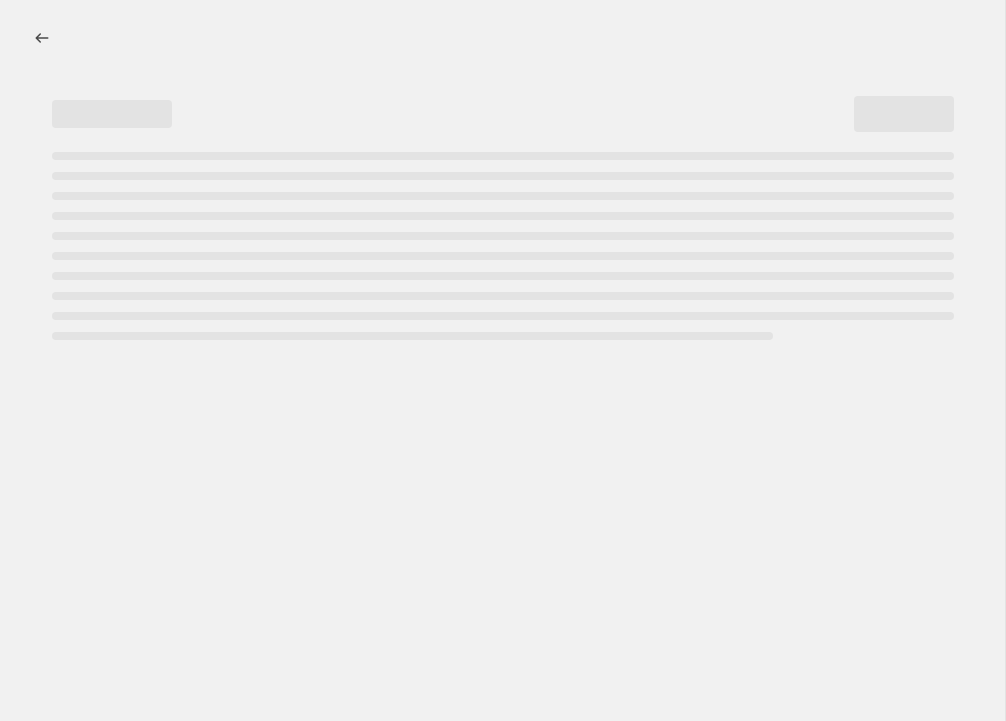 scroll, scrollTop: 0, scrollLeft: 0, axis: both 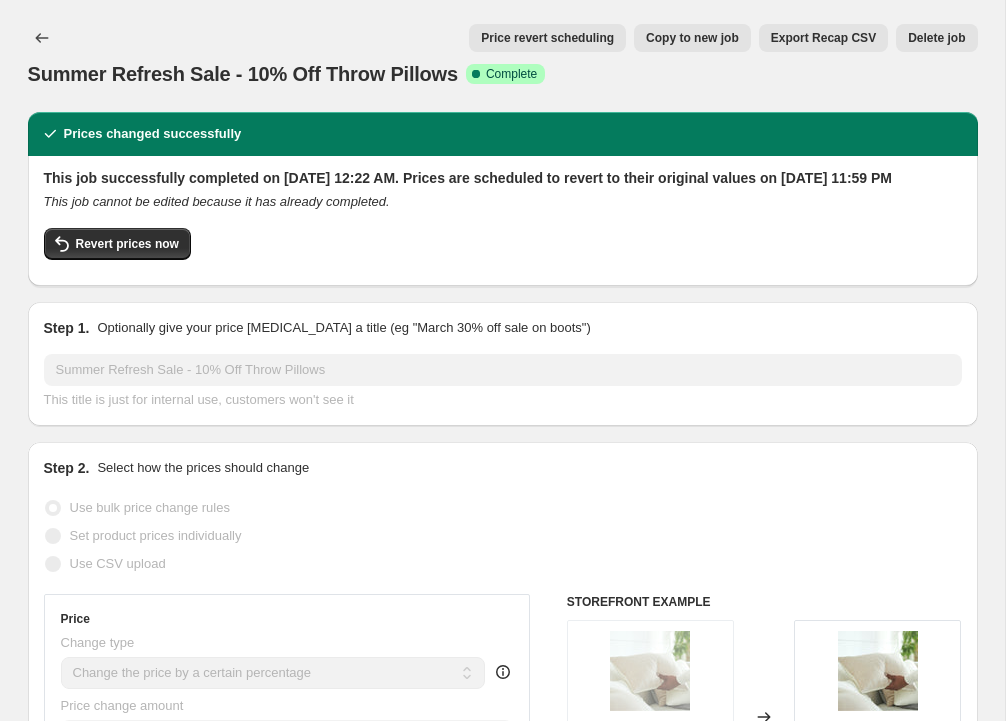 click on "Copy to new job" at bounding box center [692, 38] 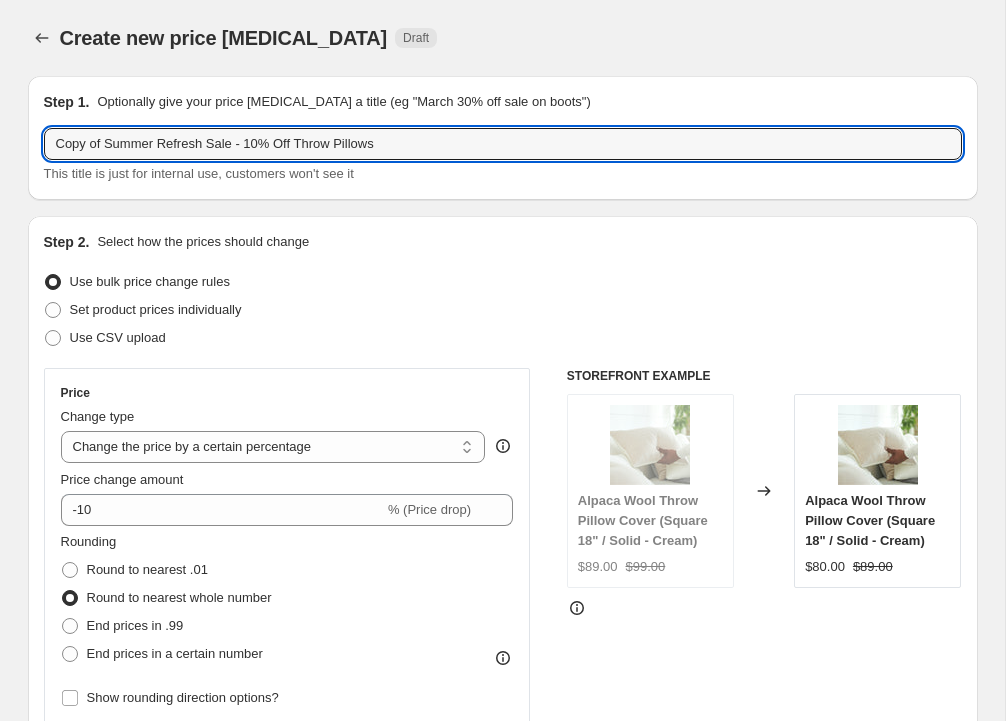 drag, startPoint x: 237, startPoint y: 146, endPoint x: 28, endPoint y: 128, distance: 209.77368 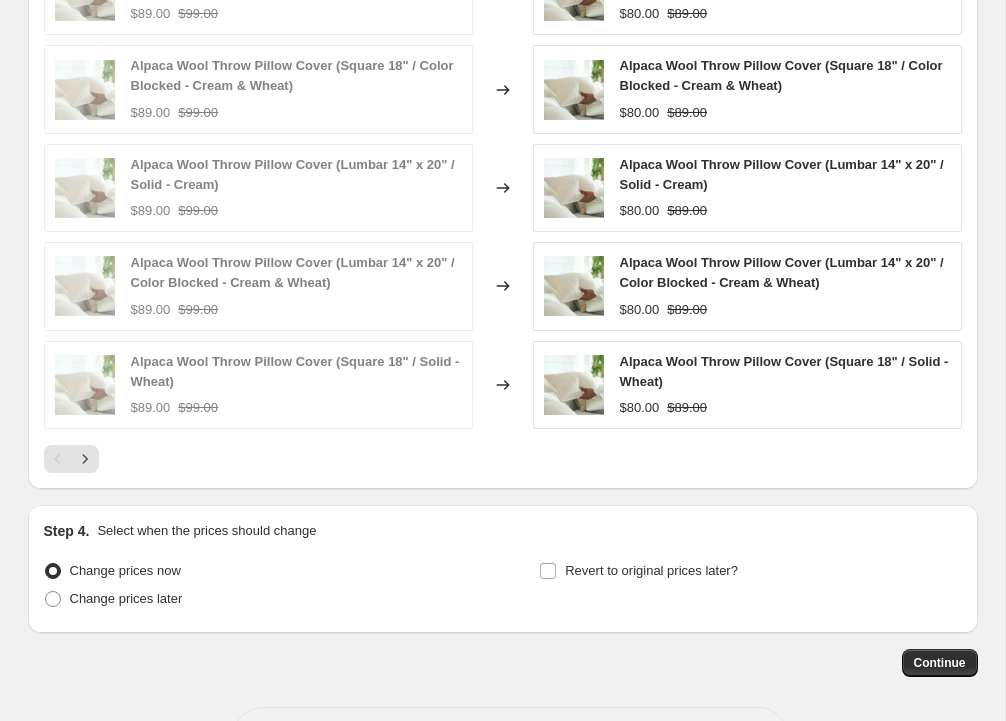 scroll, scrollTop: 1483, scrollLeft: 0, axis: vertical 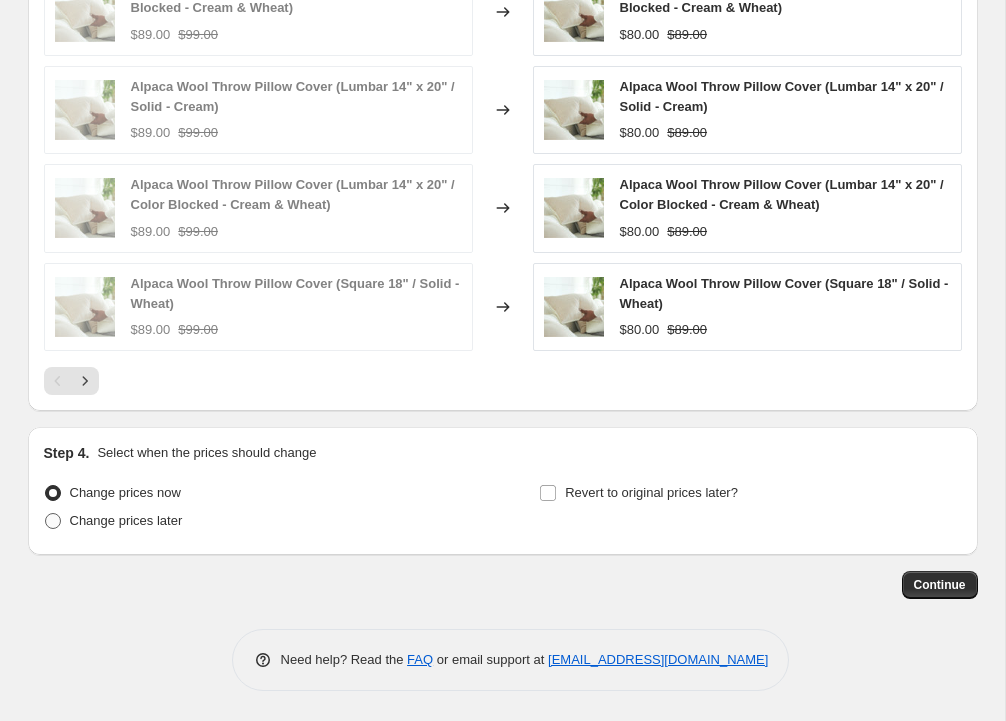 type on "[DATE] Sale - 10% Off Throw Pillows" 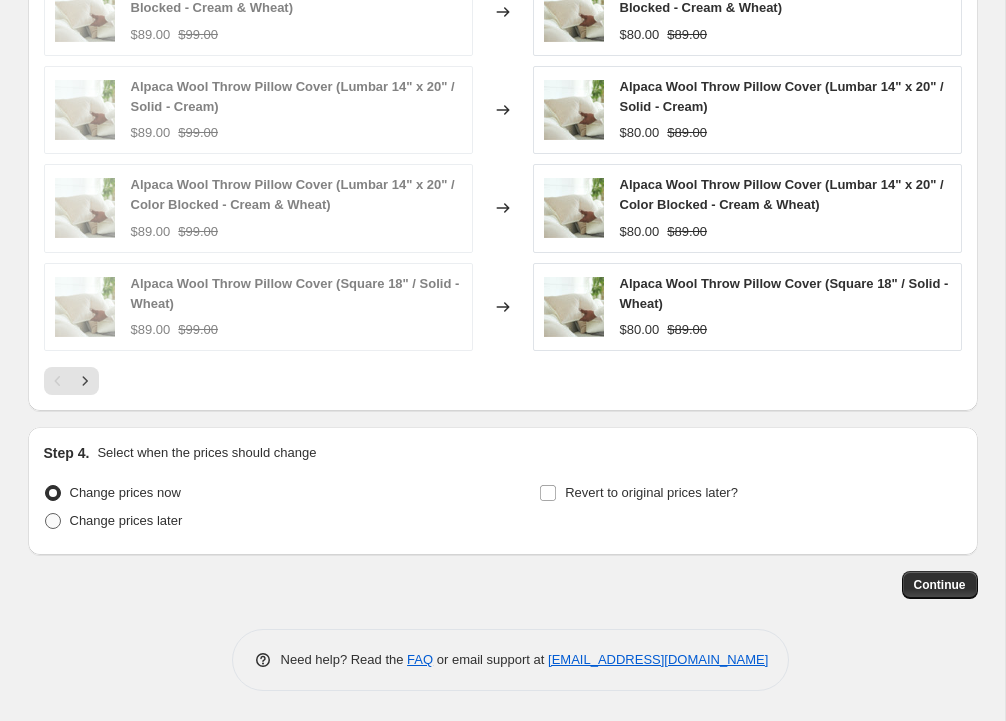 radio on "true" 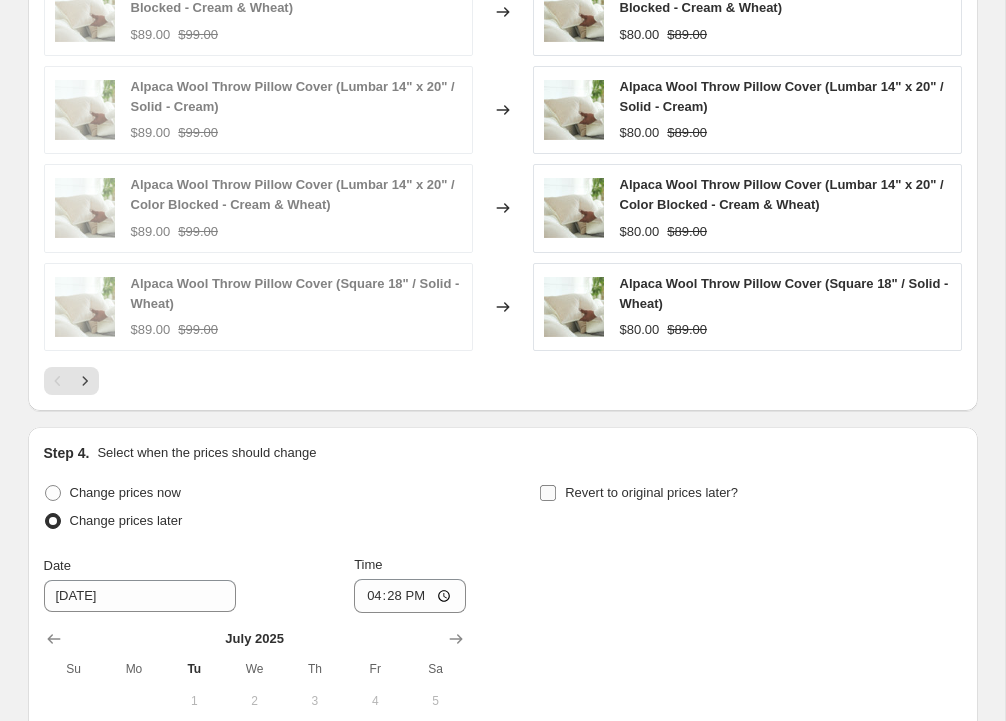 click on "Revert to original prices later?" at bounding box center (548, 493) 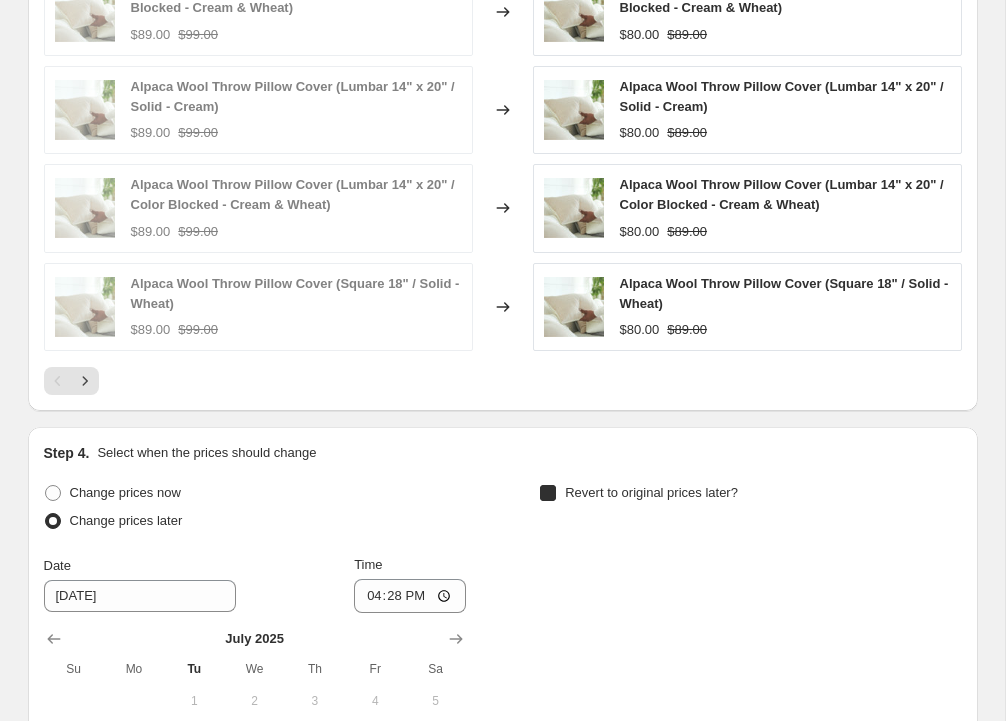 checkbox on "true" 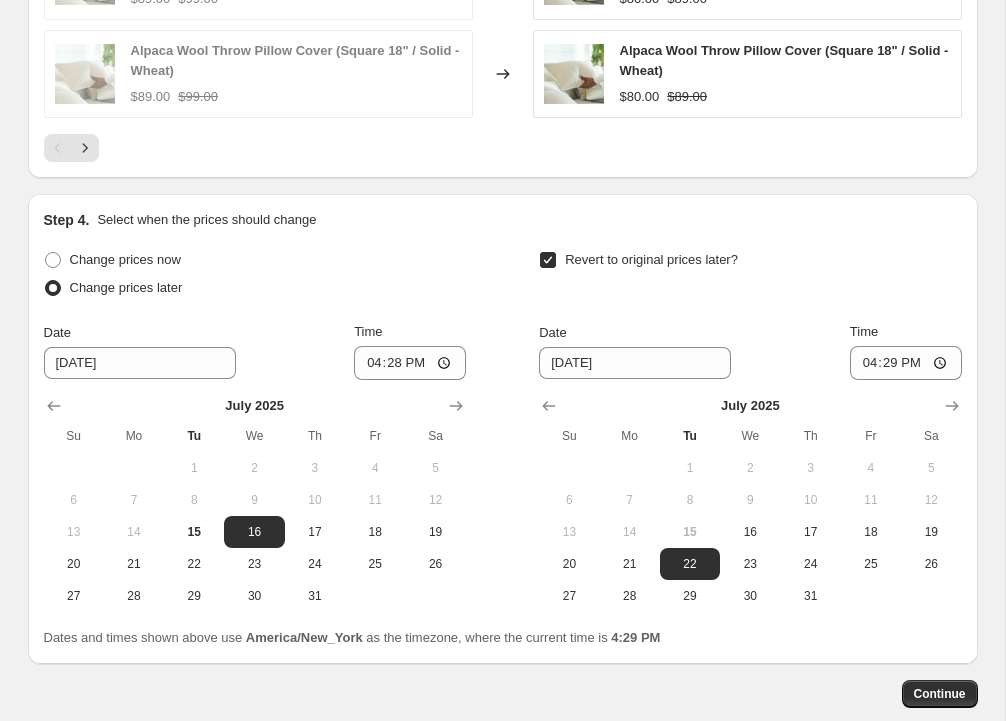 scroll, scrollTop: 1788, scrollLeft: 0, axis: vertical 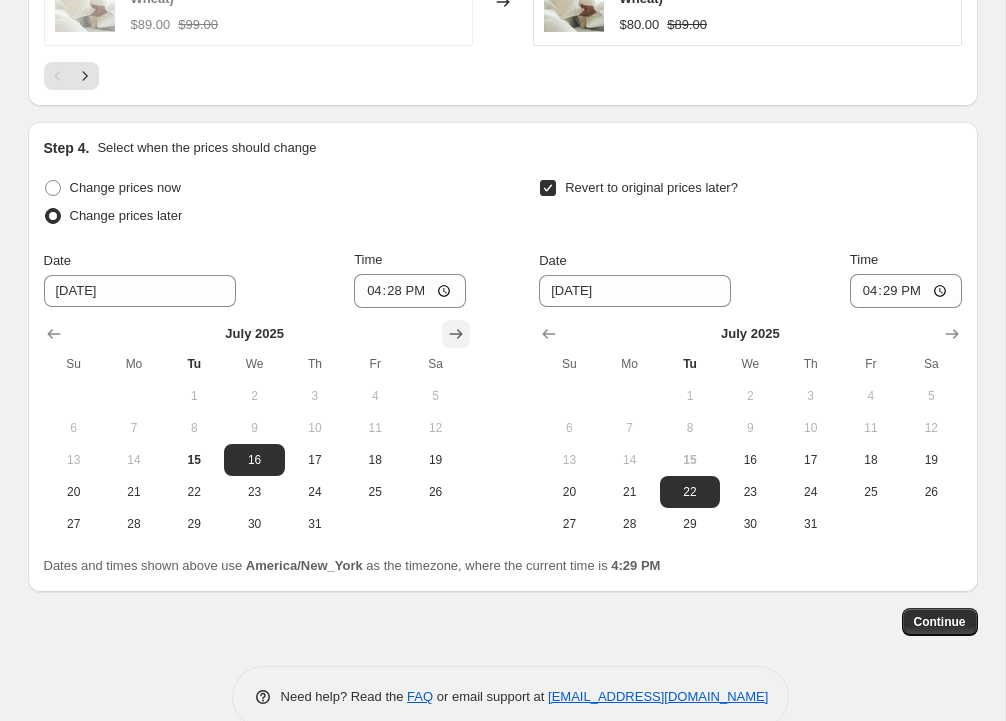 click 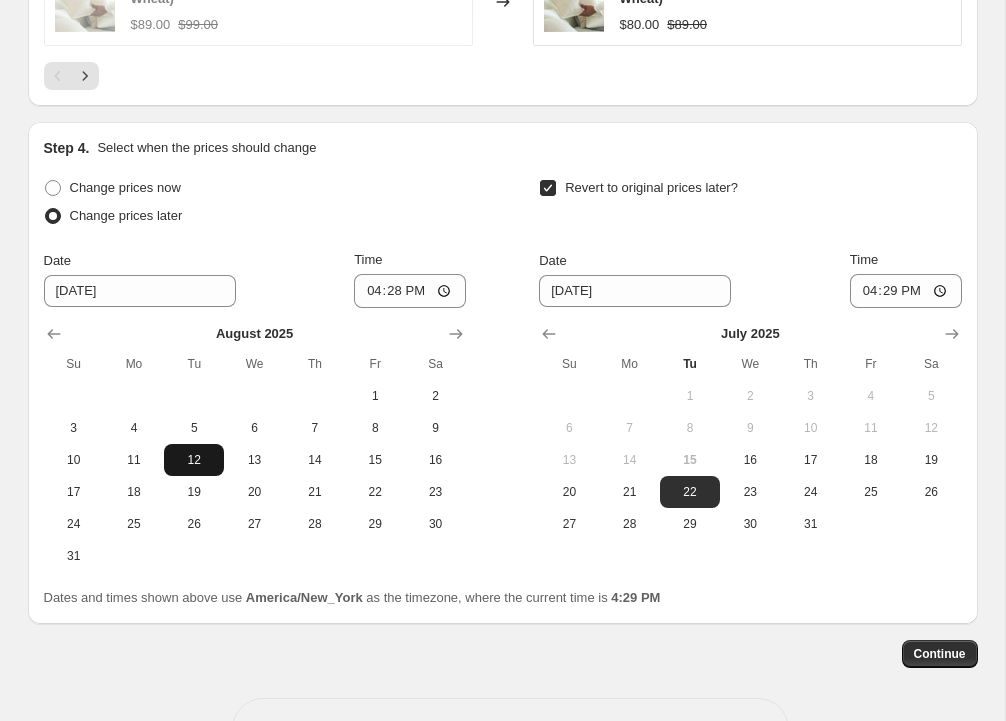 click on "12" at bounding box center [194, 460] 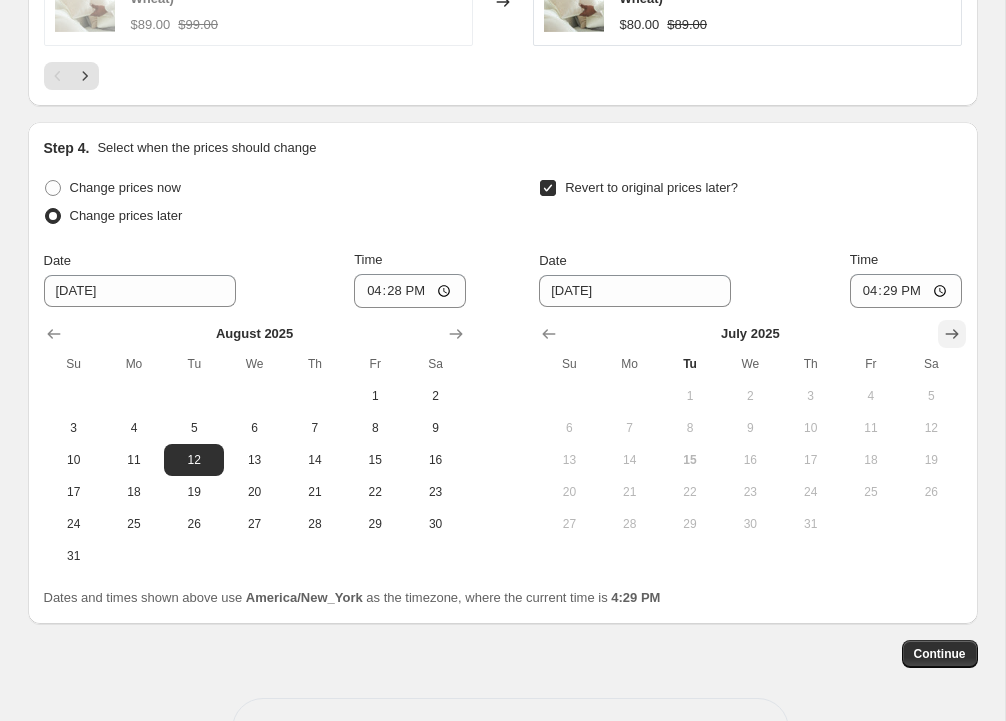 click 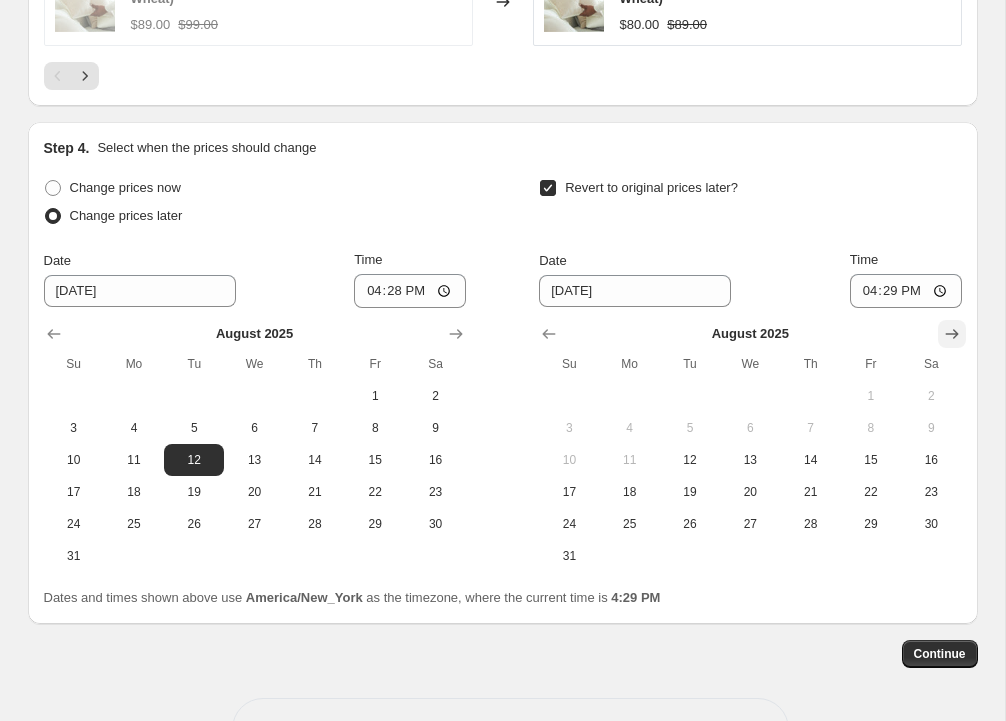 click 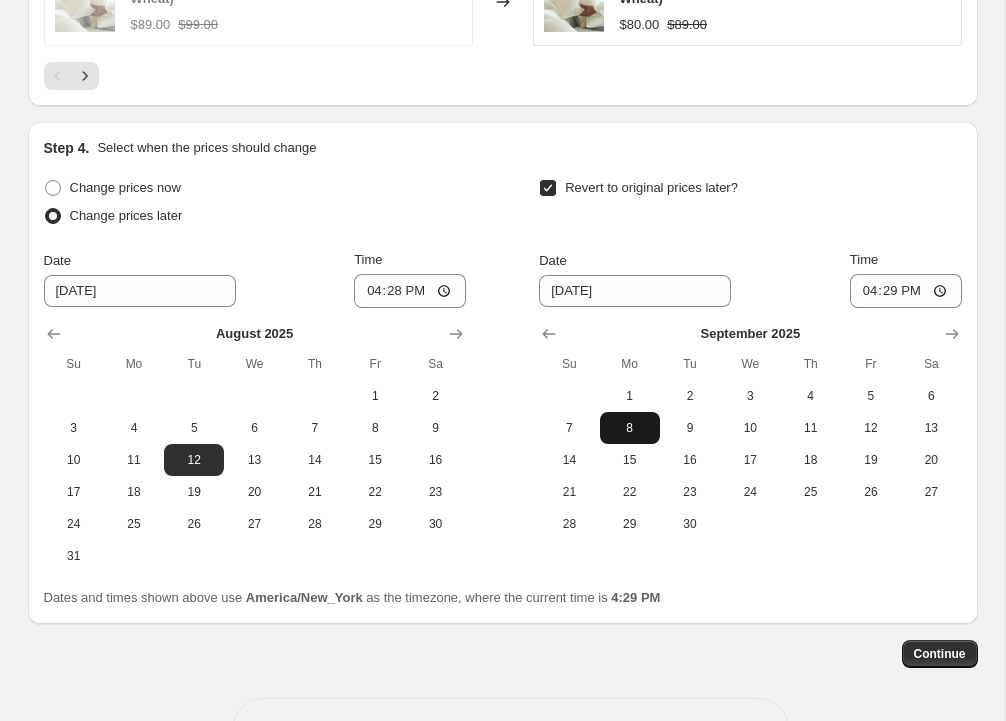 click on "8" at bounding box center [630, 428] 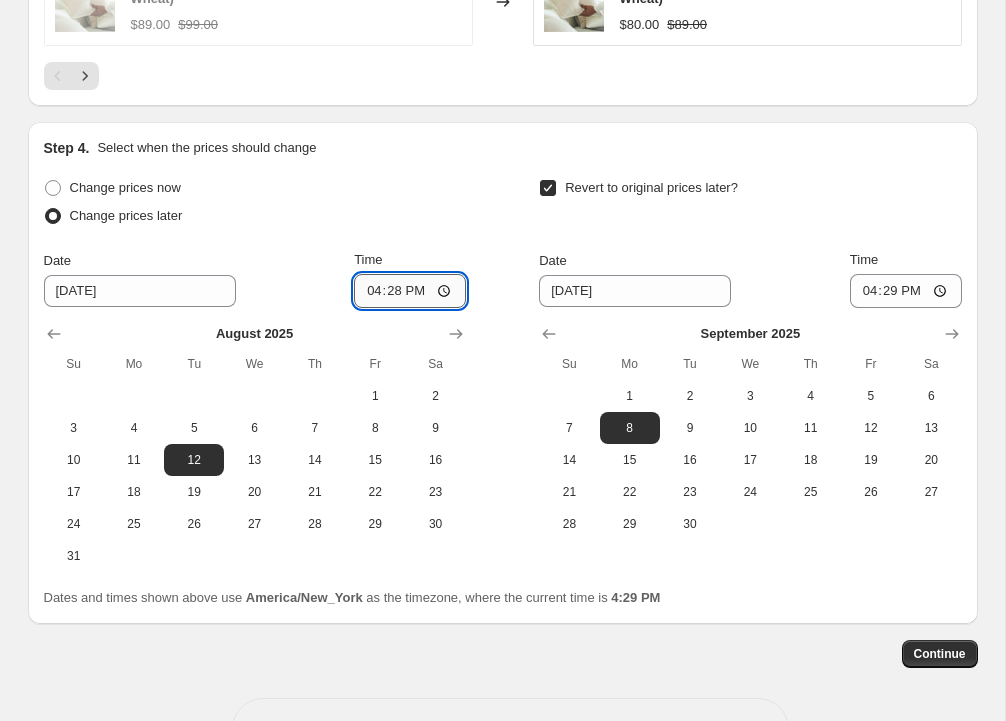 click on "16:28" at bounding box center (410, 291) 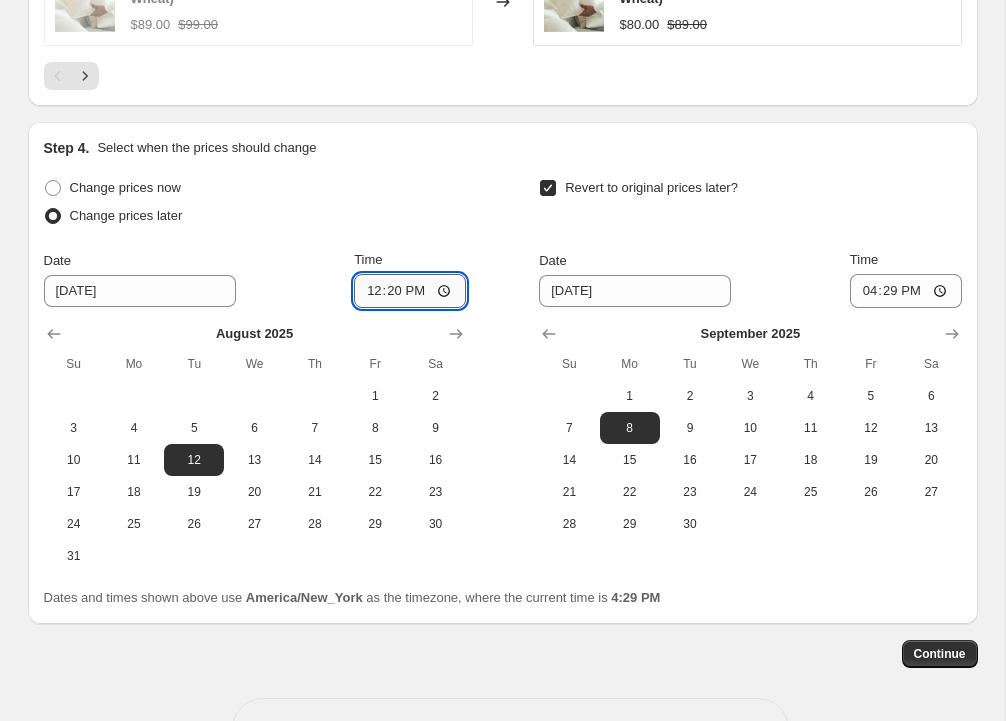 type on "00:20" 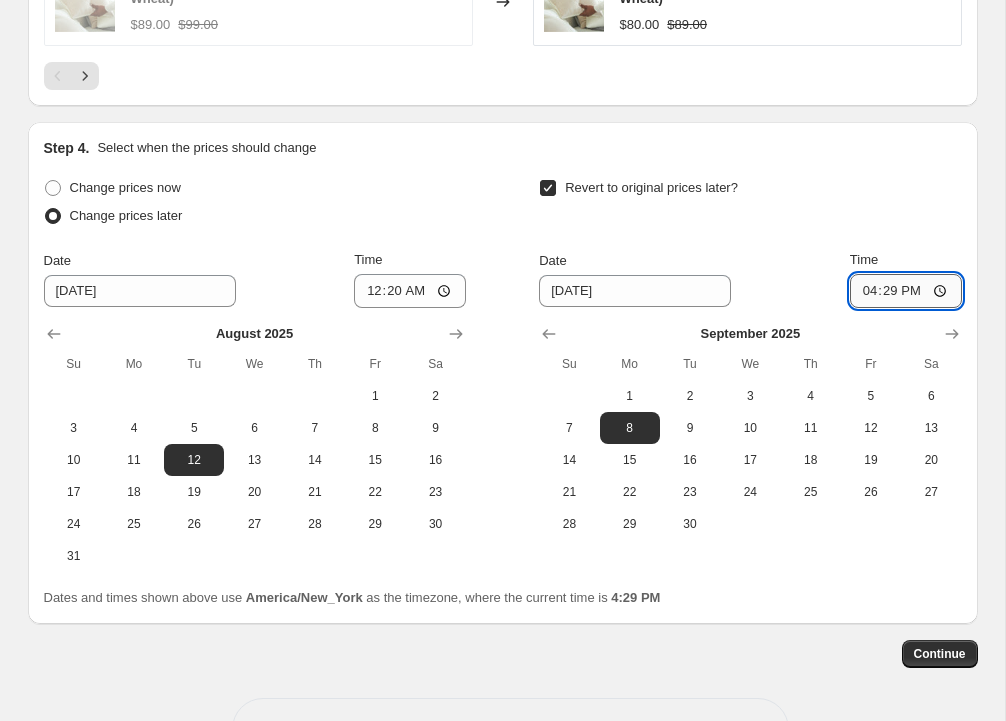 click on "16:29" at bounding box center [906, 291] 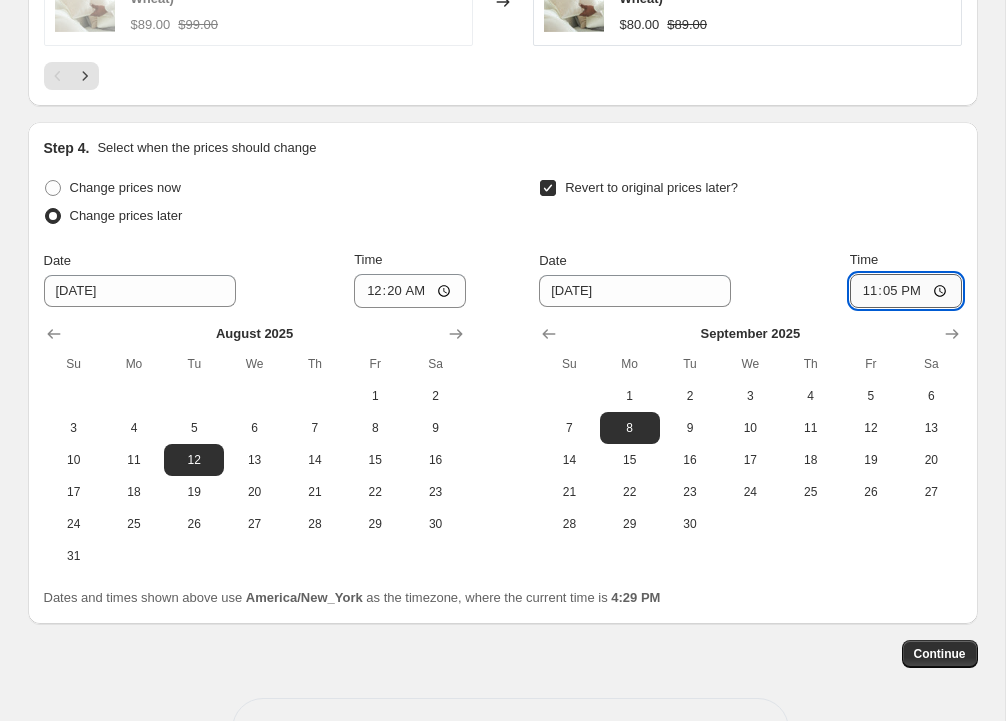 type on "23:59" 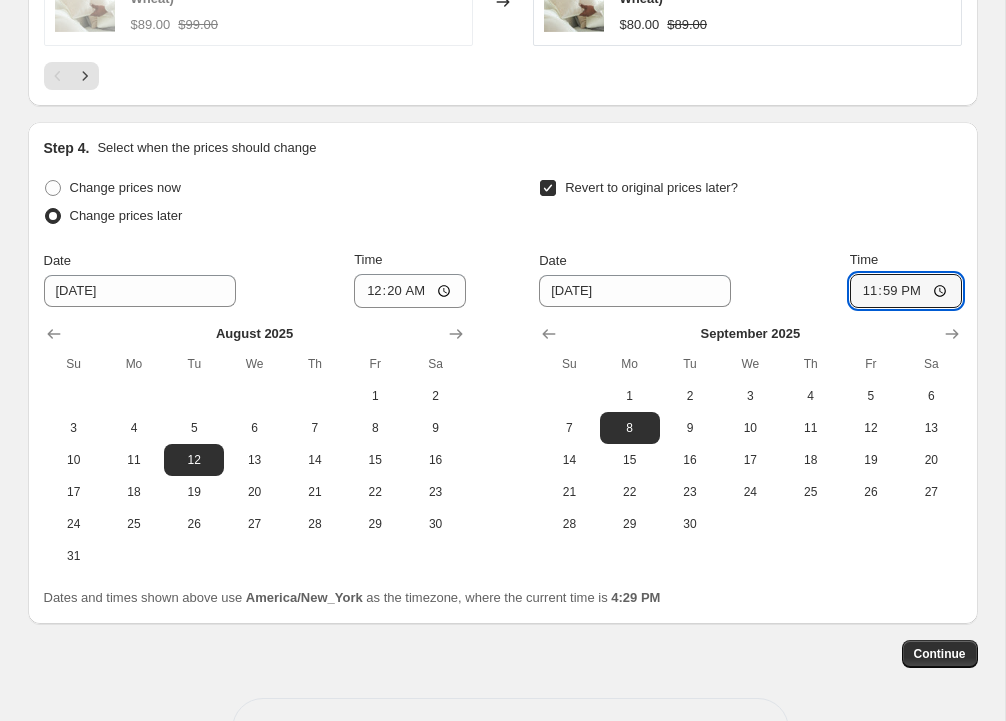 click on "Revert to original prices later?" at bounding box center (750, 204) 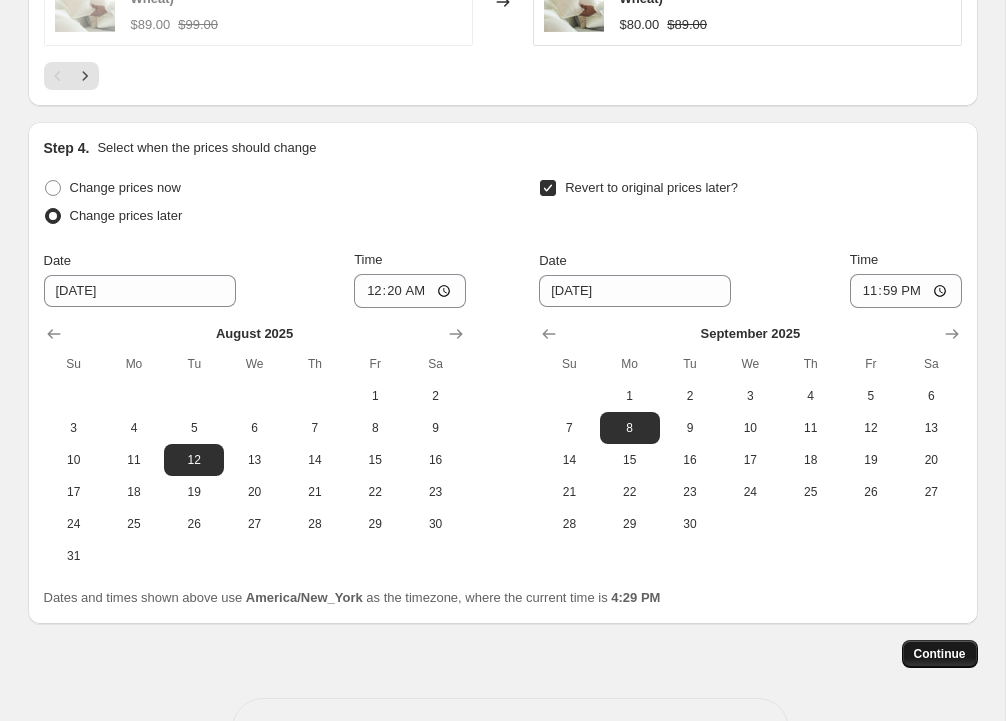 click on "Continue" at bounding box center (940, 654) 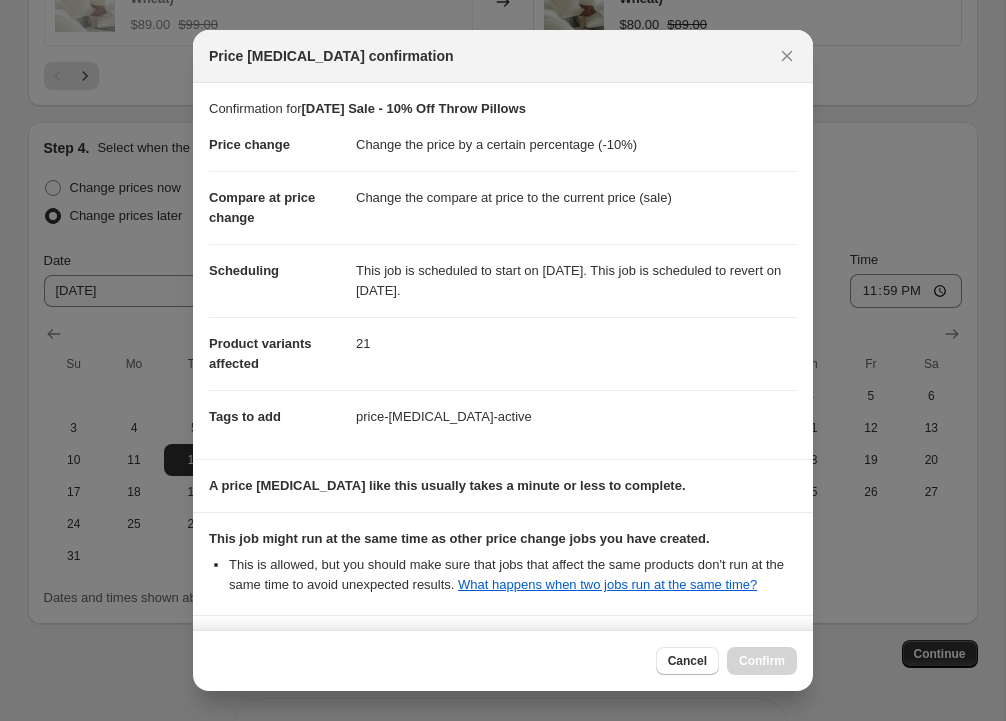 scroll, scrollTop: 190, scrollLeft: 0, axis: vertical 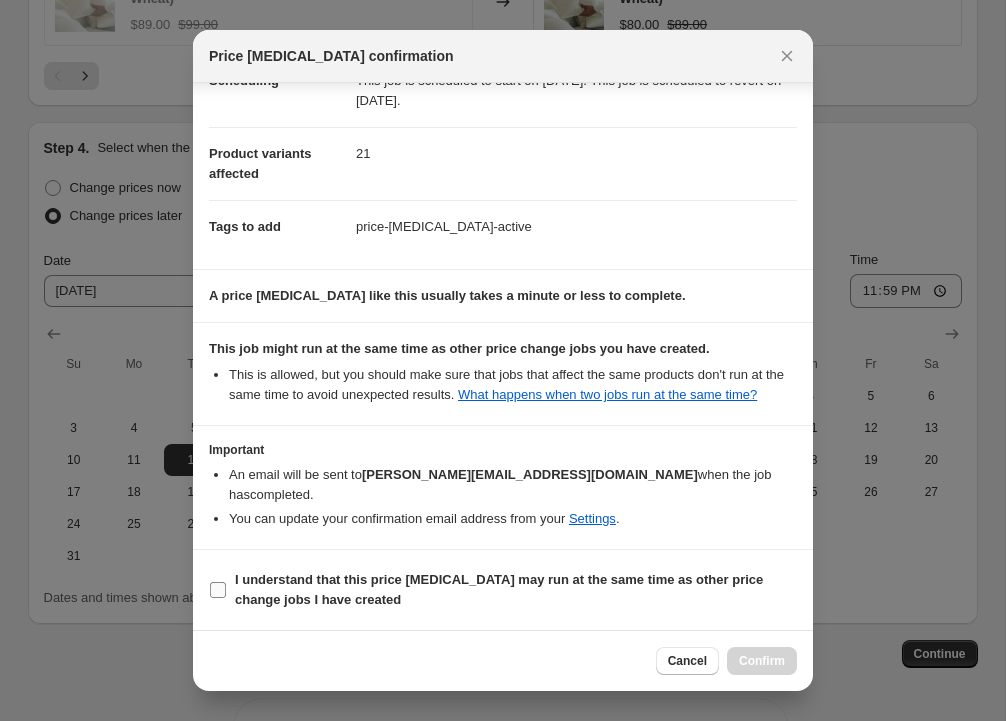 click on "I understand that this price [MEDICAL_DATA] may run at the same time as other price change jobs I have created" at bounding box center [218, 590] 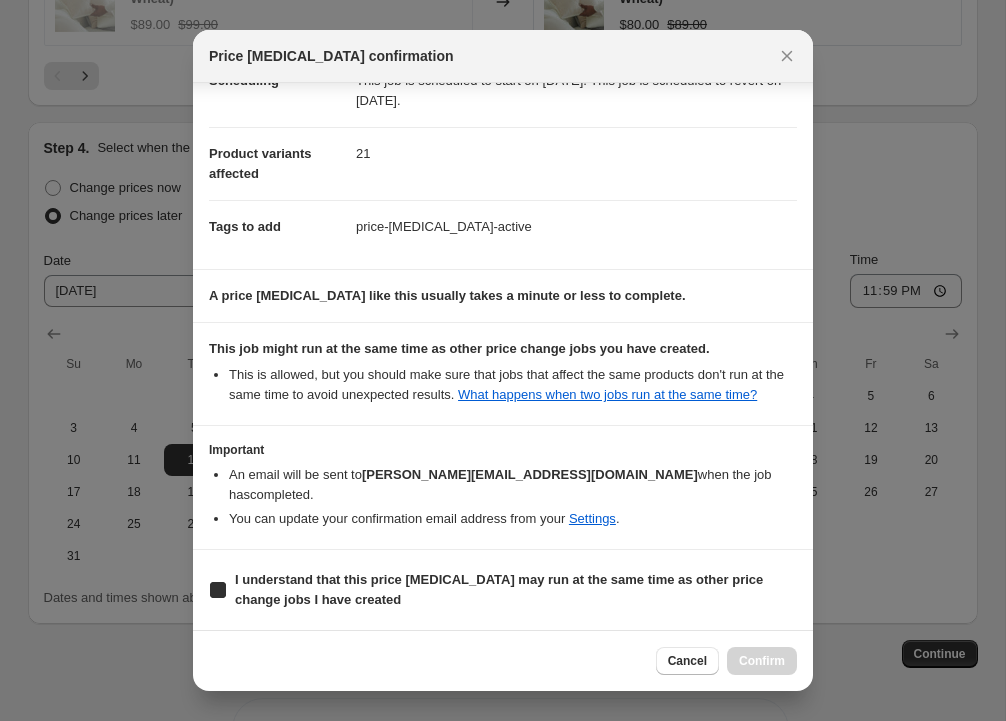 checkbox on "true" 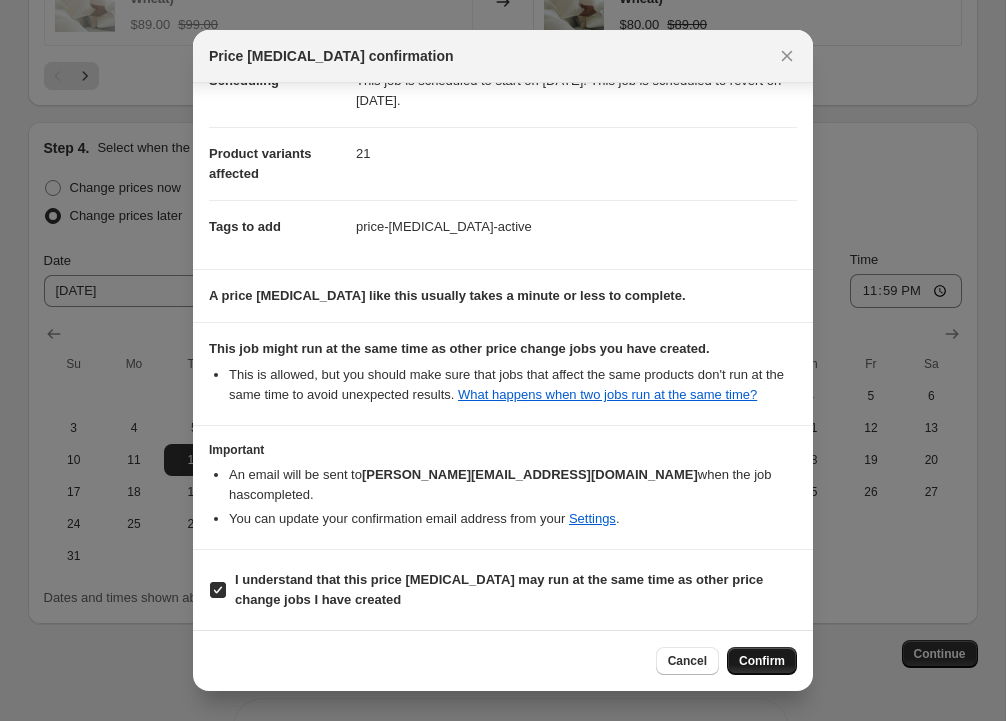 click on "Confirm" at bounding box center (762, 661) 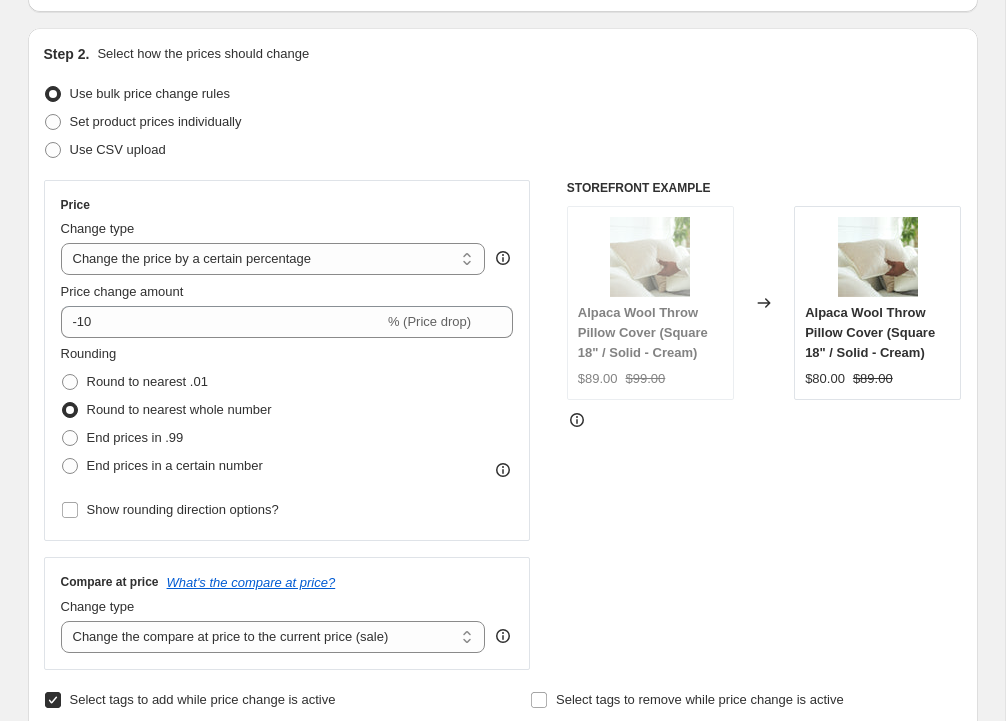 scroll, scrollTop: 0, scrollLeft: 0, axis: both 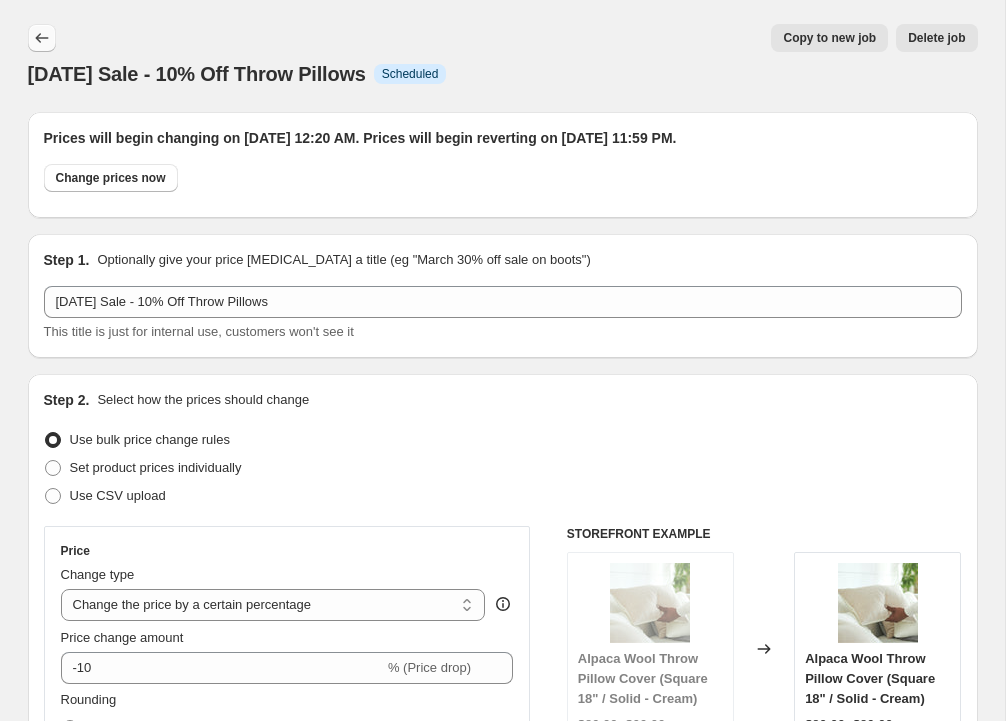 click 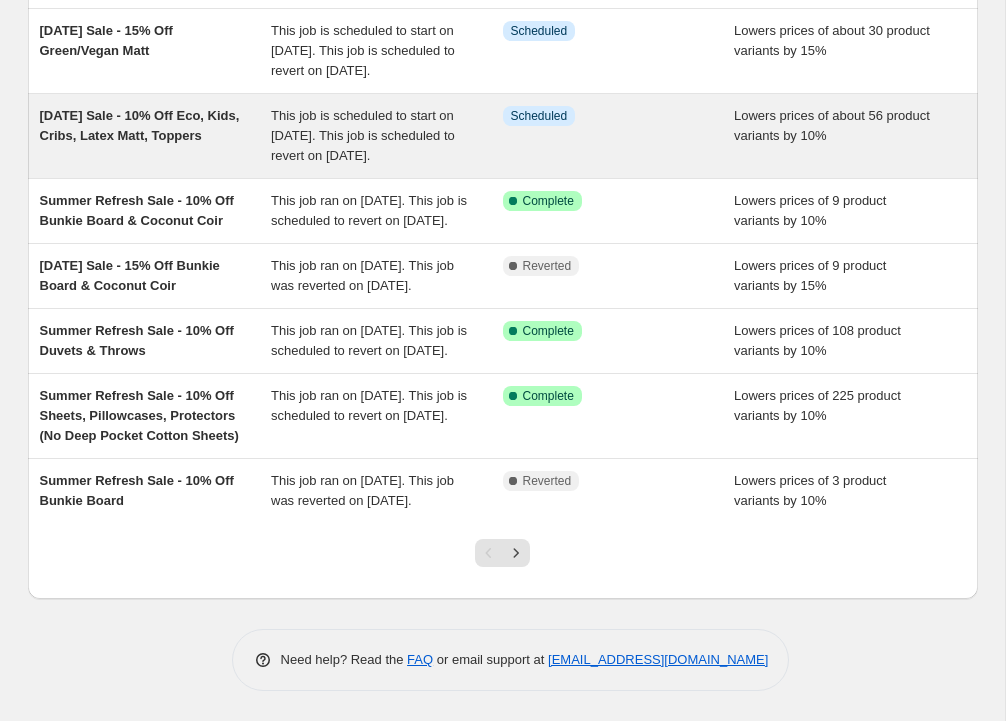 scroll, scrollTop: 599, scrollLeft: 0, axis: vertical 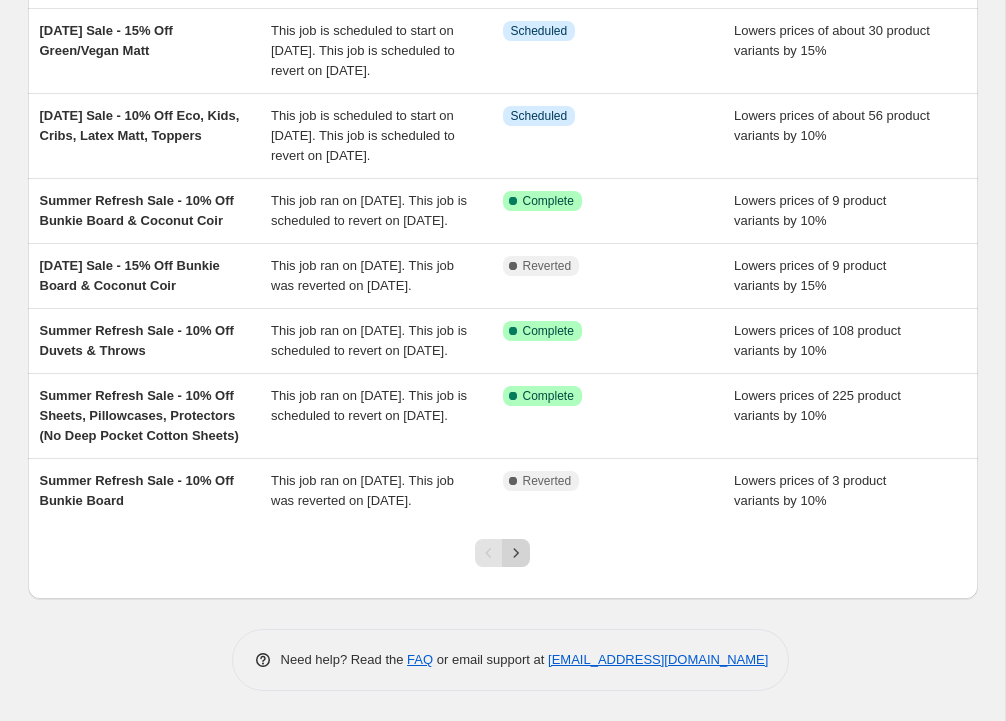 click 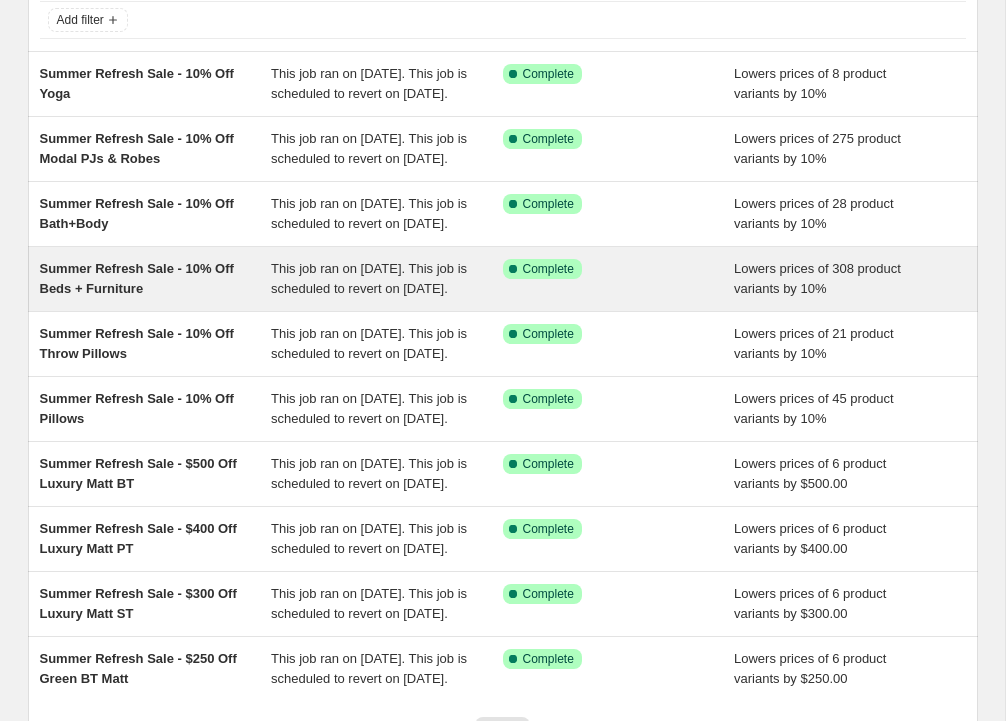 scroll, scrollTop: 135, scrollLeft: 0, axis: vertical 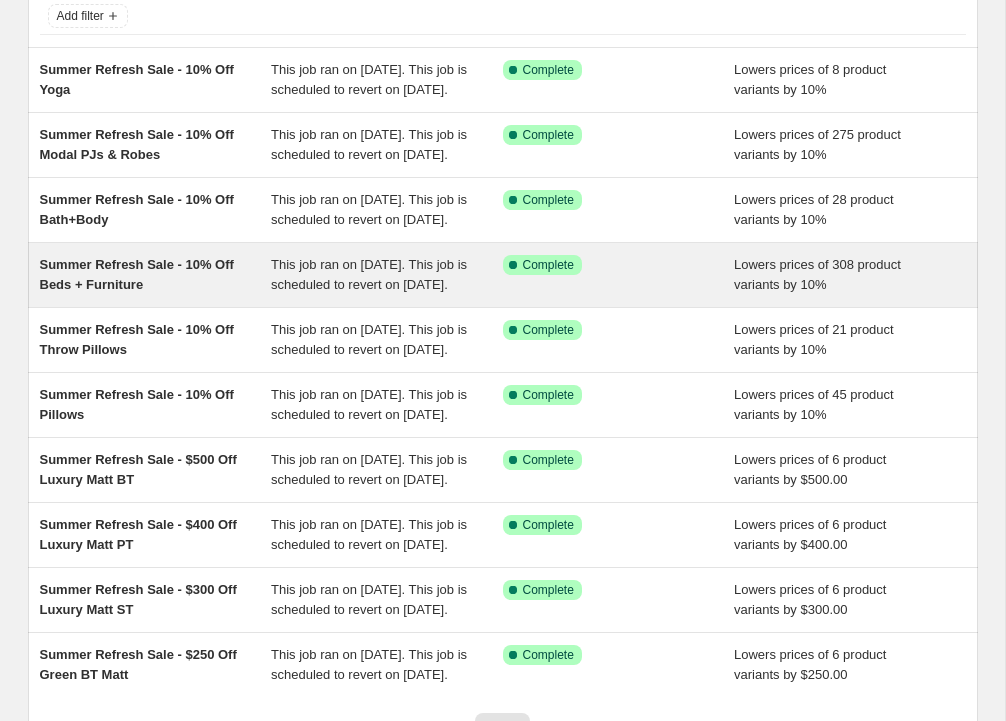 click on "Summer Refresh Sale - 10% Off Beds + Furniture" at bounding box center (156, 275) 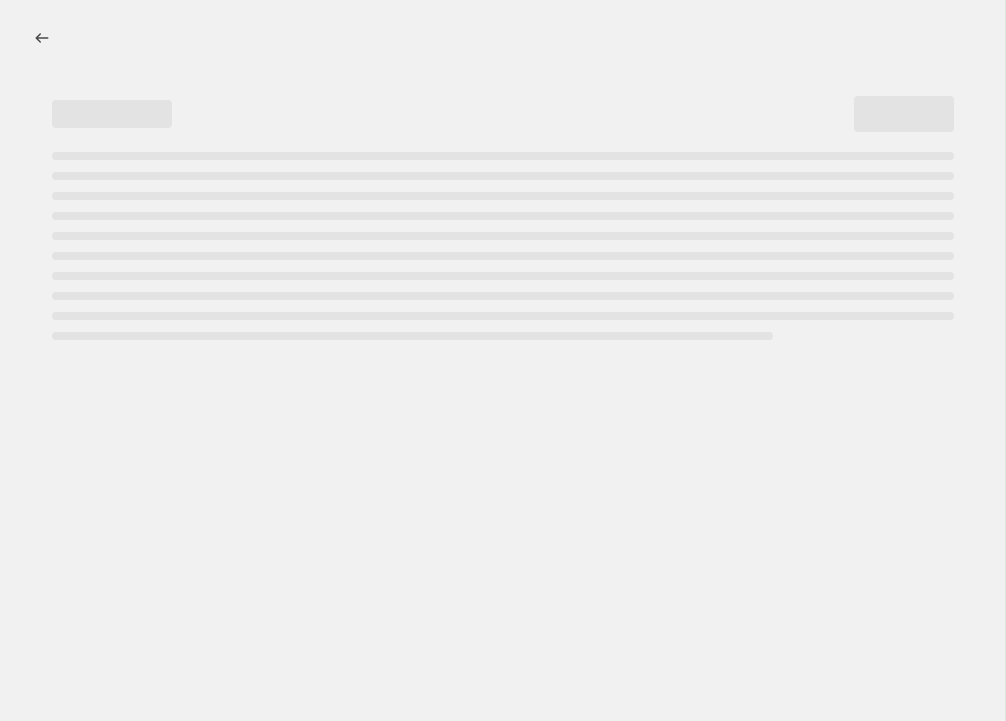 scroll, scrollTop: 0, scrollLeft: 0, axis: both 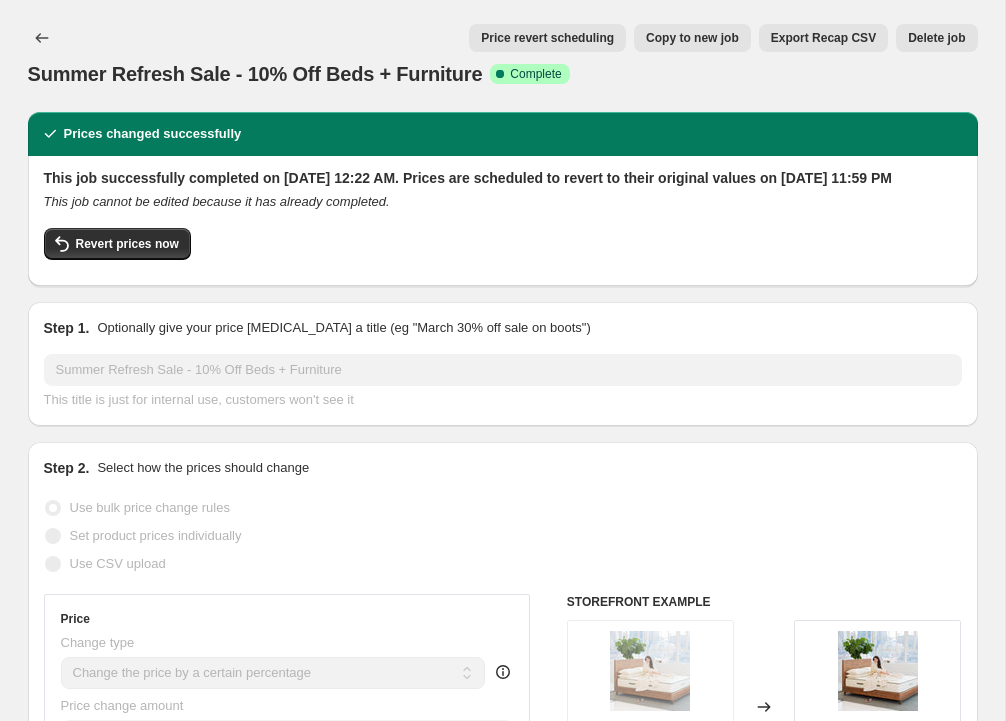 click on "Copy to new job" at bounding box center [692, 38] 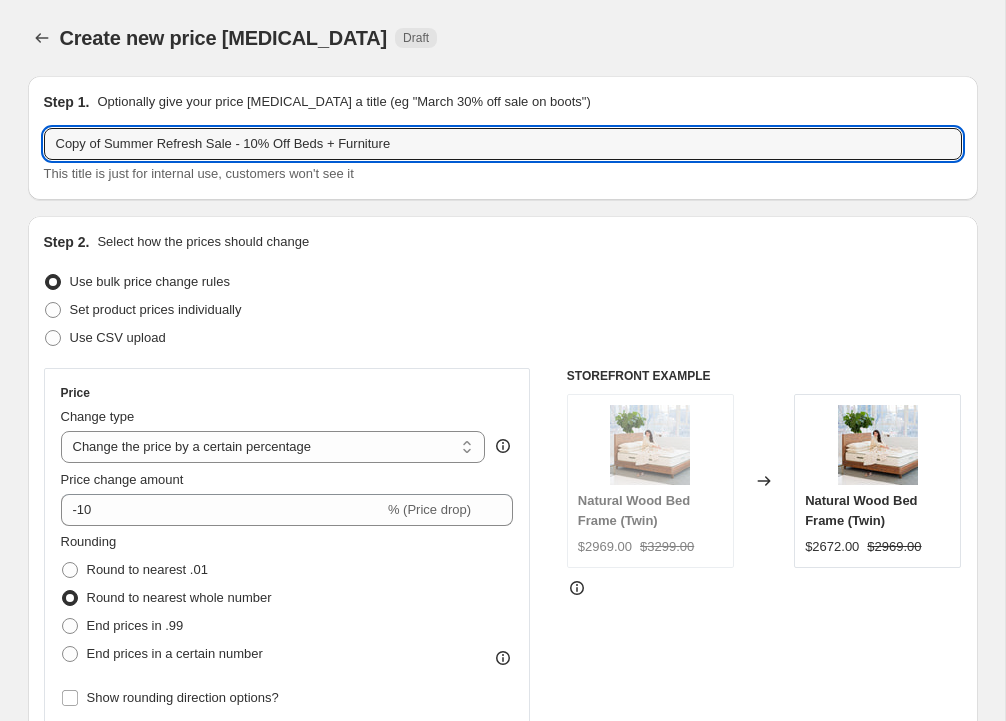 drag, startPoint x: 238, startPoint y: 146, endPoint x: 40, endPoint y: 139, distance: 198.1237 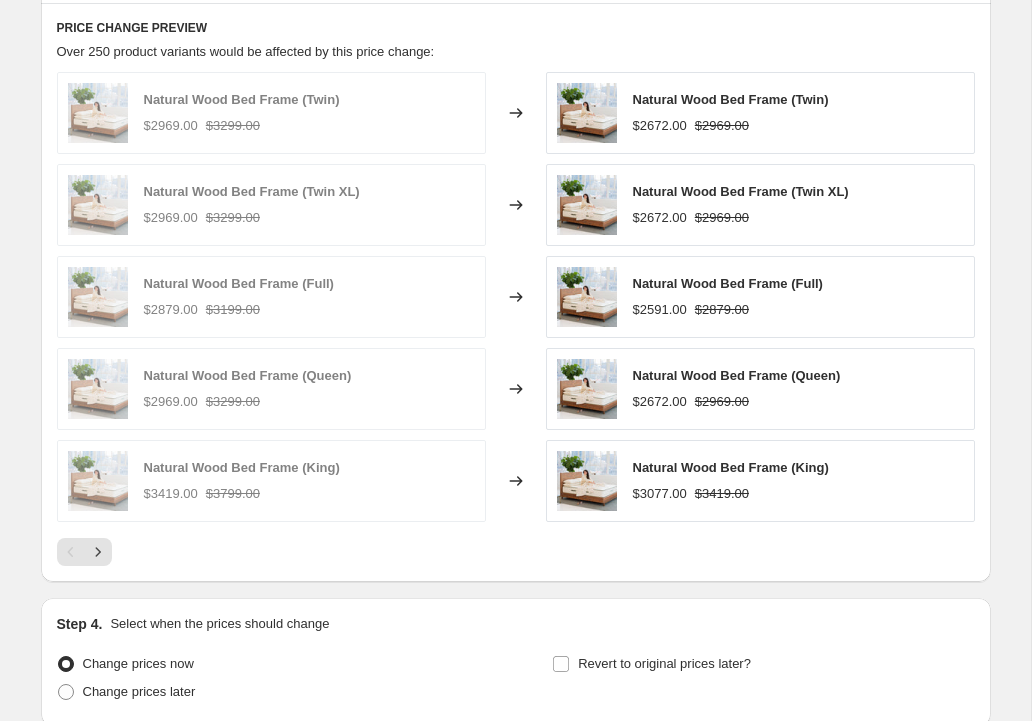 scroll, scrollTop: 1835, scrollLeft: 0, axis: vertical 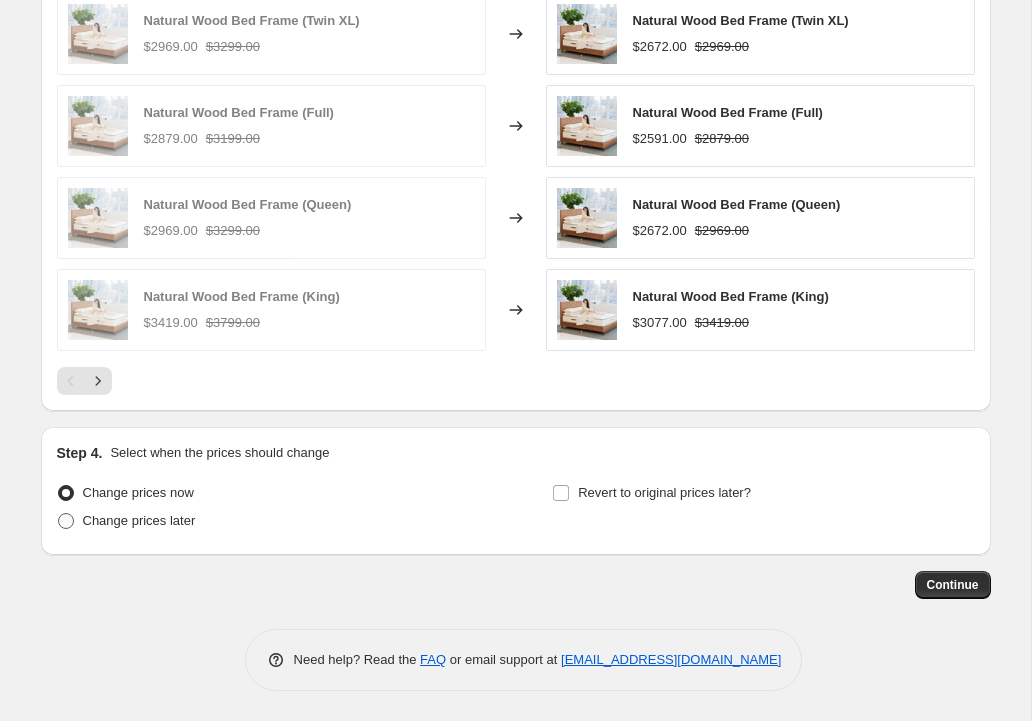 type on "[DATE] Sale - 10% Off Beds + Furniture" 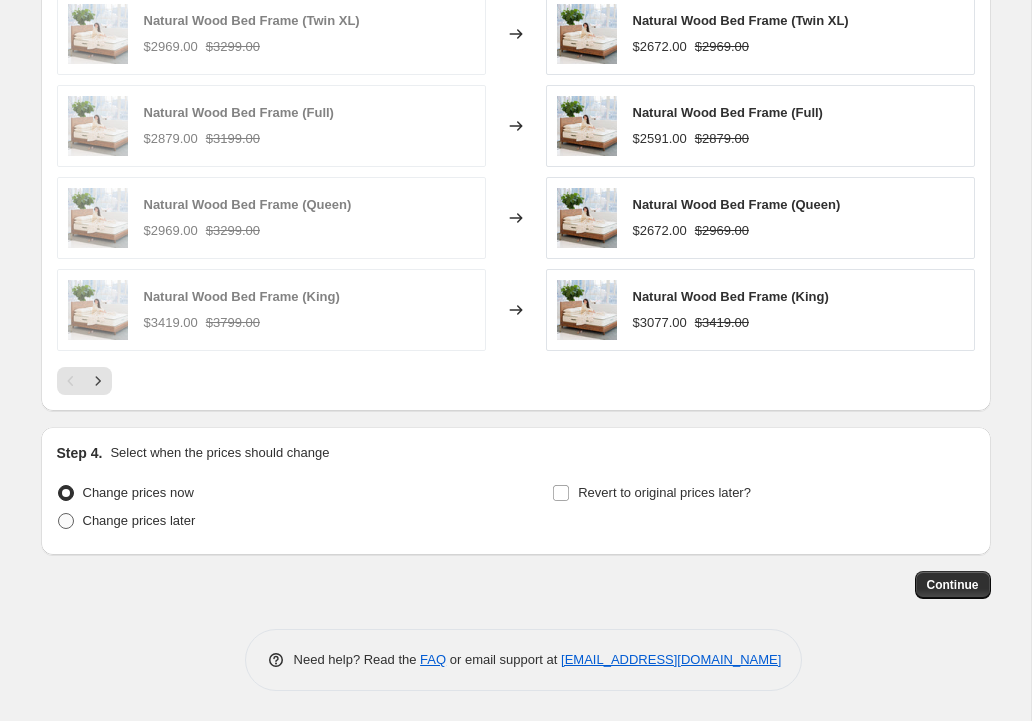 radio on "true" 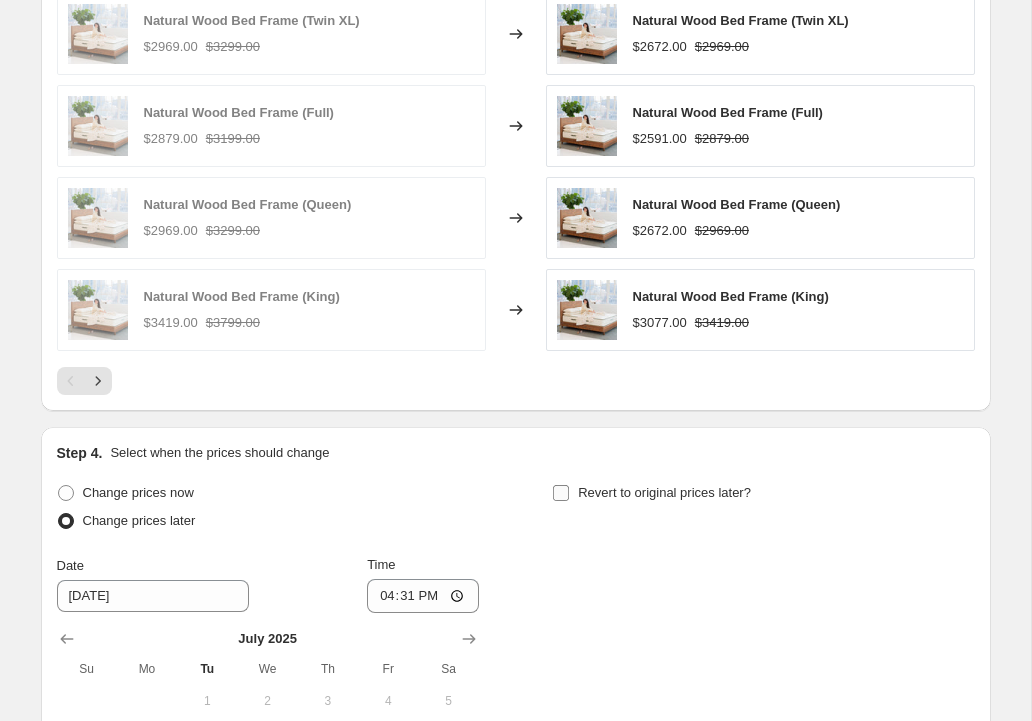 click on "Revert to original prices later?" at bounding box center (561, 493) 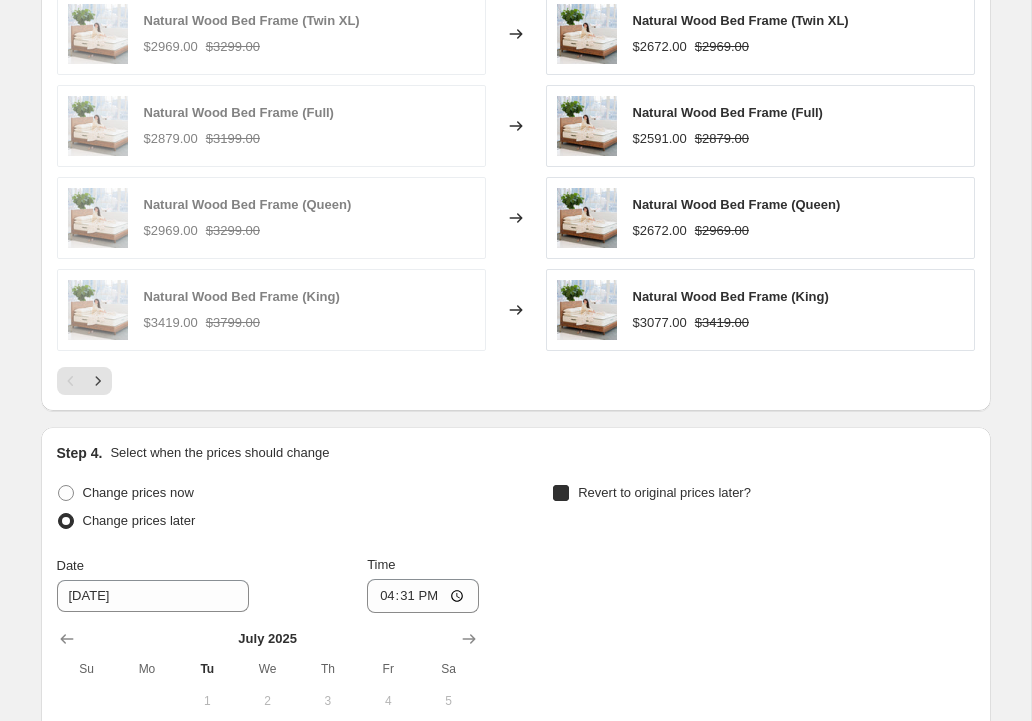 checkbox on "true" 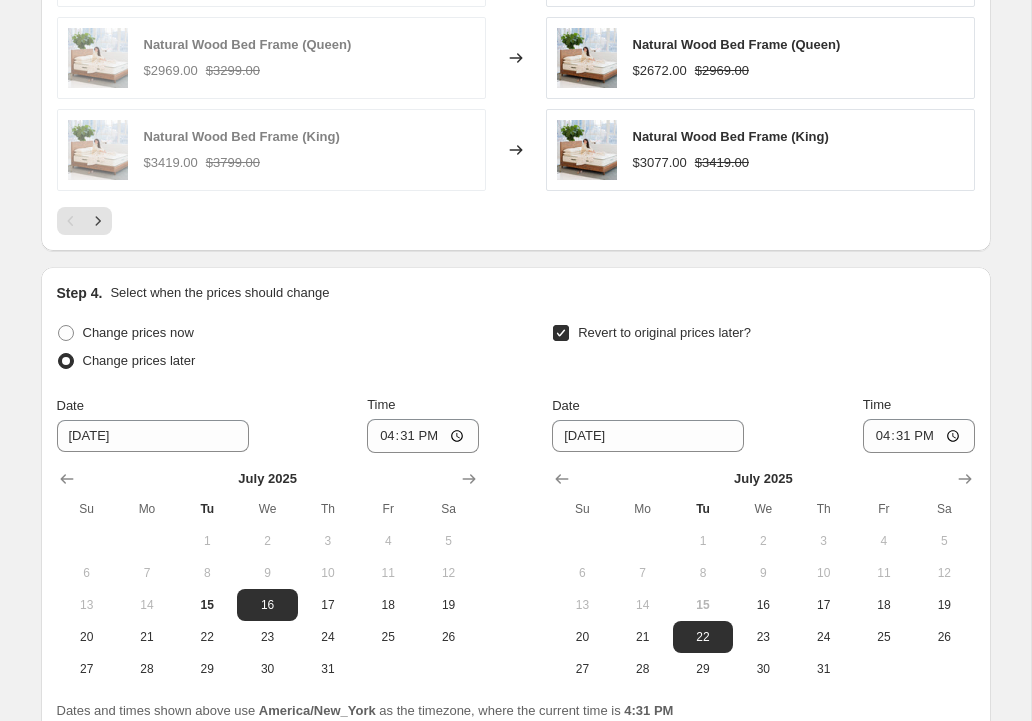 scroll, scrollTop: 2177, scrollLeft: 0, axis: vertical 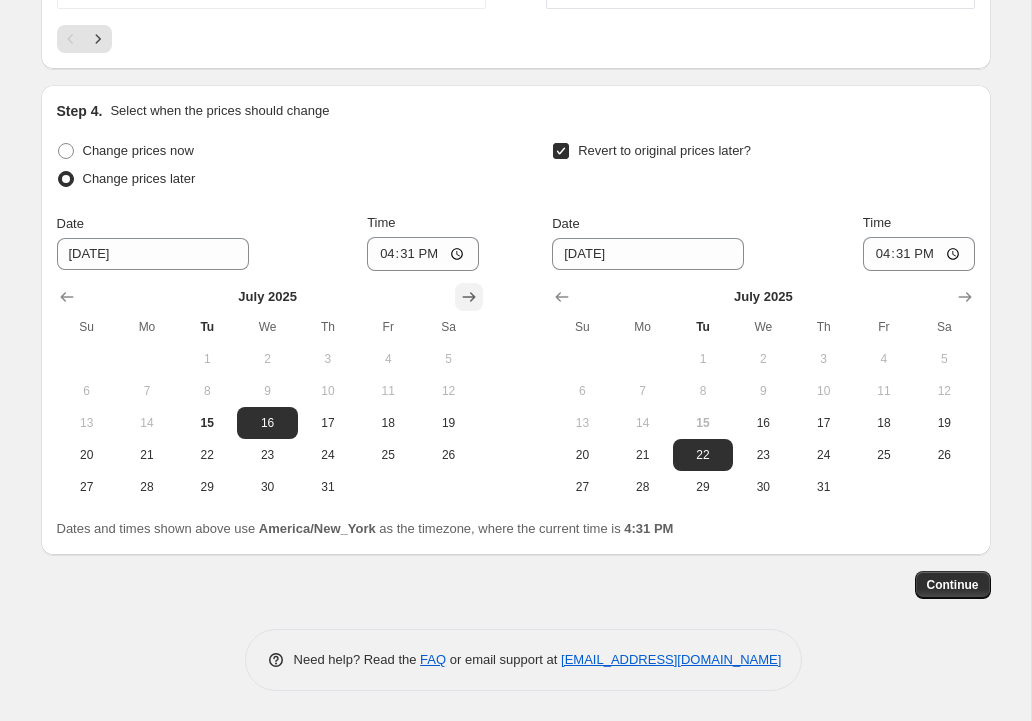 click 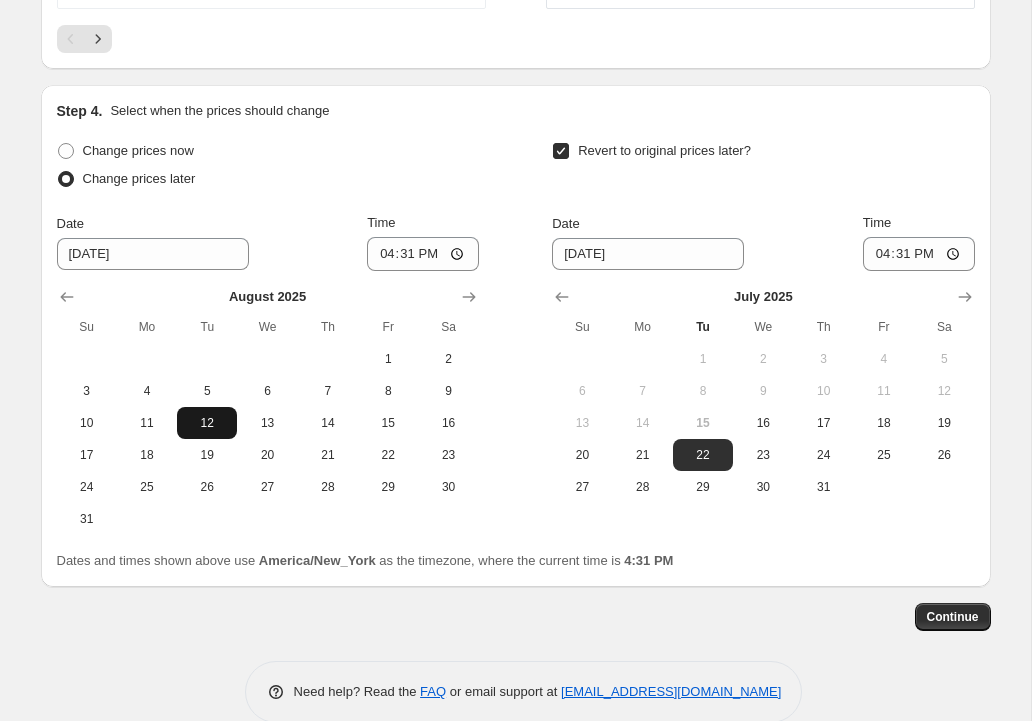 click on "12" at bounding box center (207, 423) 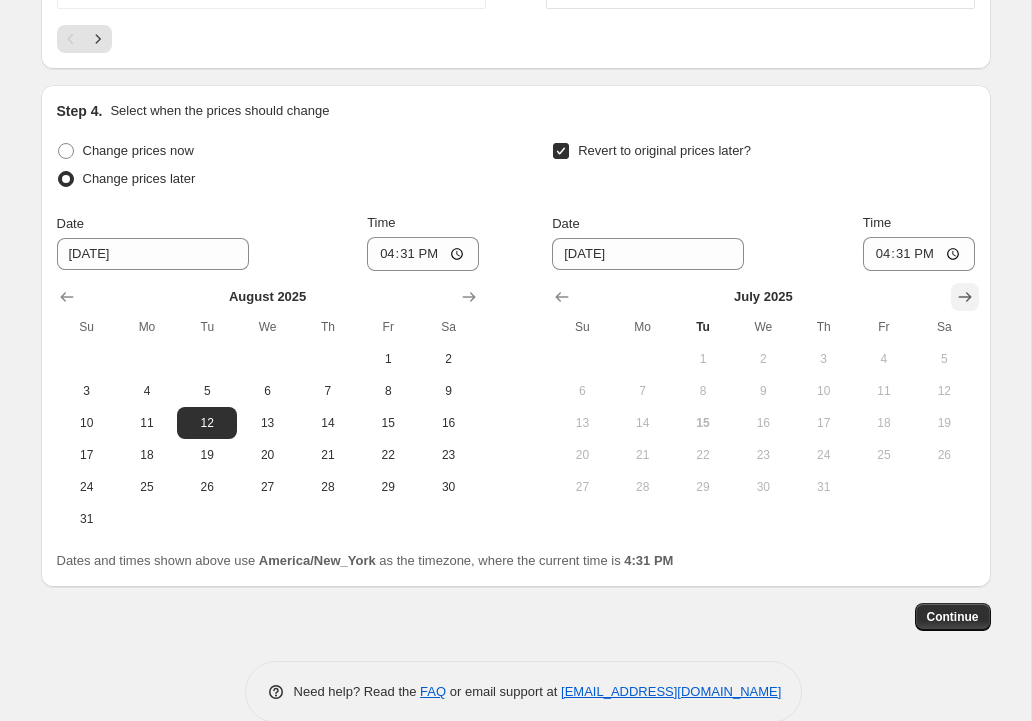 click 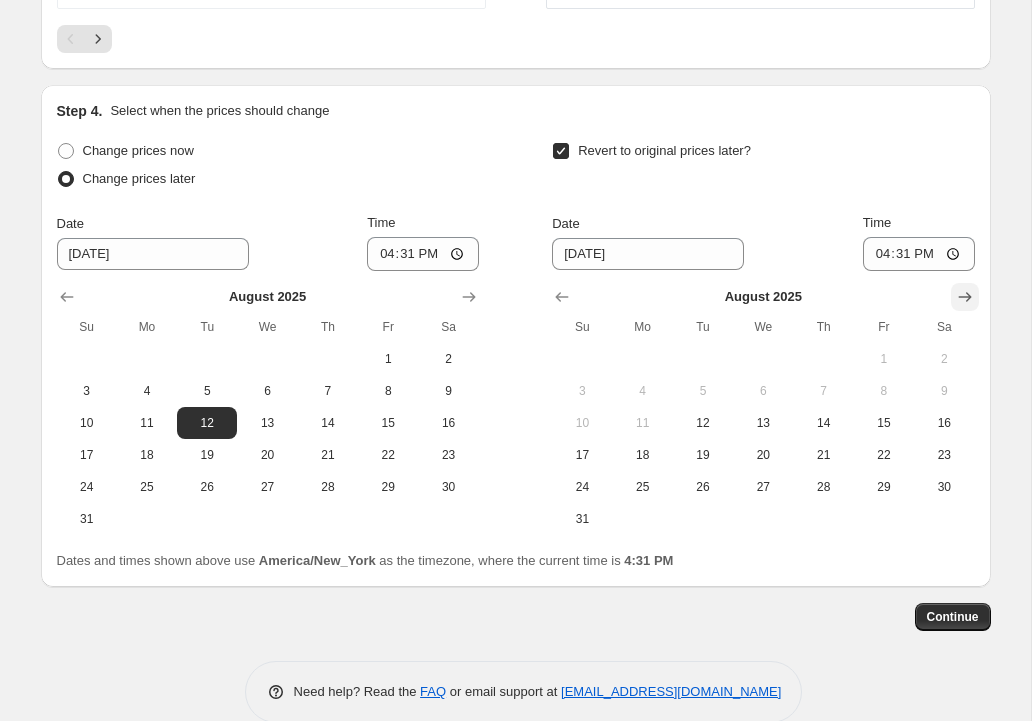 click 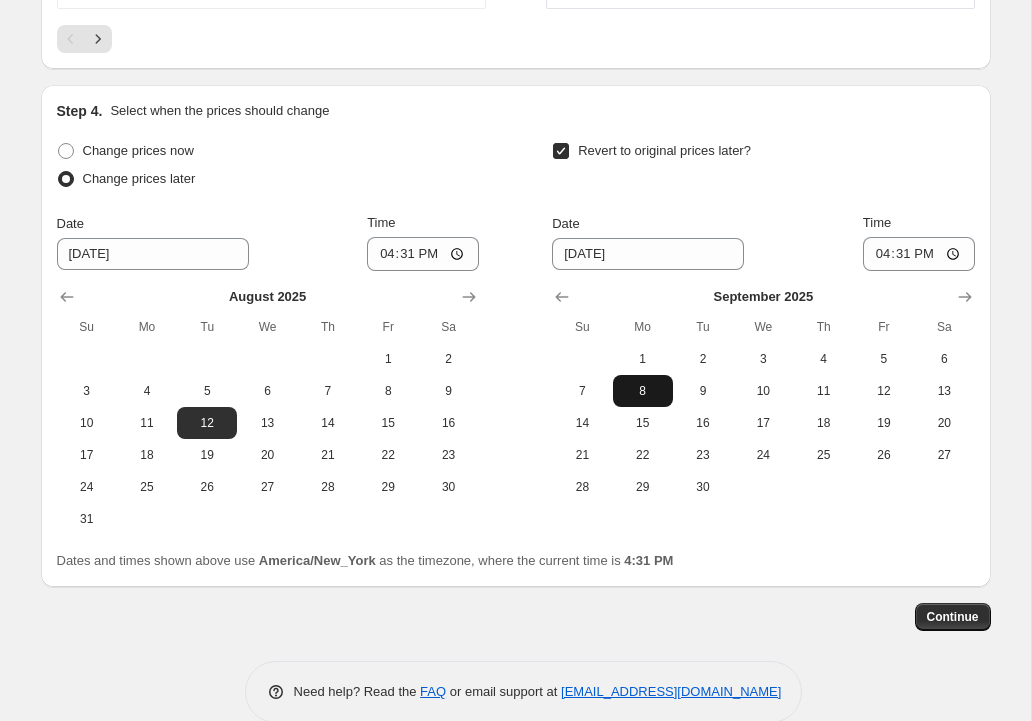 click on "8" at bounding box center (643, 391) 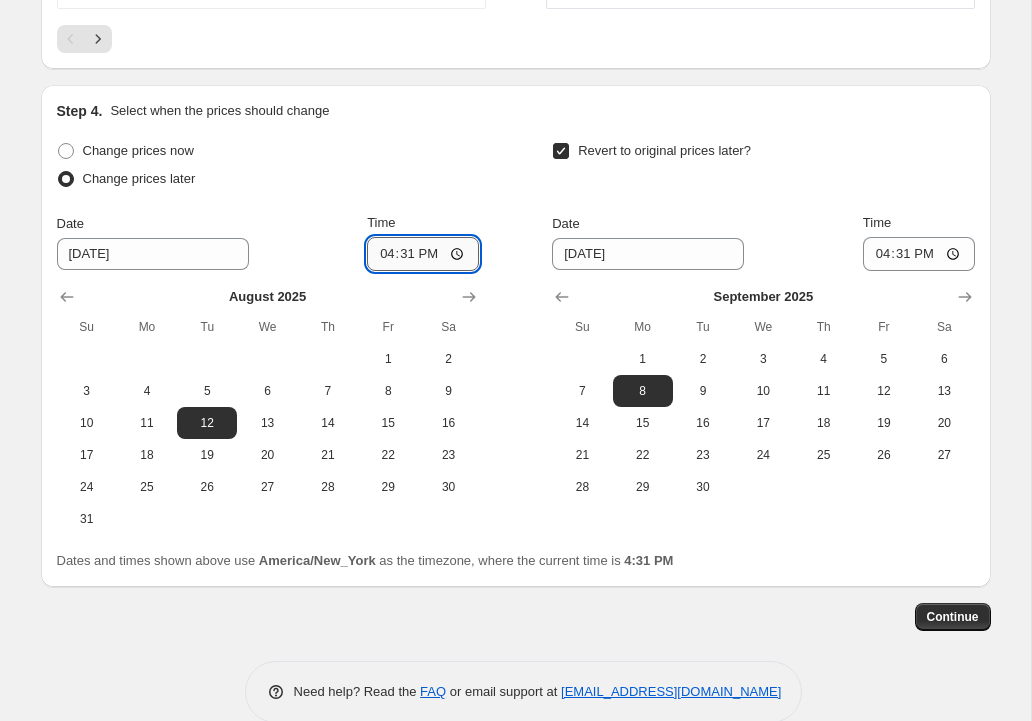 click on "16:31" at bounding box center [423, 254] 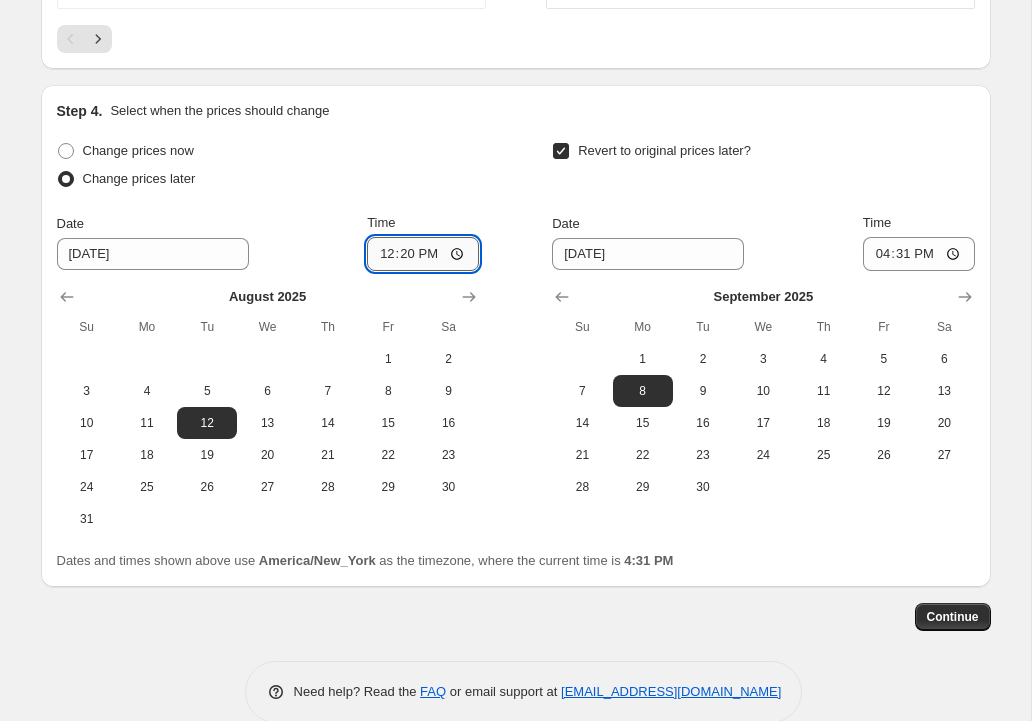 type on "00:20" 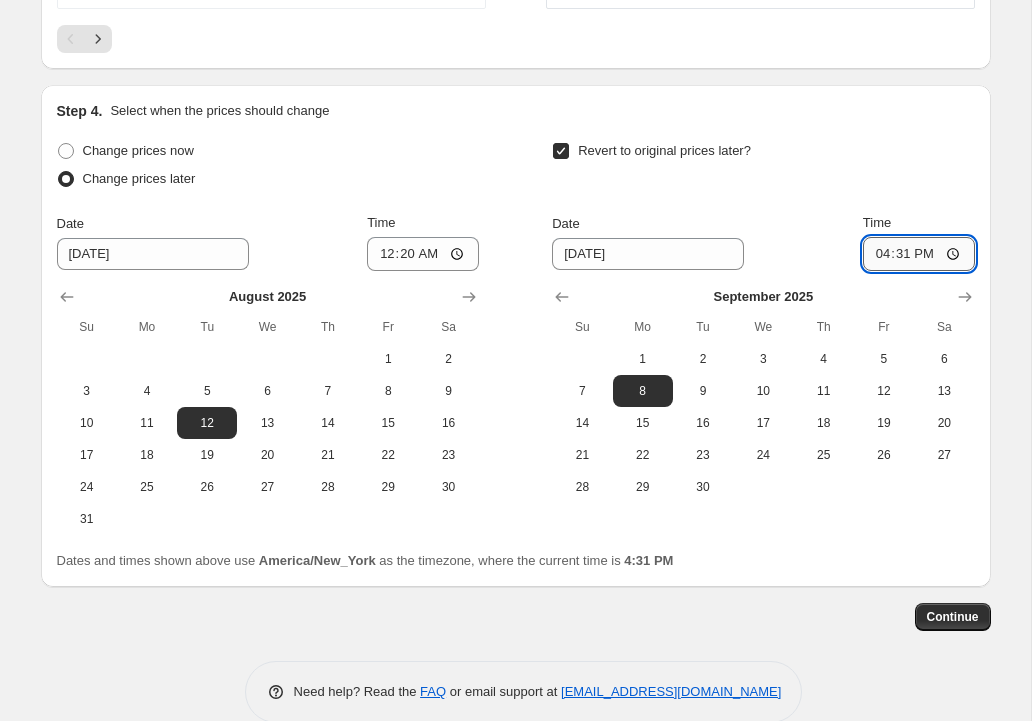 click on "16:31" at bounding box center [919, 254] 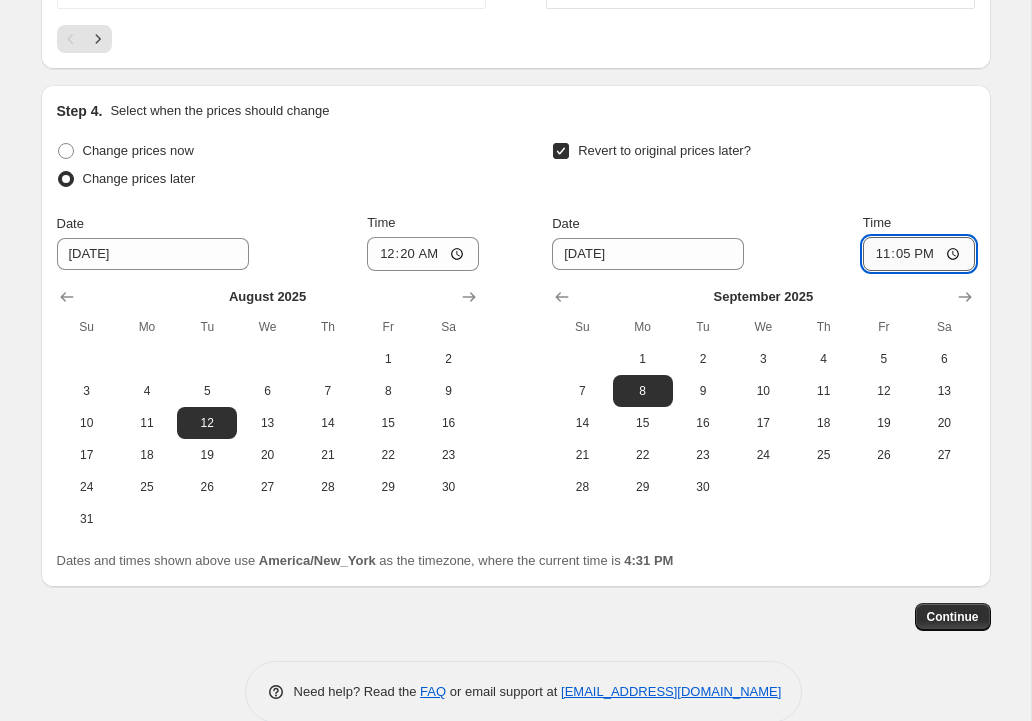 type on "23:59" 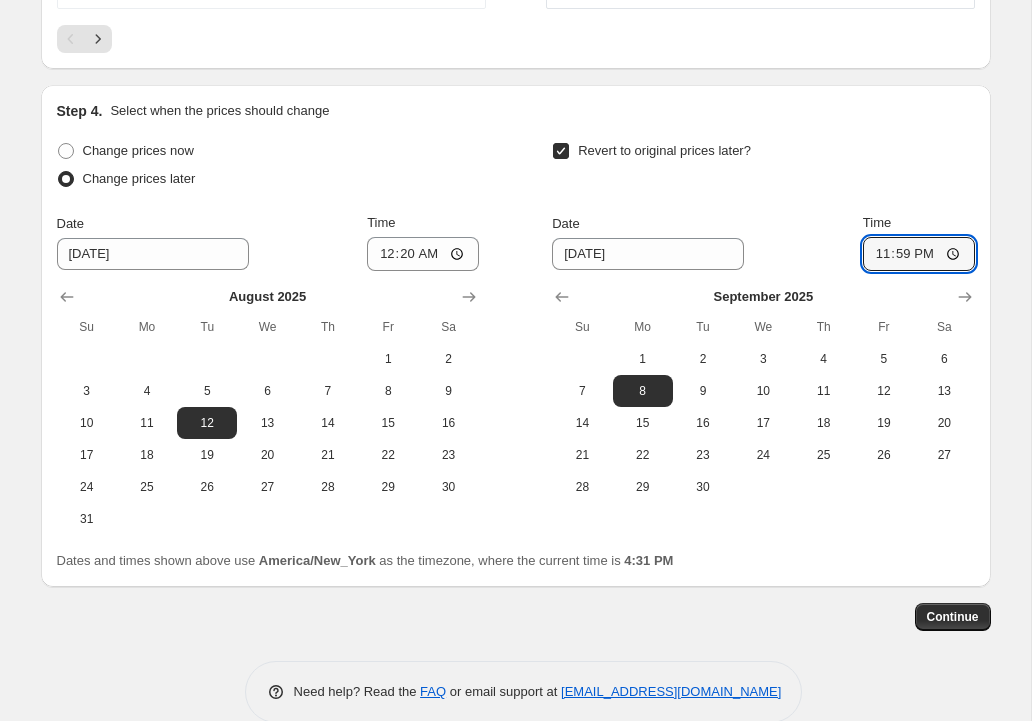click on "Revert to original prices later?" at bounding box center [763, 167] 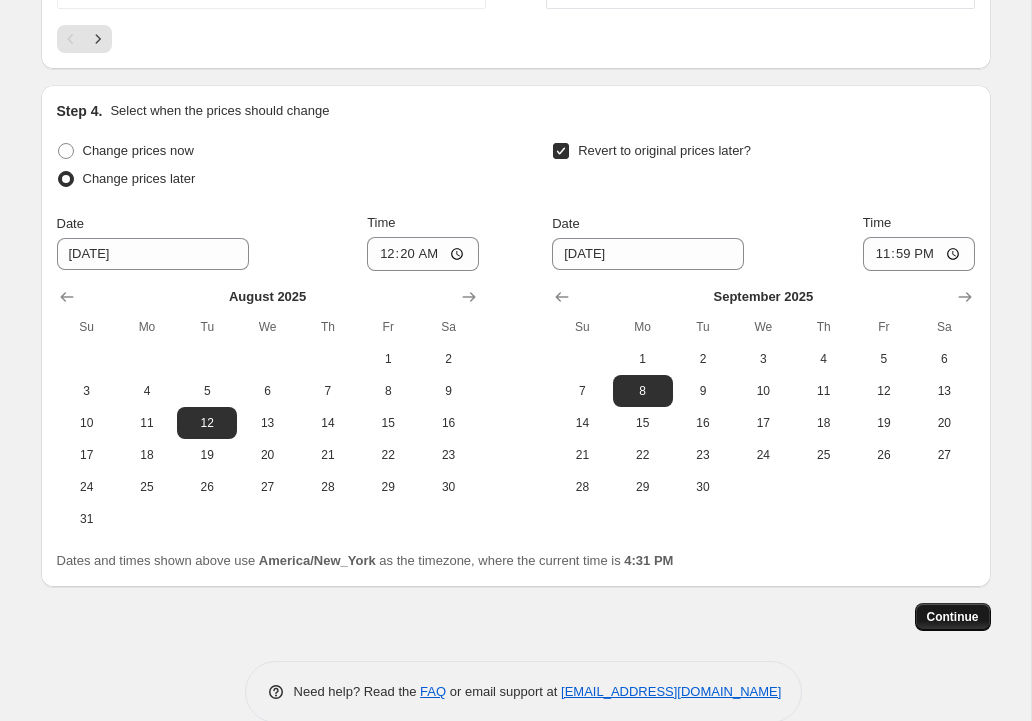 click on "Continue" at bounding box center [953, 617] 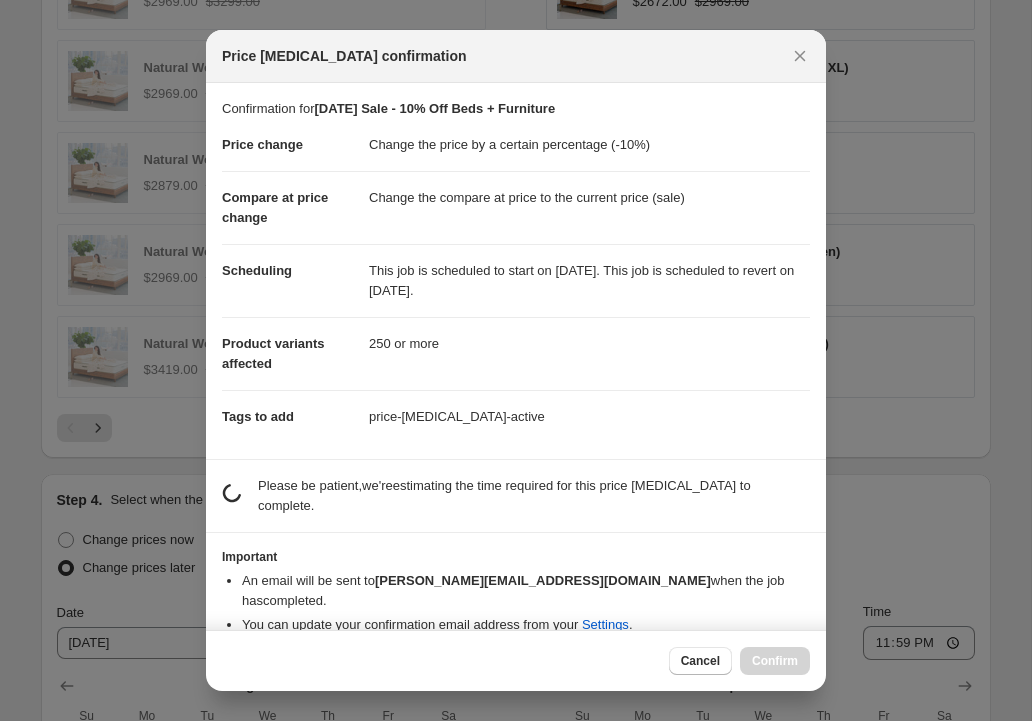scroll, scrollTop: 2177, scrollLeft: 0, axis: vertical 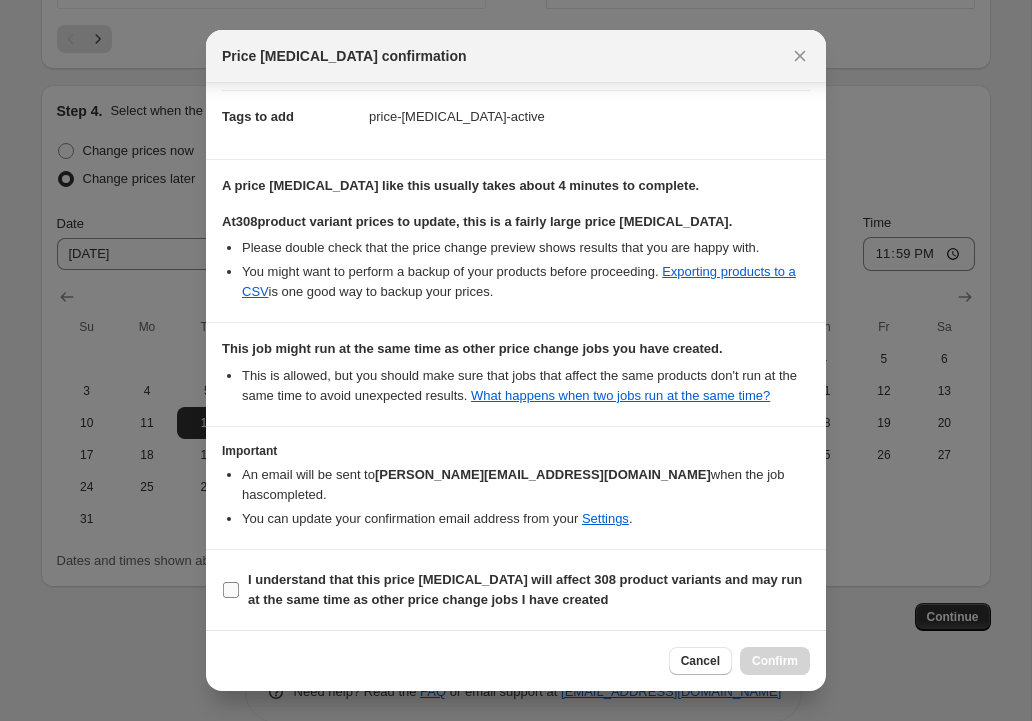 click on "I understand that this price [MEDICAL_DATA] will affect 308 product variants and may run at the same time as other price change jobs I have created" at bounding box center (231, 590) 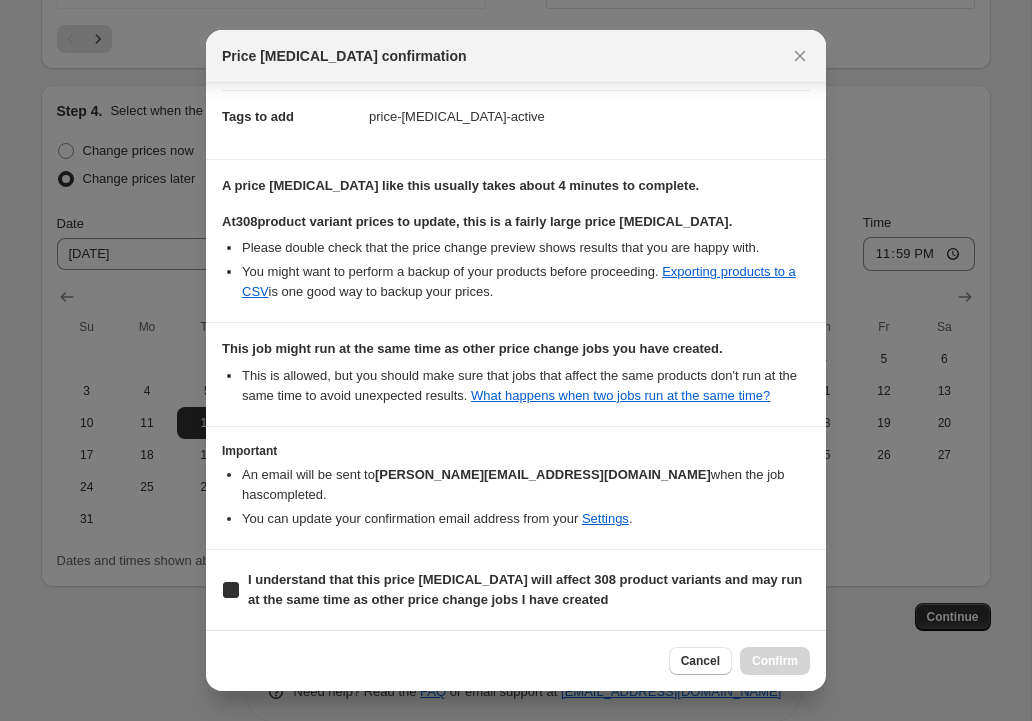 checkbox on "true" 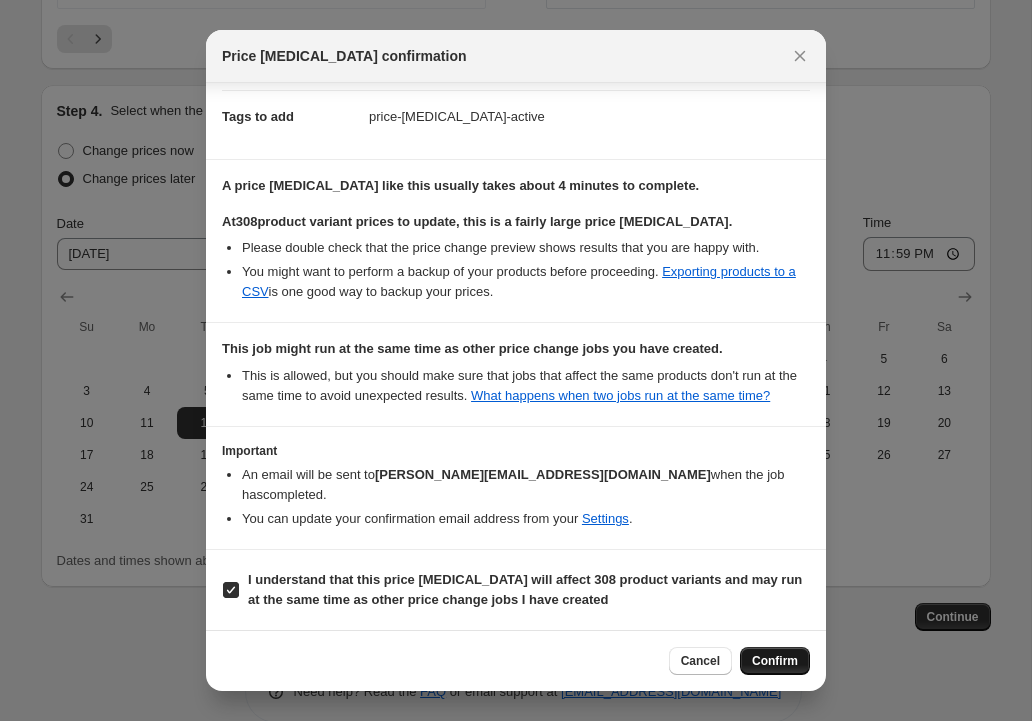 click on "Confirm" at bounding box center [775, 661] 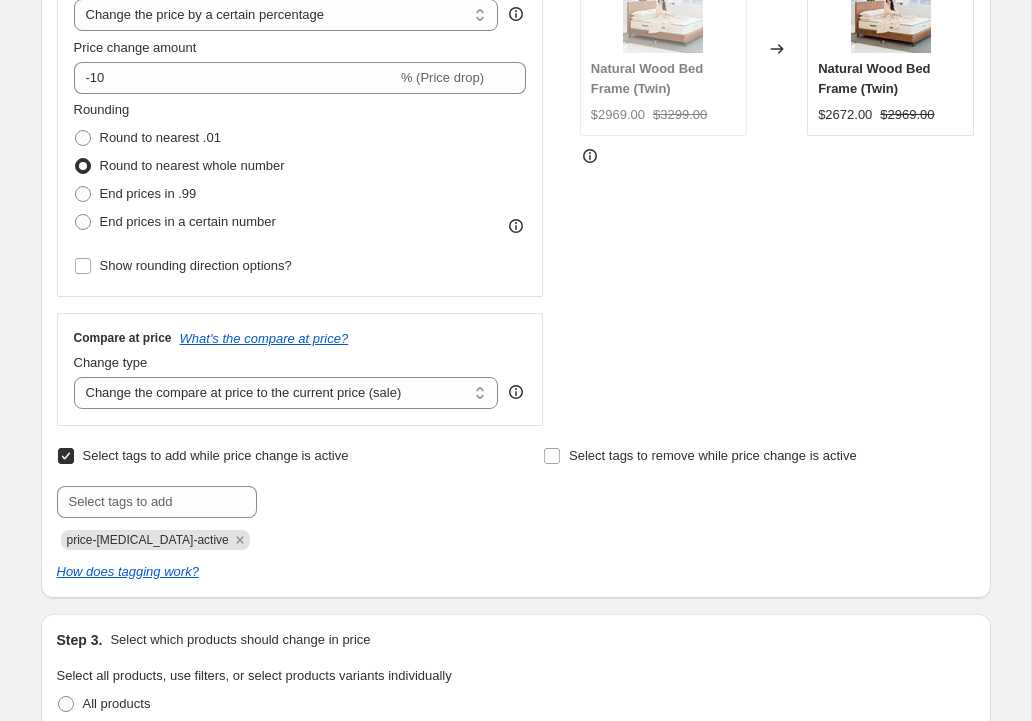 scroll, scrollTop: 0, scrollLeft: 0, axis: both 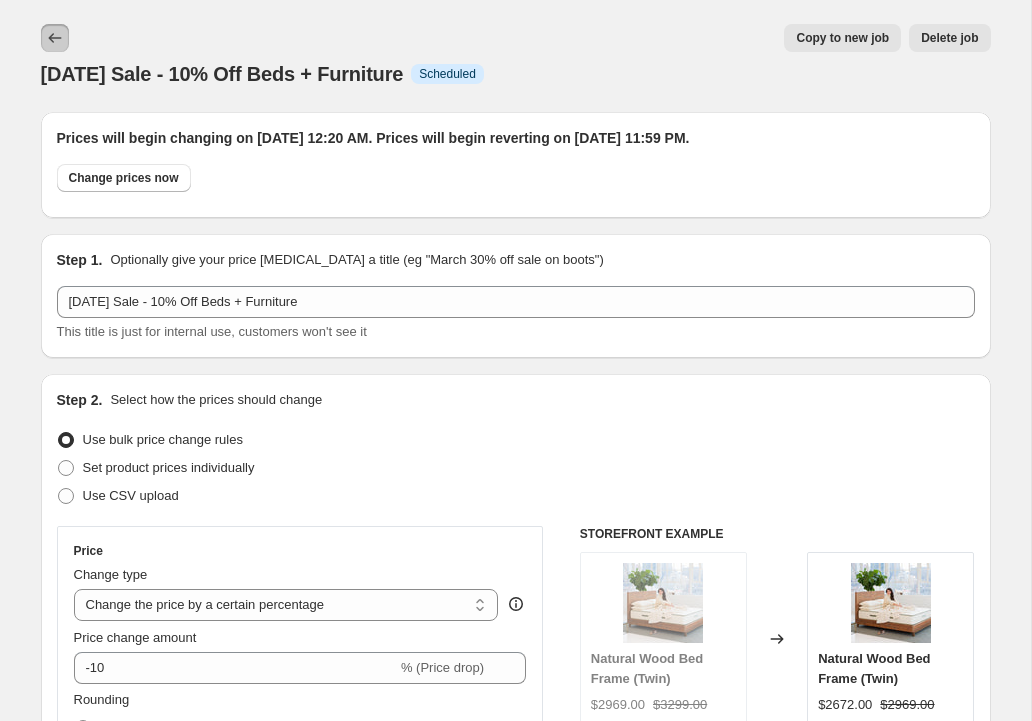 click 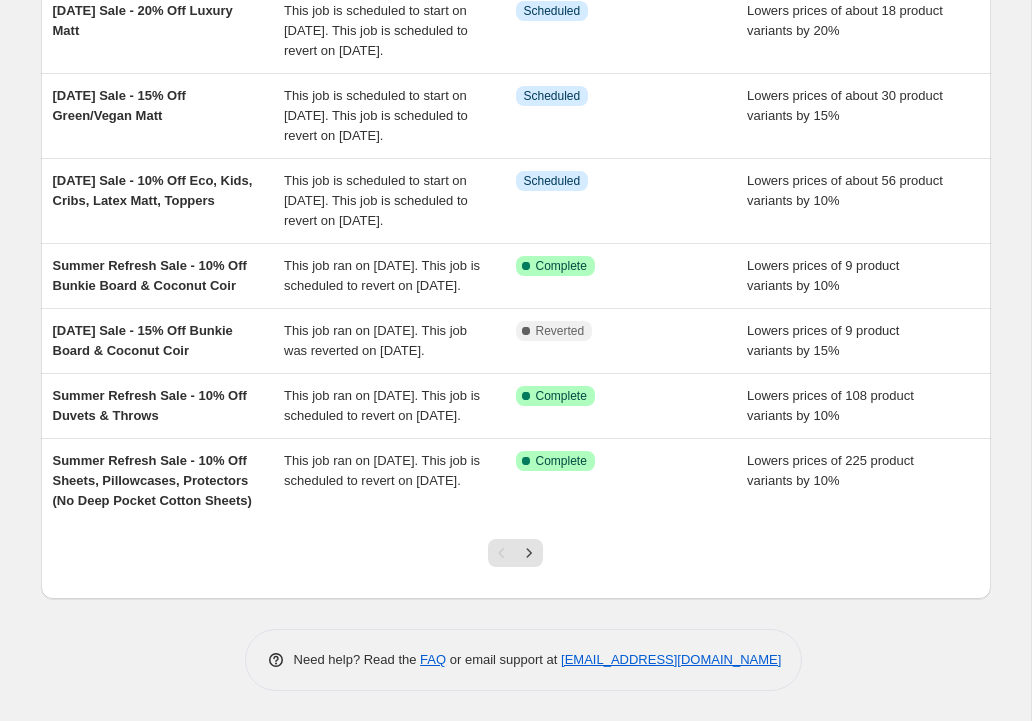 scroll, scrollTop: 649, scrollLeft: 0, axis: vertical 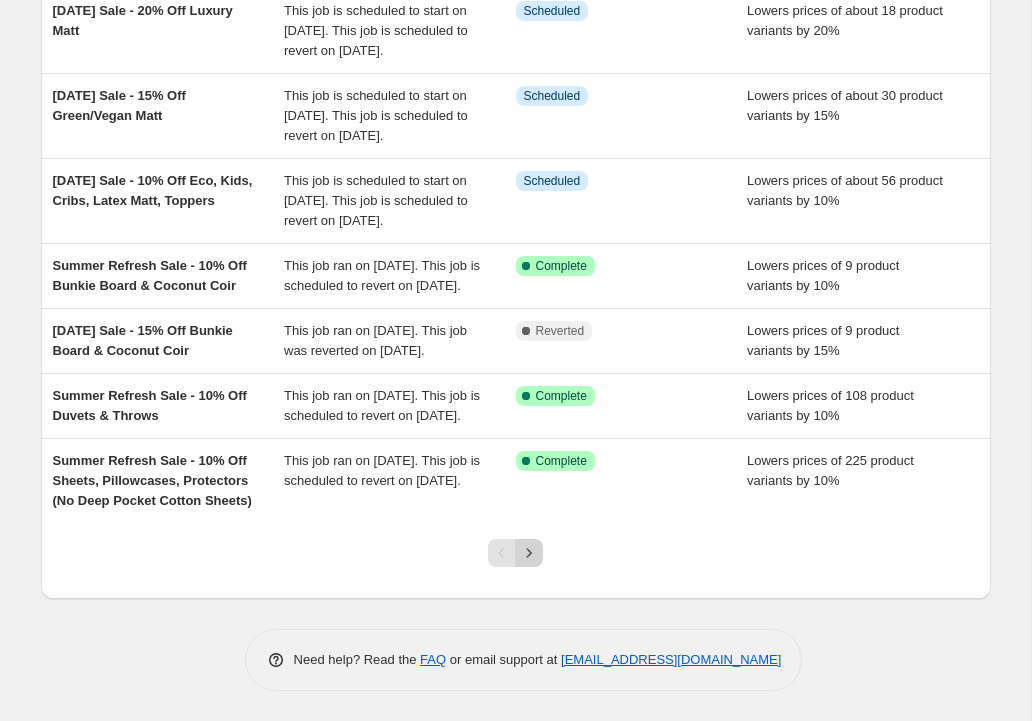 click 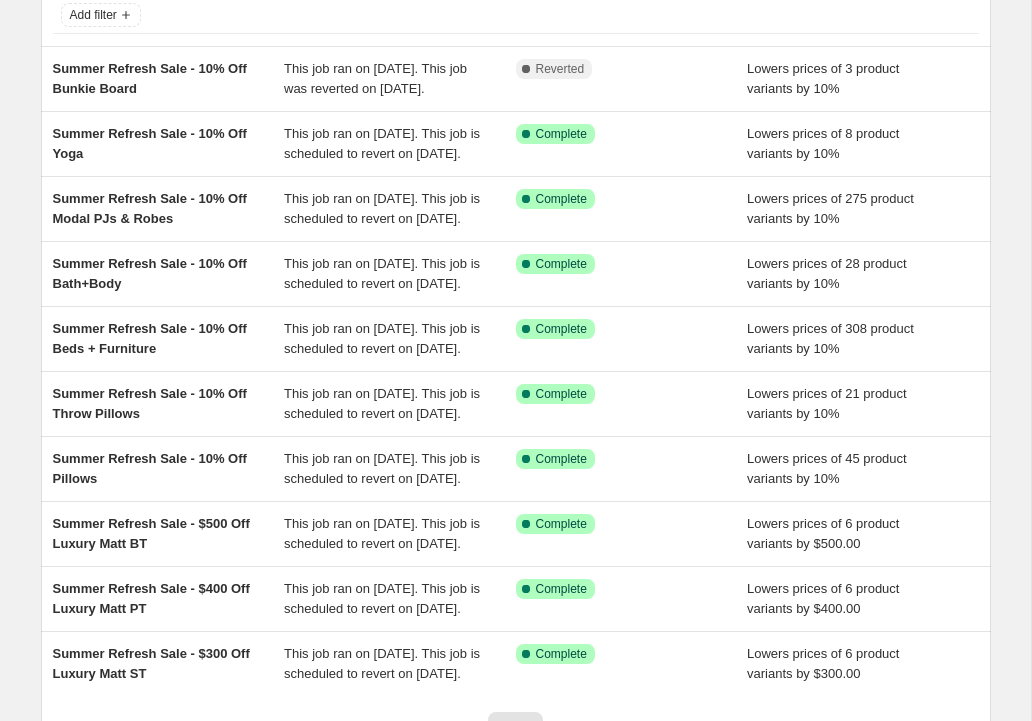 scroll, scrollTop: 133, scrollLeft: 0, axis: vertical 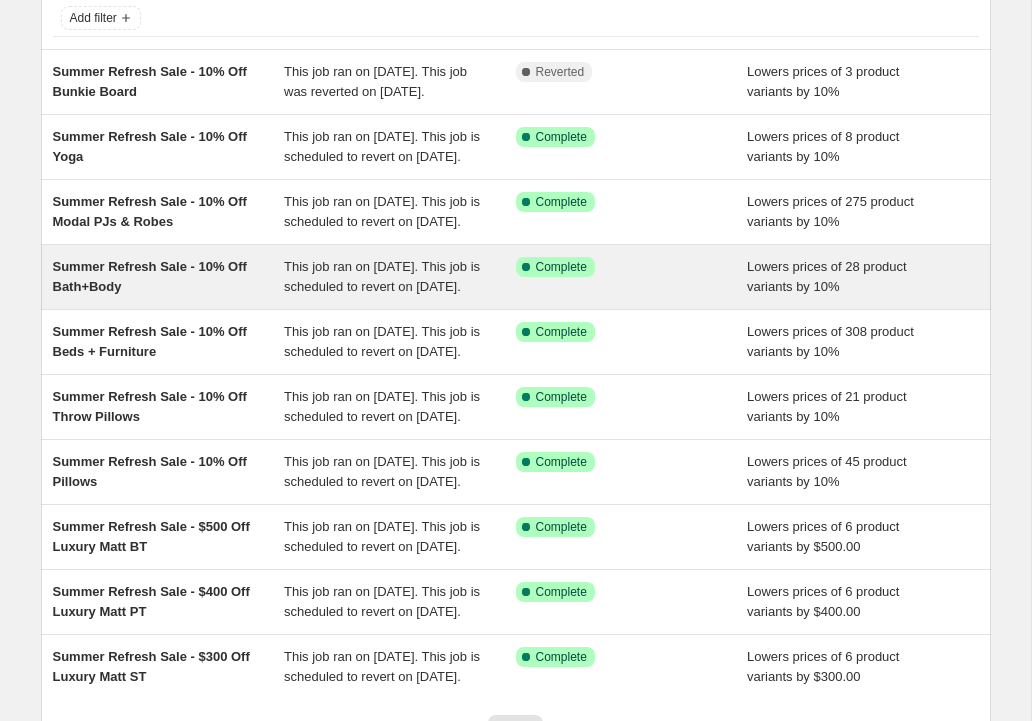 click on "Summer Refresh Sale - 10% Off Bath+Body" at bounding box center (169, 277) 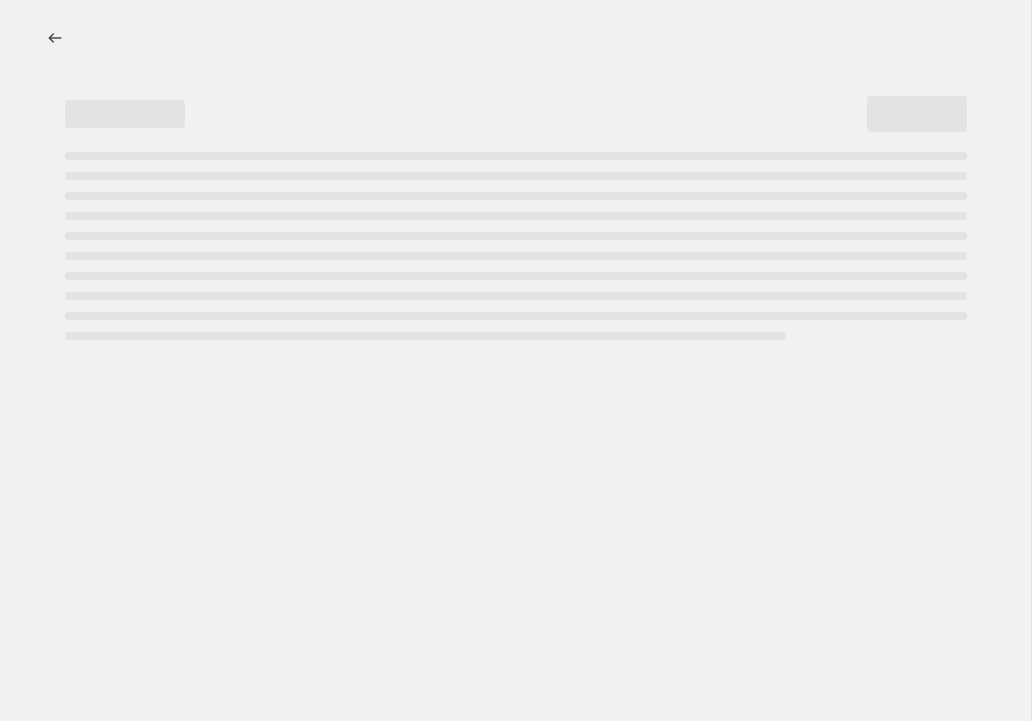 scroll, scrollTop: 0, scrollLeft: 0, axis: both 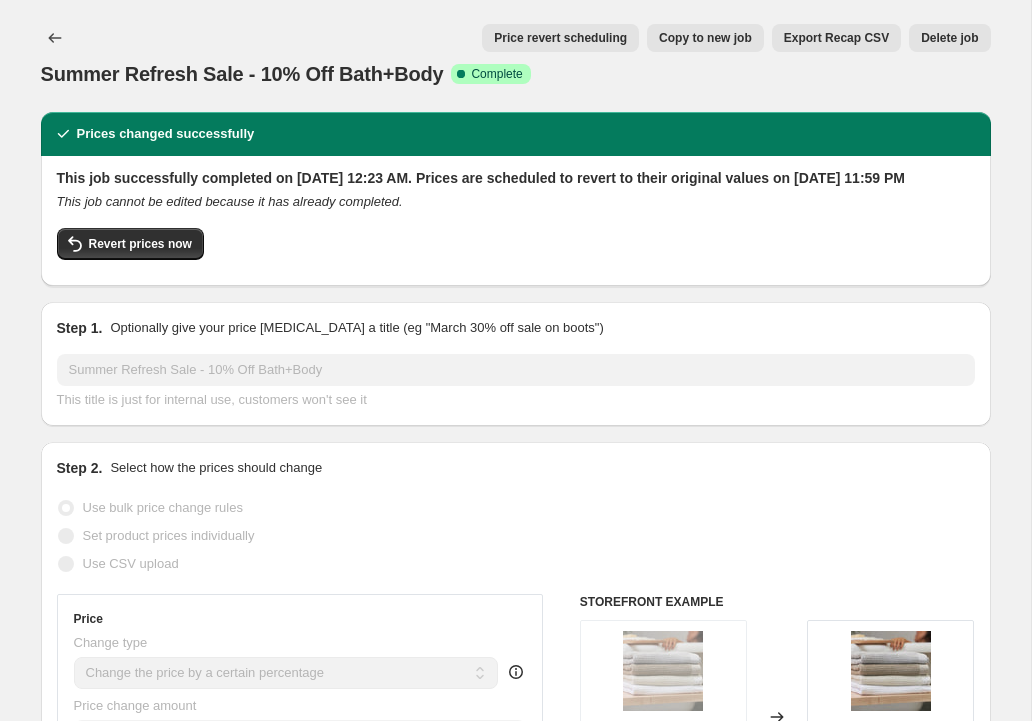 click on "Copy to new job" at bounding box center (705, 38) 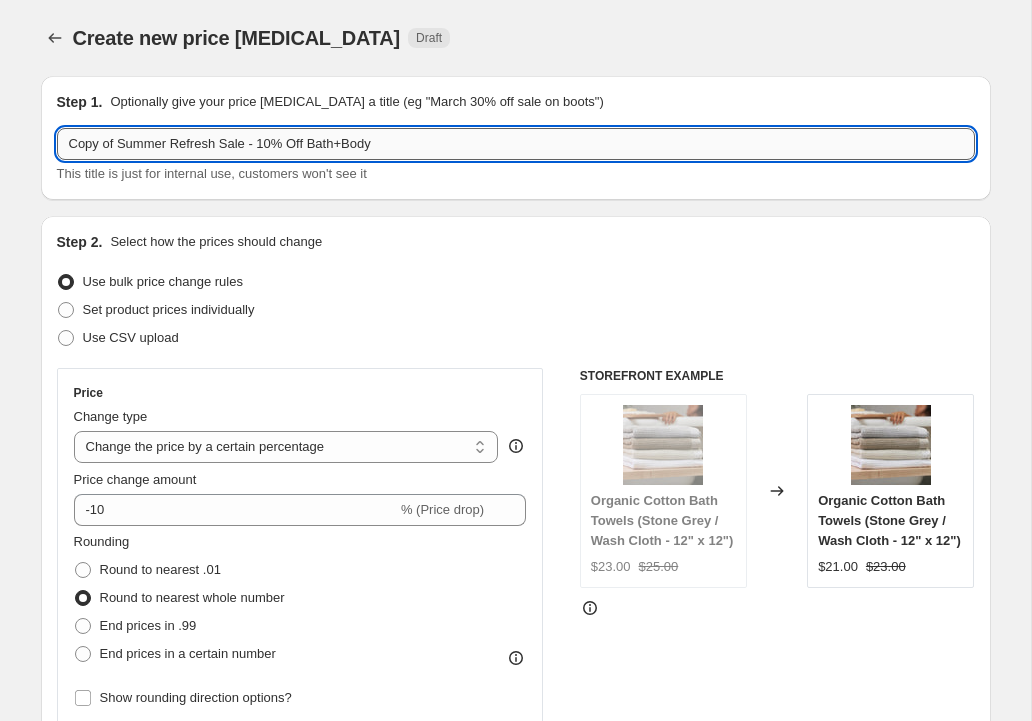 drag, startPoint x: 252, startPoint y: 146, endPoint x: 58, endPoint y: 139, distance: 194.12625 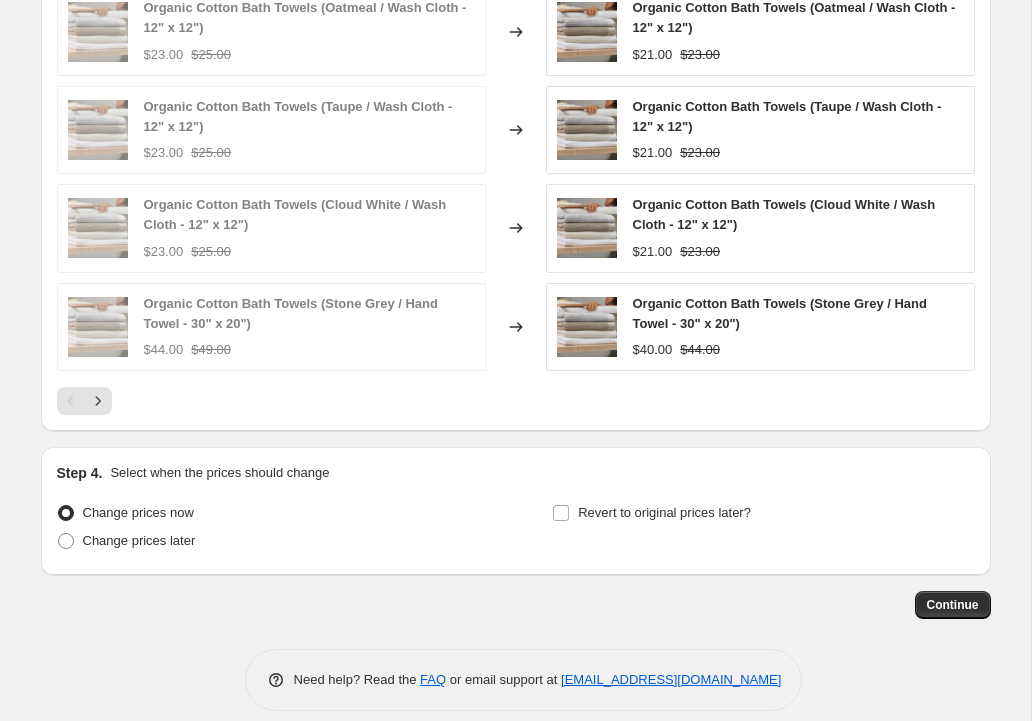 scroll, scrollTop: 1483, scrollLeft: 0, axis: vertical 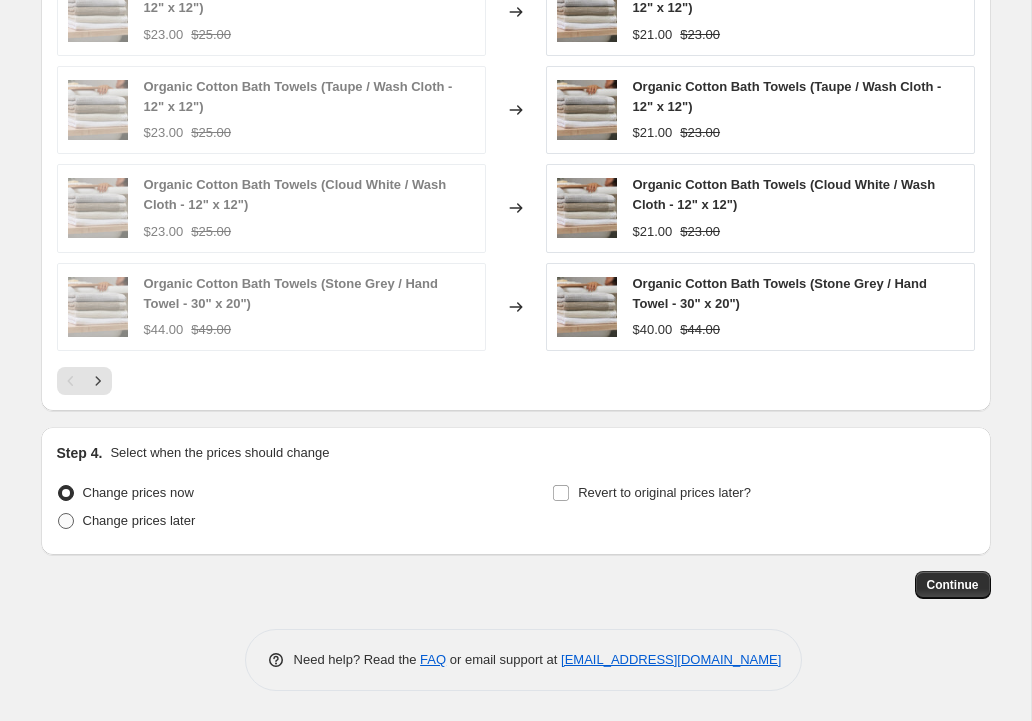 type on "[DATE] Sale - 10% Off Bath+Body" 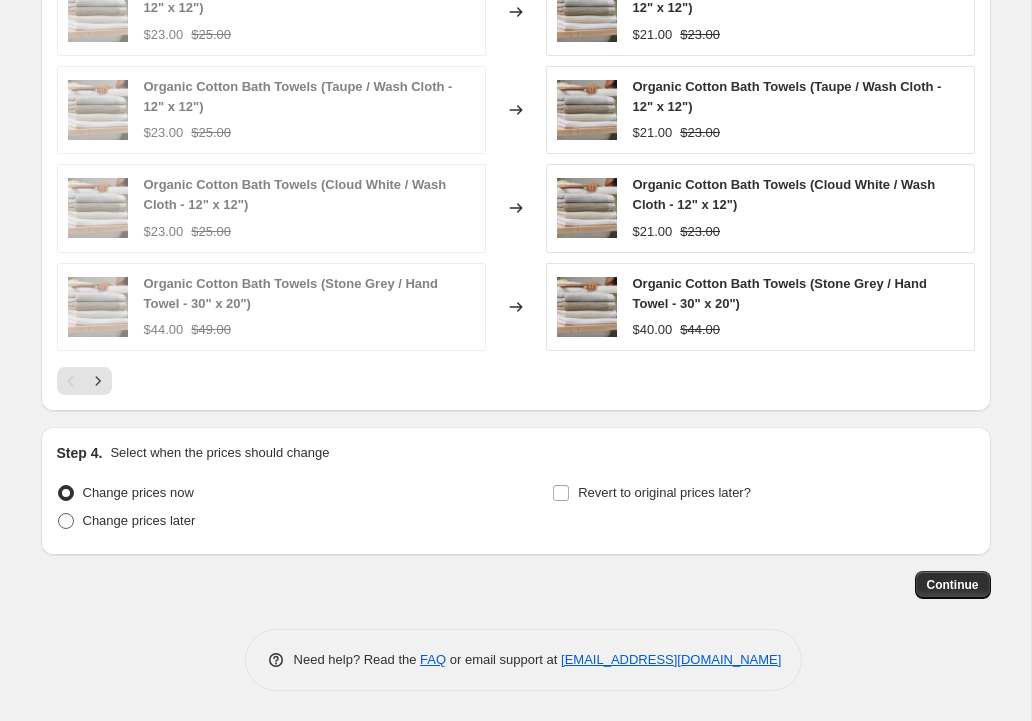 radio on "true" 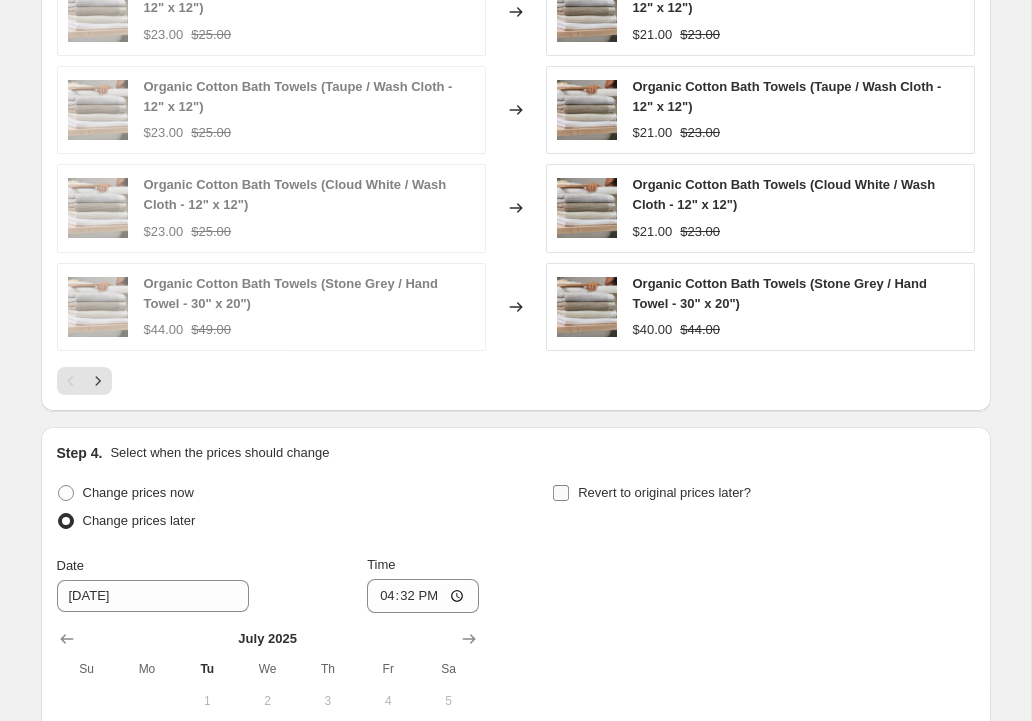 click on "Revert to original prices later?" at bounding box center (561, 493) 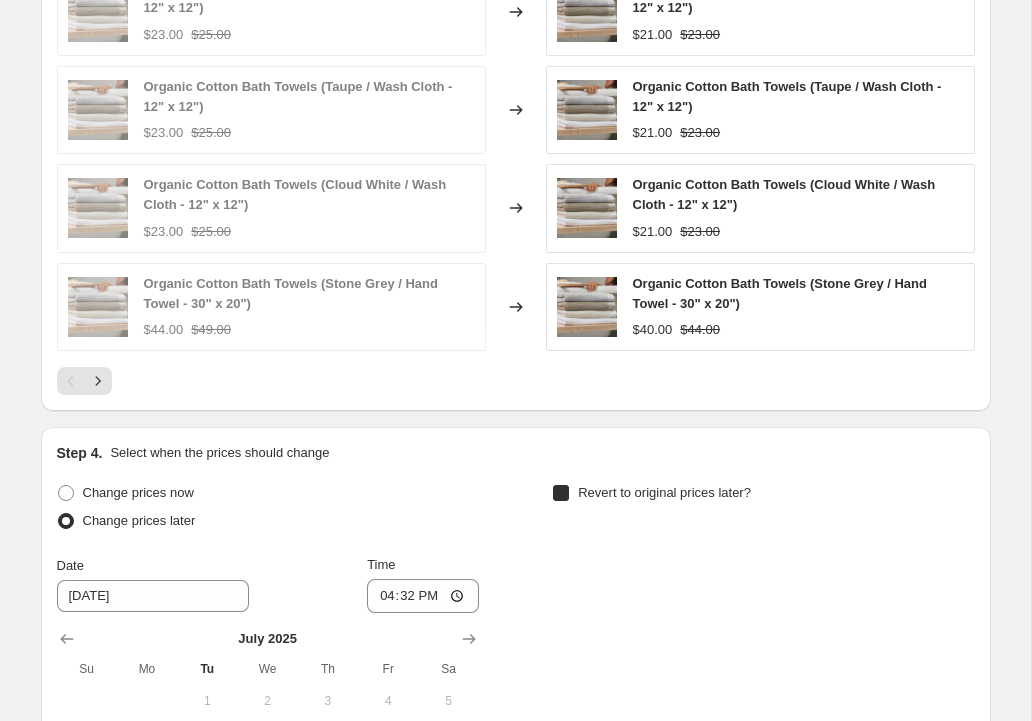 checkbox on "true" 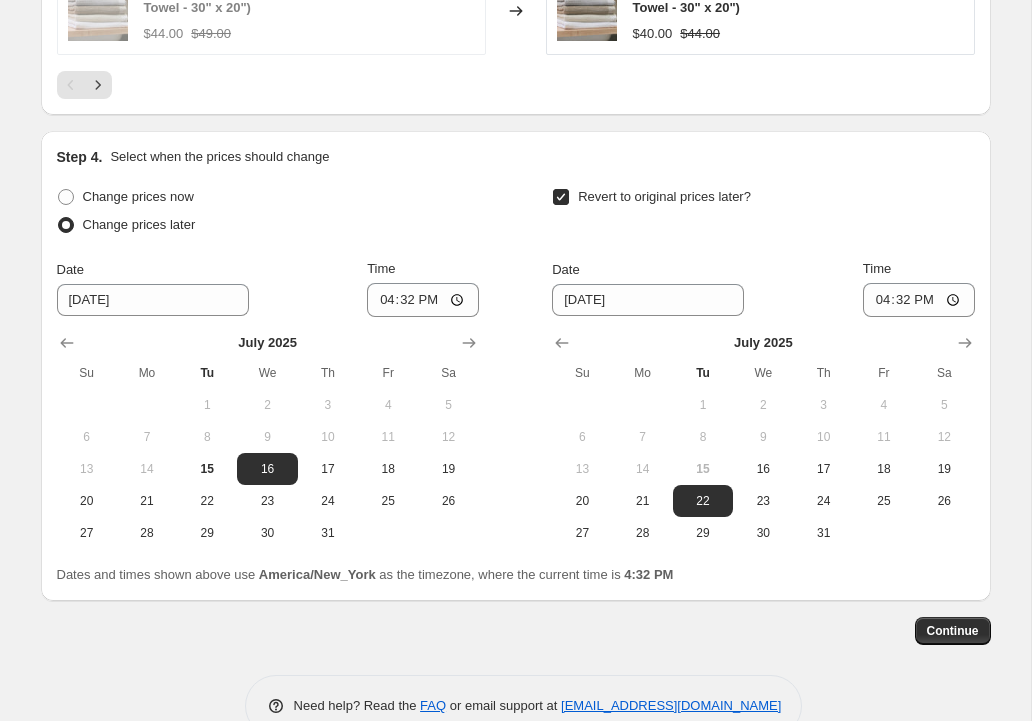scroll, scrollTop: 1825, scrollLeft: 0, axis: vertical 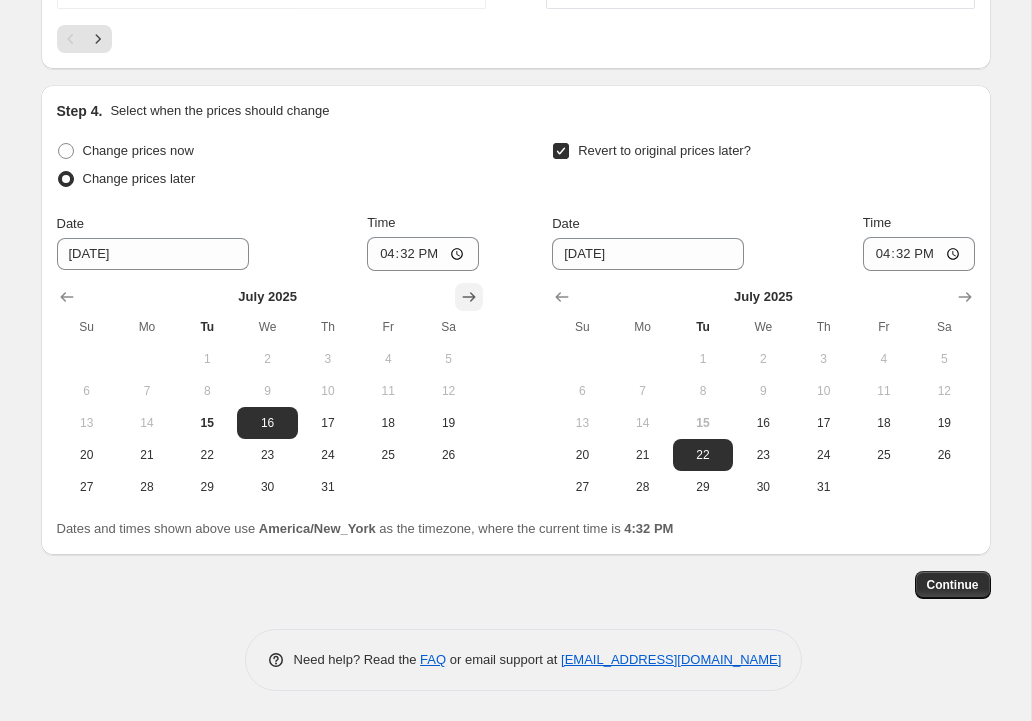 click 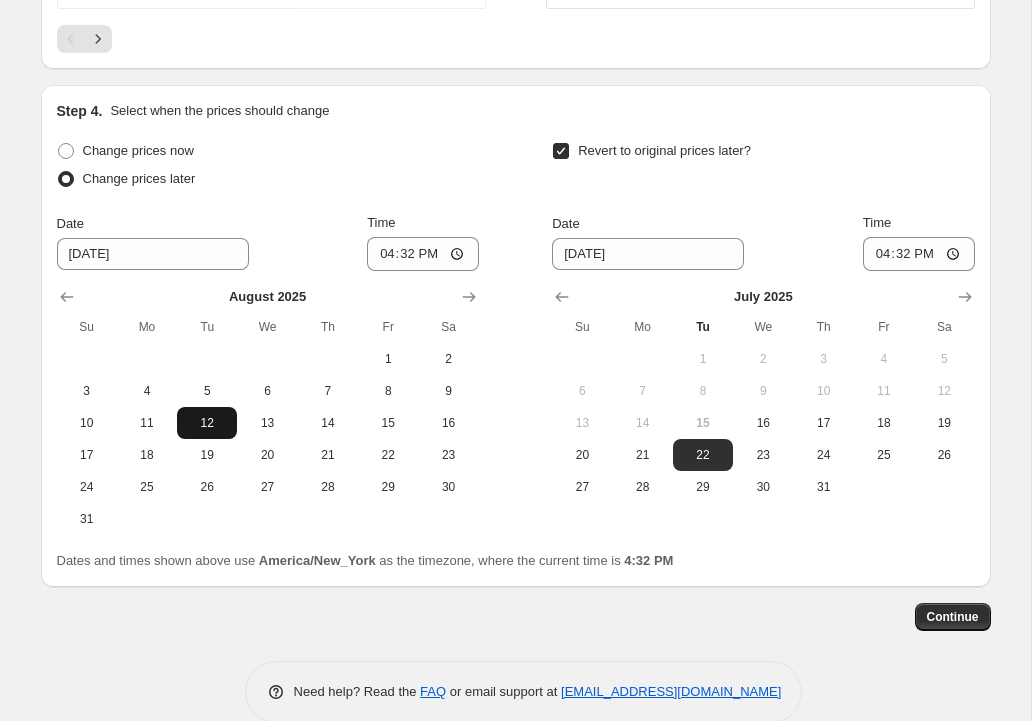 click on "12" at bounding box center (207, 423) 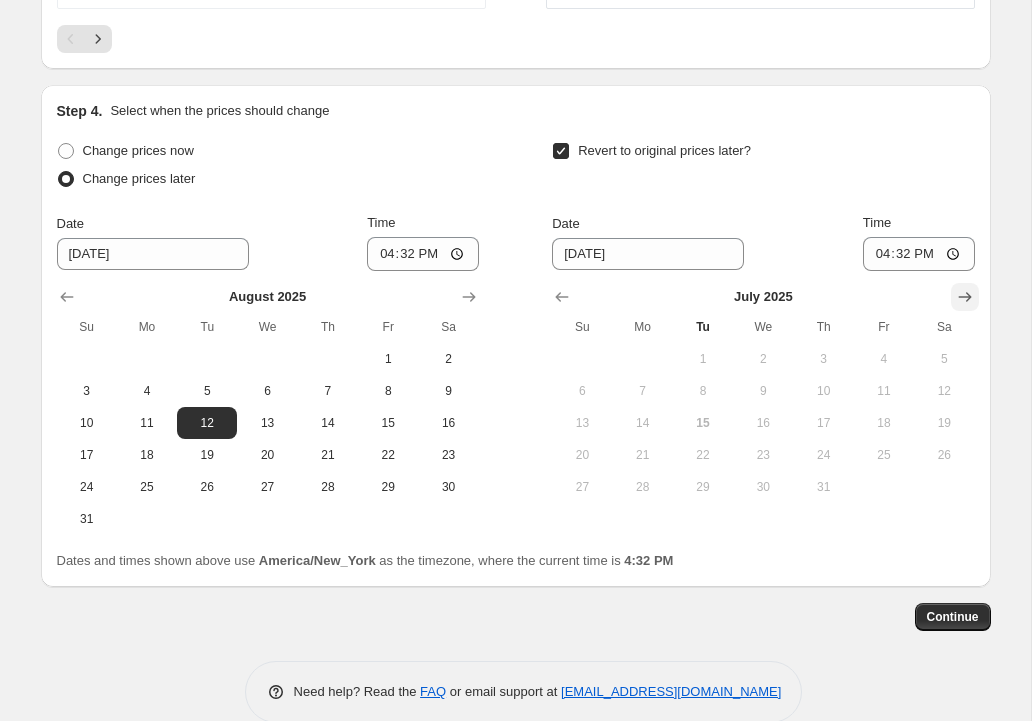 click 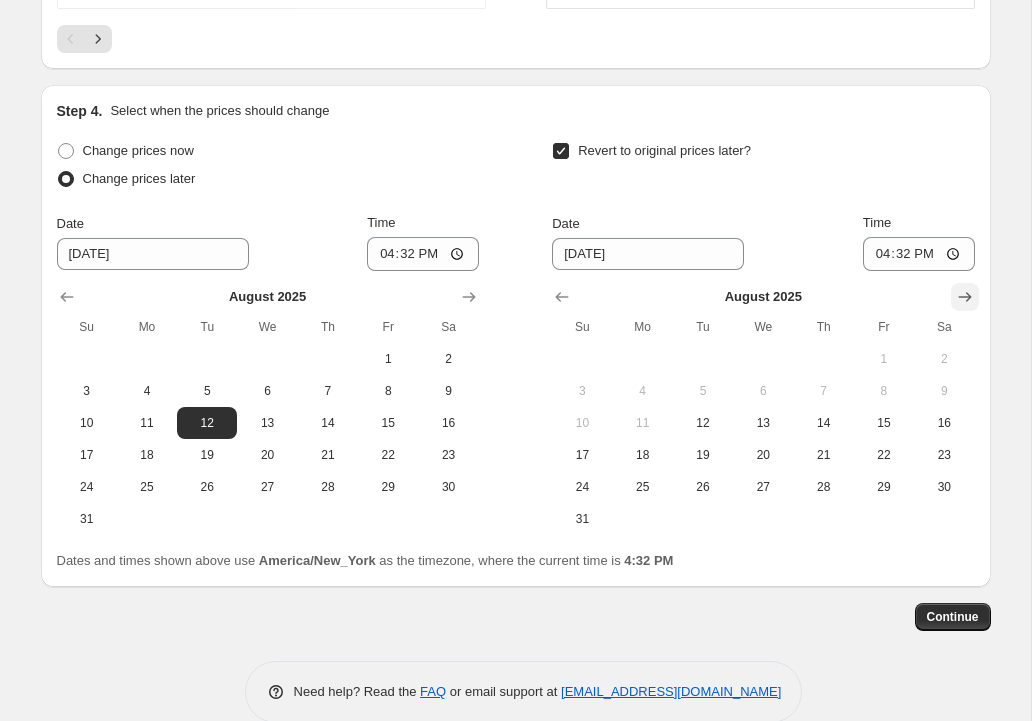 click 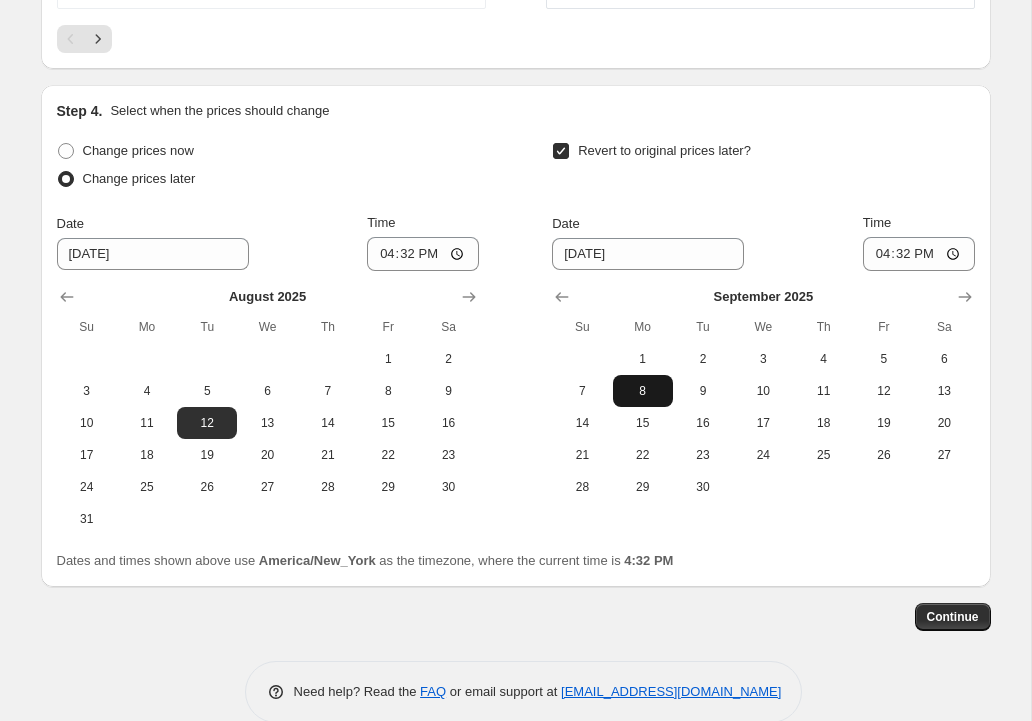 click on "8" at bounding box center [643, 391] 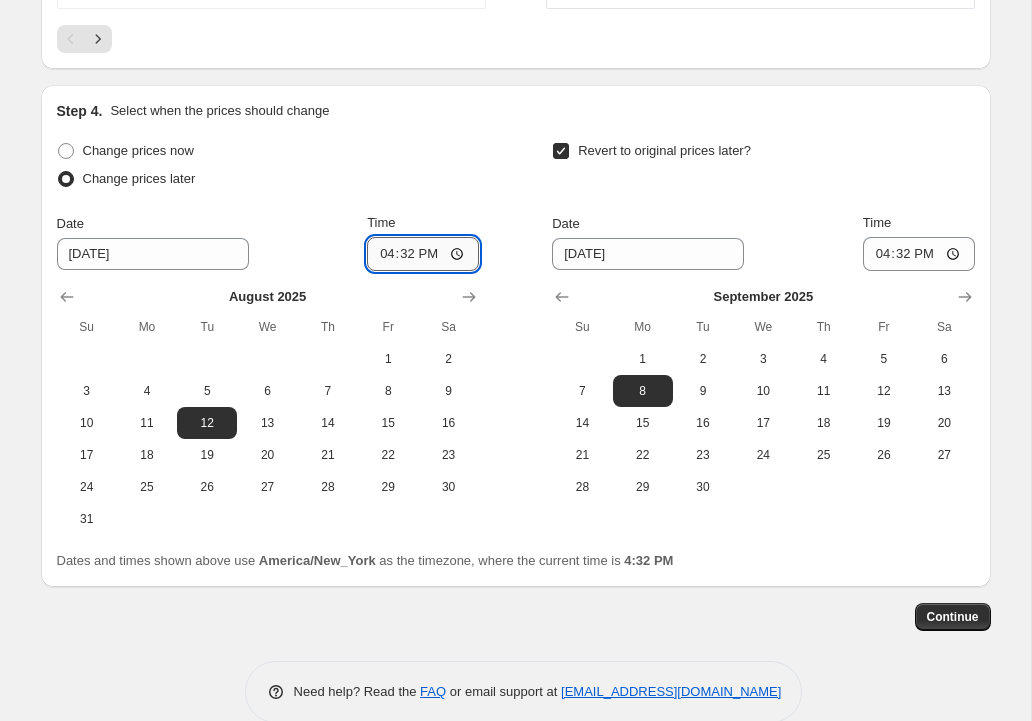 click on "16:32" at bounding box center [423, 254] 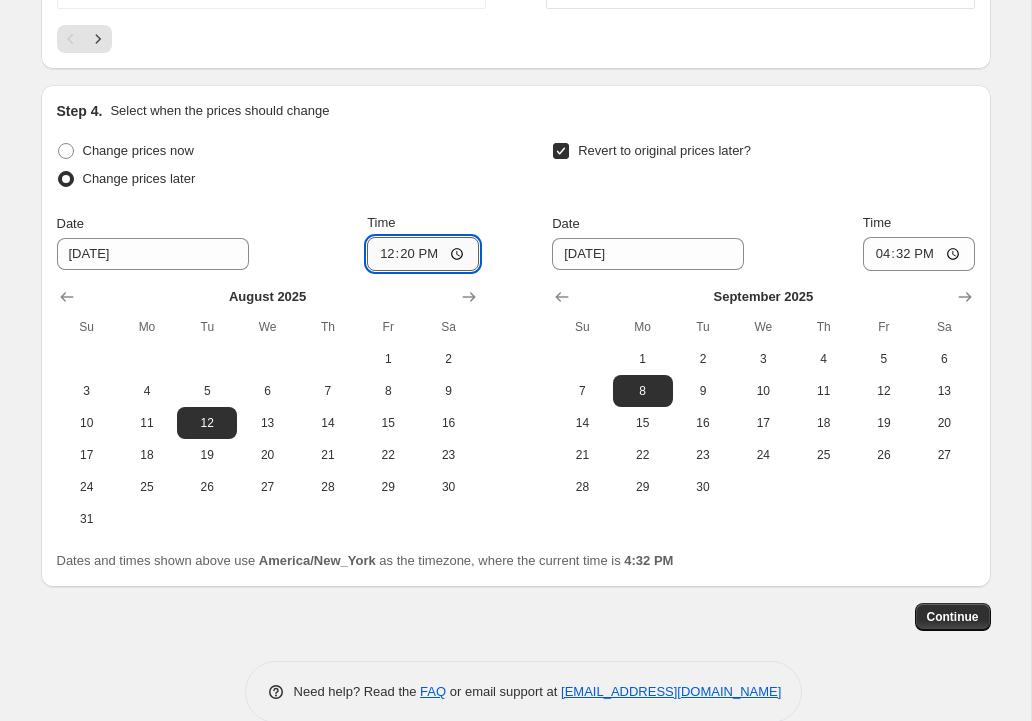 type on "00:20" 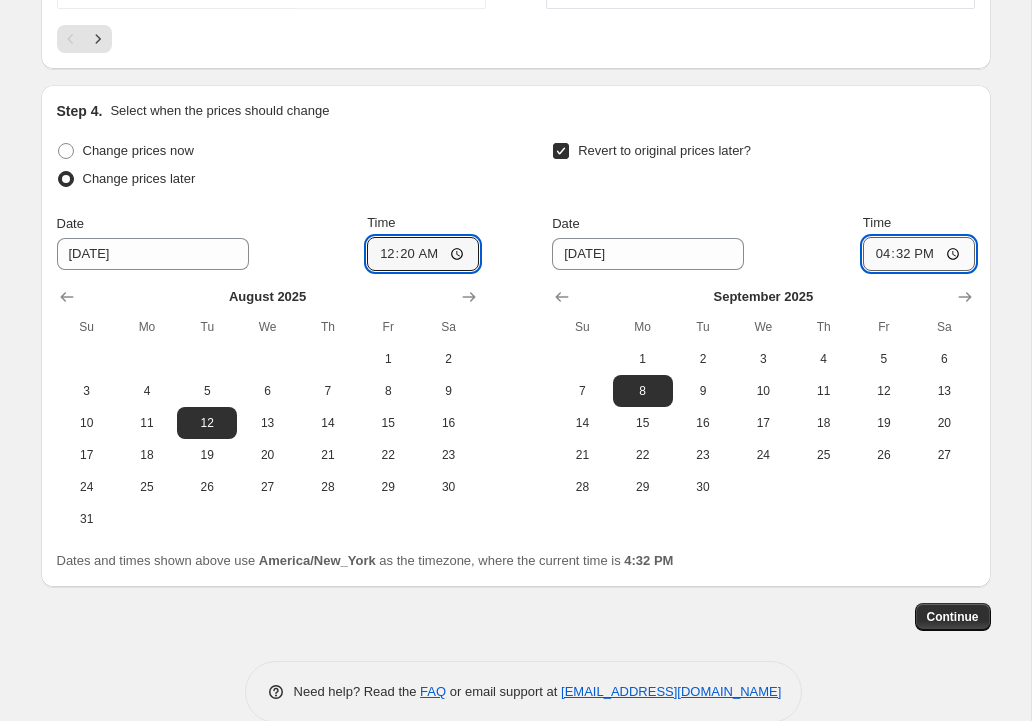 click on "16:32" at bounding box center [919, 254] 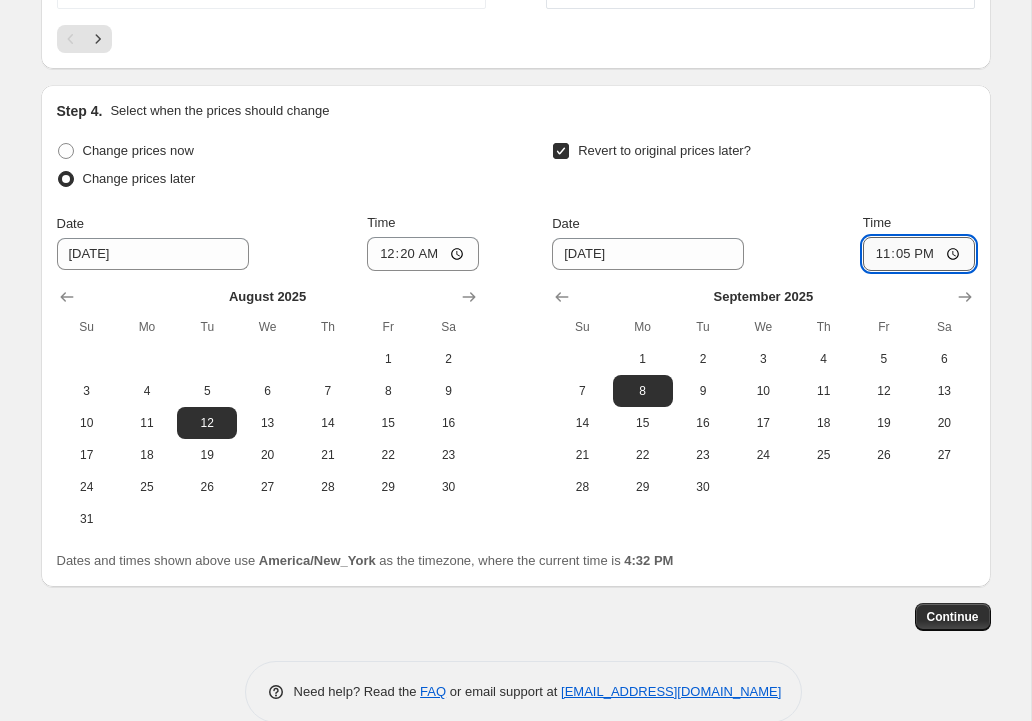 type on "23:59" 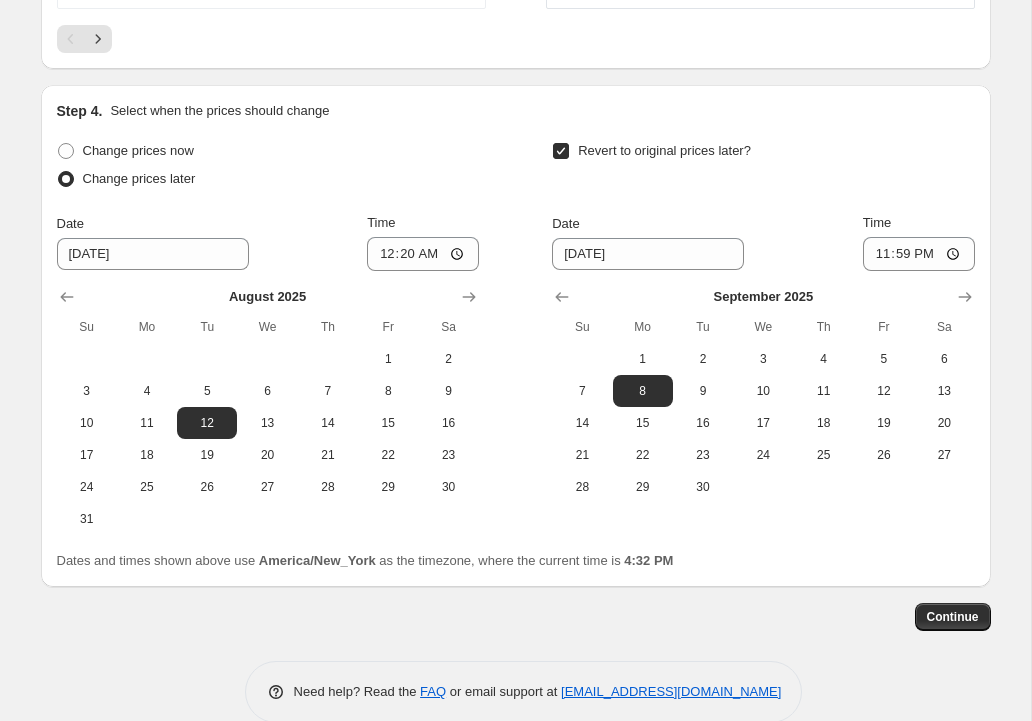 click on "Revert to original prices later?" at bounding box center [763, 167] 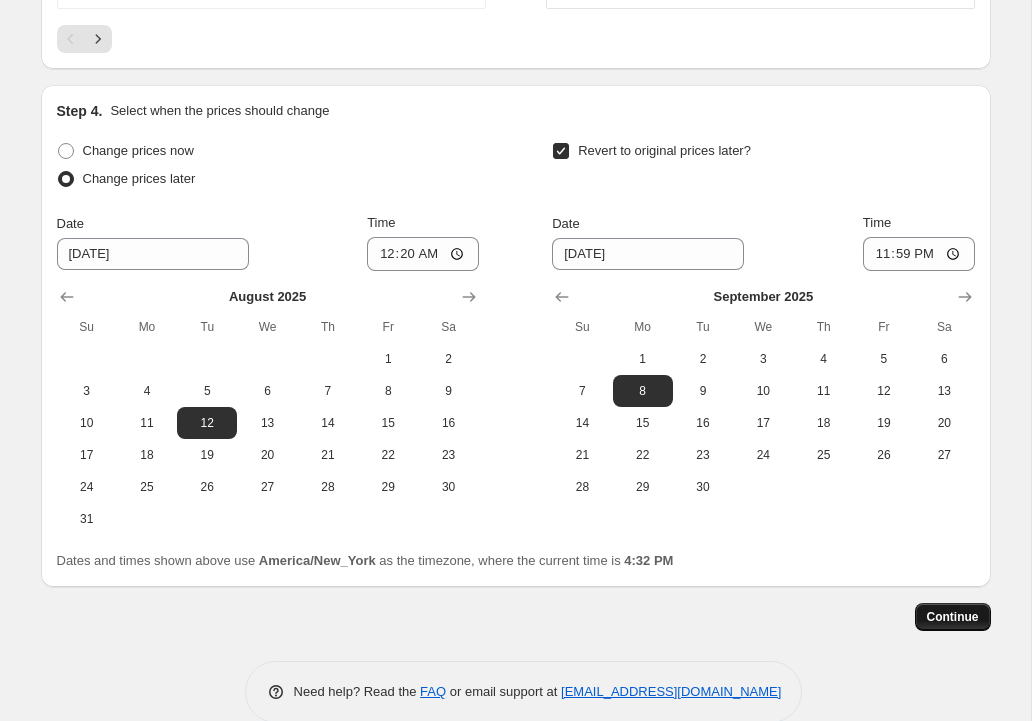 click on "Continue" at bounding box center (953, 617) 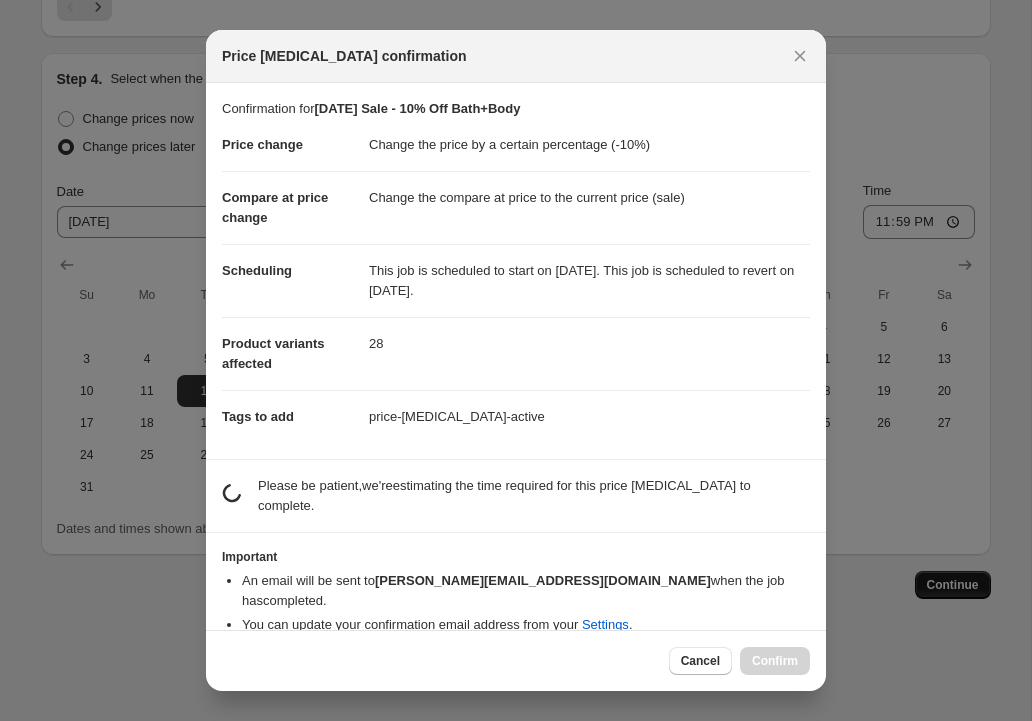 scroll, scrollTop: 0, scrollLeft: 0, axis: both 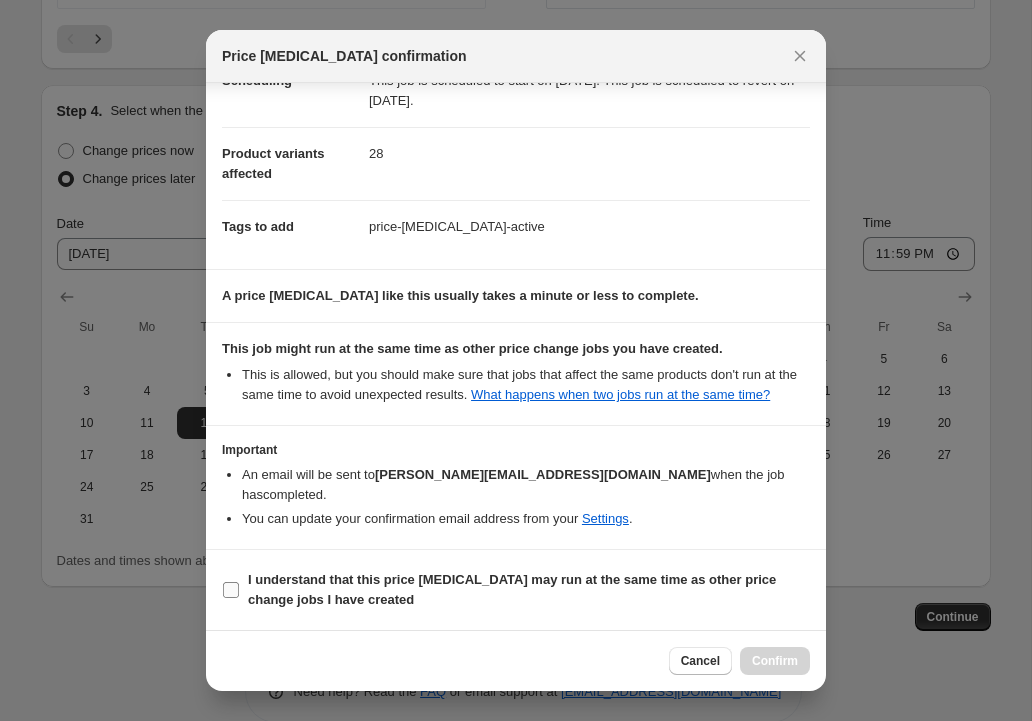 click on "I understand that this price [MEDICAL_DATA] may run at the same time as other price change jobs I have created" at bounding box center (231, 590) 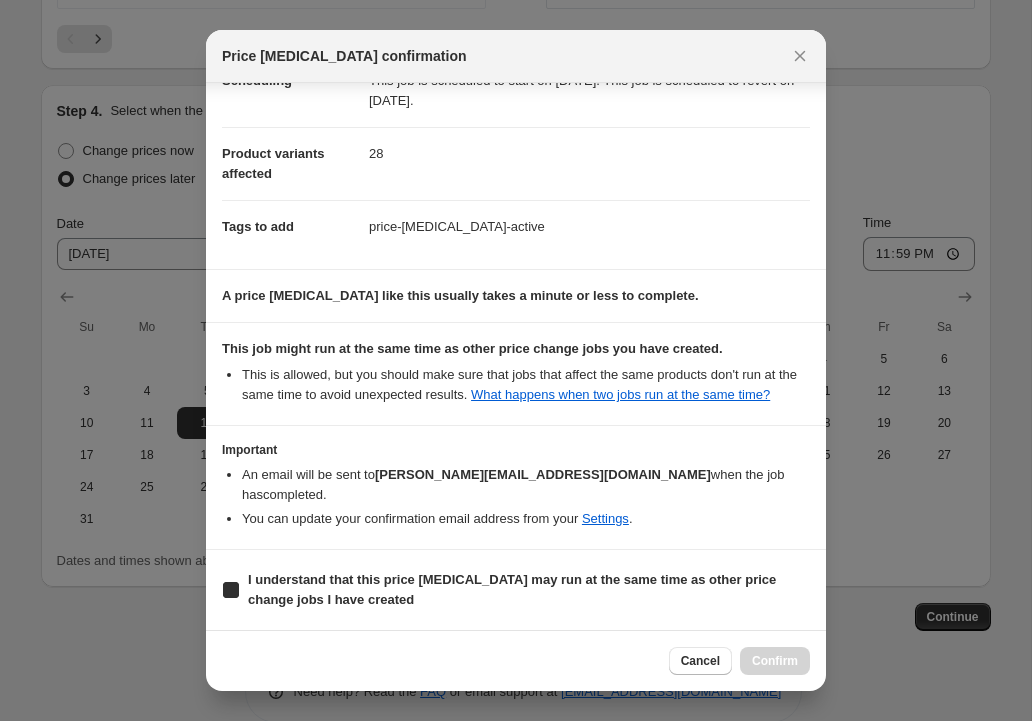 checkbox on "true" 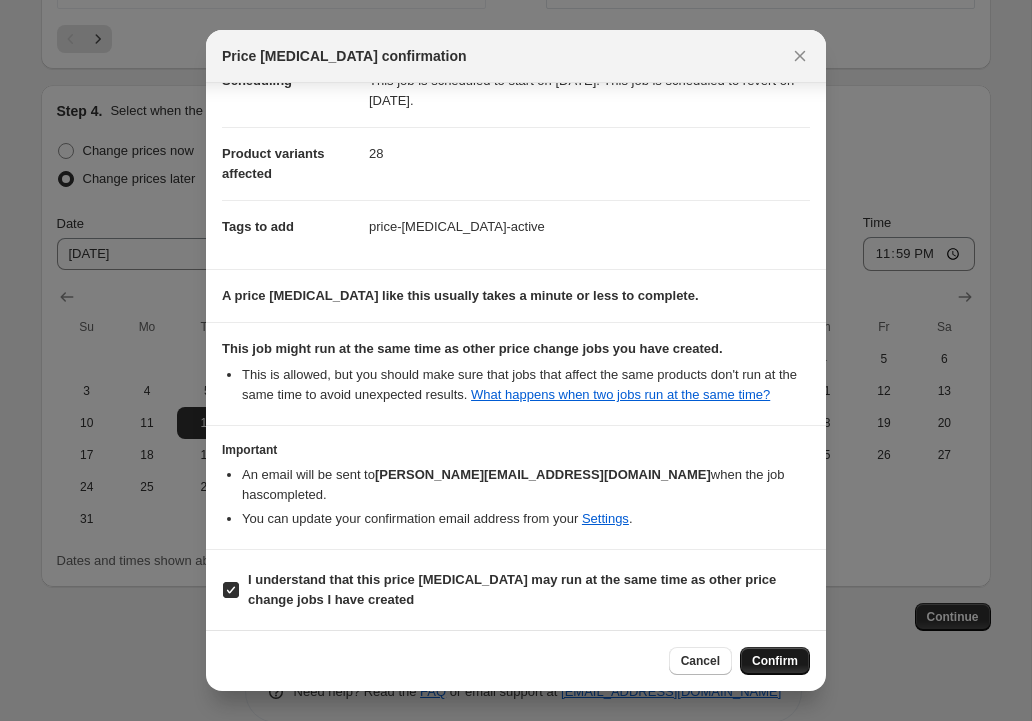 click on "Confirm" at bounding box center [775, 661] 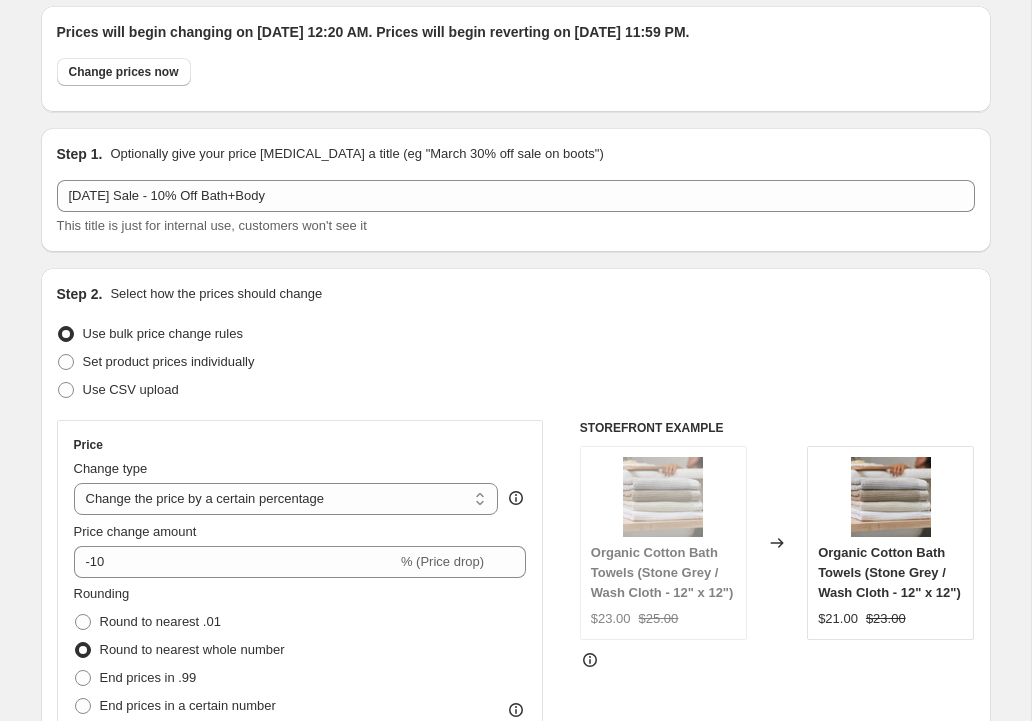 scroll, scrollTop: 0, scrollLeft: 0, axis: both 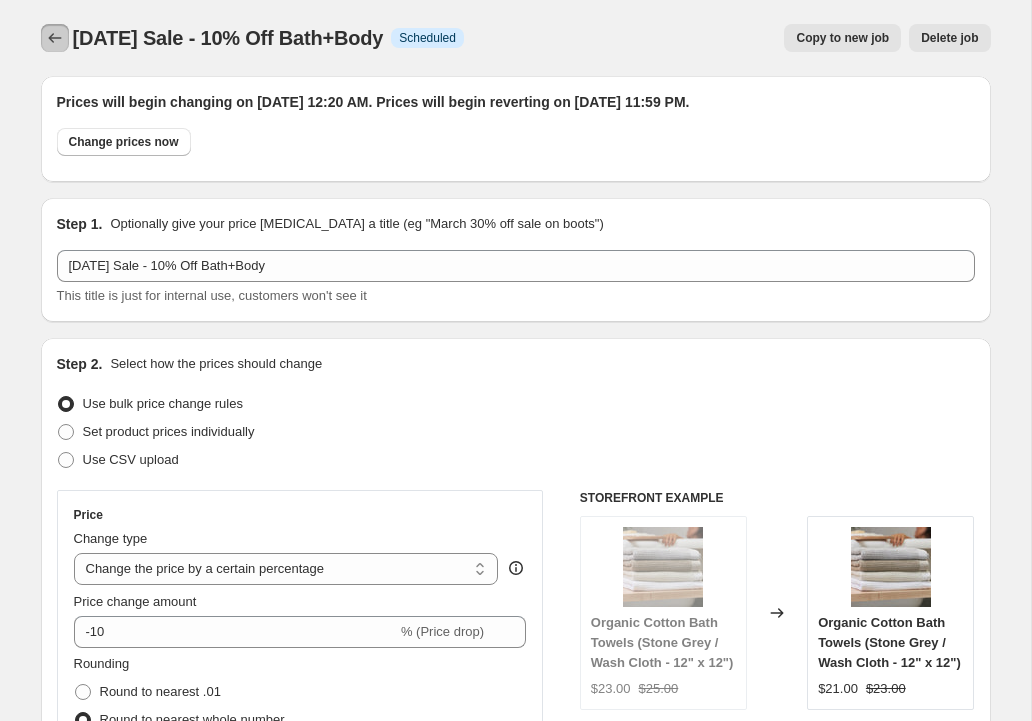 click 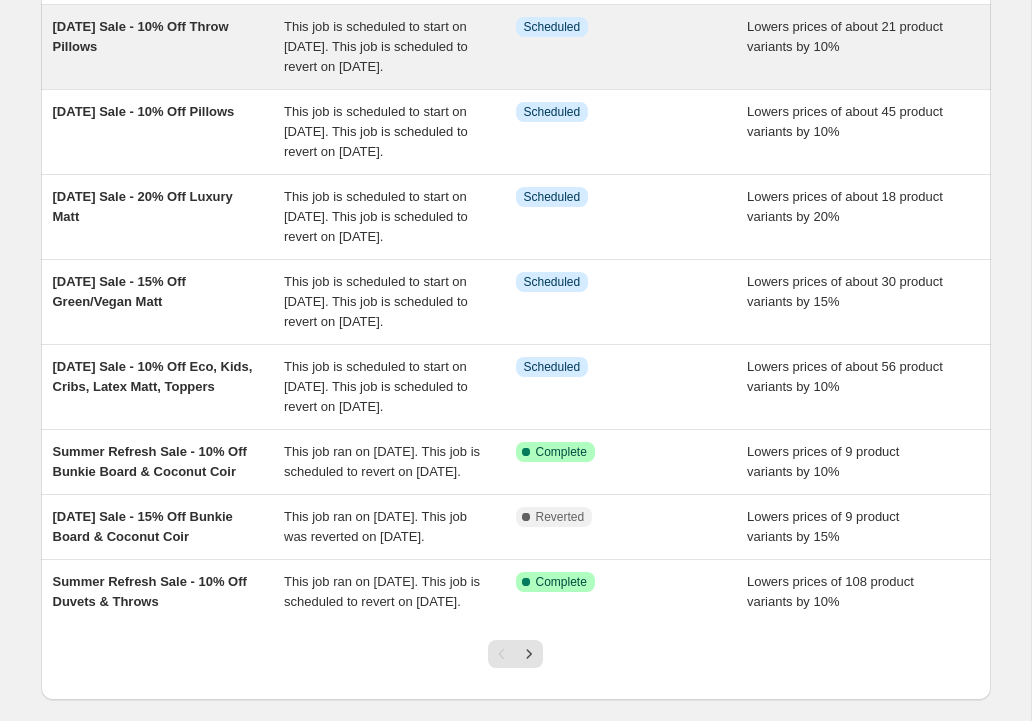 scroll, scrollTop: 649, scrollLeft: 0, axis: vertical 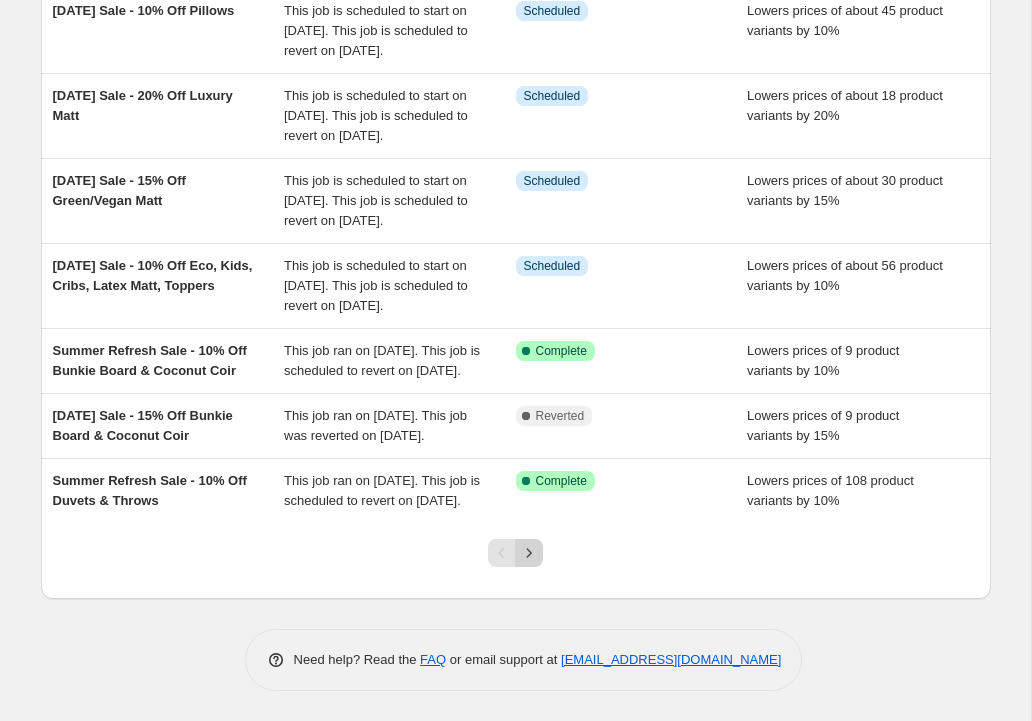 click 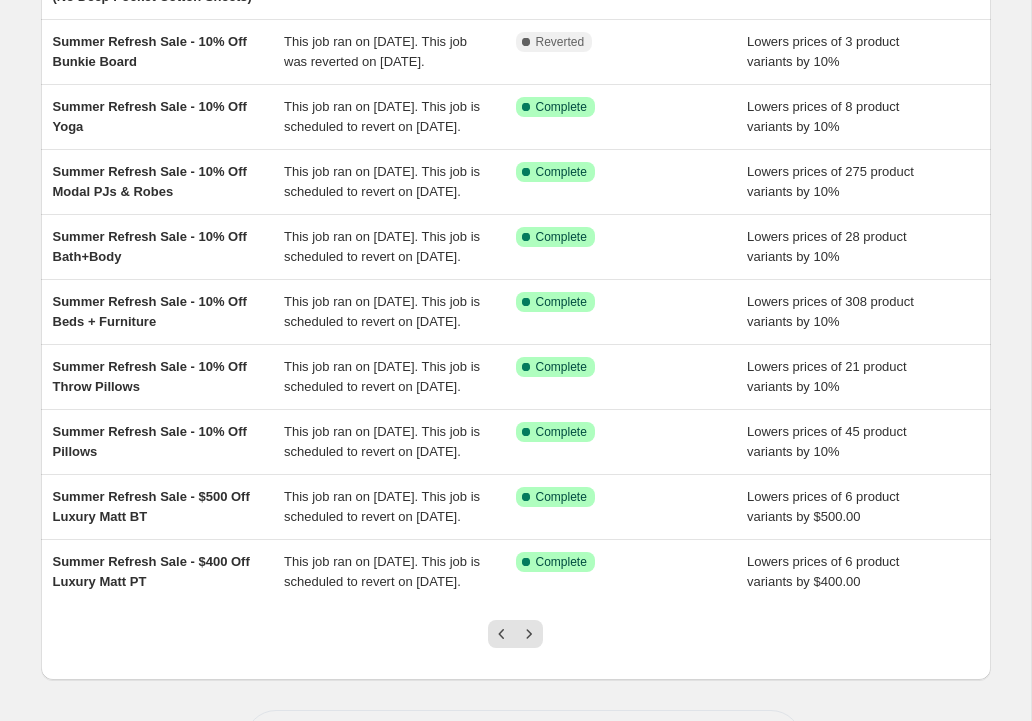 scroll, scrollTop: 256, scrollLeft: 0, axis: vertical 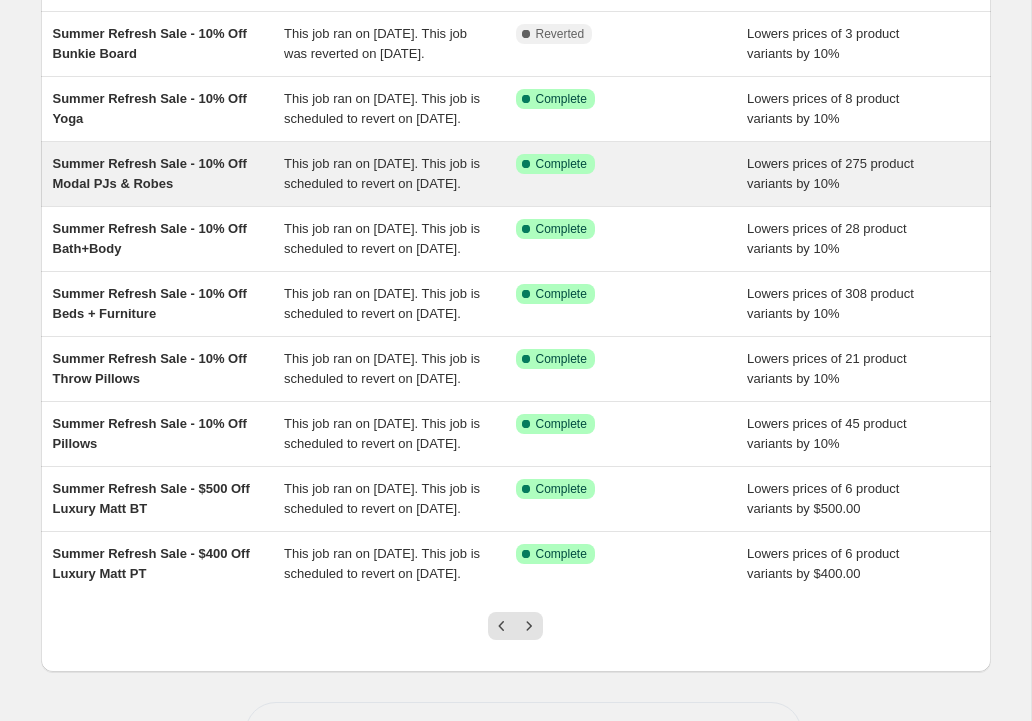 click on "Summer Refresh Sale - 10% Off Modal PJs & Robes" at bounding box center [169, 174] 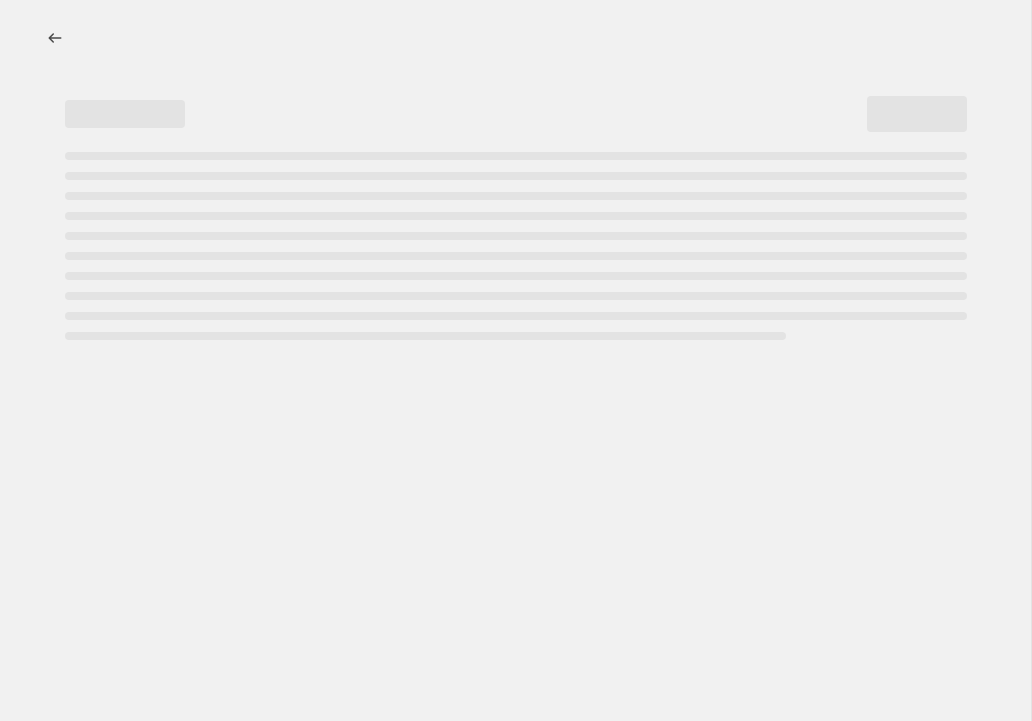 select on "percentage" 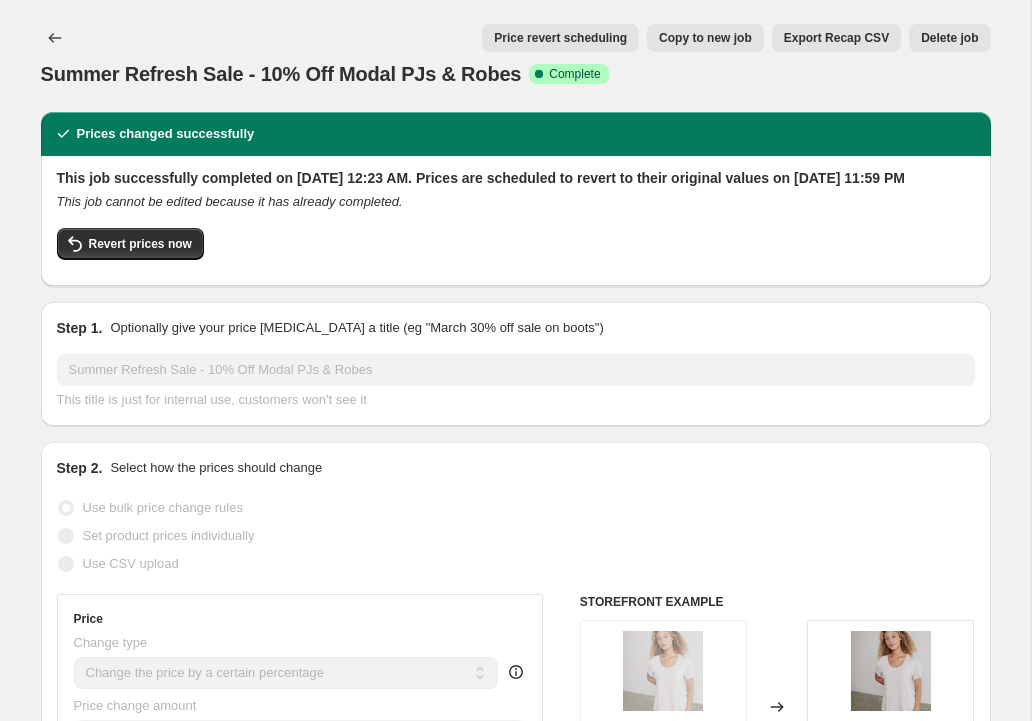 click on "Copy to new job" at bounding box center [705, 38] 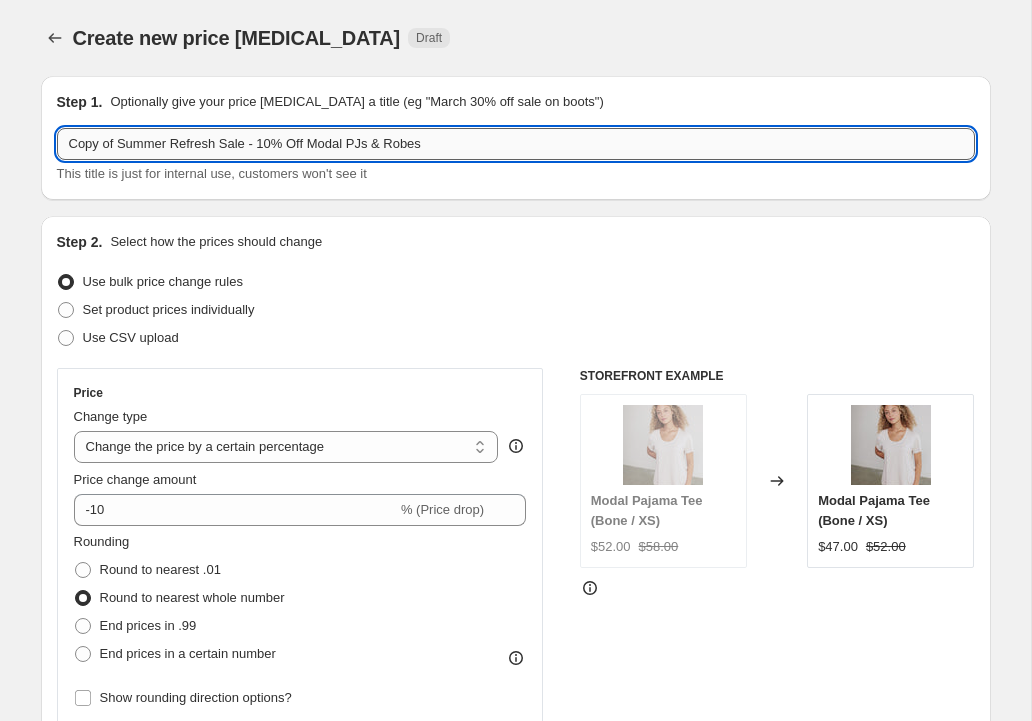 drag, startPoint x: 253, startPoint y: 144, endPoint x: 61, endPoint y: 136, distance: 192.1666 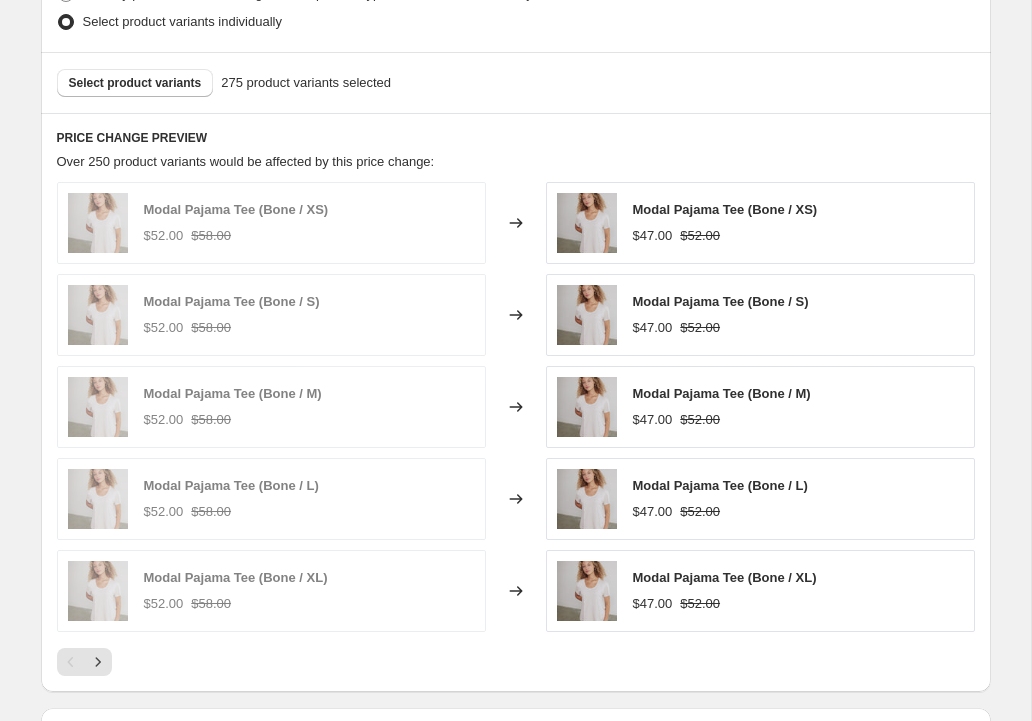 scroll, scrollTop: 1451, scrollLeft: 0, axis: vertical 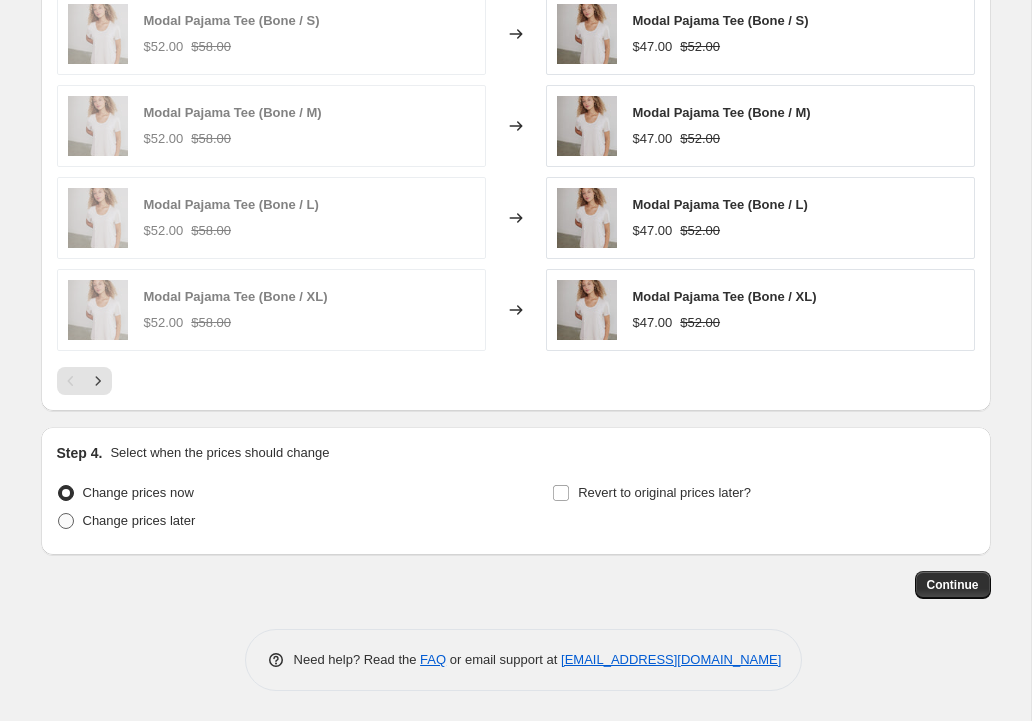type on "[DATE] Sale - 10% Off Modal PJs & Robes" 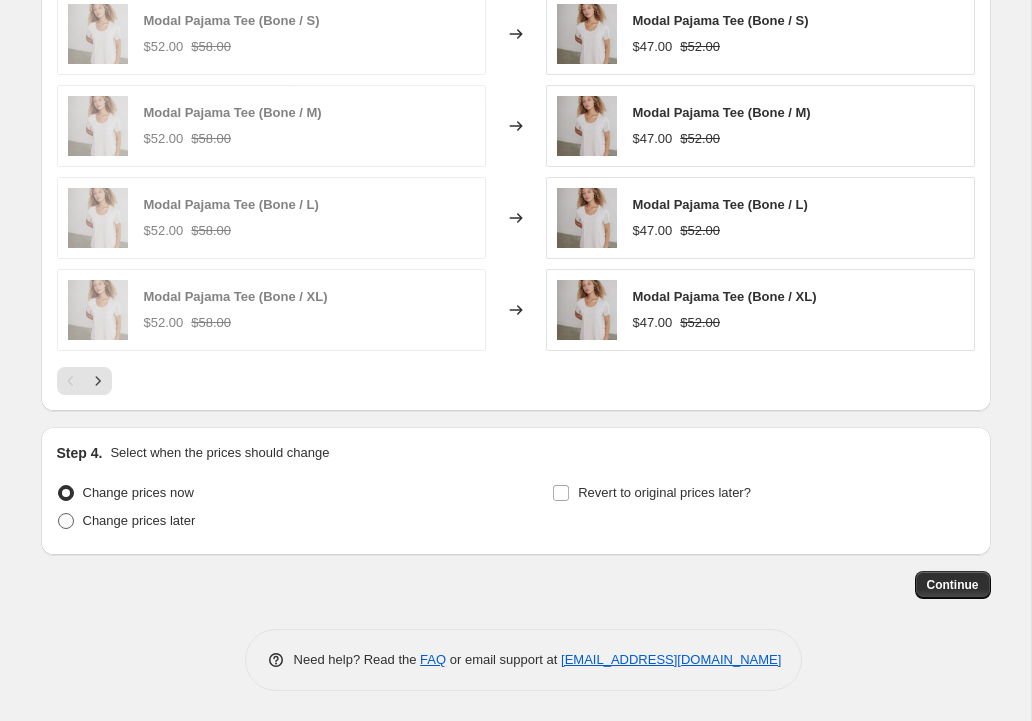 radio on "true" 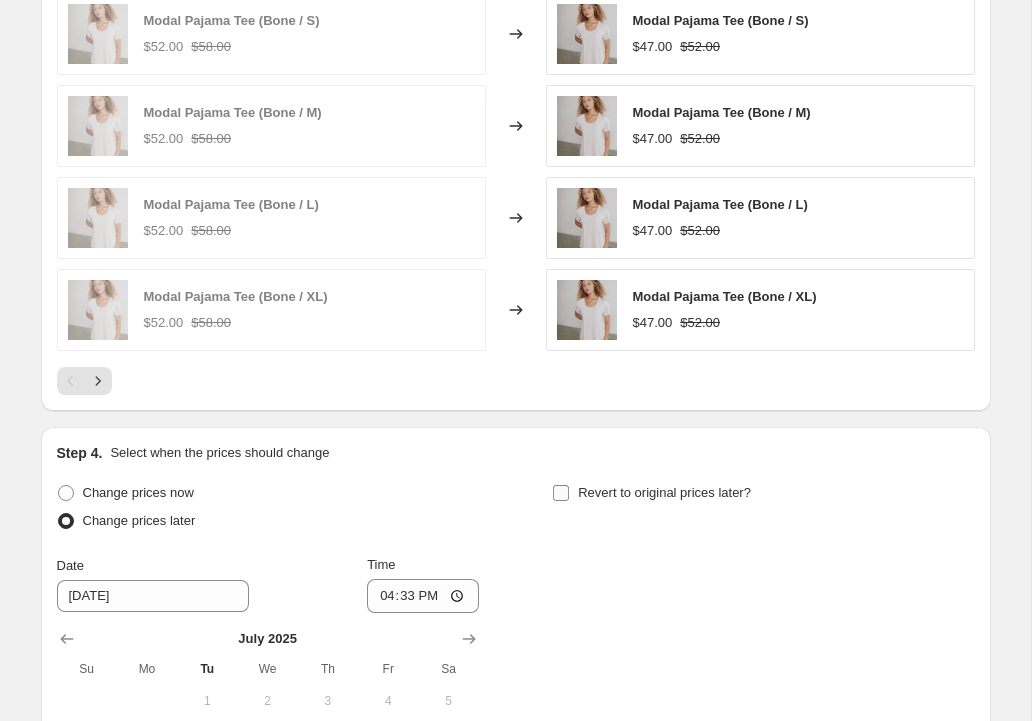 click on "Revert to original prices later?" at bounding box center [561, 493] 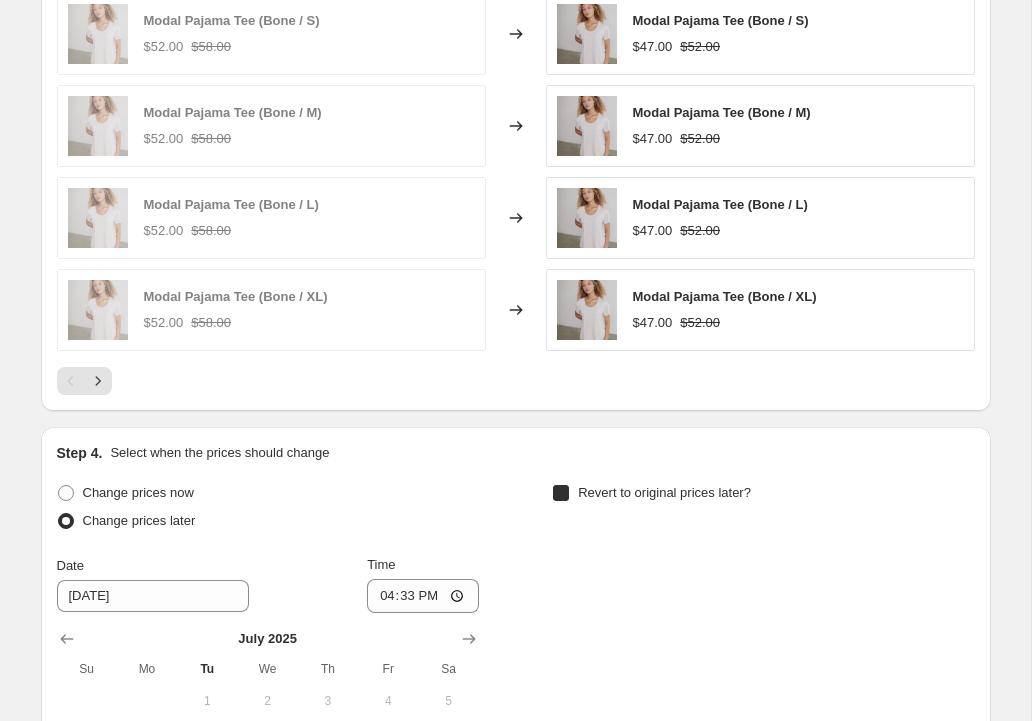 checkbox on "true" 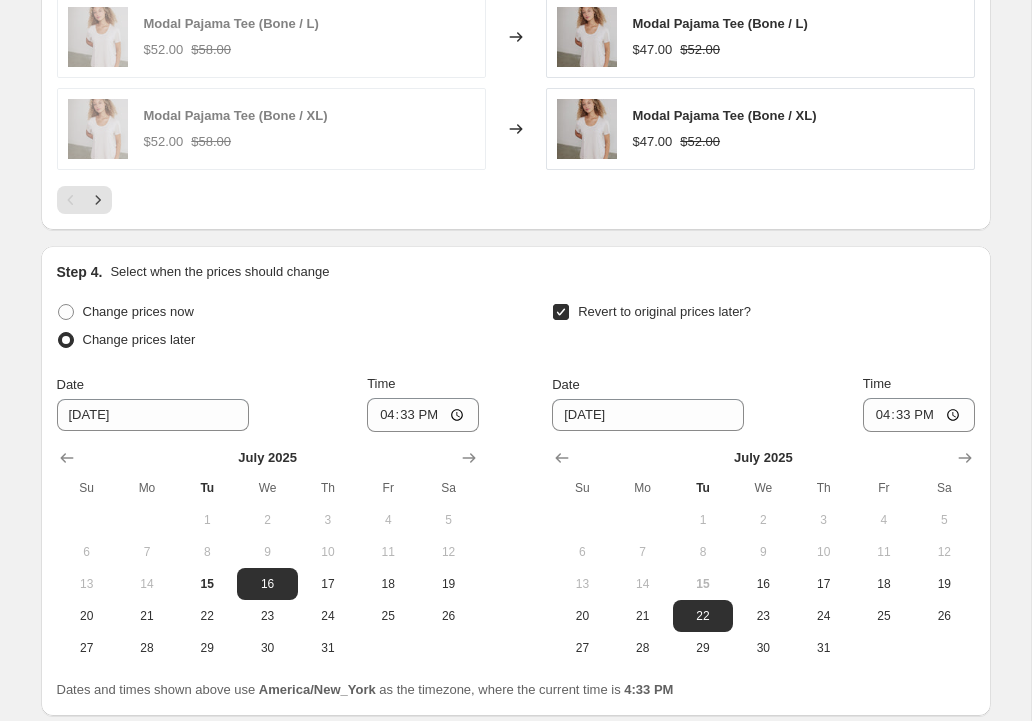 scroll, scrollTop: 1793, scrollLeft: 0, axis: vertical 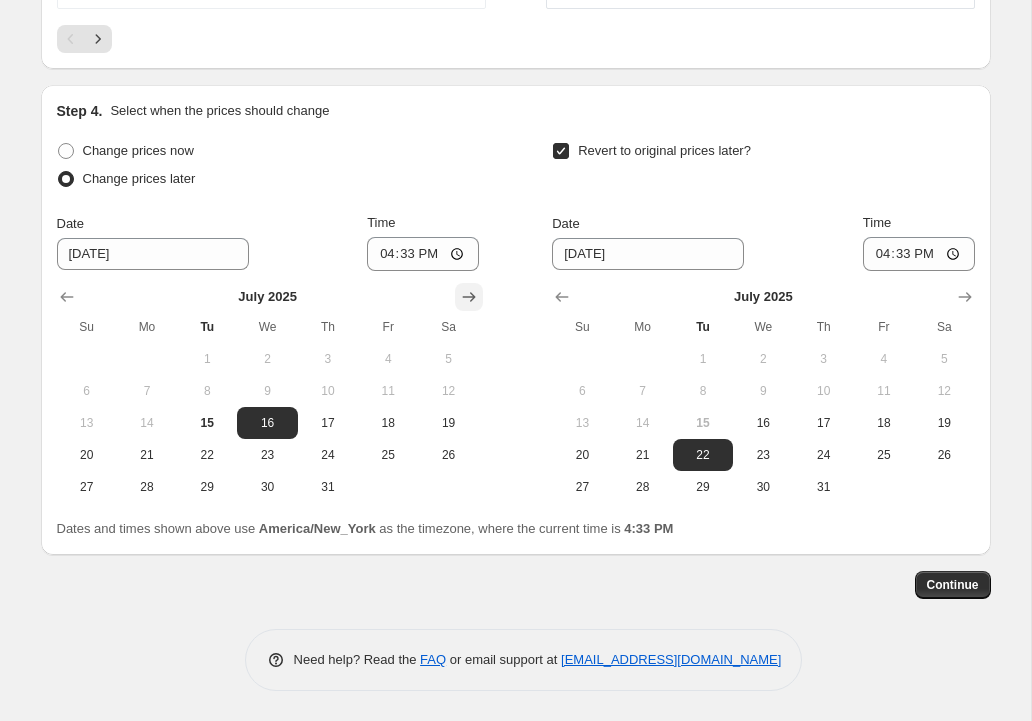 click 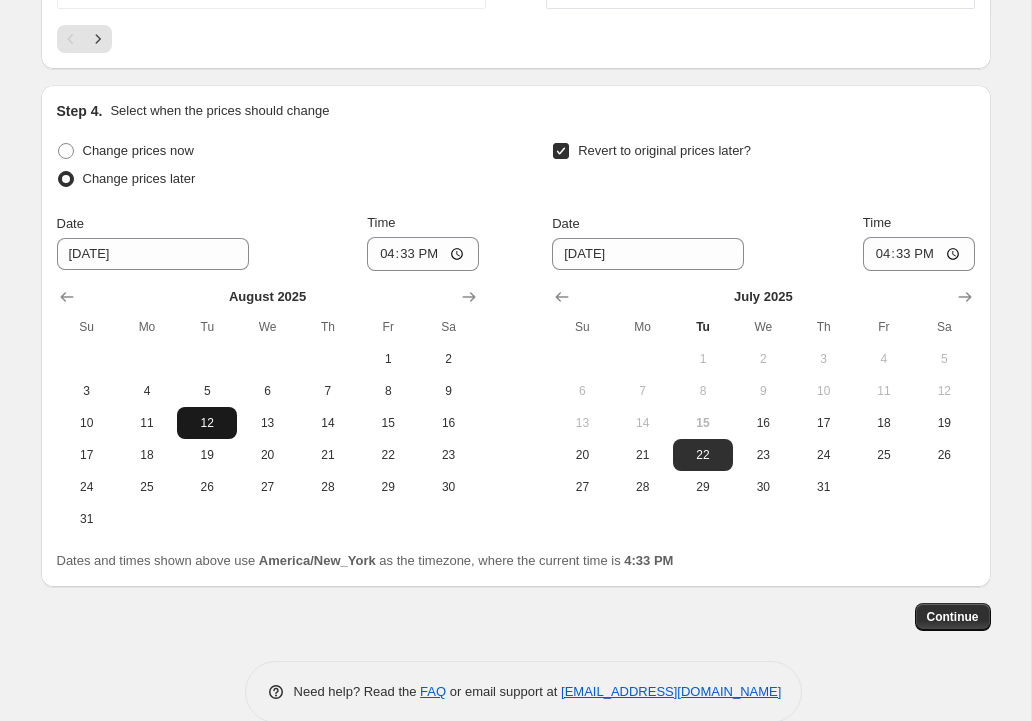 click on "12" at bounding box center [207, 423] 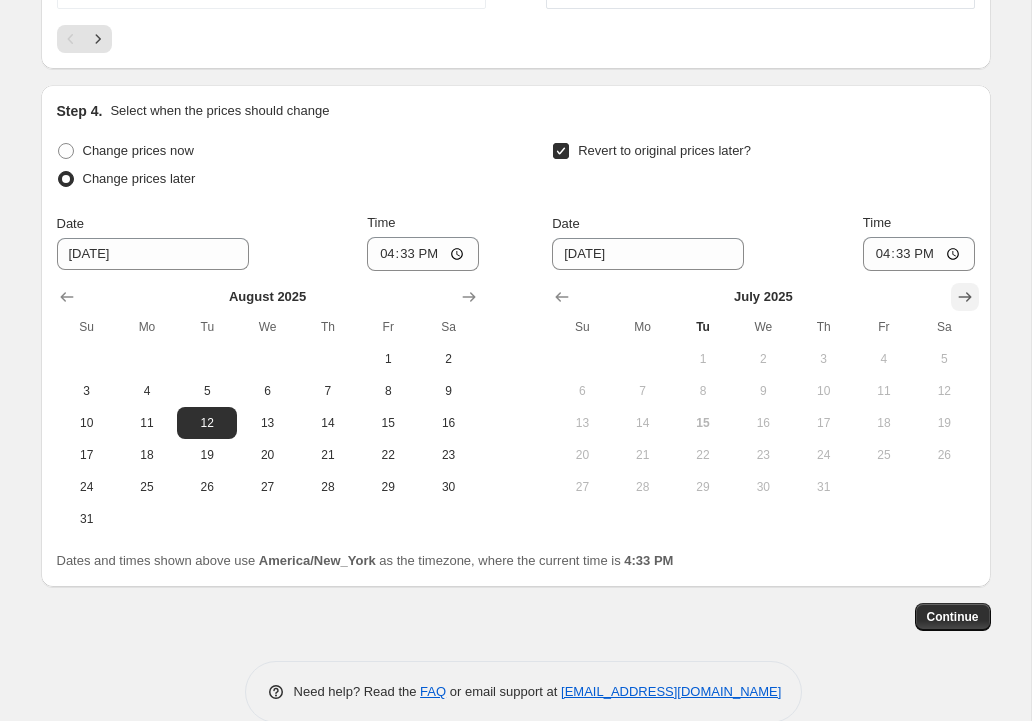 click 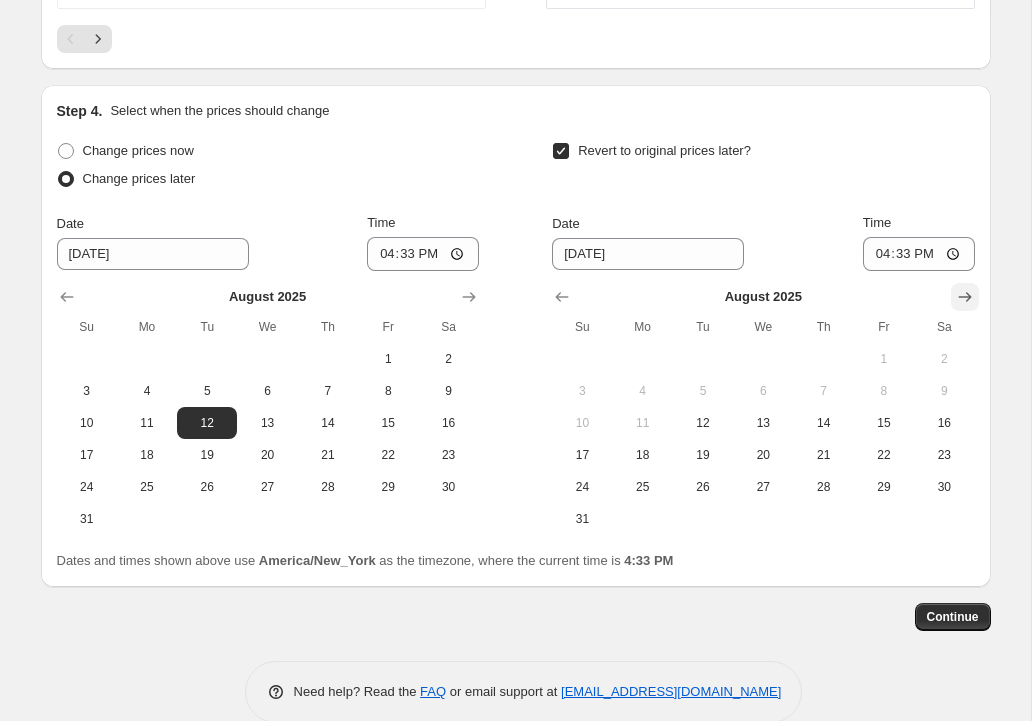 click 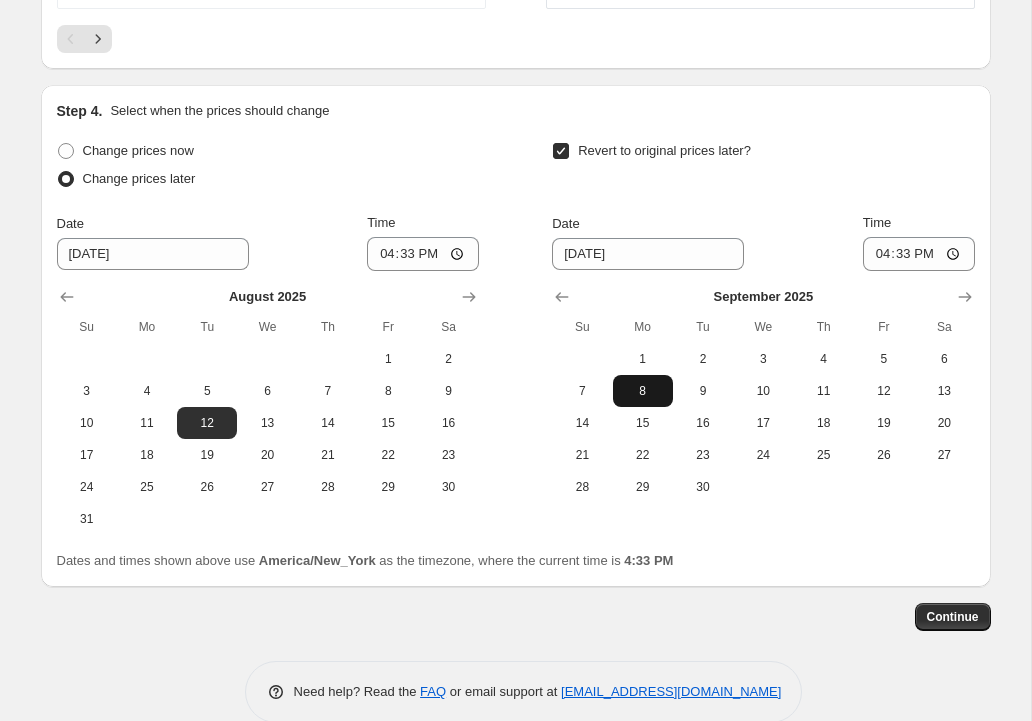 click on "8" at bounding box center [643, 391] 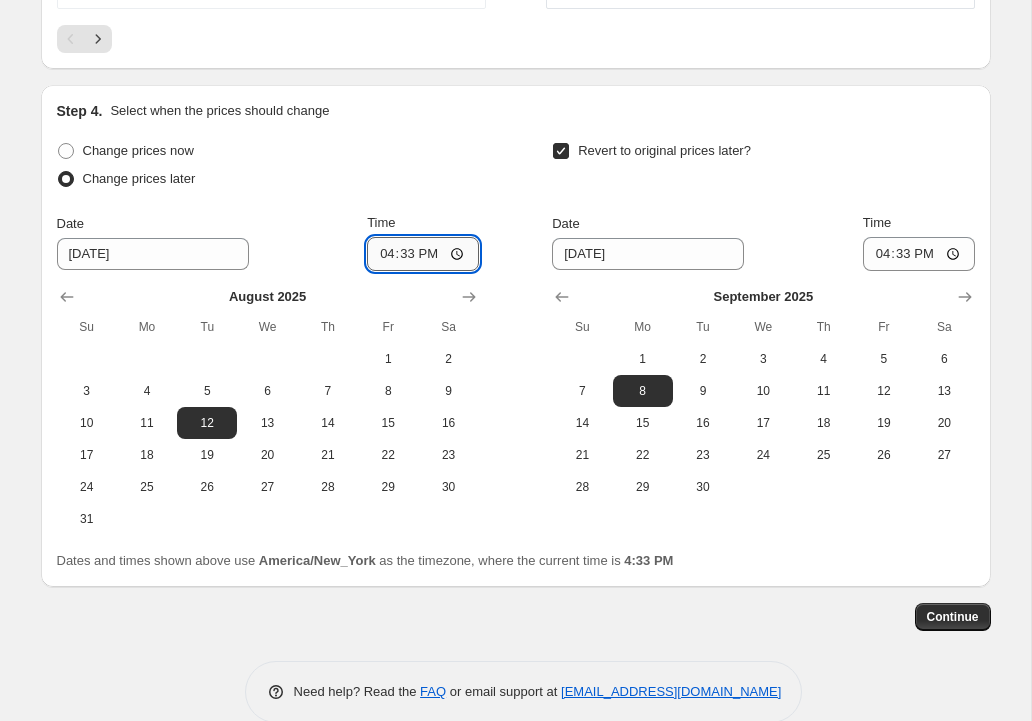 click on "16:33" at bounding box center (423, 254) 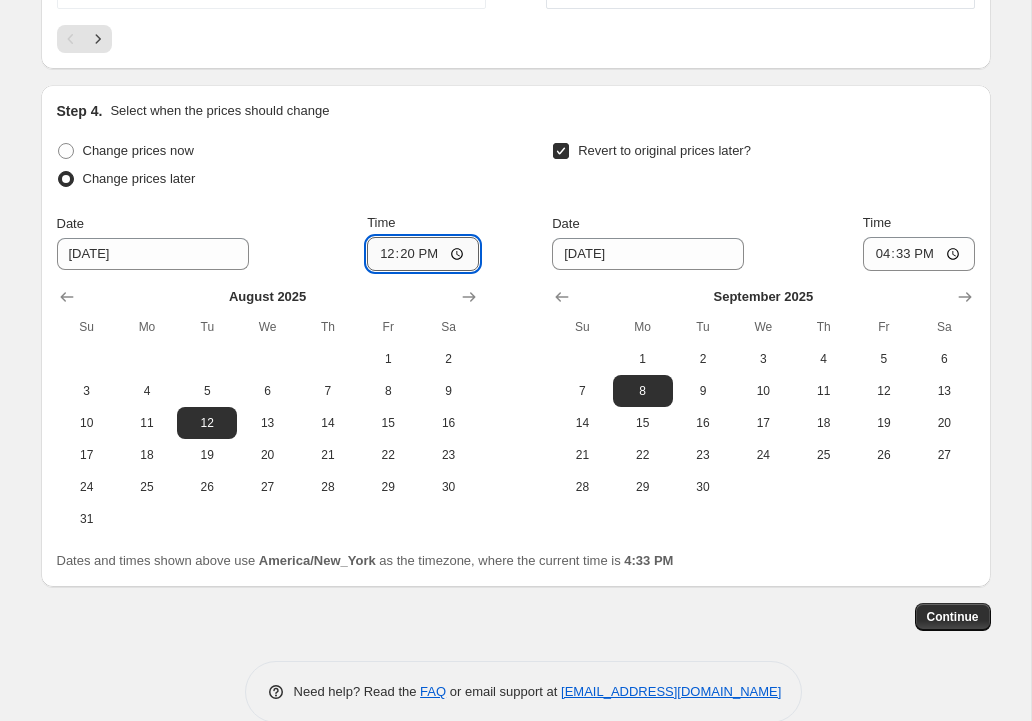 type on "00:20" 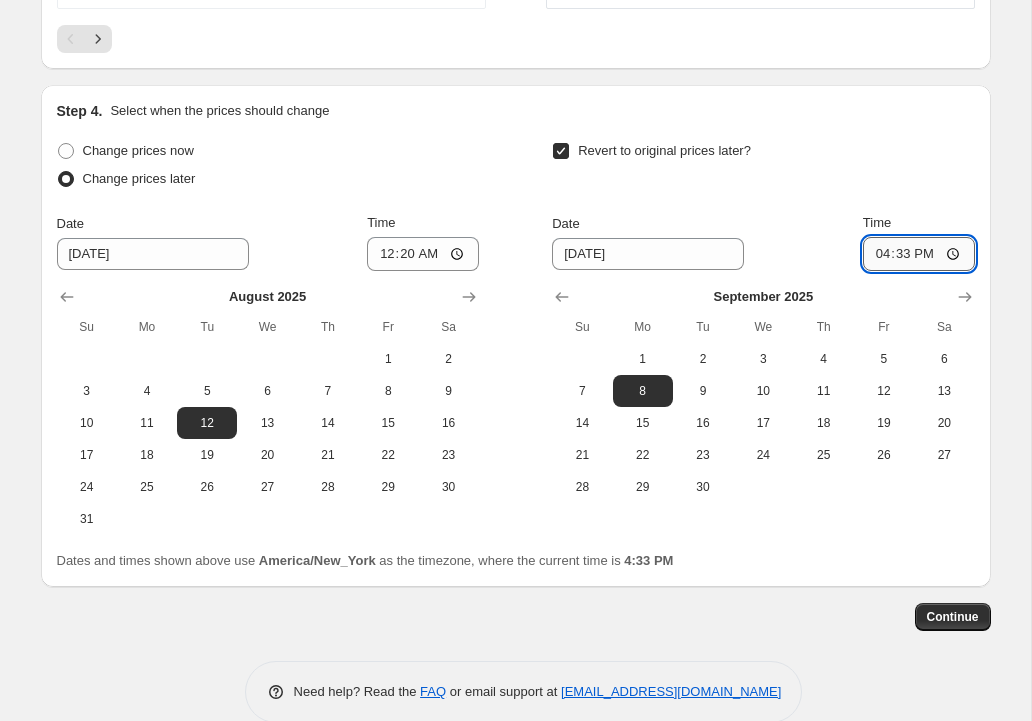 click on "16:33" at bounding box center [919, 254] 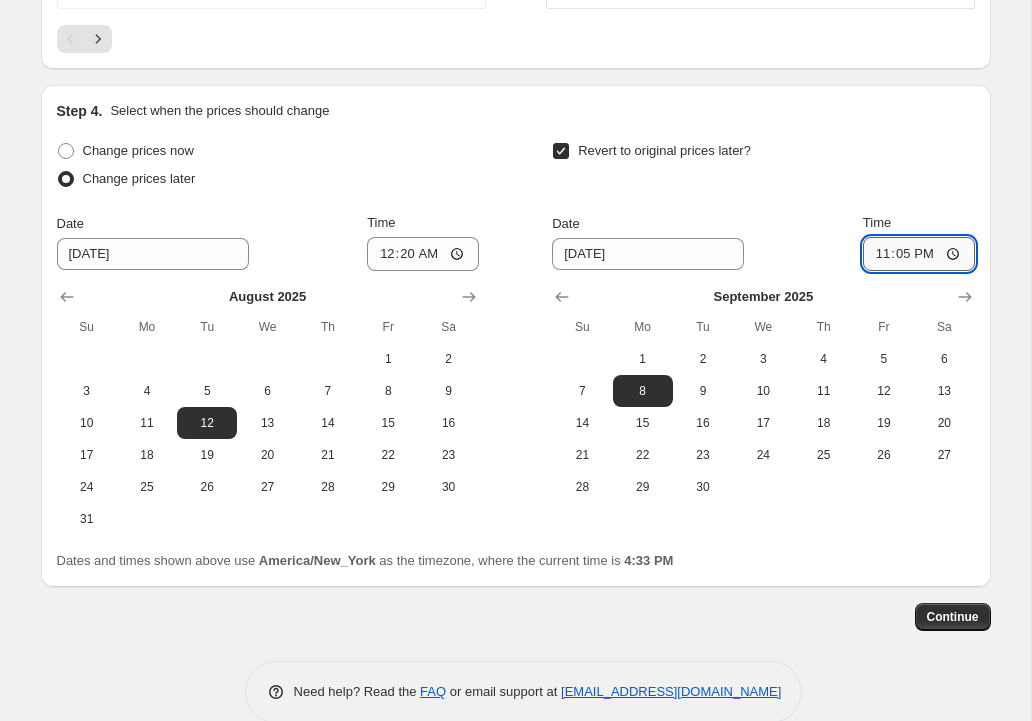 type on "23:59" 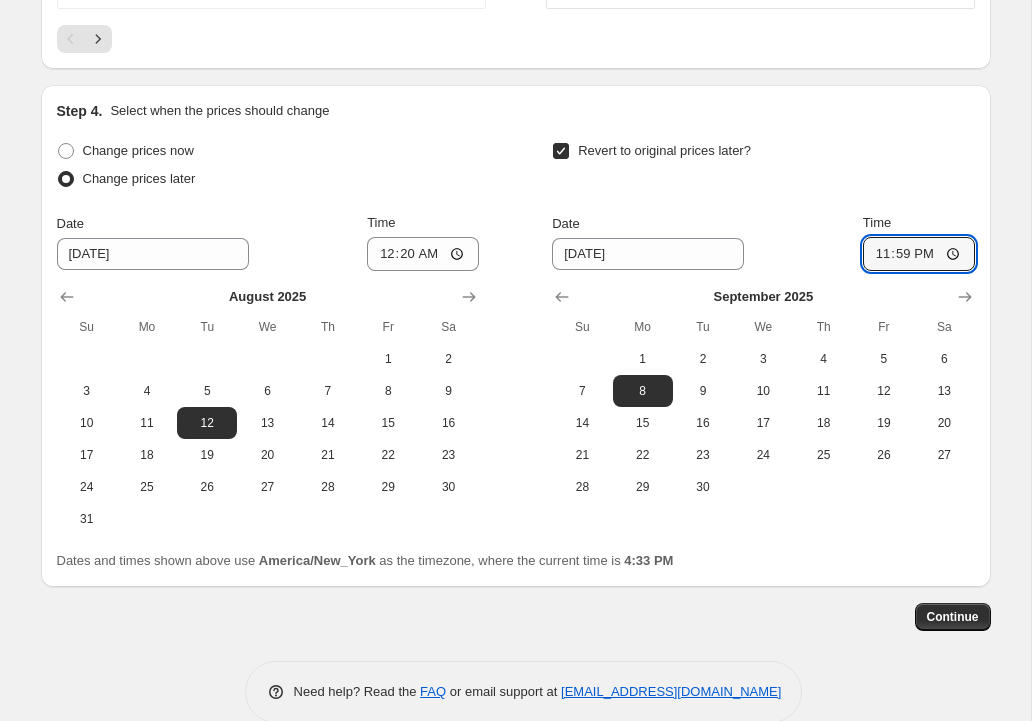 click on "Revert to original prices later? Date [DATE] Time 23:59 [DATE] Su Mo Tu We Th Fr Sa 1 2 3 4 5 6 7 8 9 10 11 12 13 14 15 16 17 18 19 20 21 22 23 24 25 26 27 28 29 30" at bounding box center [763, 320] 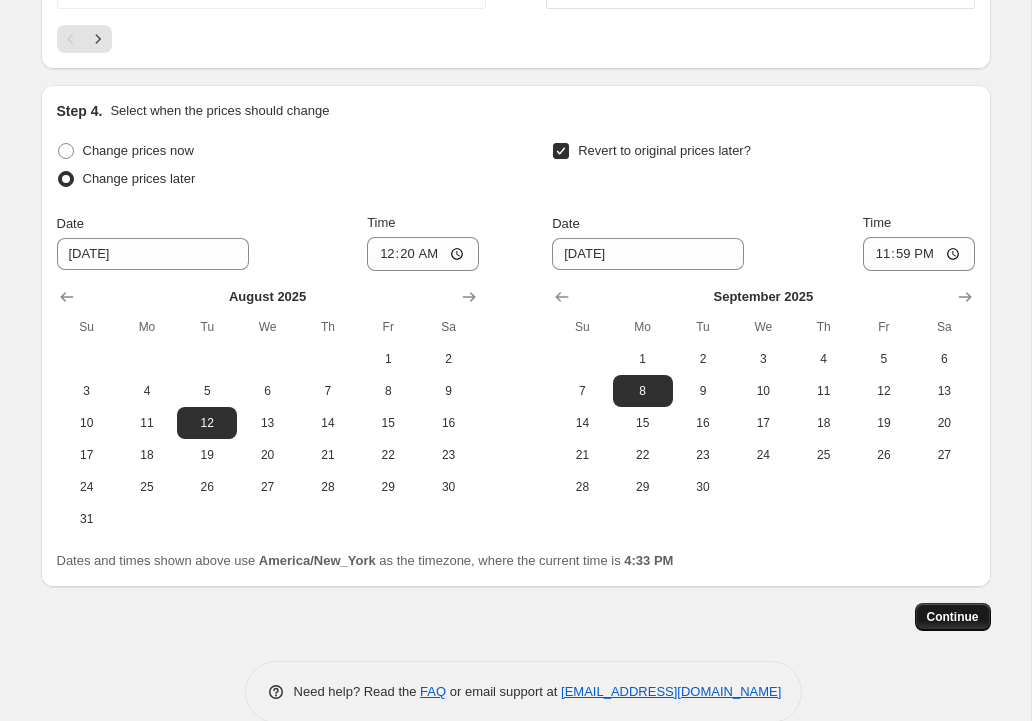 click on "Continue" at bounding box center (953, 617) 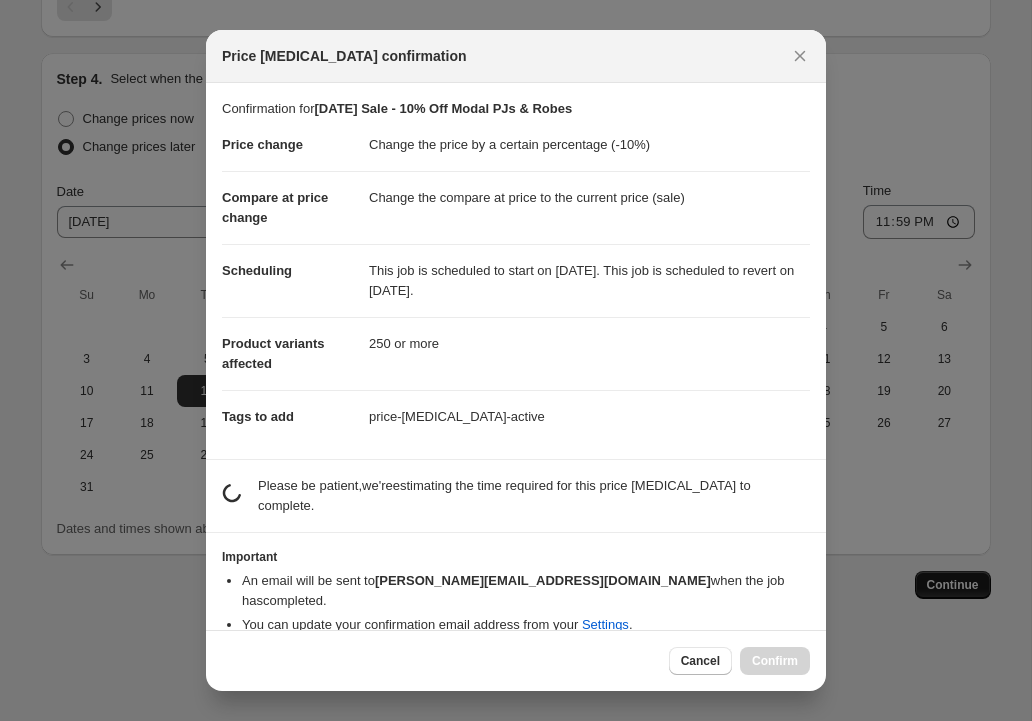 scroll, scrollTop: 0, scrollLeft: 0, axis: both 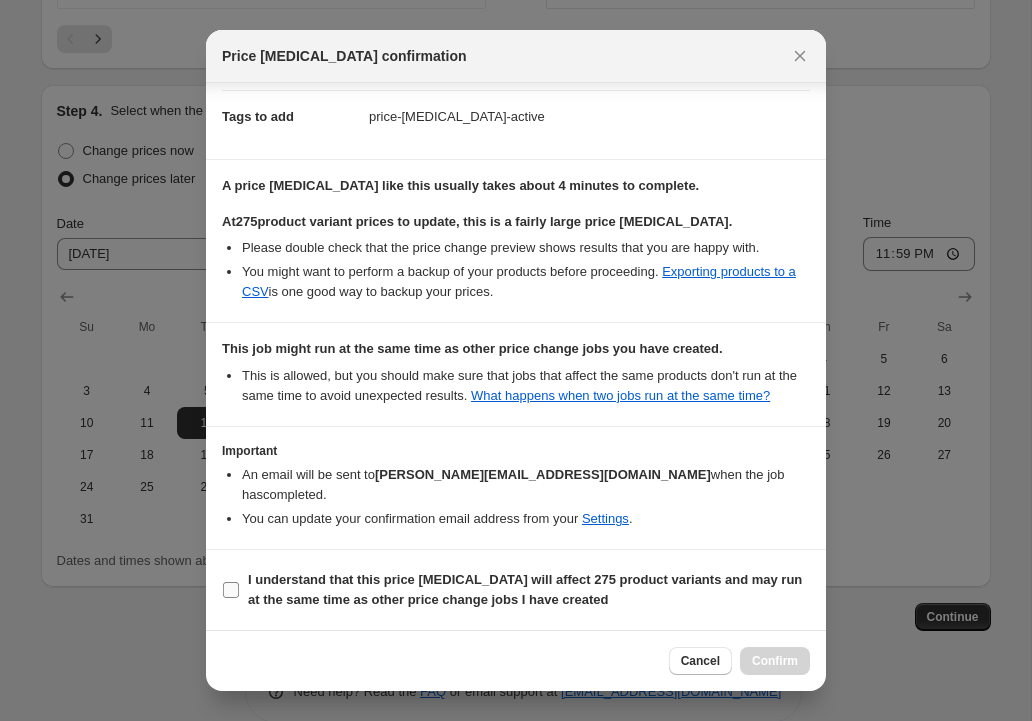 click on "I understand that this price [MEDICAL_DATA] will affect 275 product variants and may run at the same time as other price change jobs I have created" at bounding box center [231, 590] 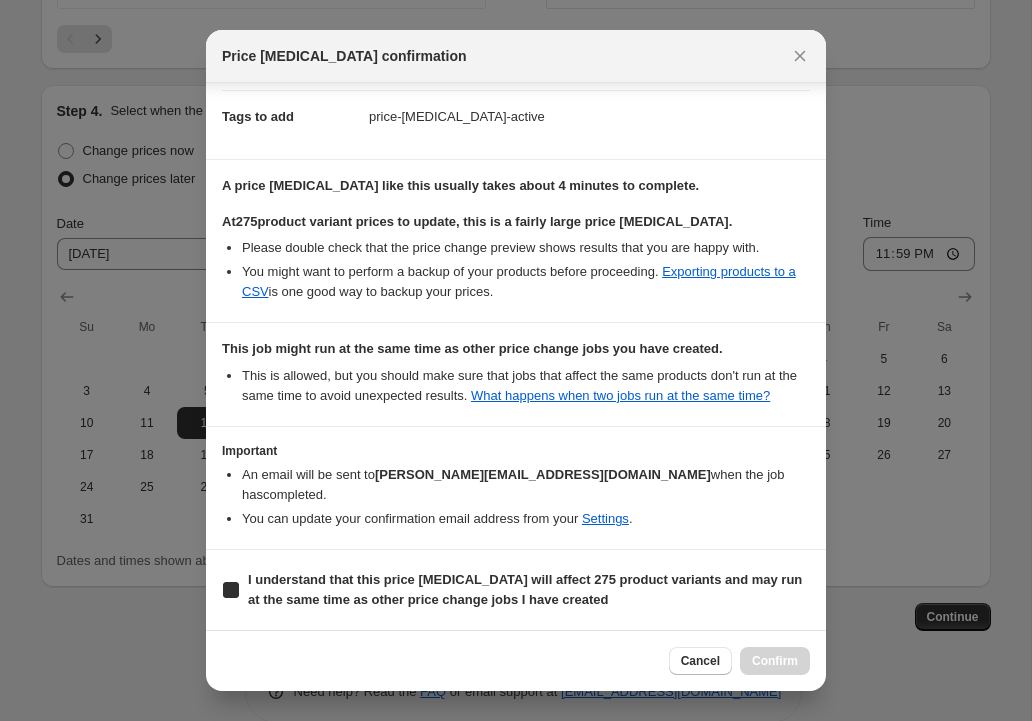 checkbox on "true" 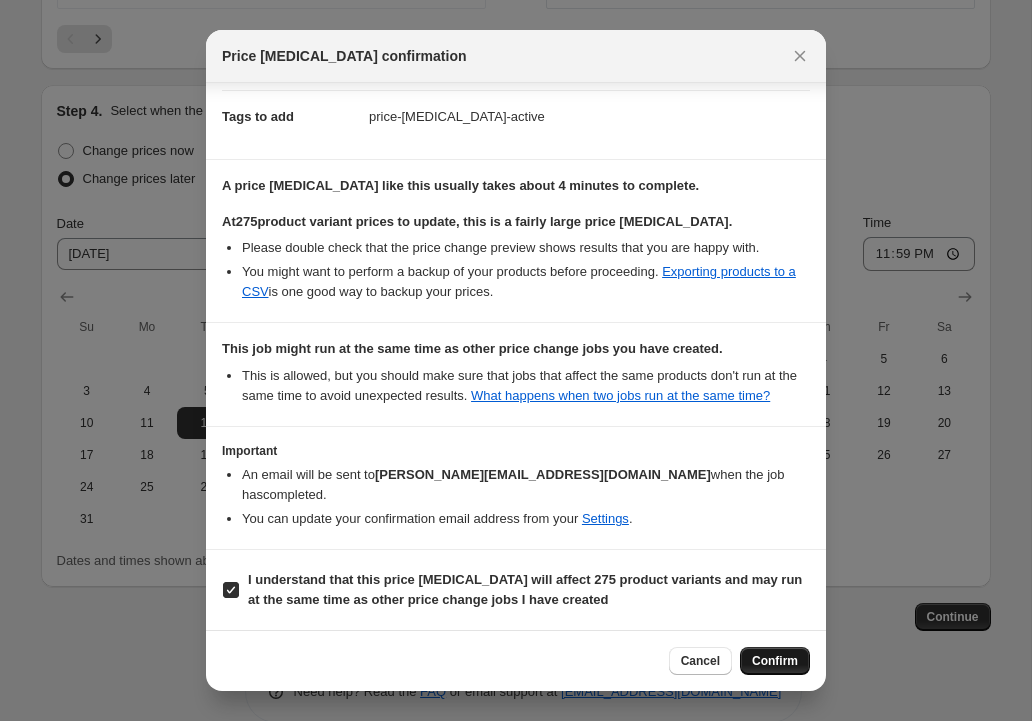 click on "Confirm" at bounding box center (775, 661) 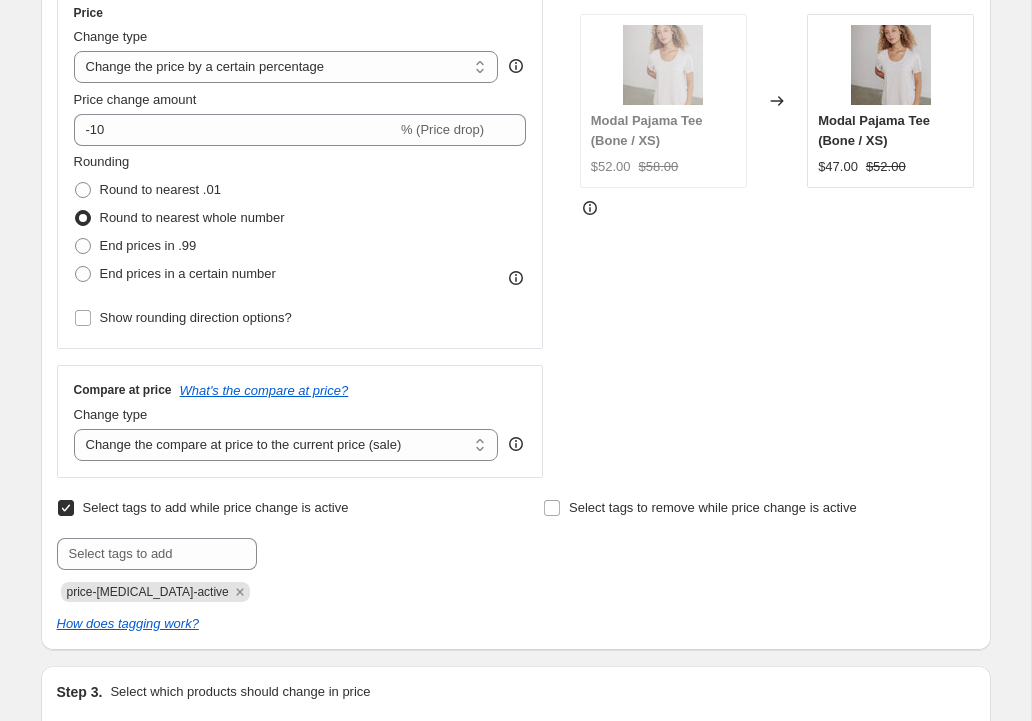 scroll, scrollTop: 0, scrollLeft: 0, axis: both 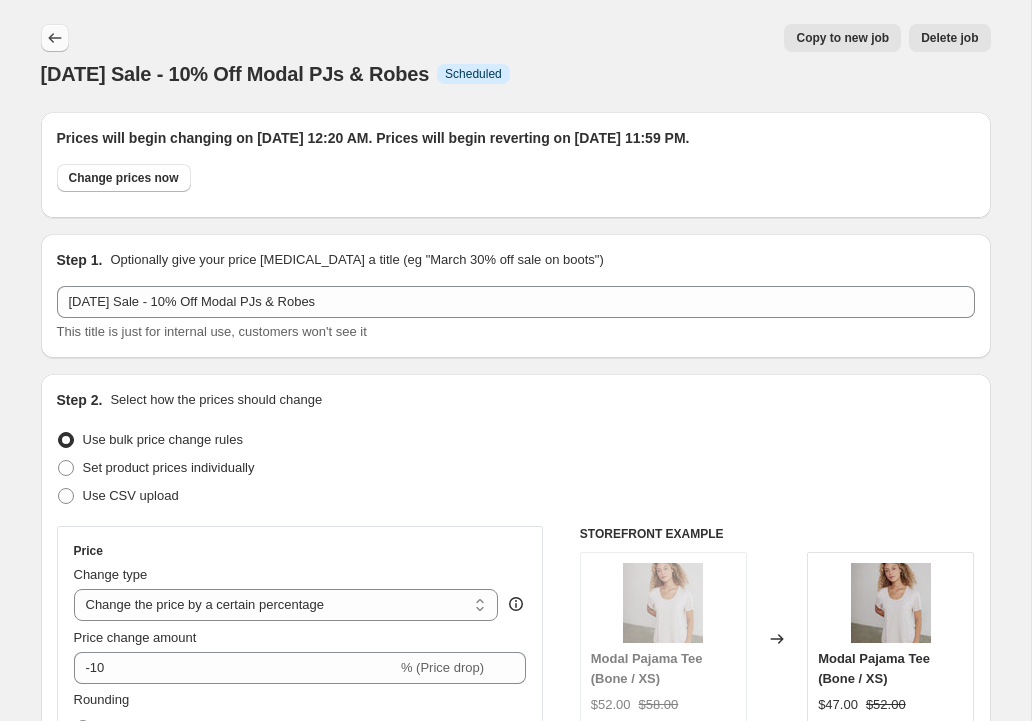 click 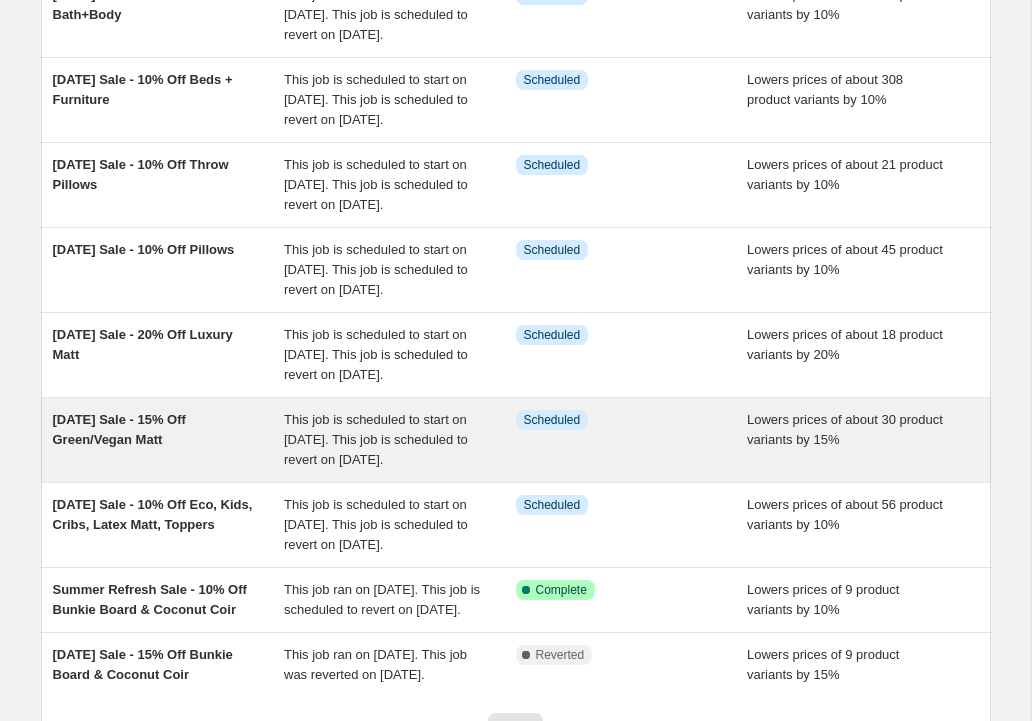 scroll, scrollTop: 669, scrollLeft: 0, axis: vertical 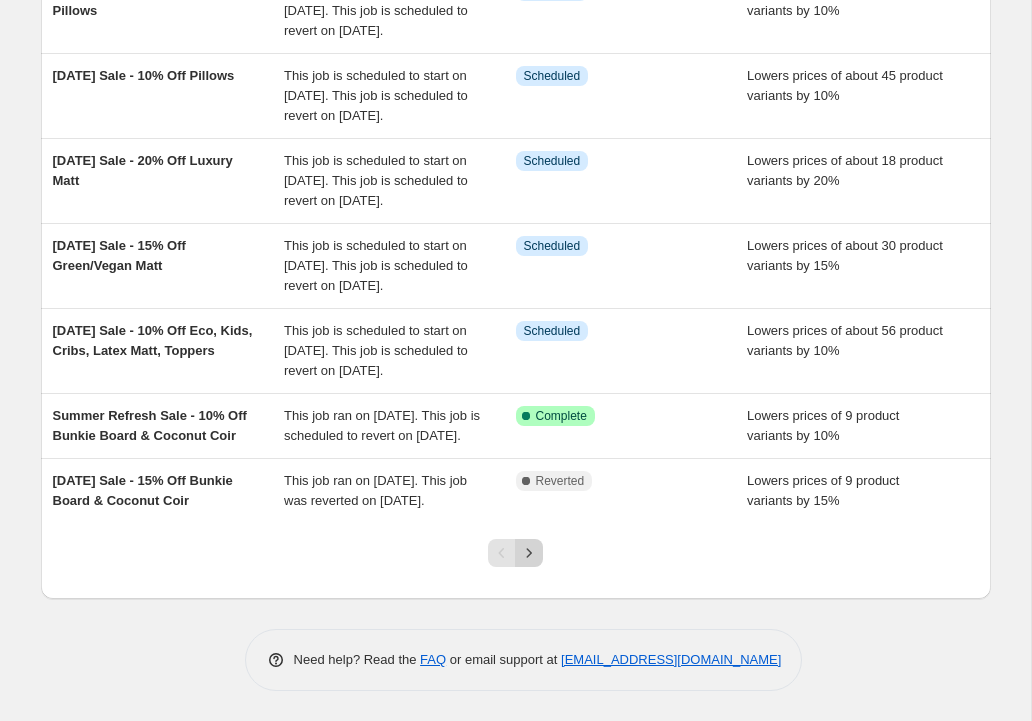 click 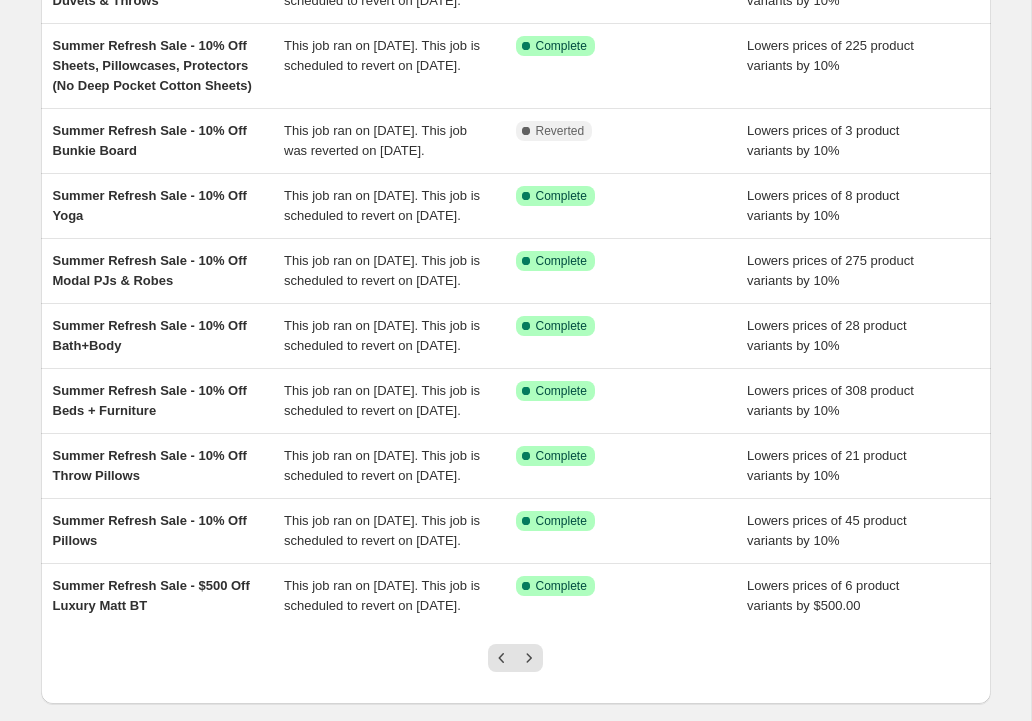 scroll, scrollTop: 214, scrollLeft: 0, axis: vertical 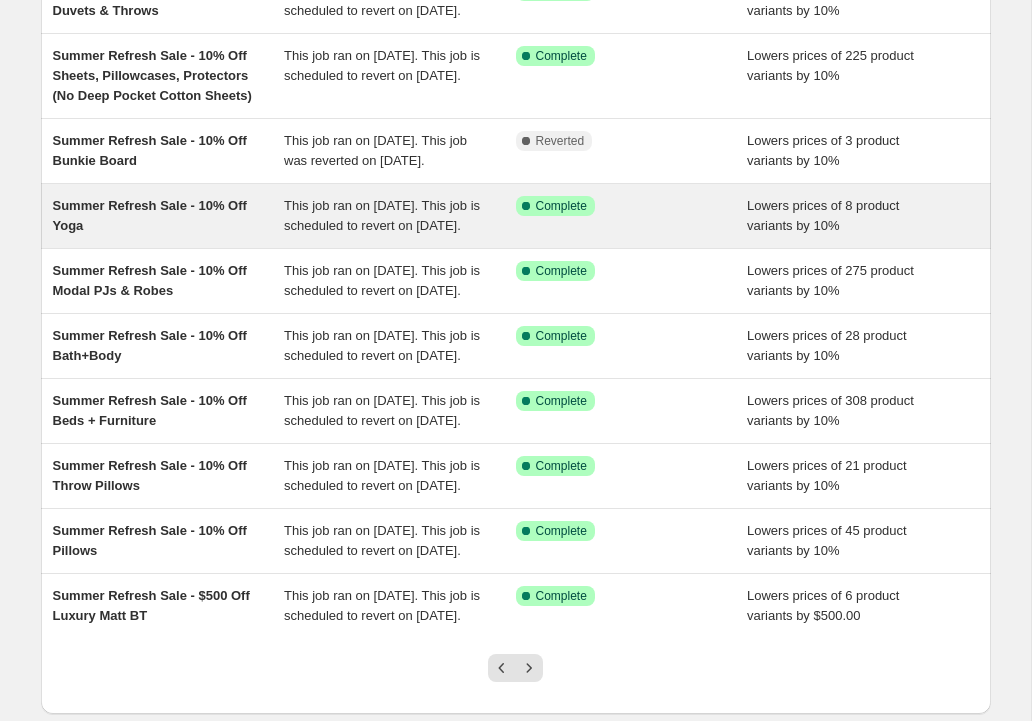 click on "Summer Refresh Sale - 10% Off Yoga" at bounding box center [169, 216] 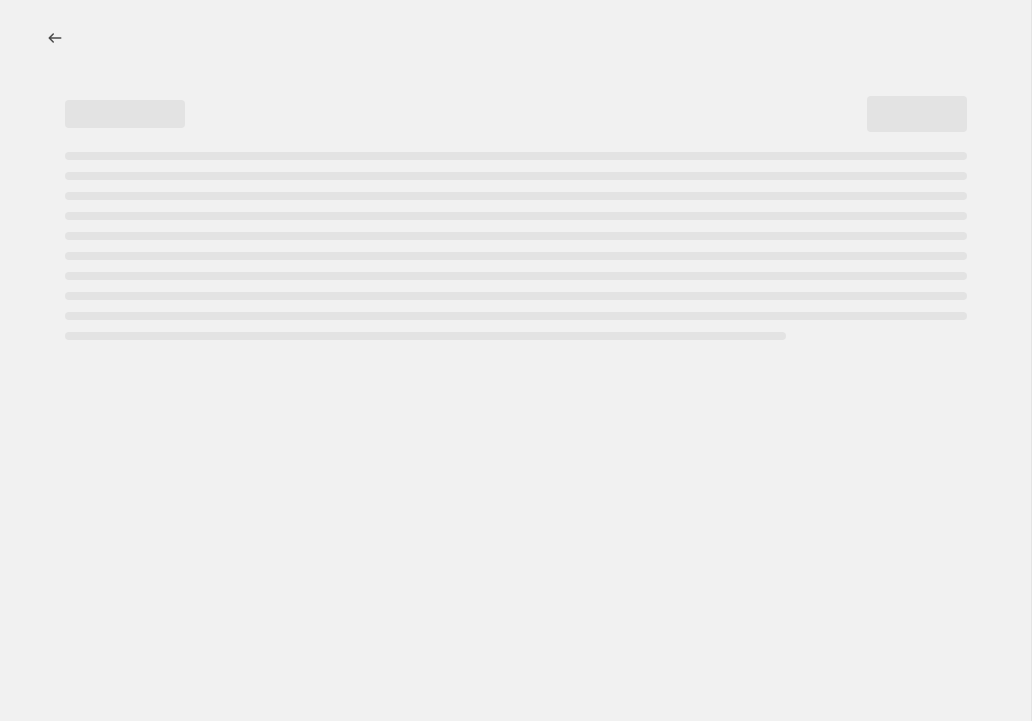 select on "percentage" 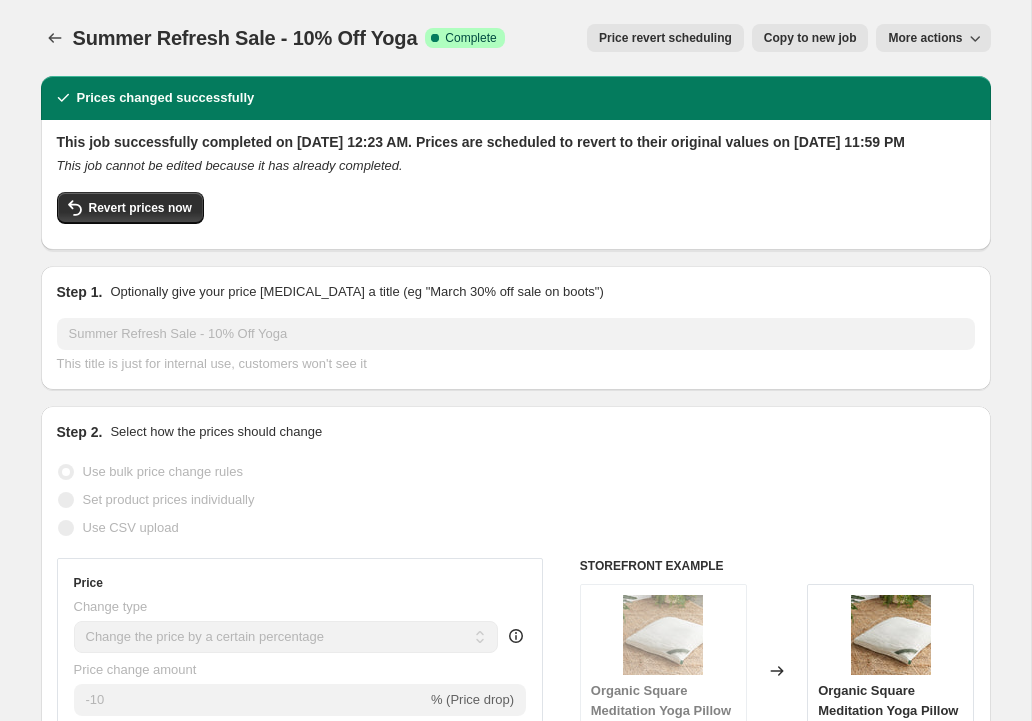 click on "Copy to new job" at bounding box center [810, 38] 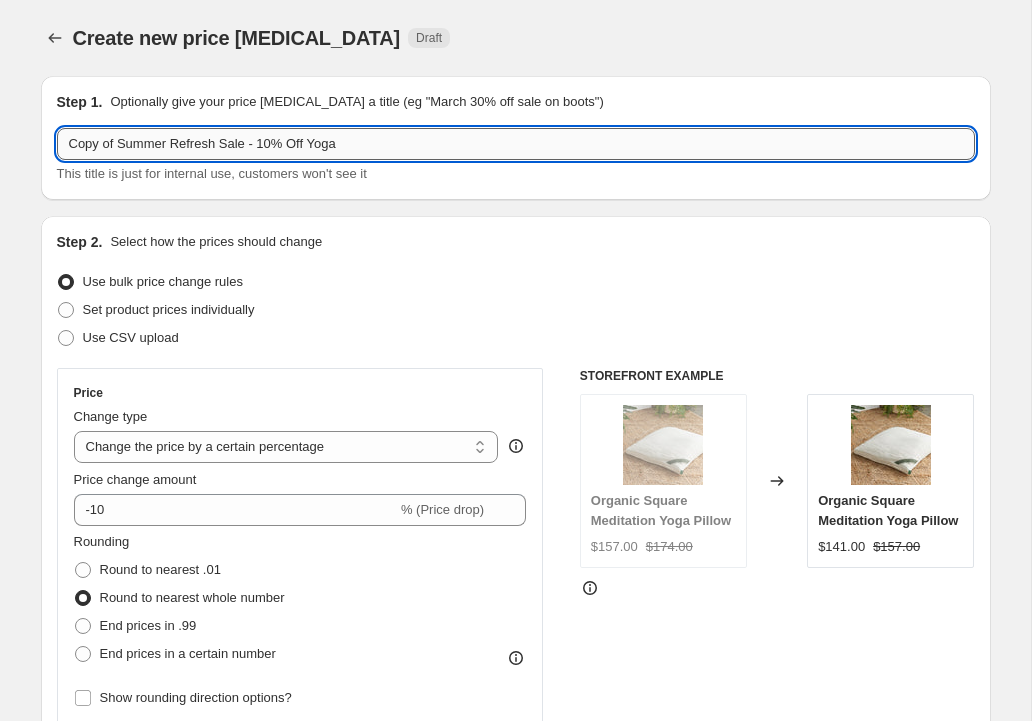 click on "Copy of Summer Refresh Sale - 10% Off Yoga" at bounding box center [516, 144] 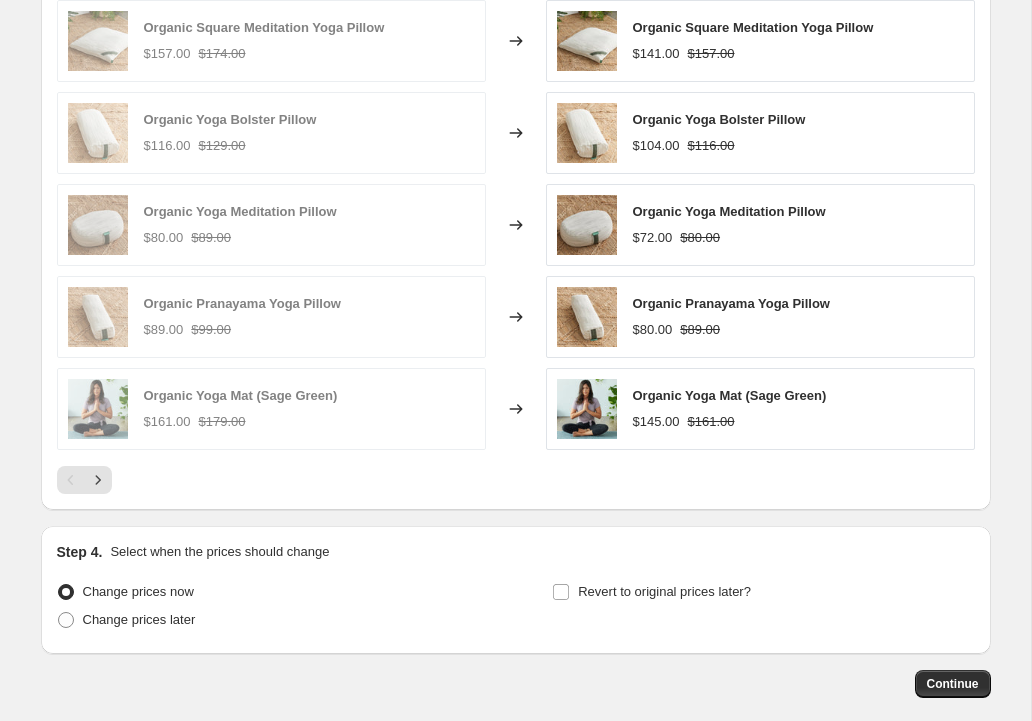 scroll, scrollTop: 1451, scrollLeft: 0, axis: vertical 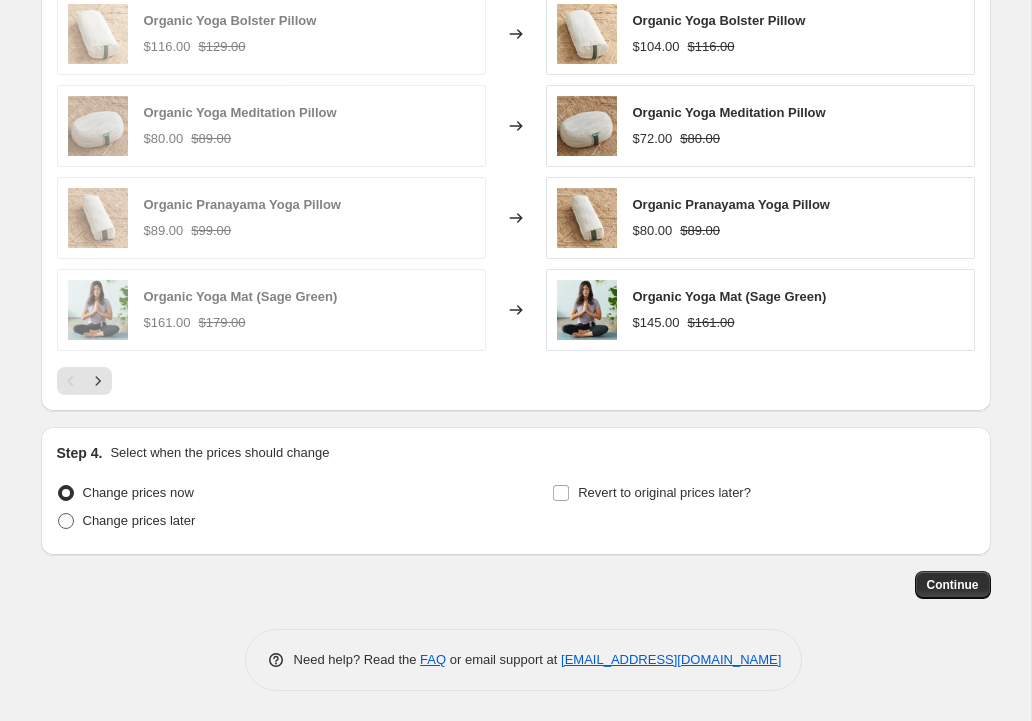 type on "[DATE] Sale - 10% Off Yoga" 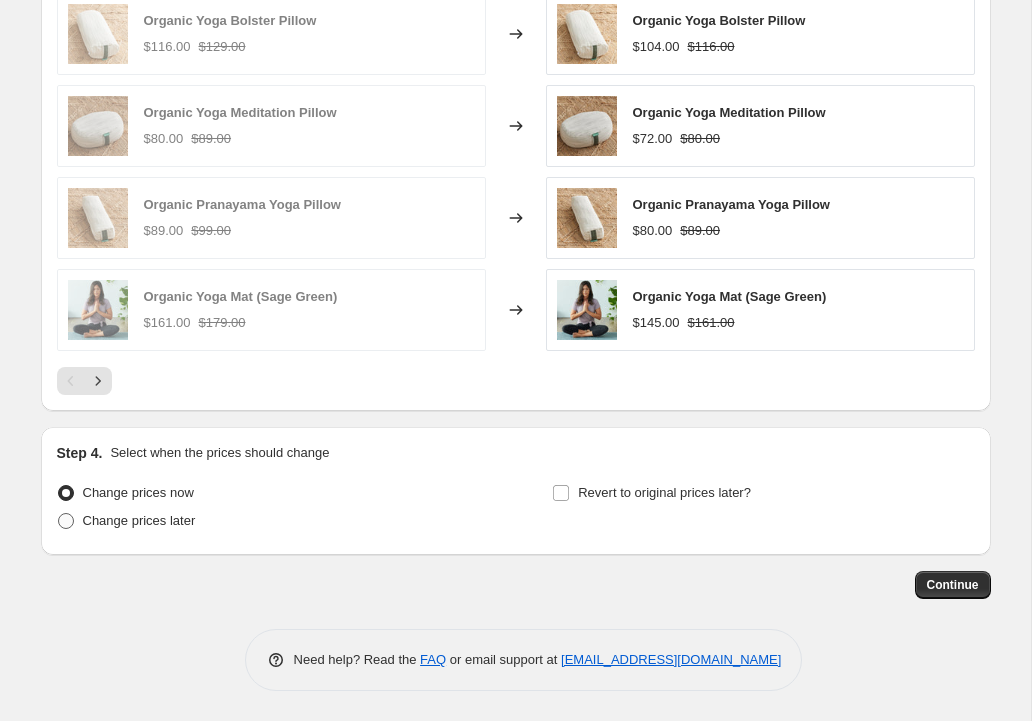 radio on "true" 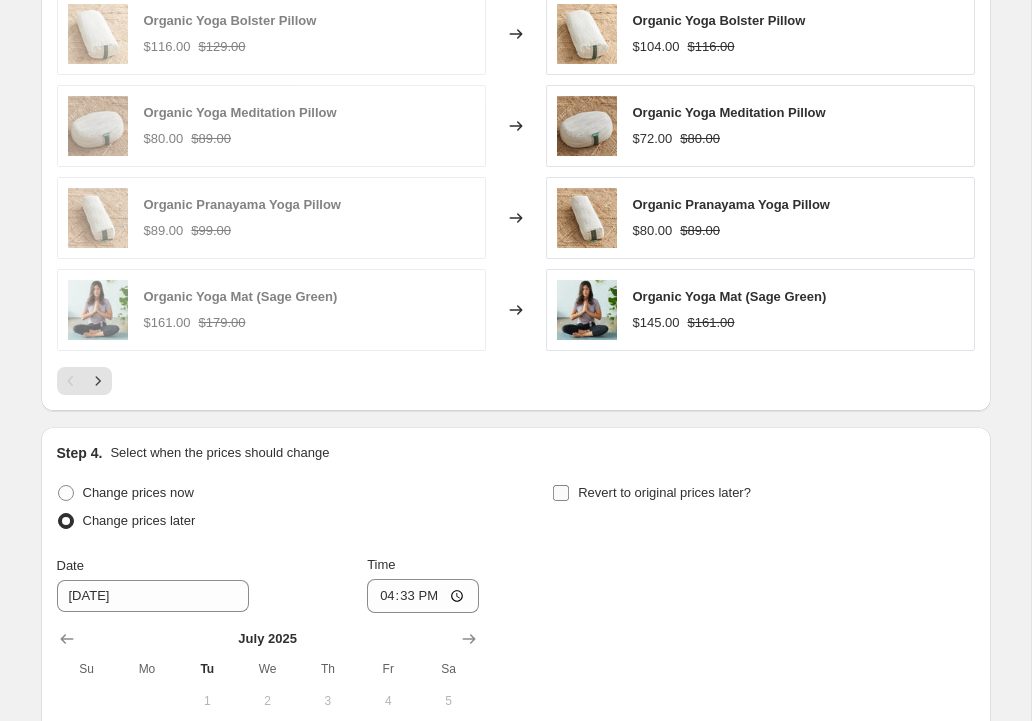 click on "Revert to original prices later?" at bounding box center (561, 493) 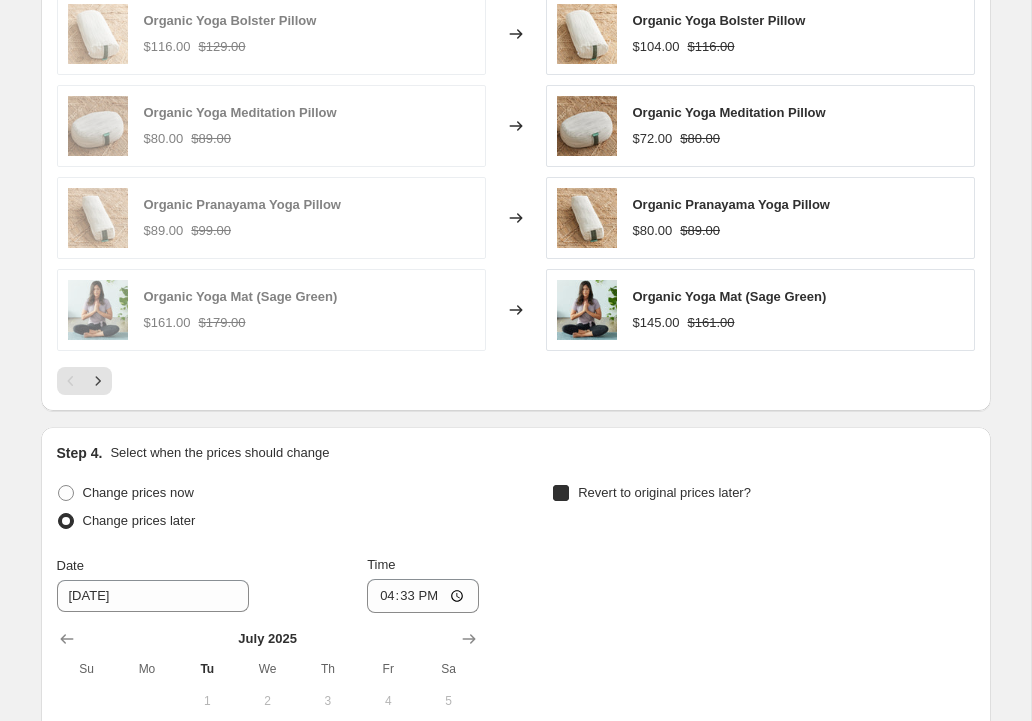 checkbox on "true" 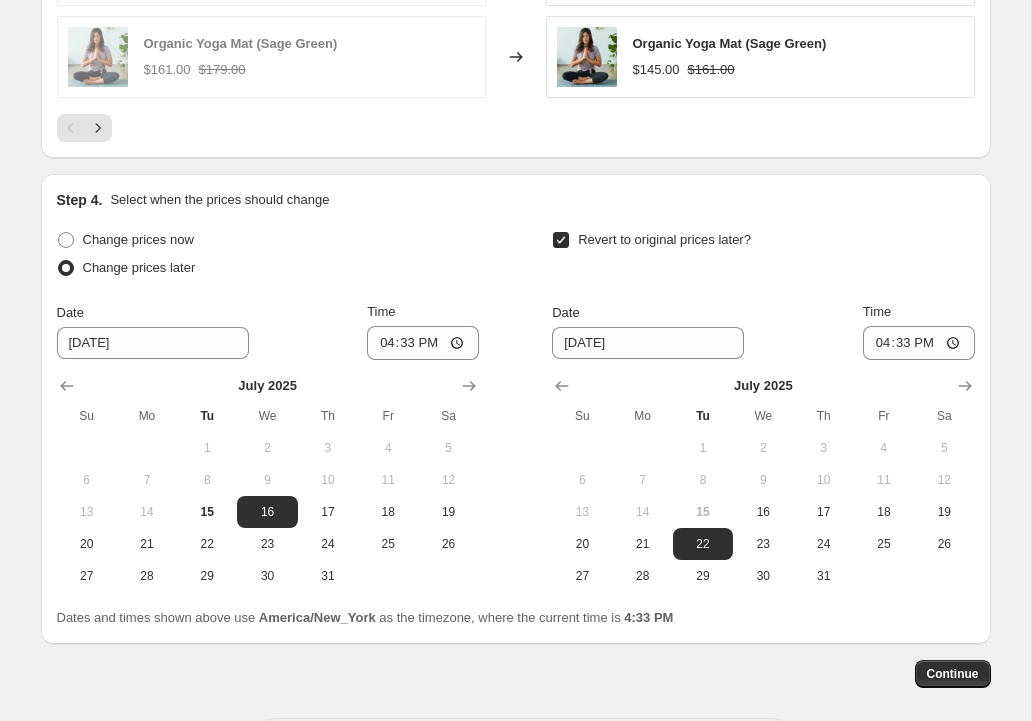 scroll, scrollTop: 1793, scrollLeft: 0, axis: vertical 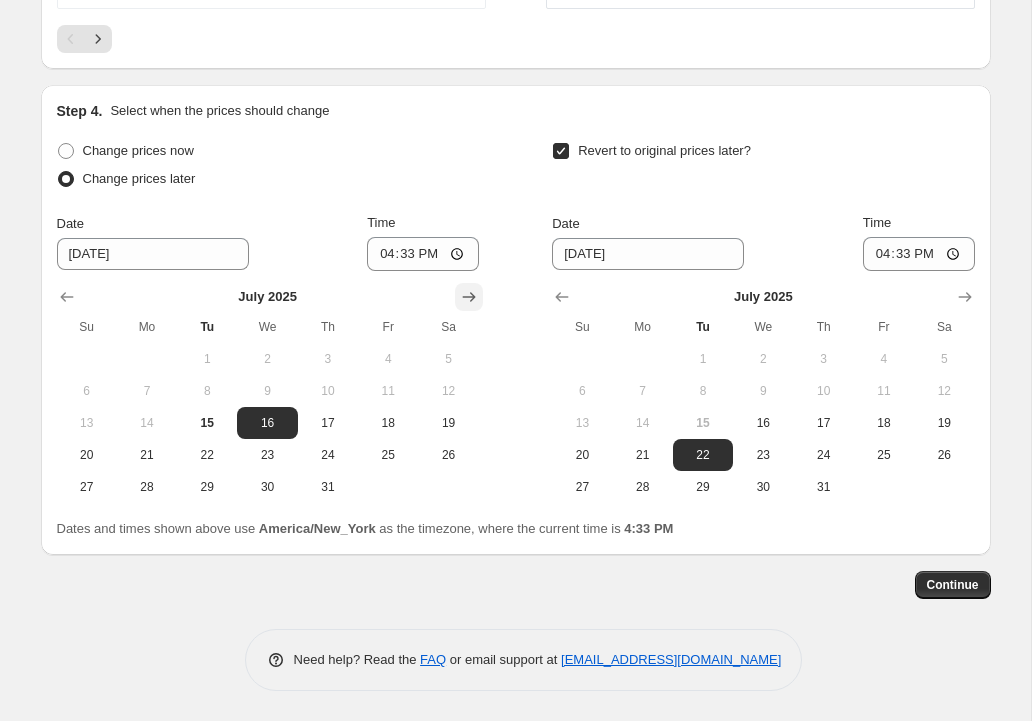 click 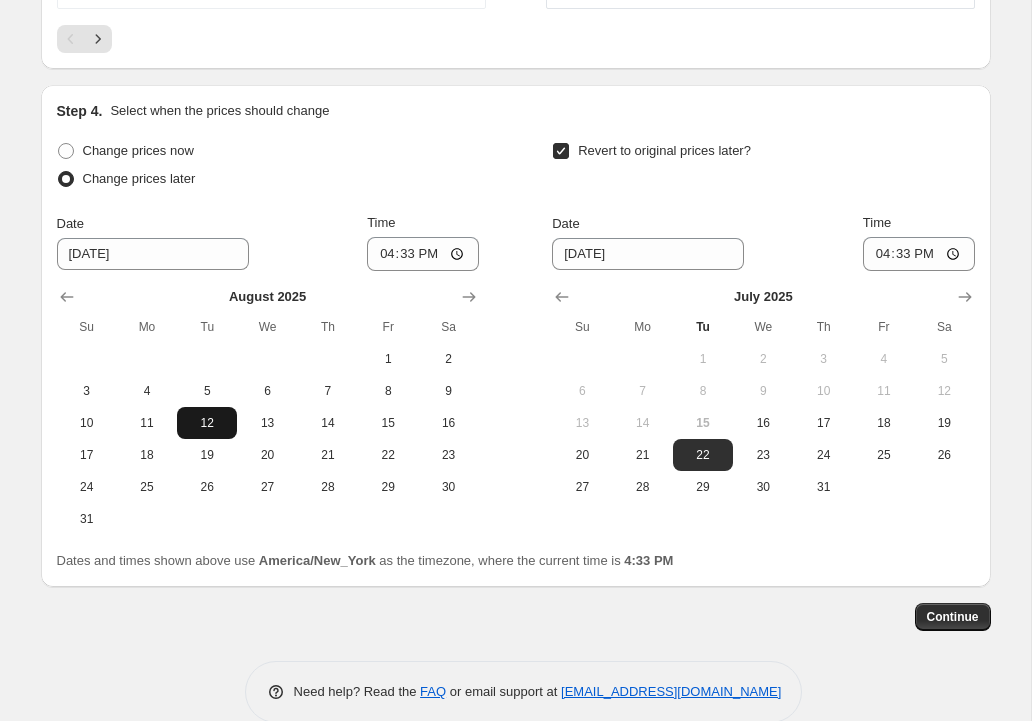 click on "12" at bounding box center [207, 423] 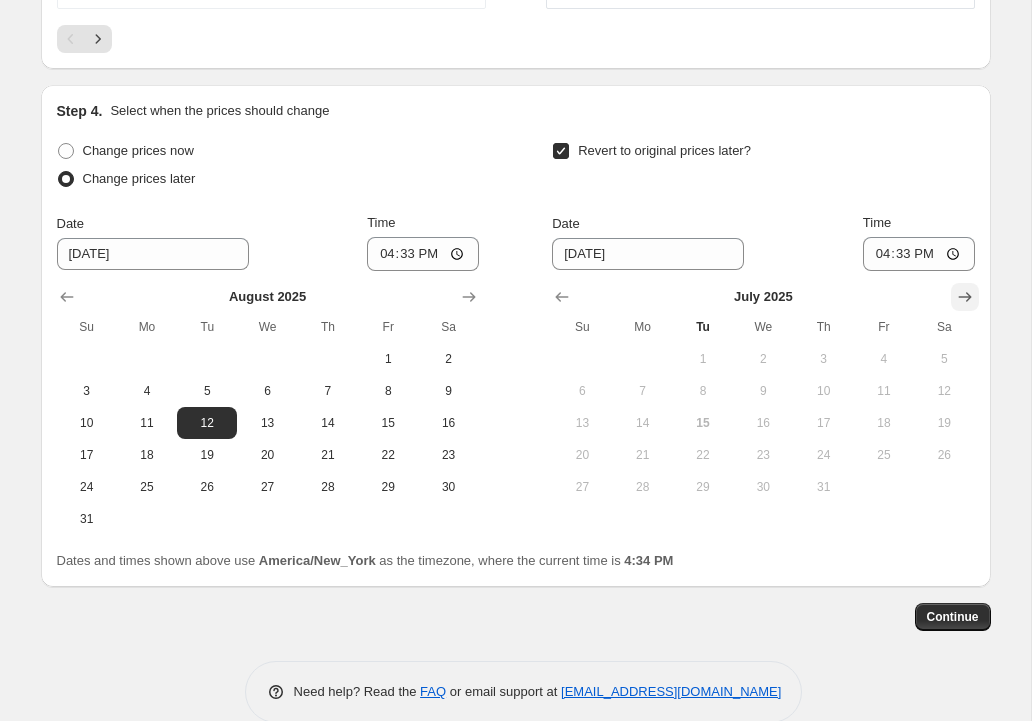 click 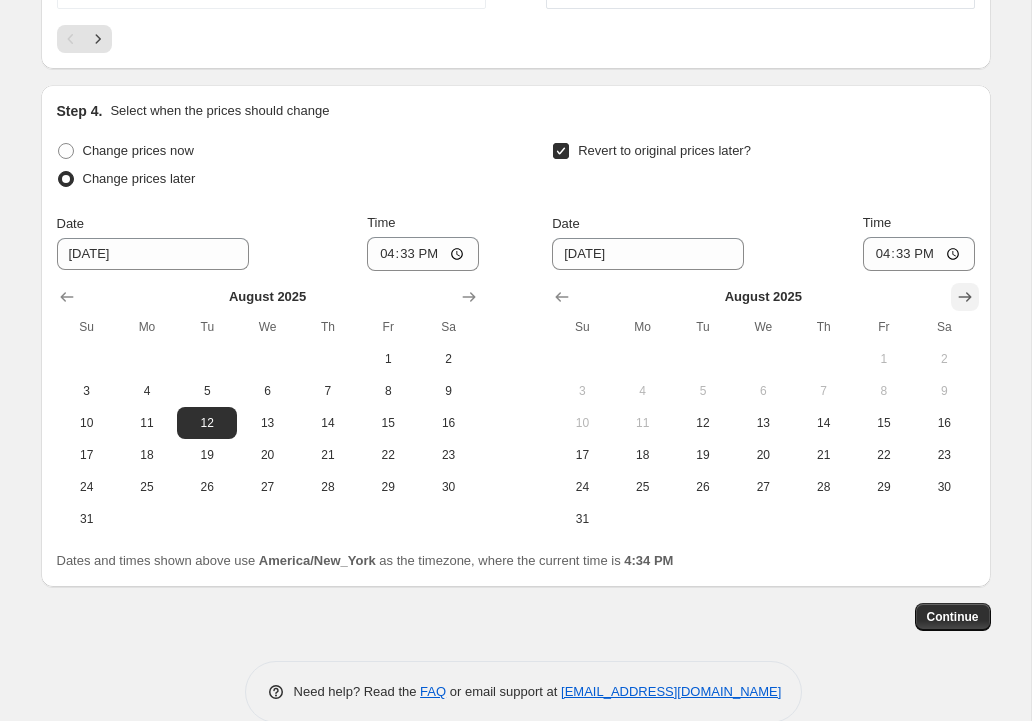 click 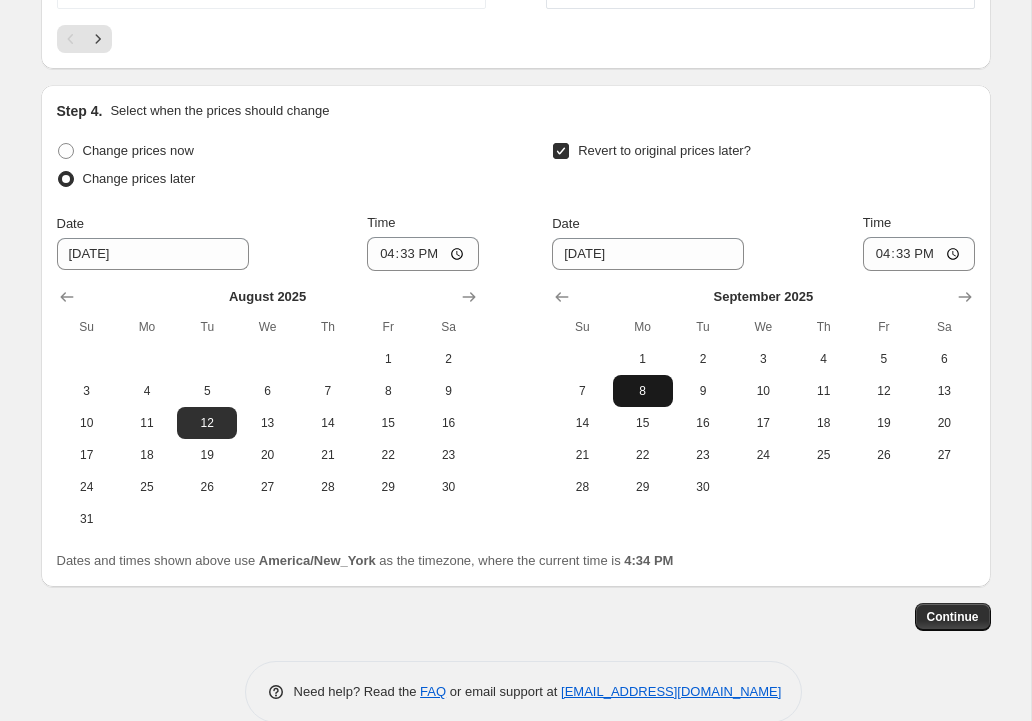 click on "8" at bounding box center [643, 391] 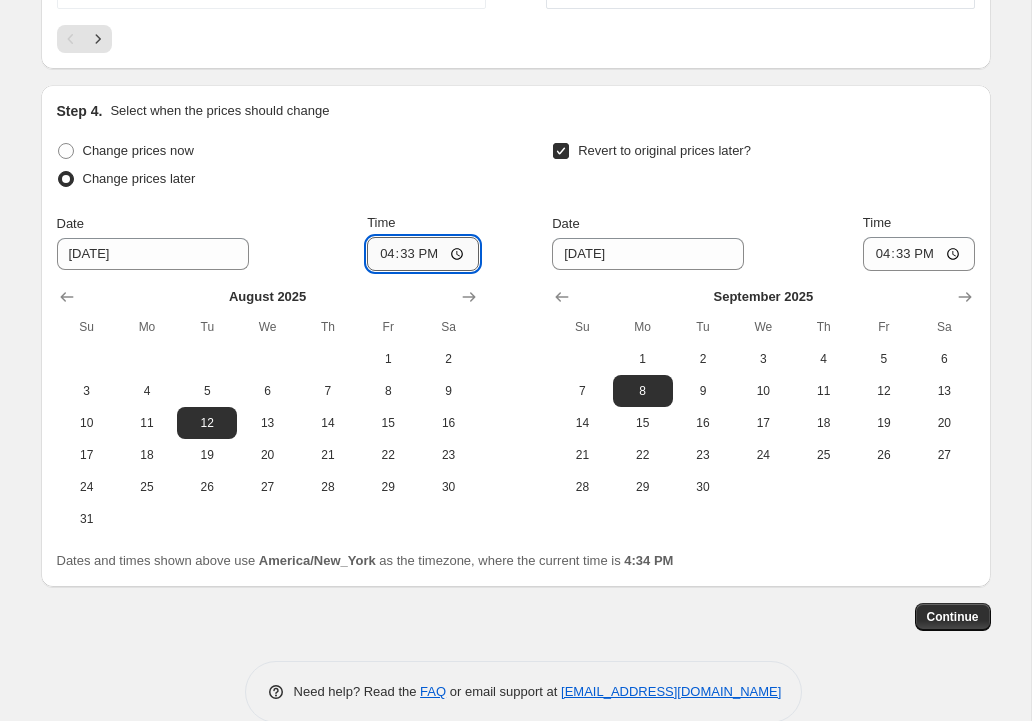 click on "16:33" at bounding box center [423, 254] 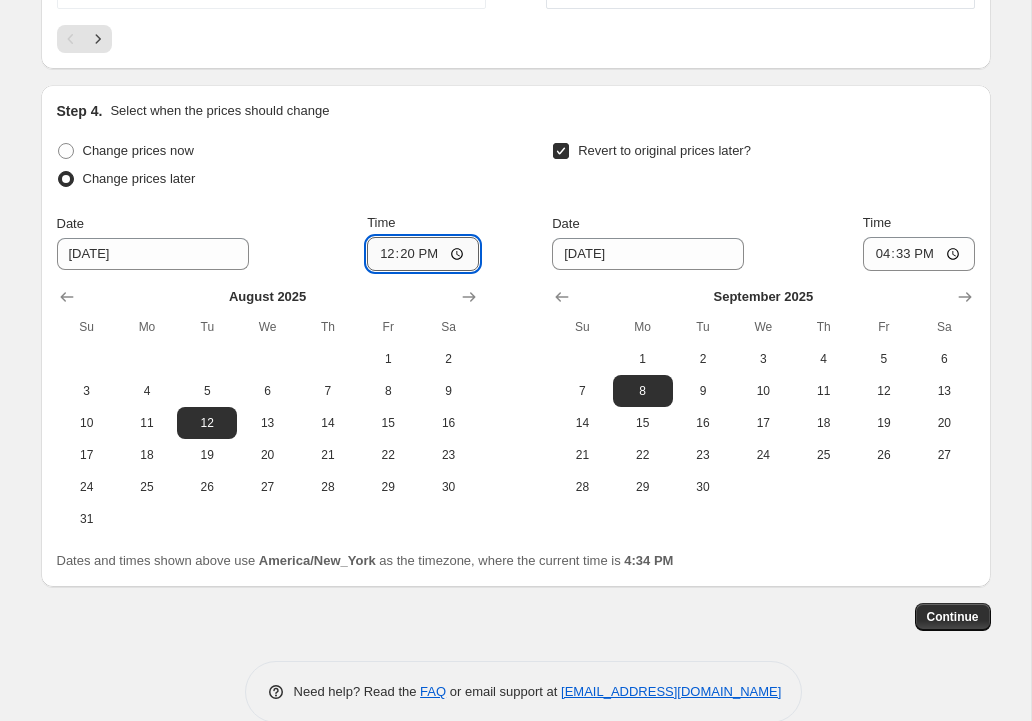 type on "00:20" 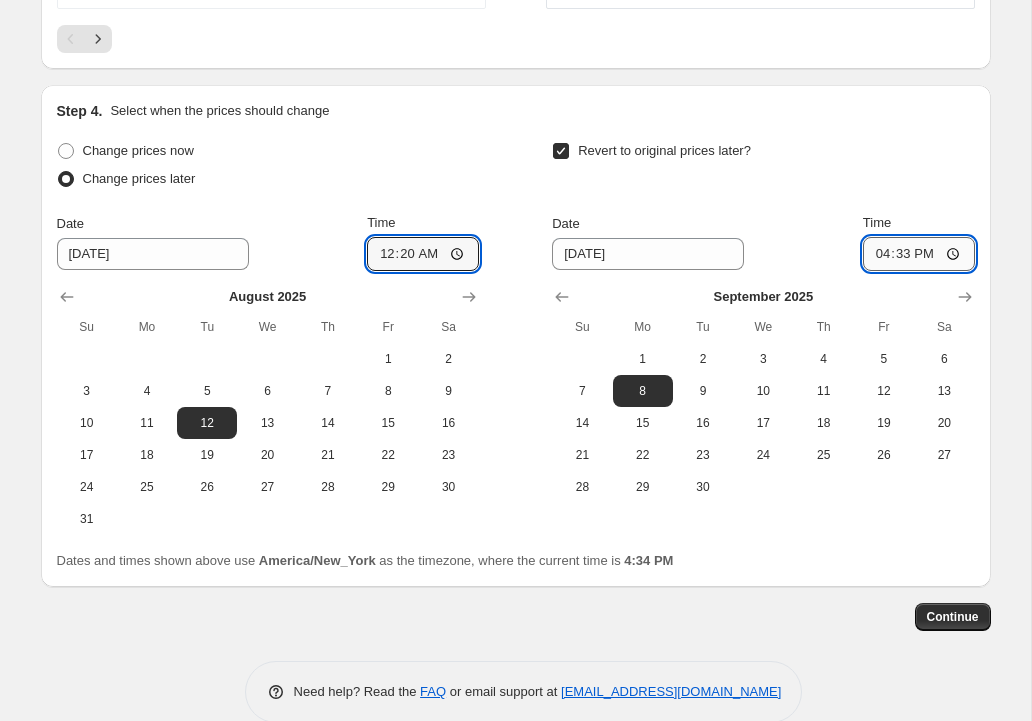 click on "16:33" at bounding box center (919, 254) 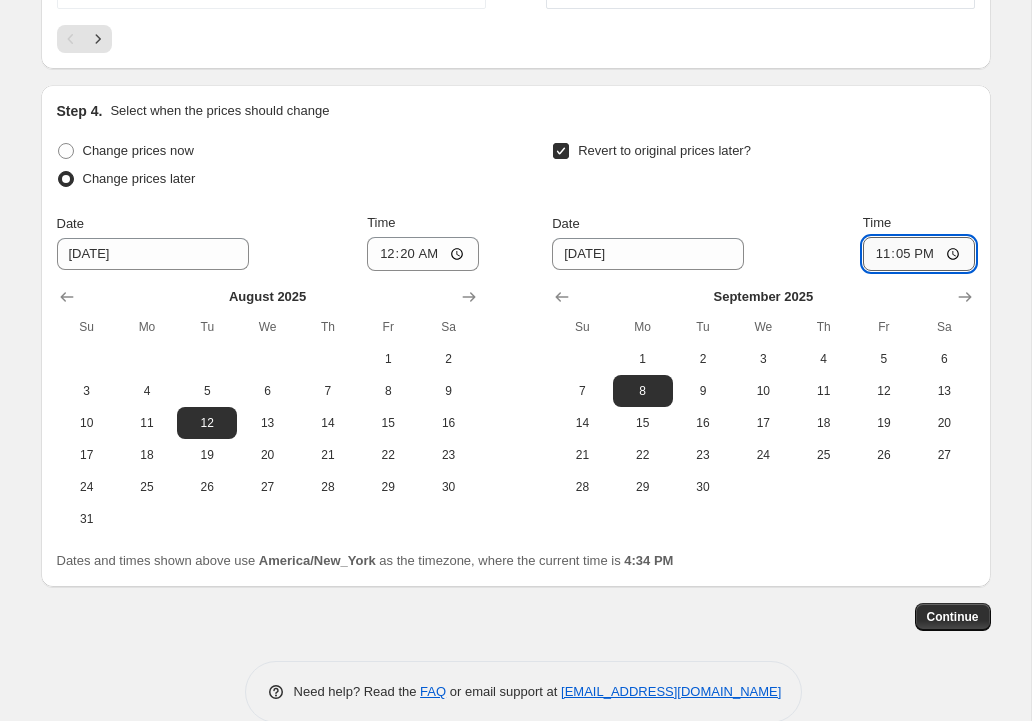 type on "23:59" 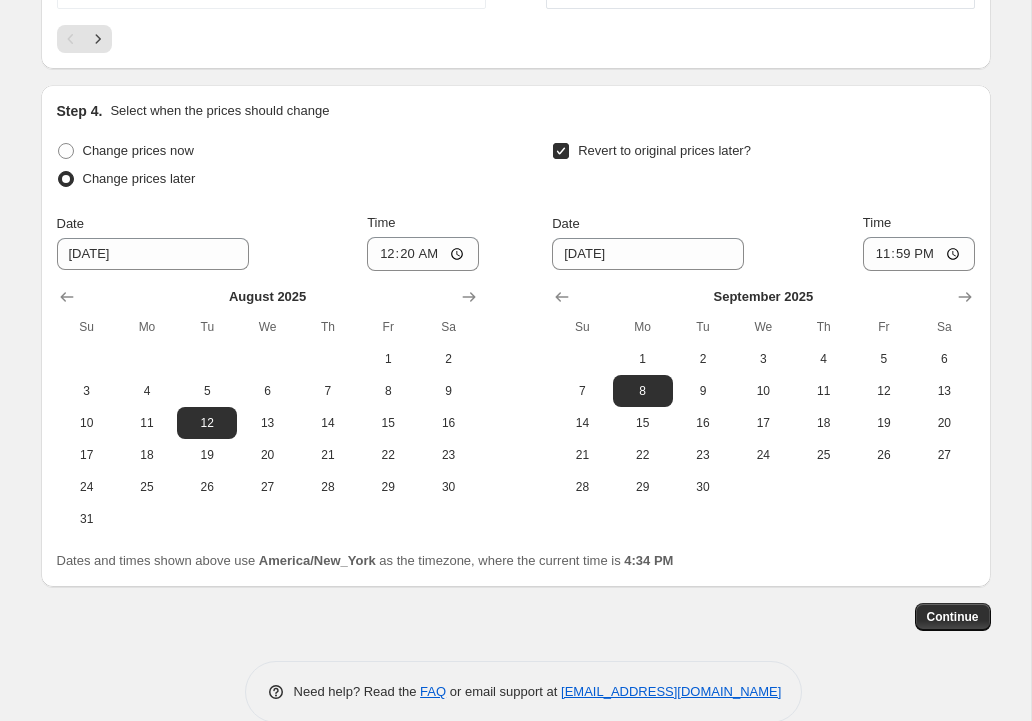 click on "Revert to original prices later?" at bounding box center [763, 167] 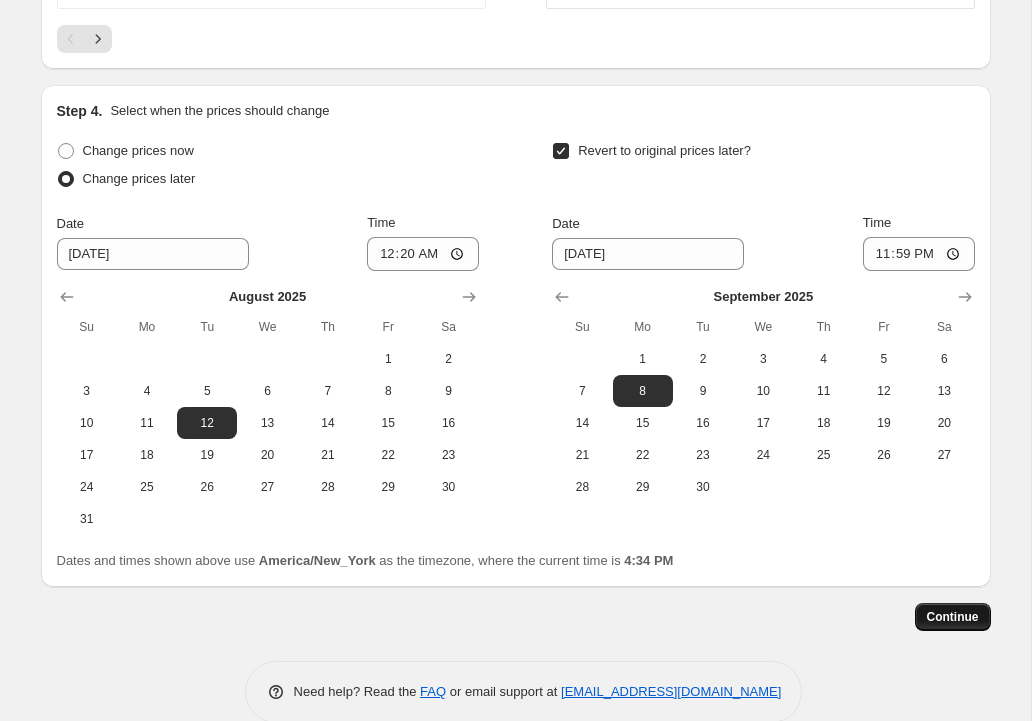 click on "Continue" at bounding box center [953, 617] 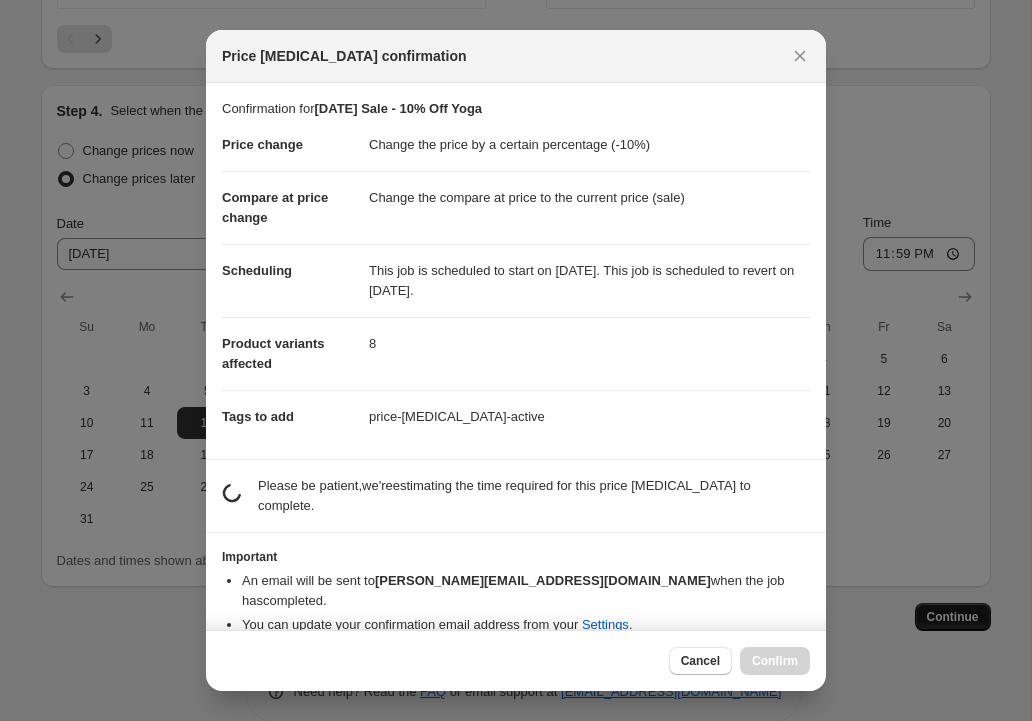 scroll, scrollTop: 0, scrollLeft: 0, axis: both 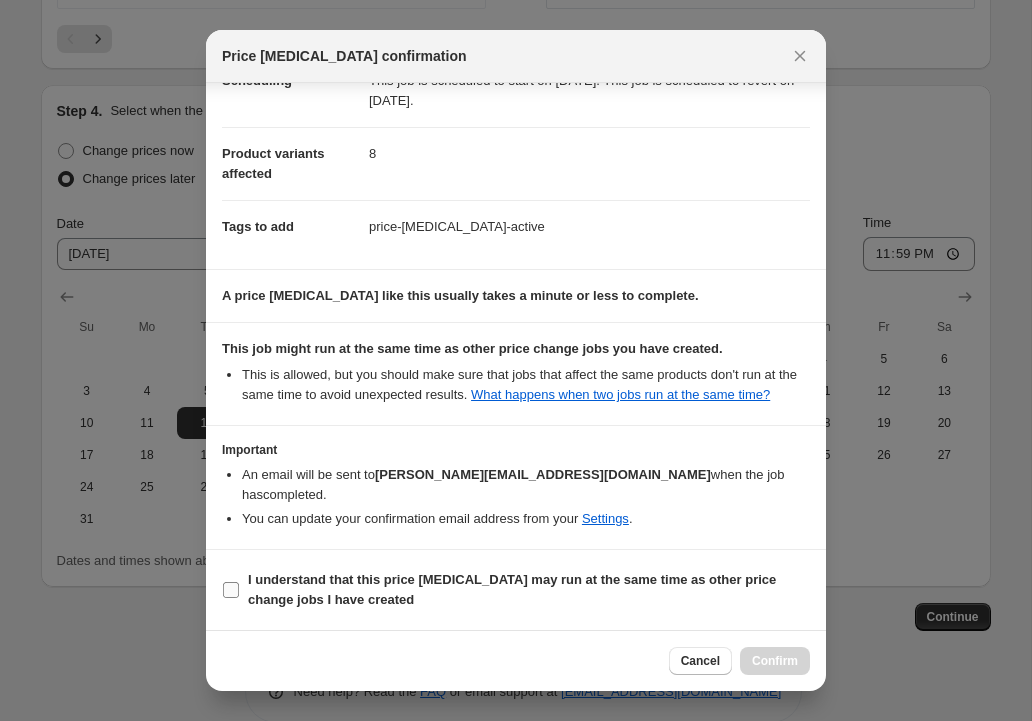 click on "I understand that this price [MEDICAL_DATA] may run at the same time as other price change jobs I have created" at bounding box center (231, 590) 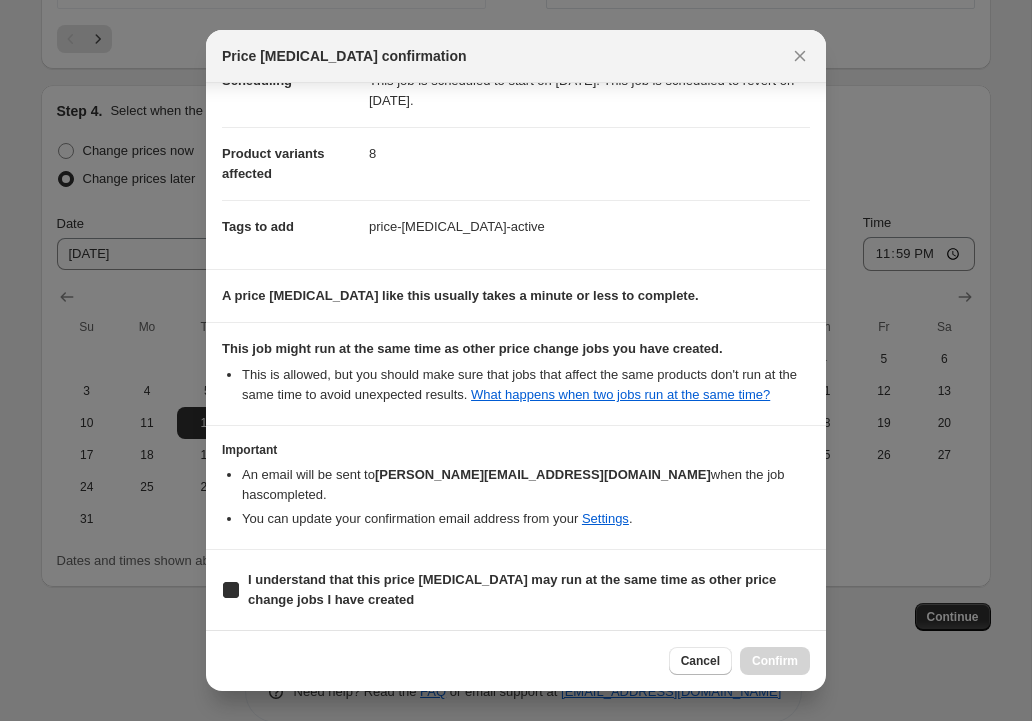 checkbox on "true" 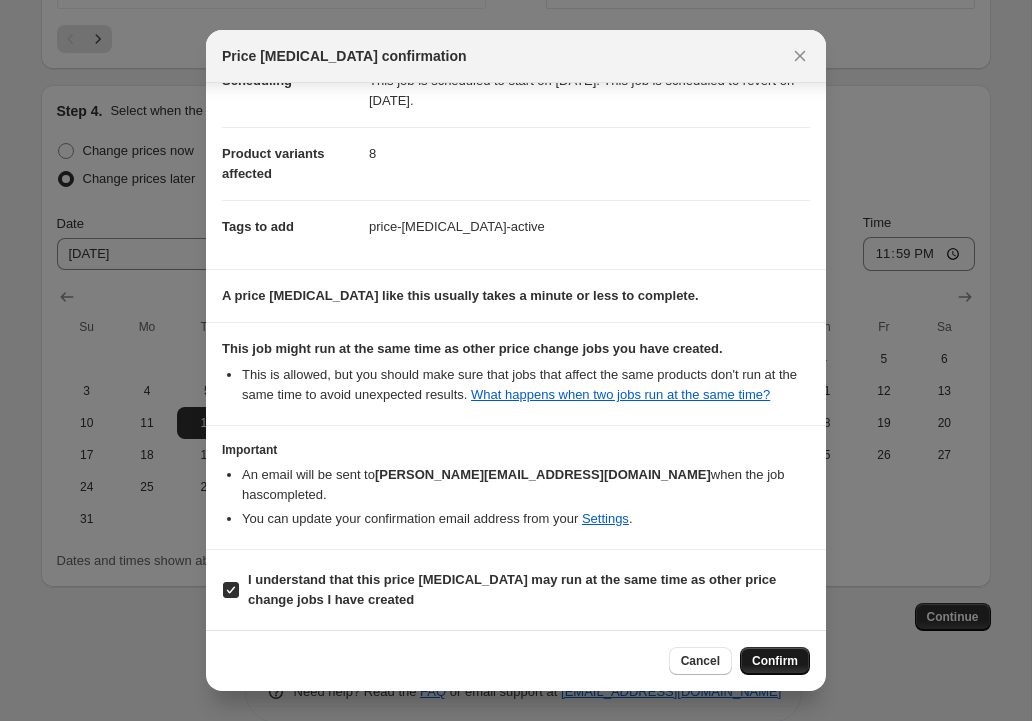 click on "Confirm" at bounding box center (775, 661) 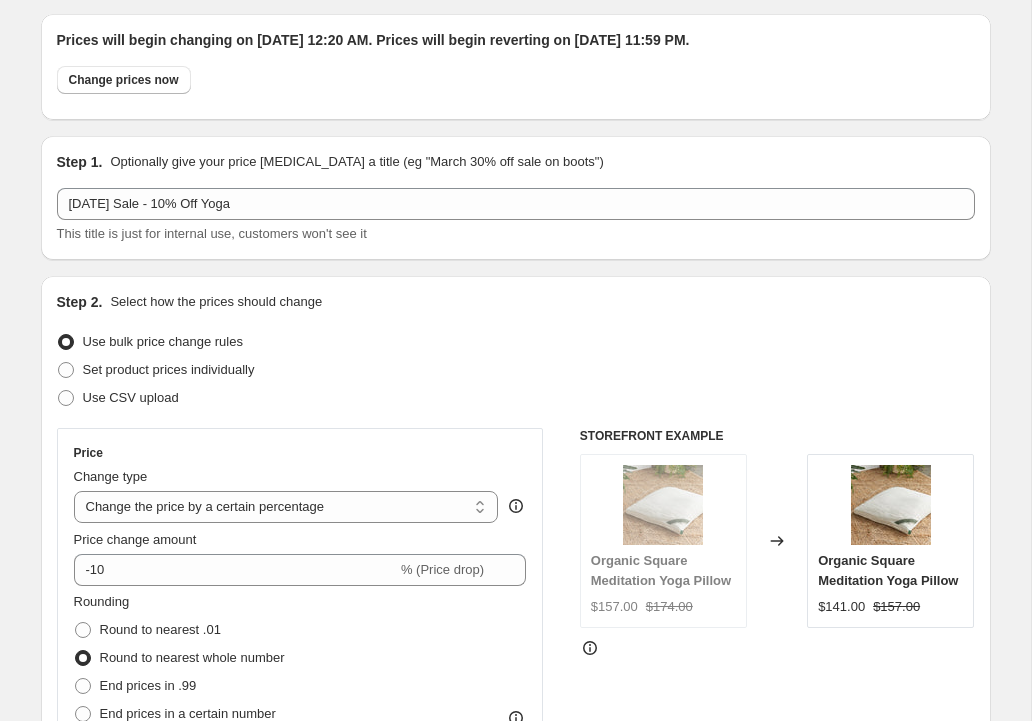 scroll, scrollTop: 0, scrollLeft: 0, axis: both 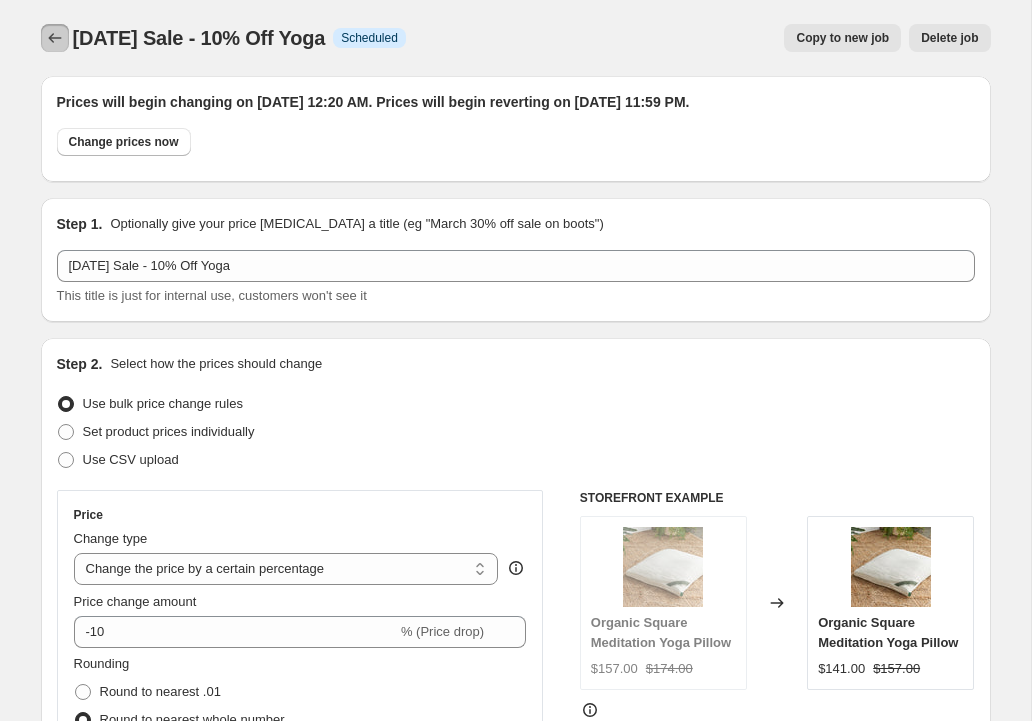 click 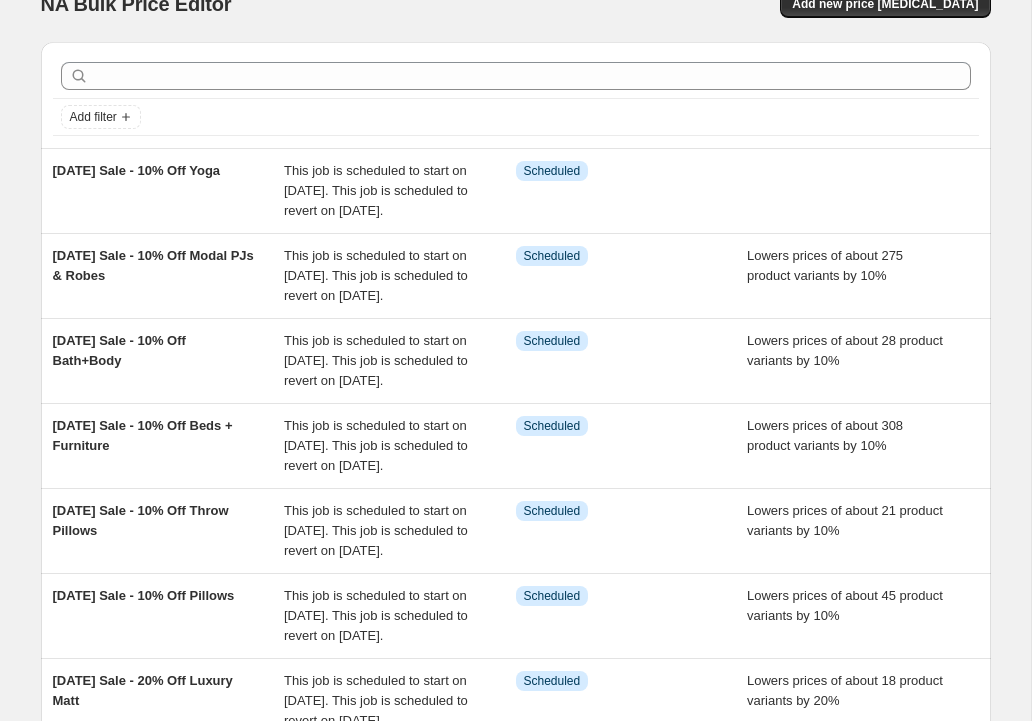 scroll, scrollTop: 689, scrollLeft: 0, axis: vertical 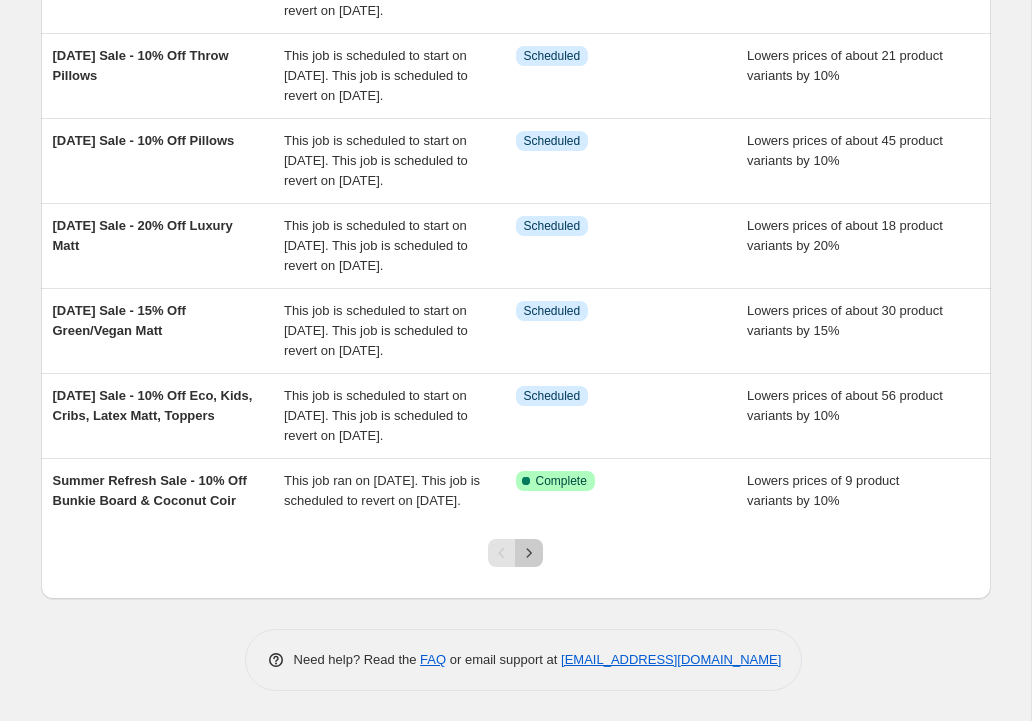 click 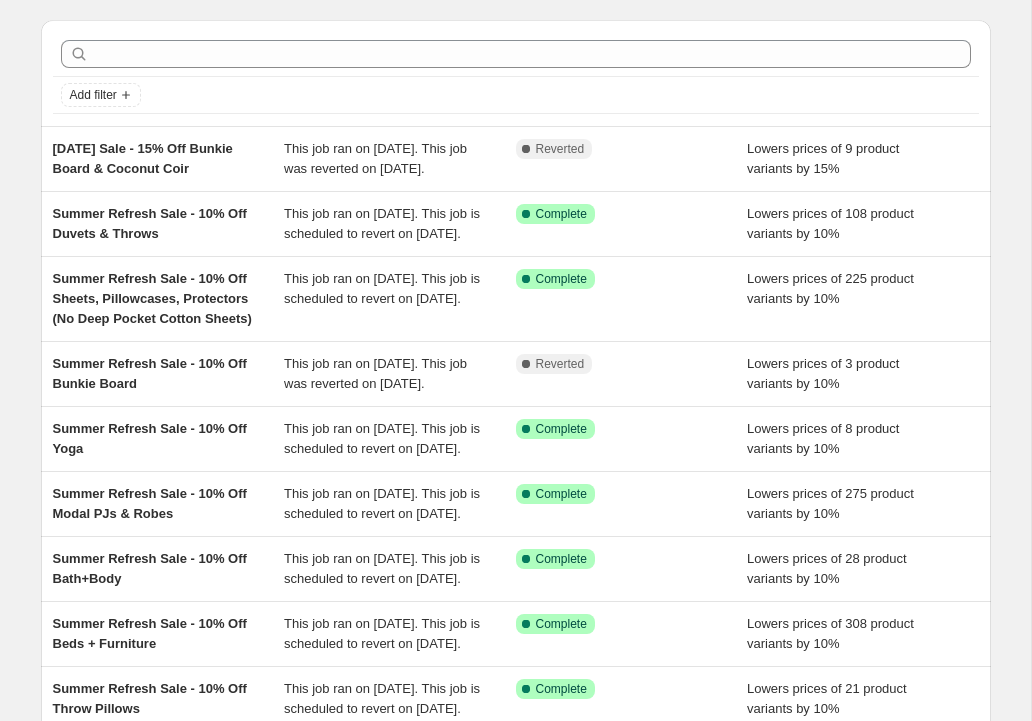 scroll, scrollTop: 49, scrollLeft: 0, axis: vertical 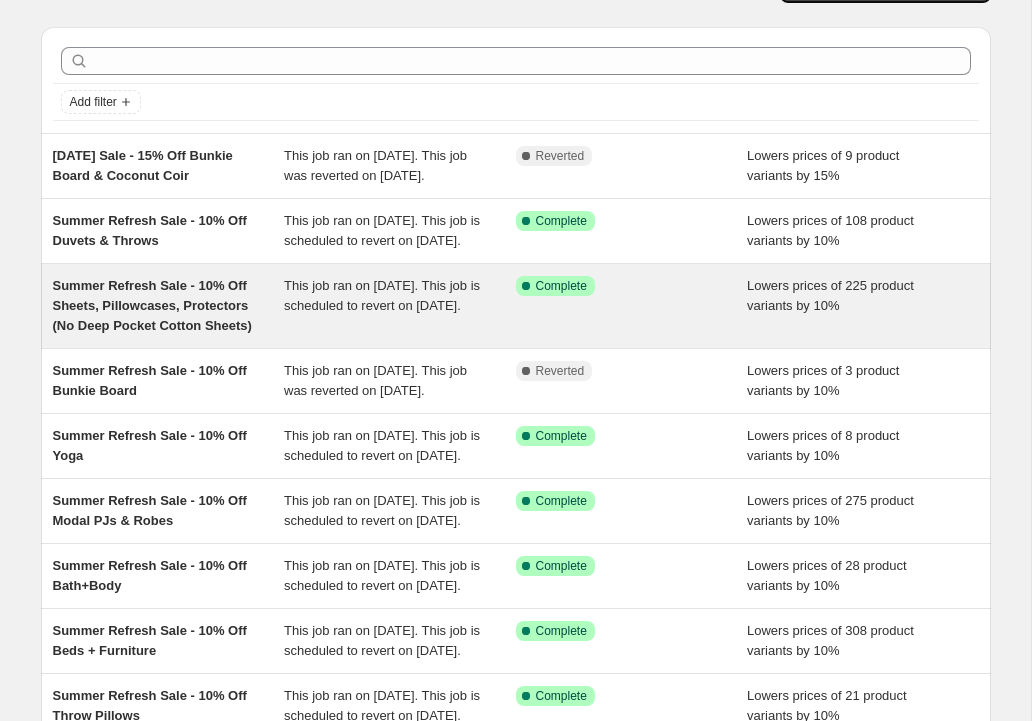 click on "Summer Refresh Sale - 10% Off Sheets, Pillowcases, Protectors (No Deep Pocket Cotton Sheets)" at bounding box center (169, 306) 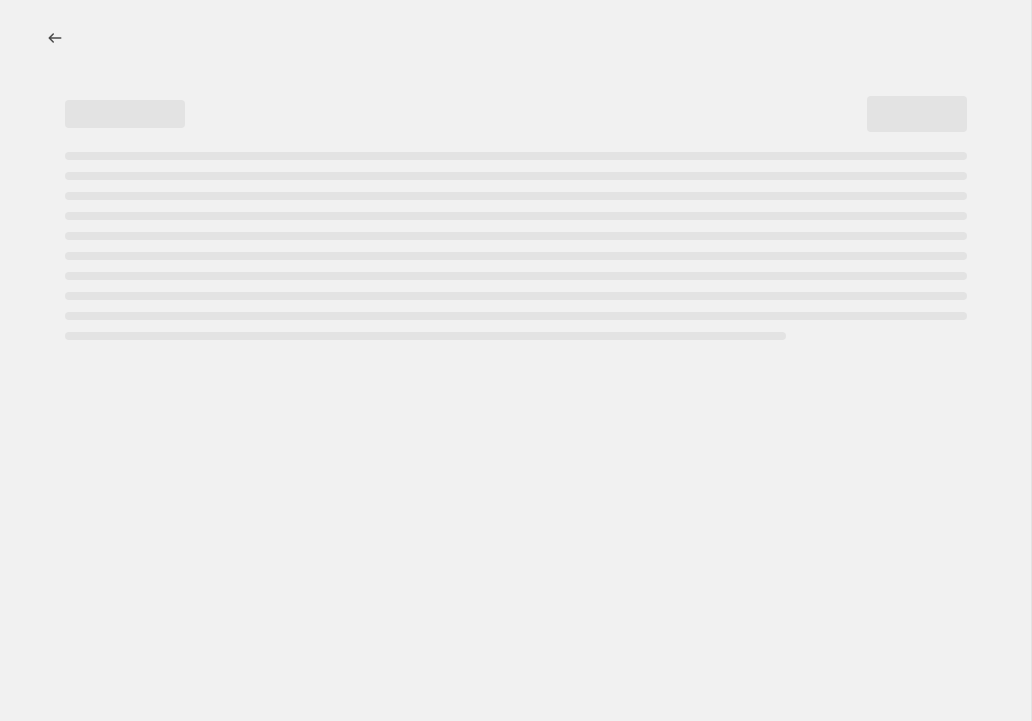 select on "percentage" 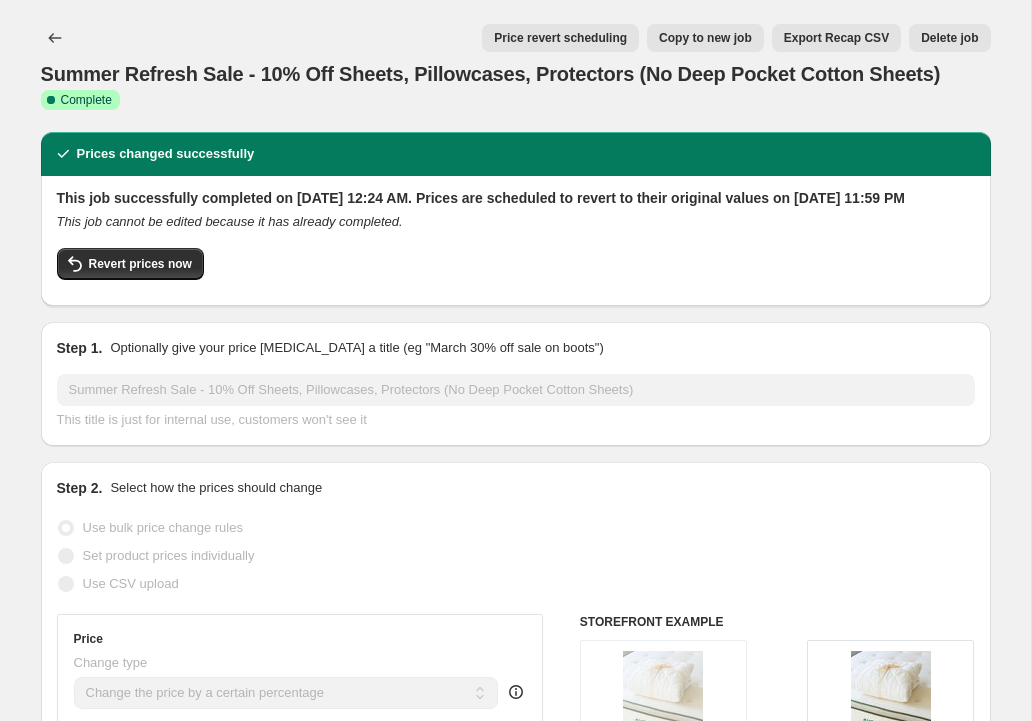 click on "Copy to new job" at bounding box center [705, 38] 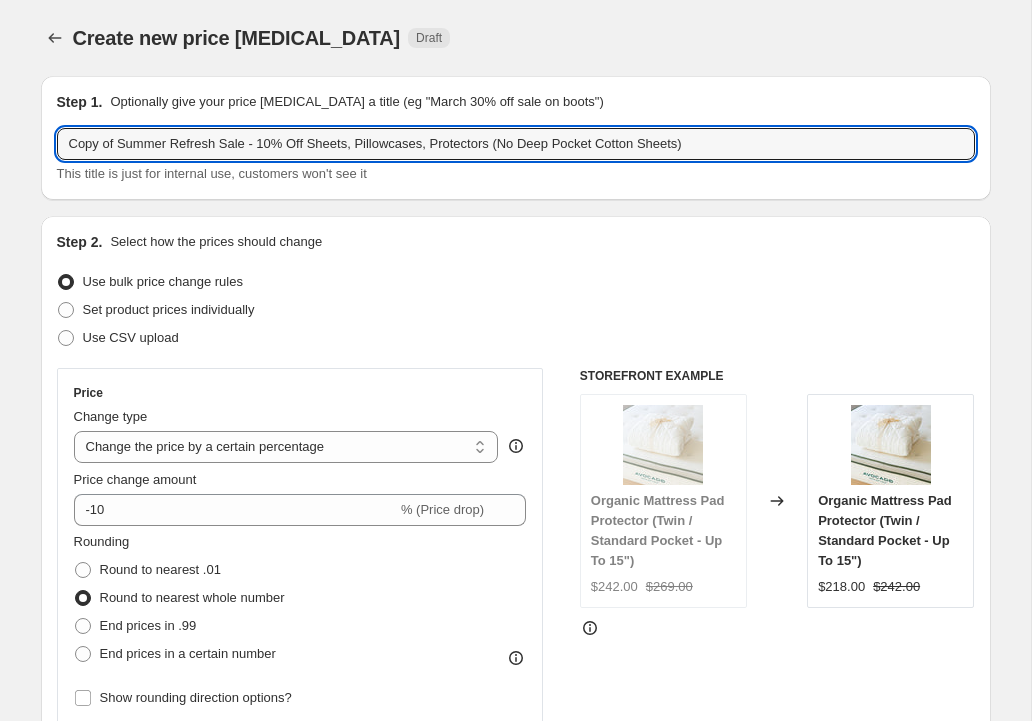 drag, startPoint x: 250, startPoint y: 147, endPoint x: 52, endPoint y: 139, distance: 198.16154 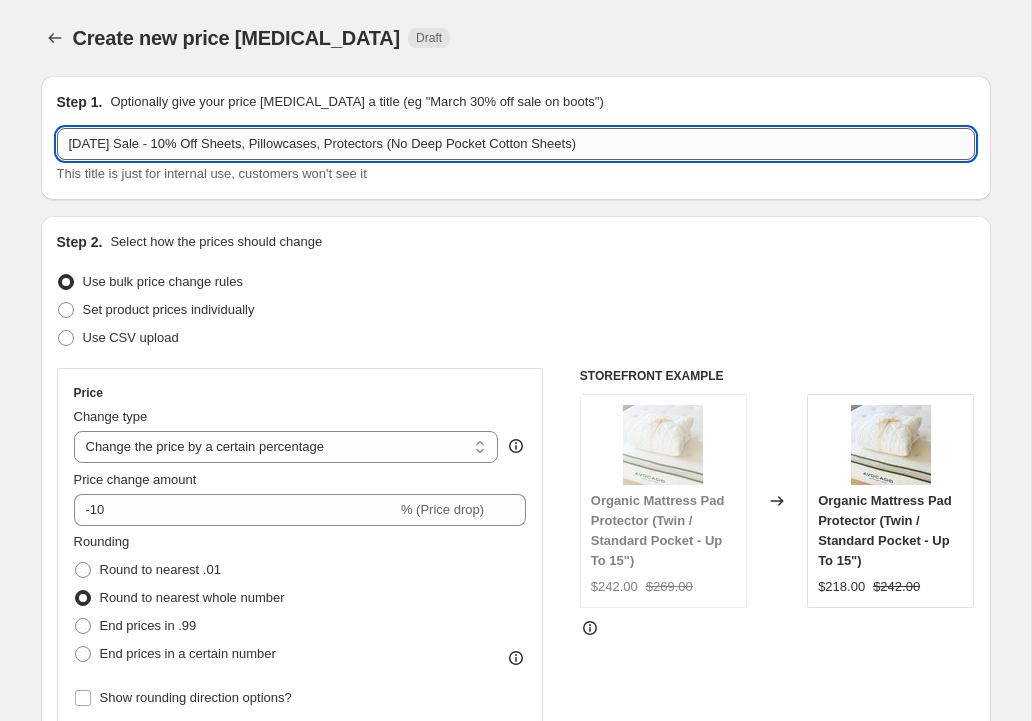 click on "[DATE] Sale - 10% Off Sheets, Pillowcases, Protectors (No Deep Pocket Cotton Sheets)" at bounding box center (516, 144) 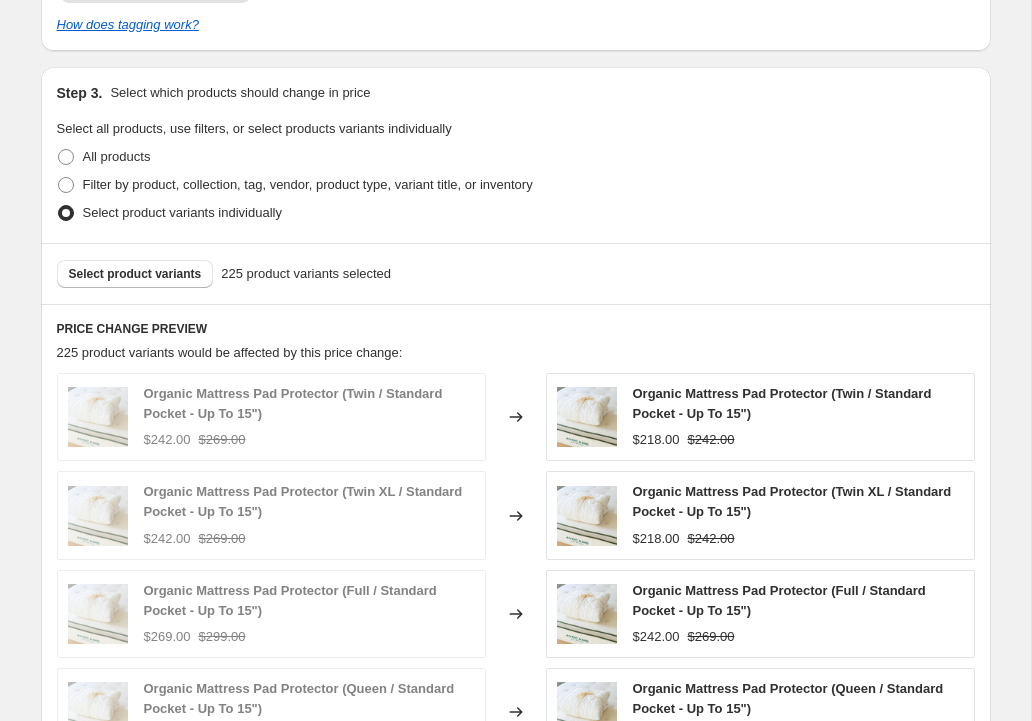scroll, scrollTop: 1007, scrollLeft: 0, axis: vertical 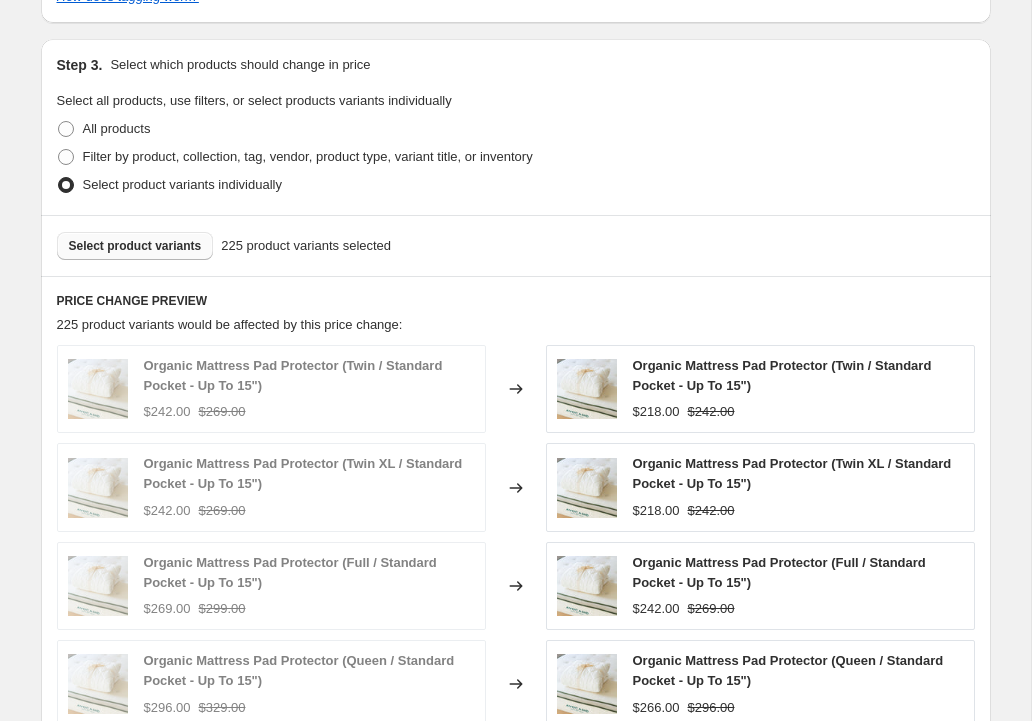 type on "[DATE] Sale - 10% Off Sheets, Pillowcases, Protectors" 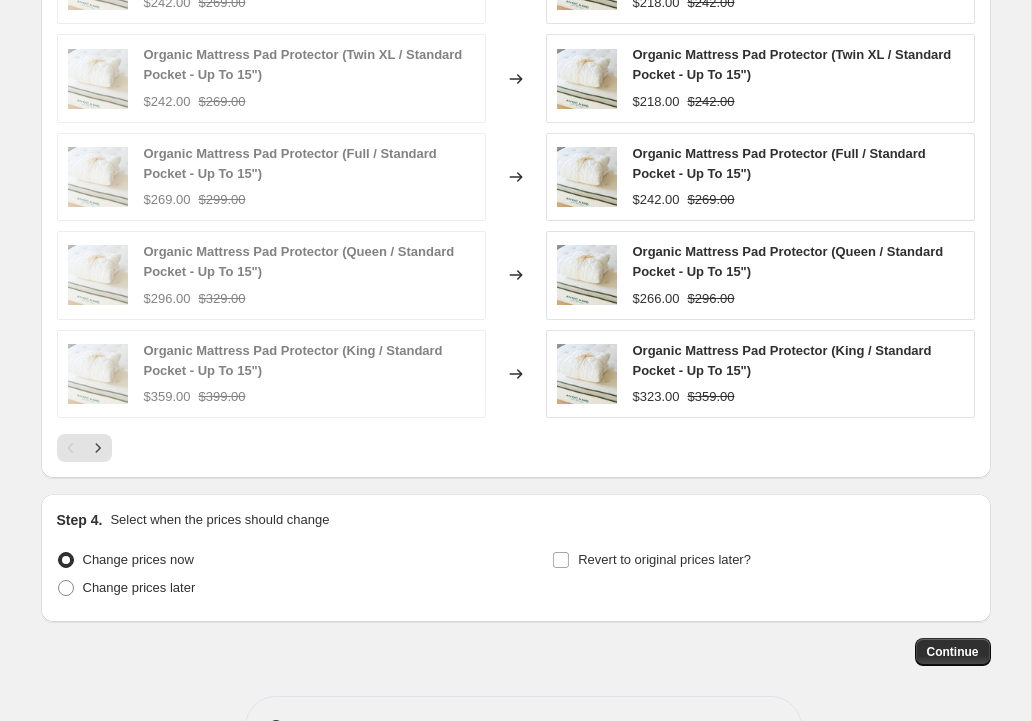 scroll, scrollTop: 1483, scrollLeft: 0, axis: vertical 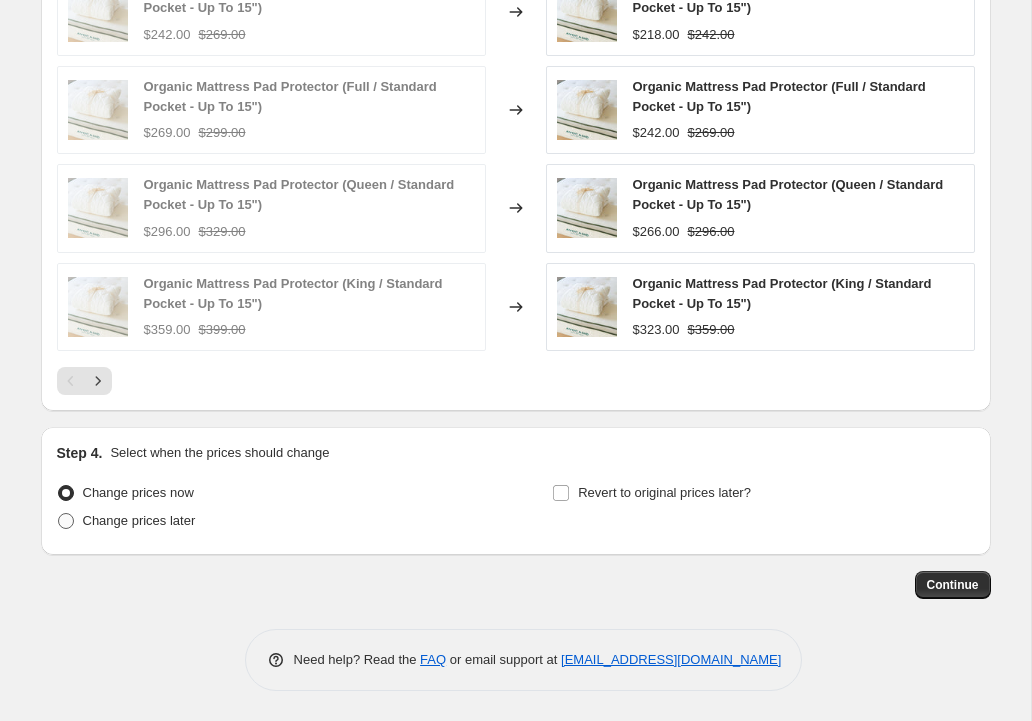 click at bounding box center [66, 521] 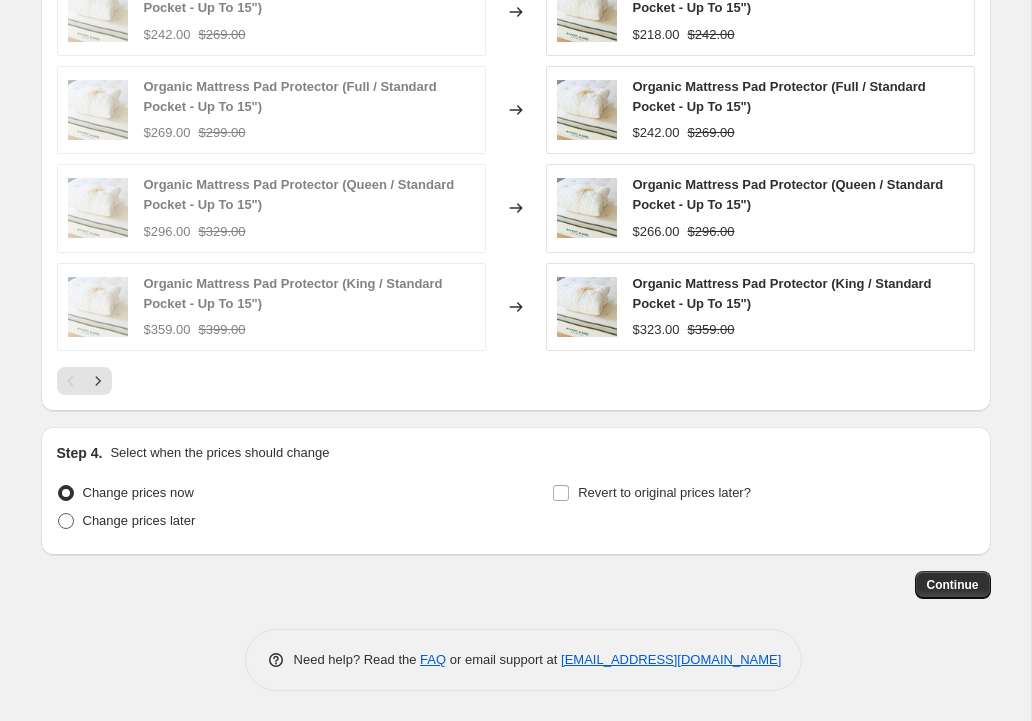 radio on "true" 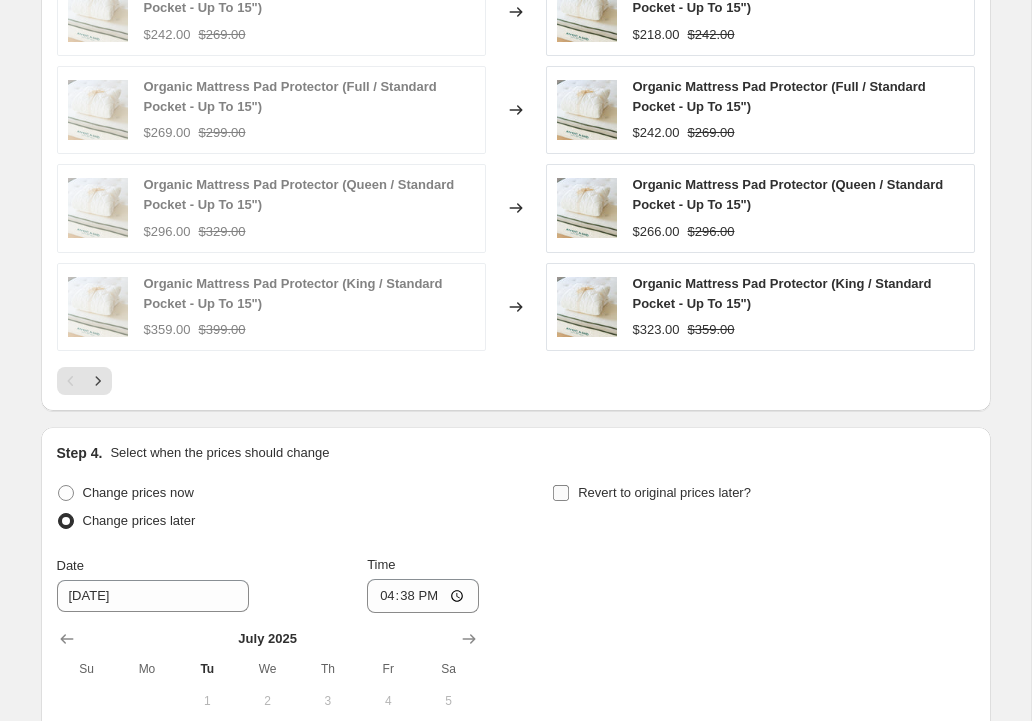 click on "Revert to original prices later?" at bounding box center (561, 493) 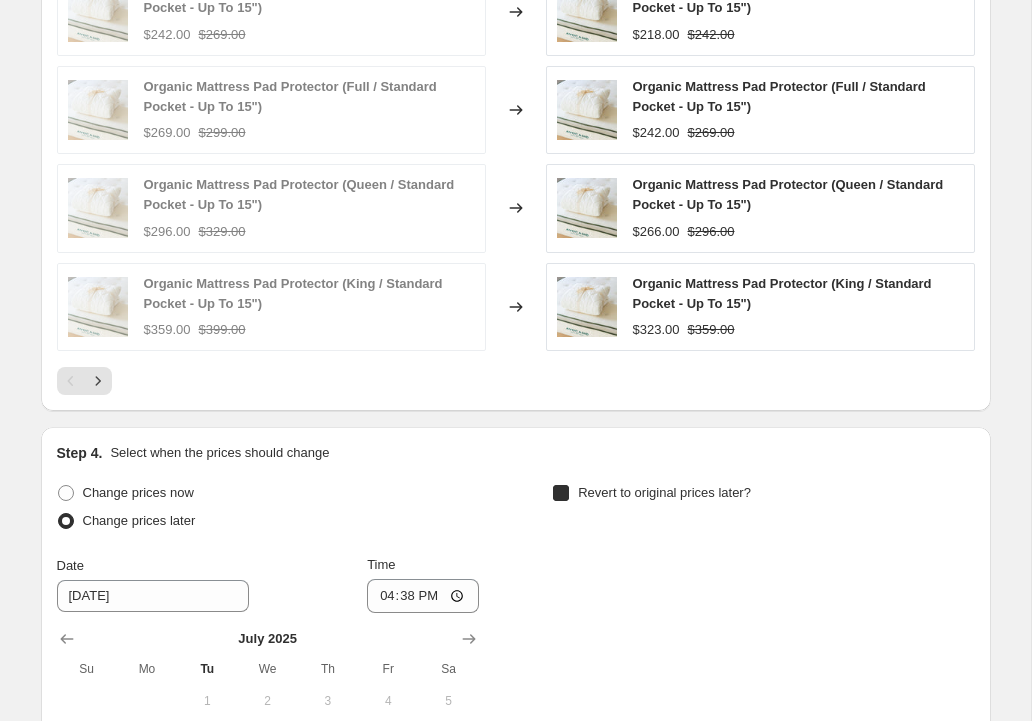 checkbox on "true" 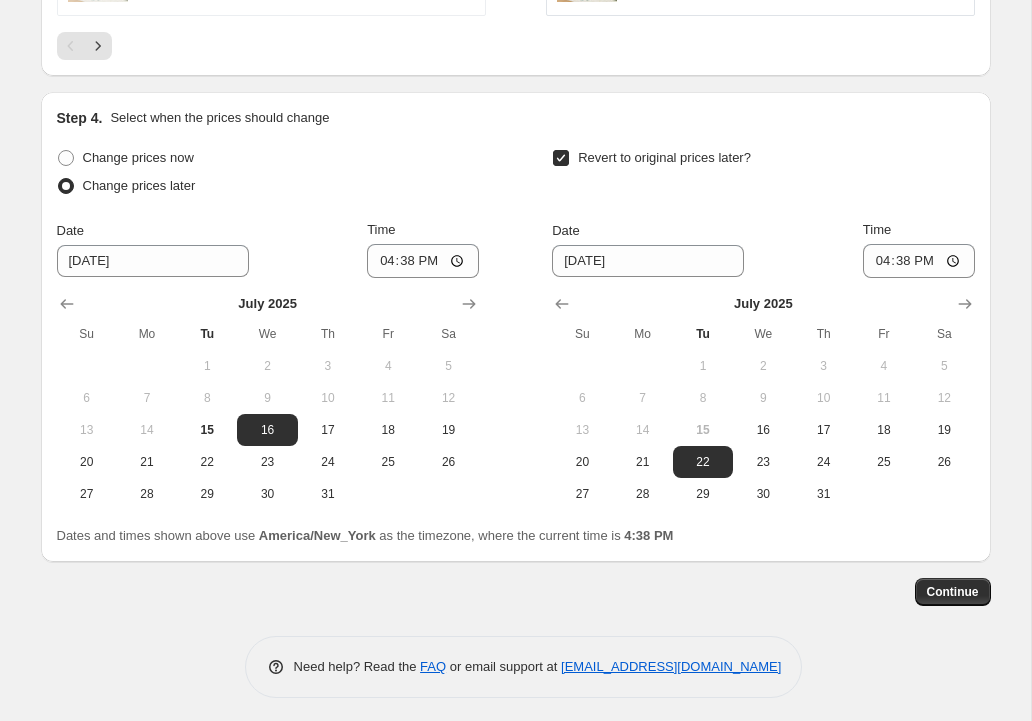 scroll, scrollTop: 1825, scrollLeft: 0, axis: vertical 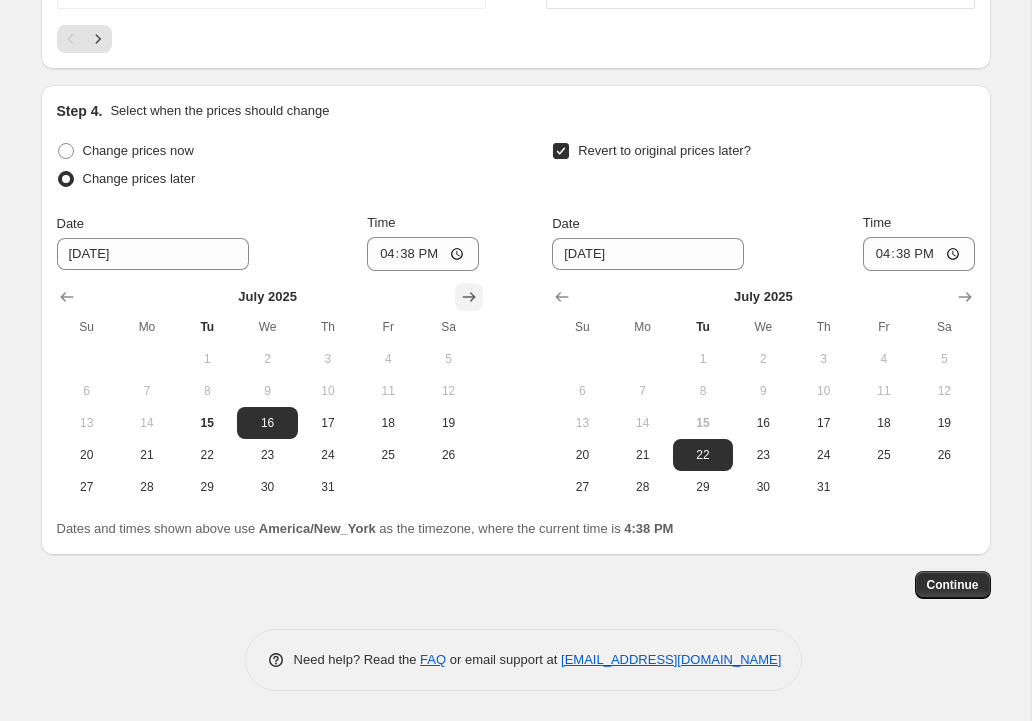 click 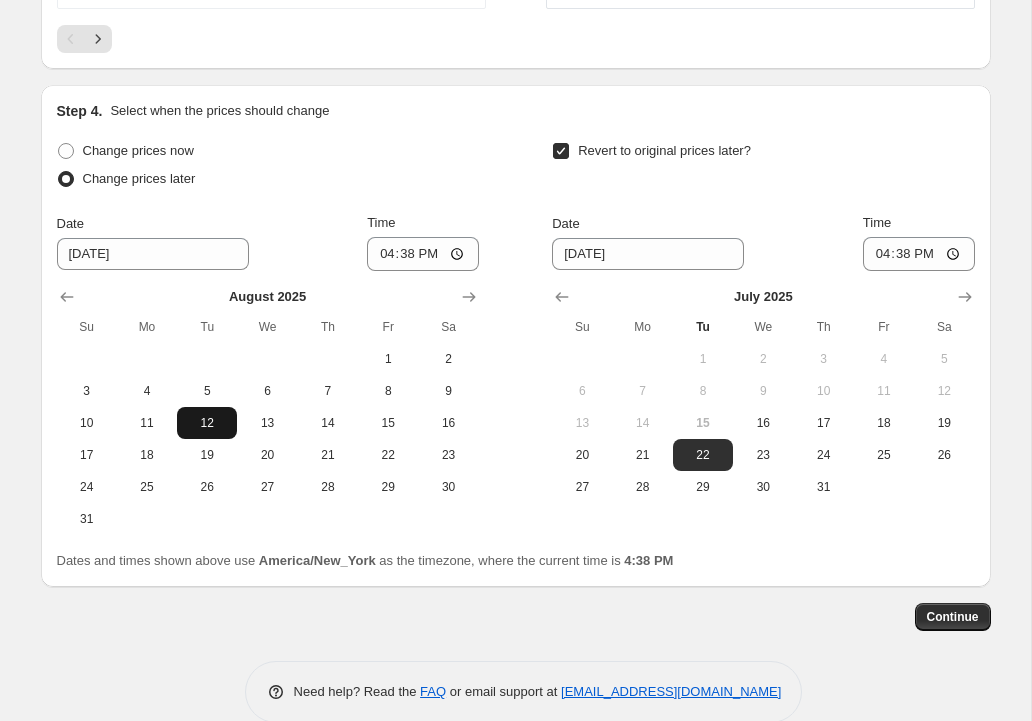 click on "12" at bounding box center (207, 423) 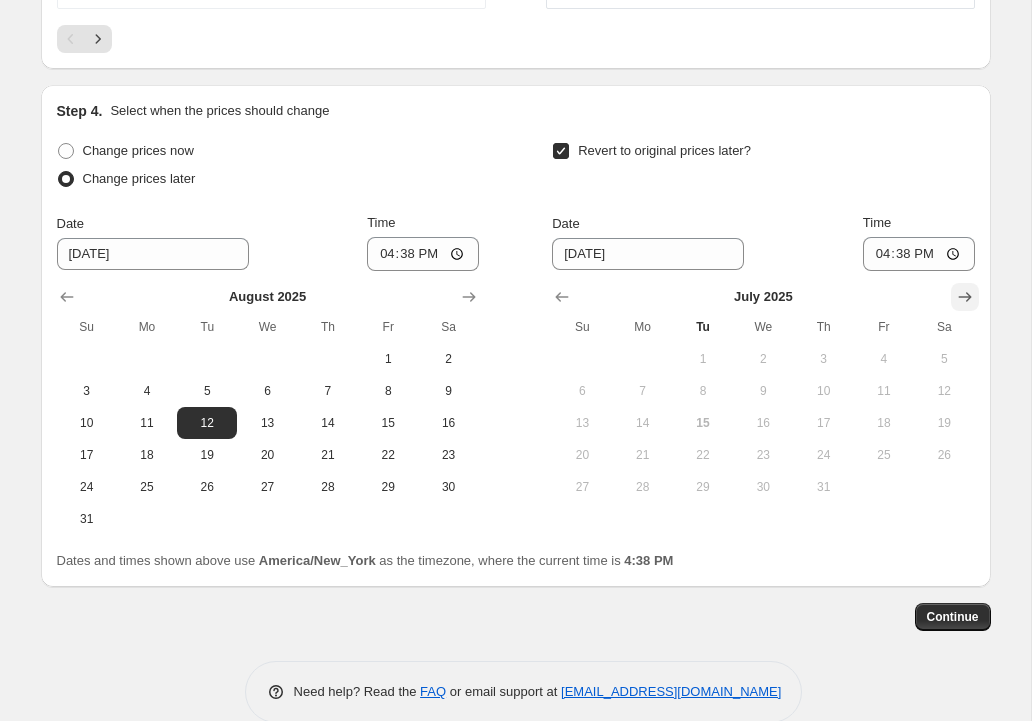 click at bounding box center (965, 297) 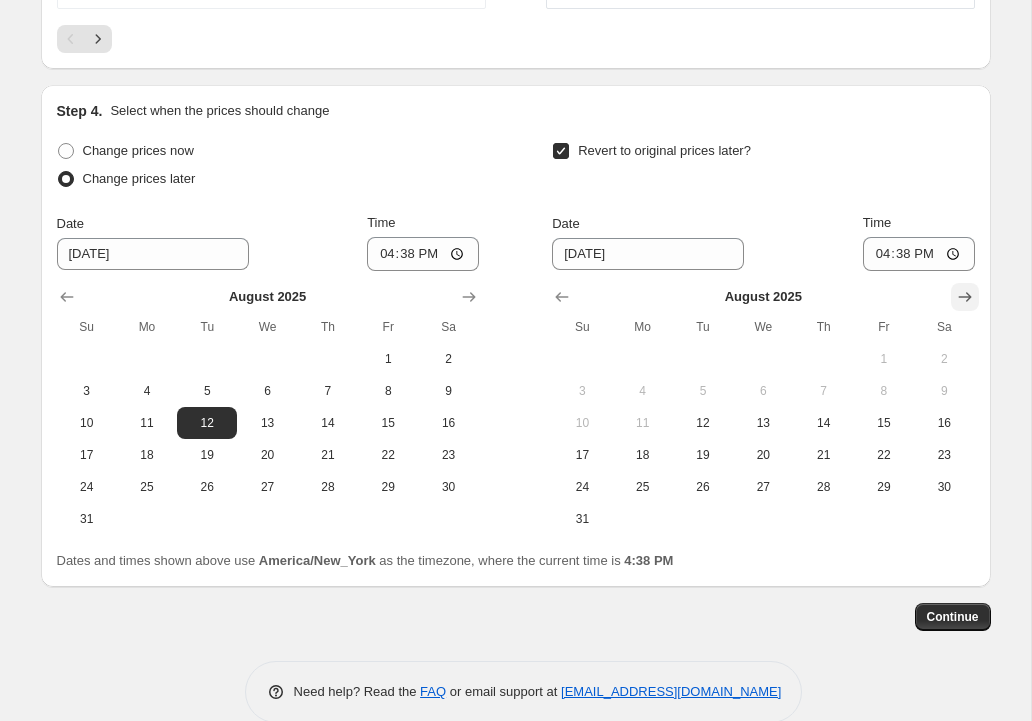click 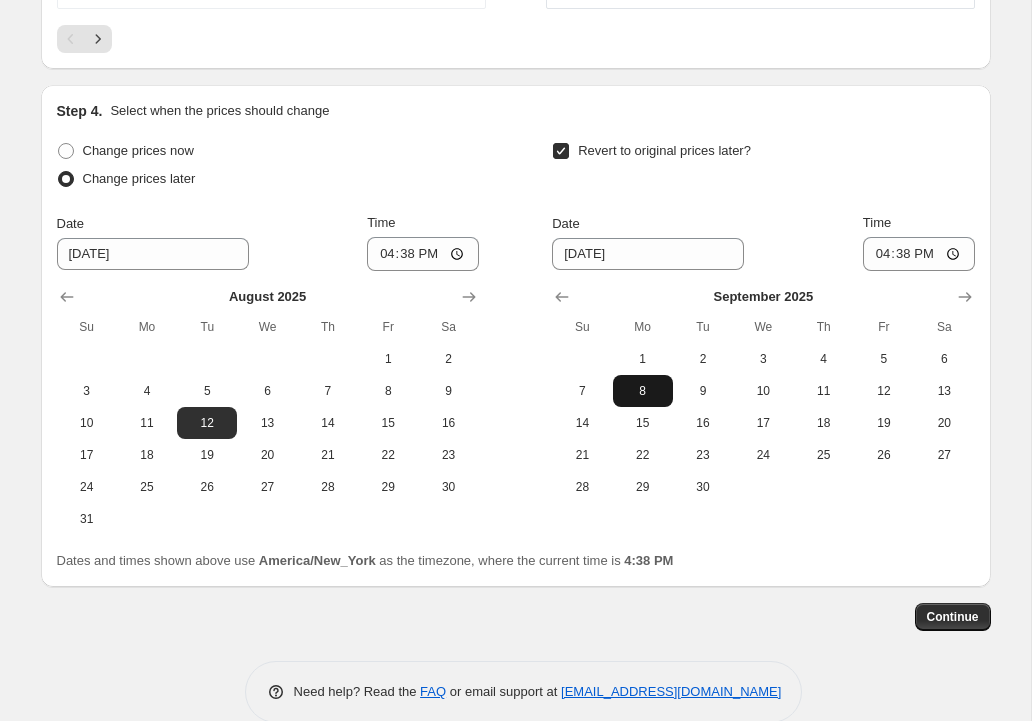 click on "8" at bounding box center [643, 391] 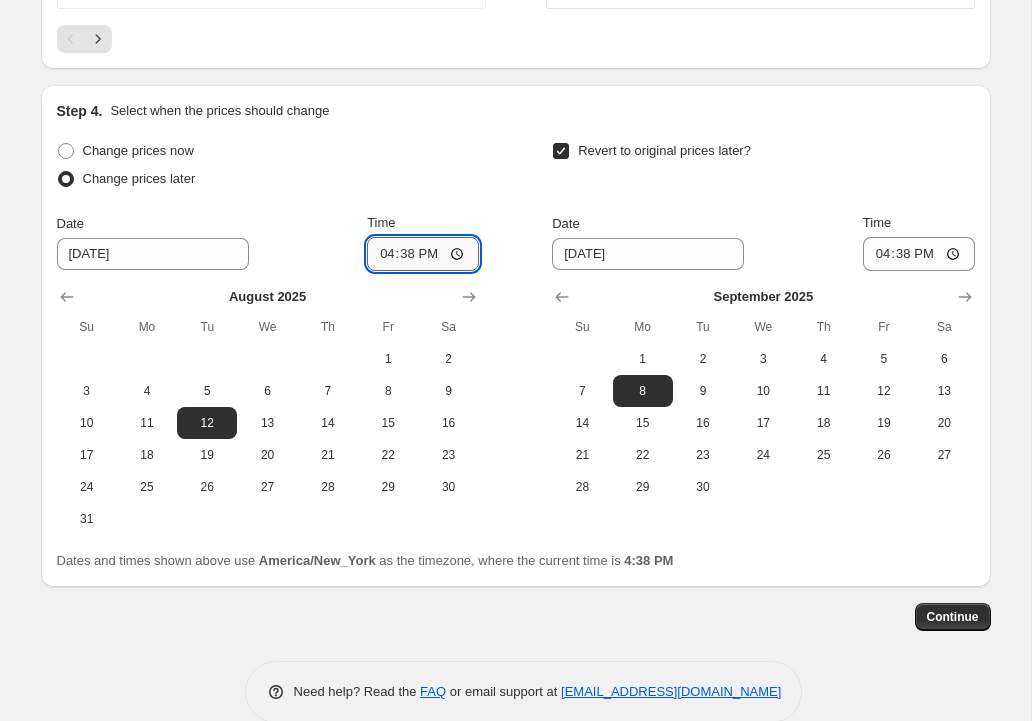 click on "16:38" at bounding box center (423, 254) 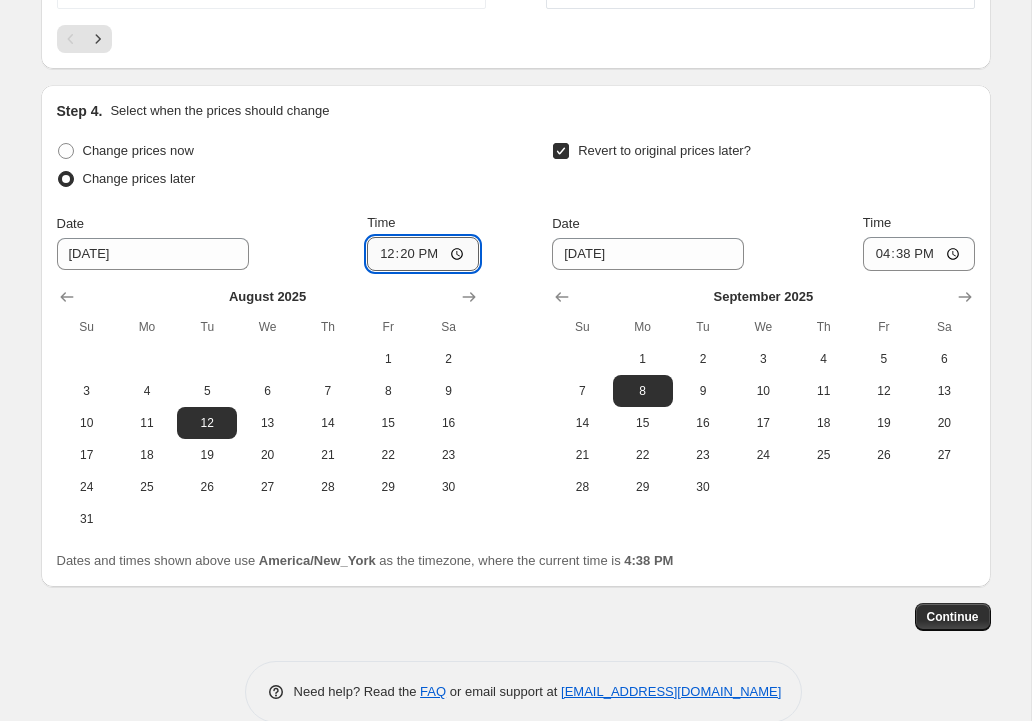 type on "00:20" 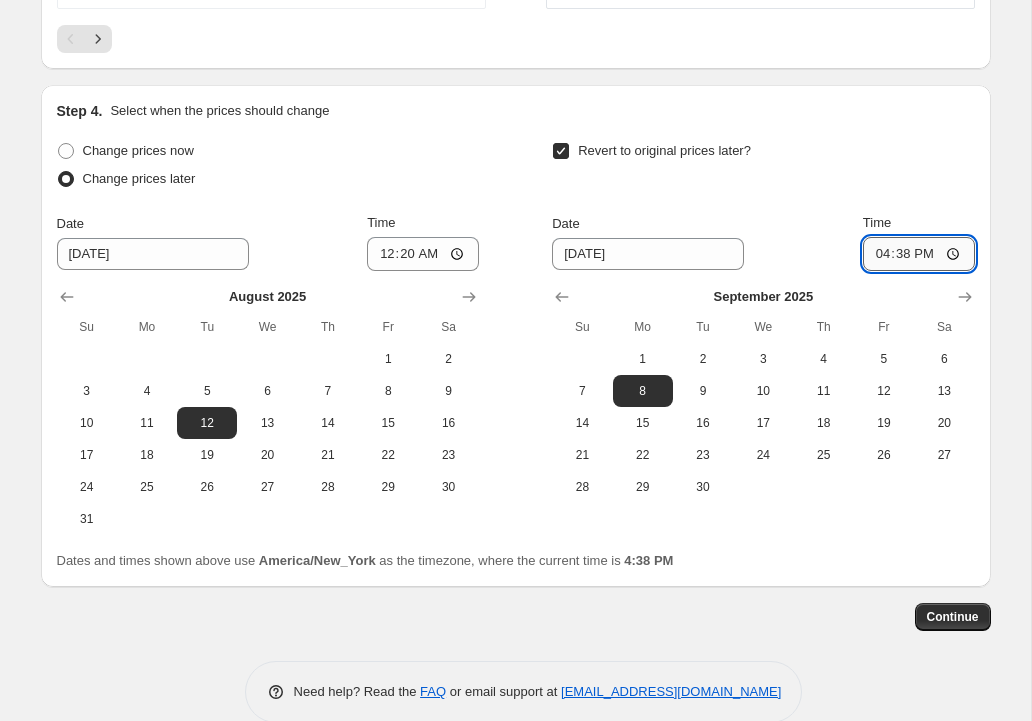 click on "16:38" at bounding box center (919, 254) 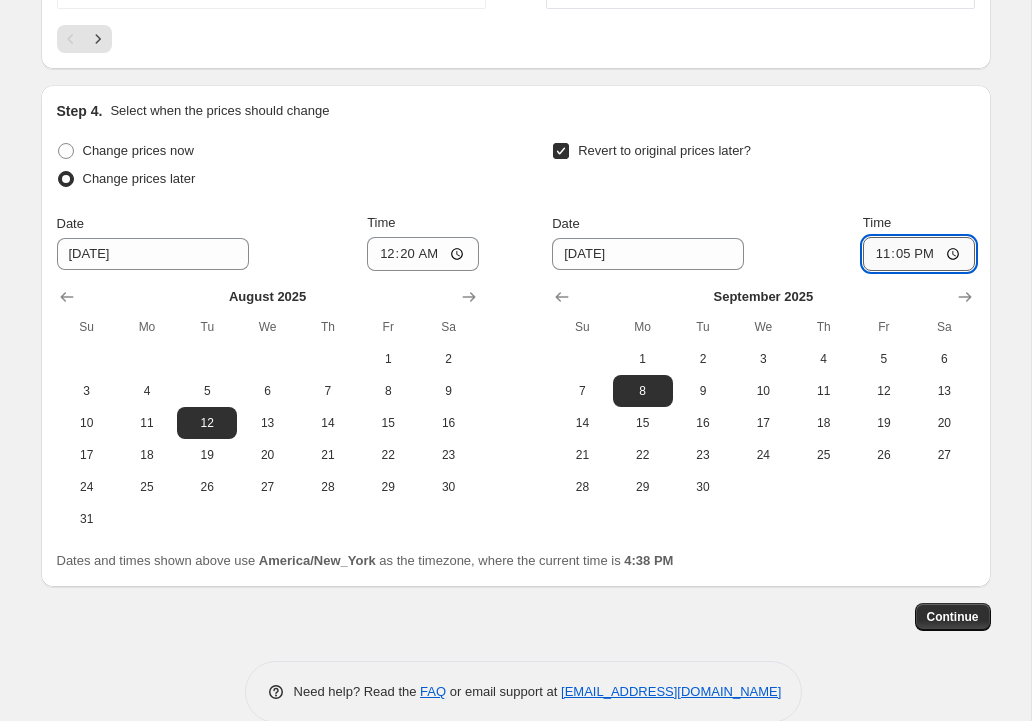 type on "23:59" 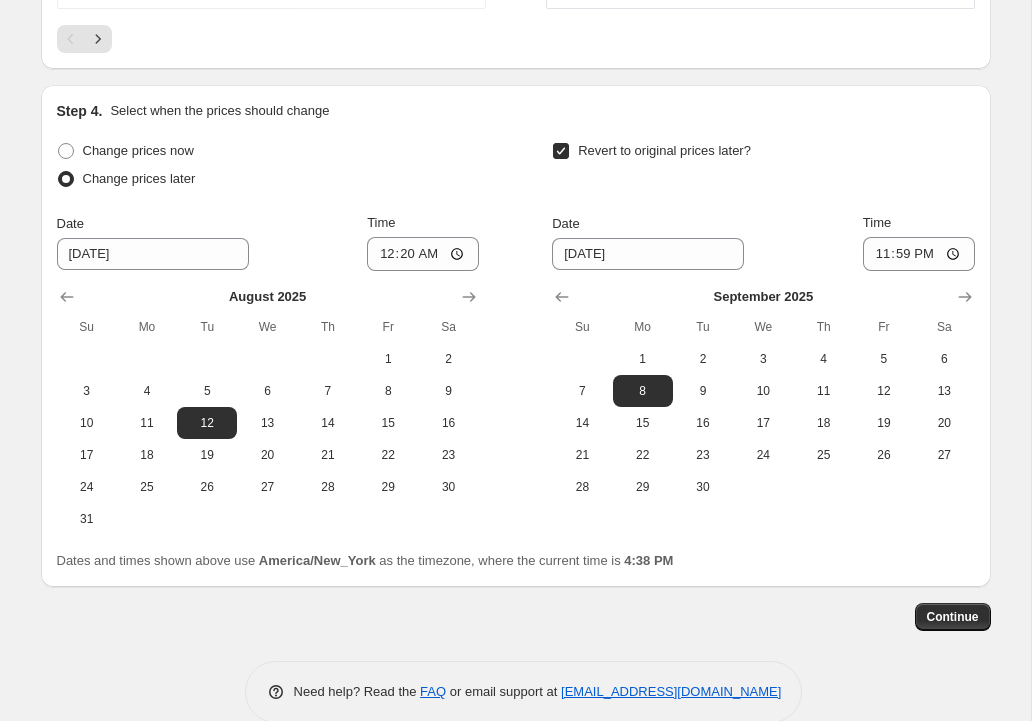 click on "Revert to original prices later?" at bounding box center [763, 167] 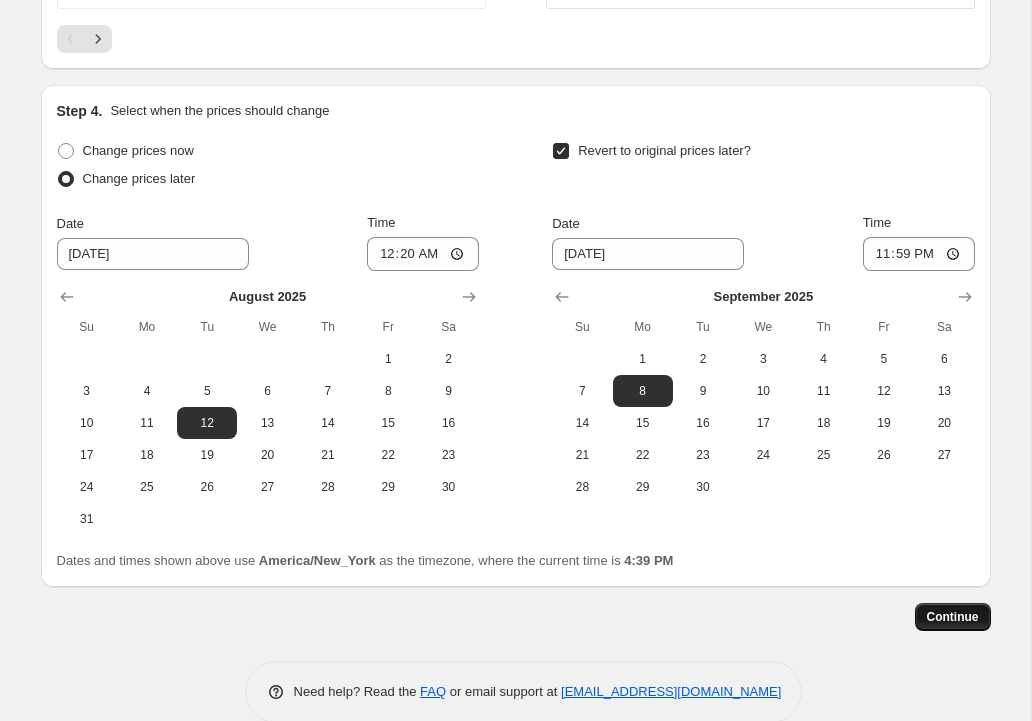 click on "Continue" at bounding box center [953, 617] 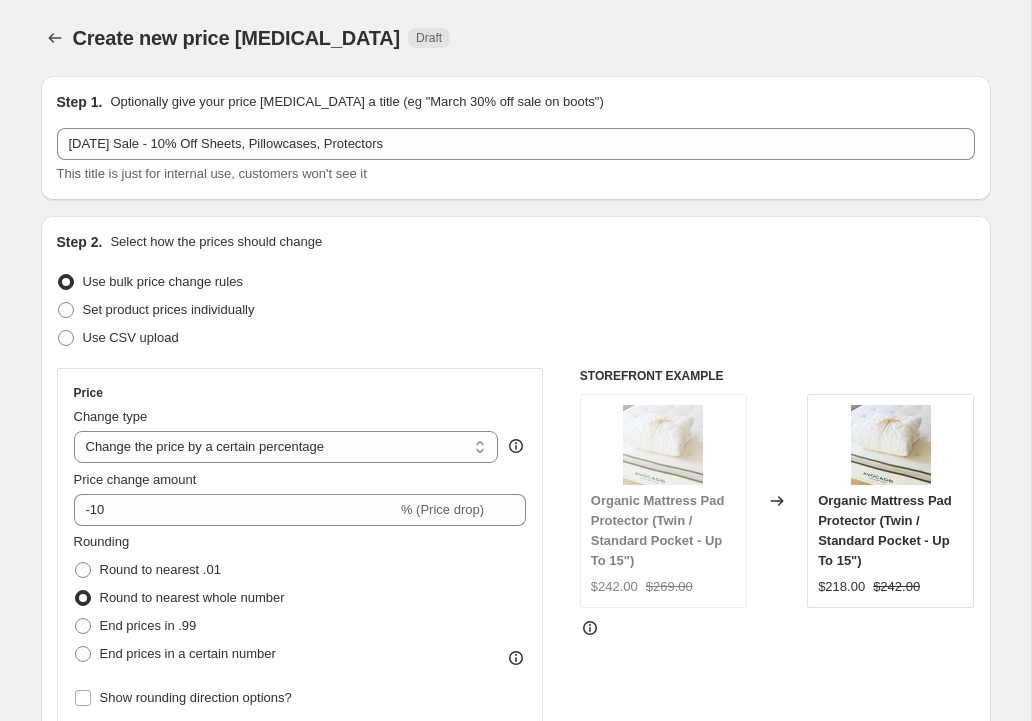 scroll, scrollTop: 1825, scrollLeft: 0, axis: vertical 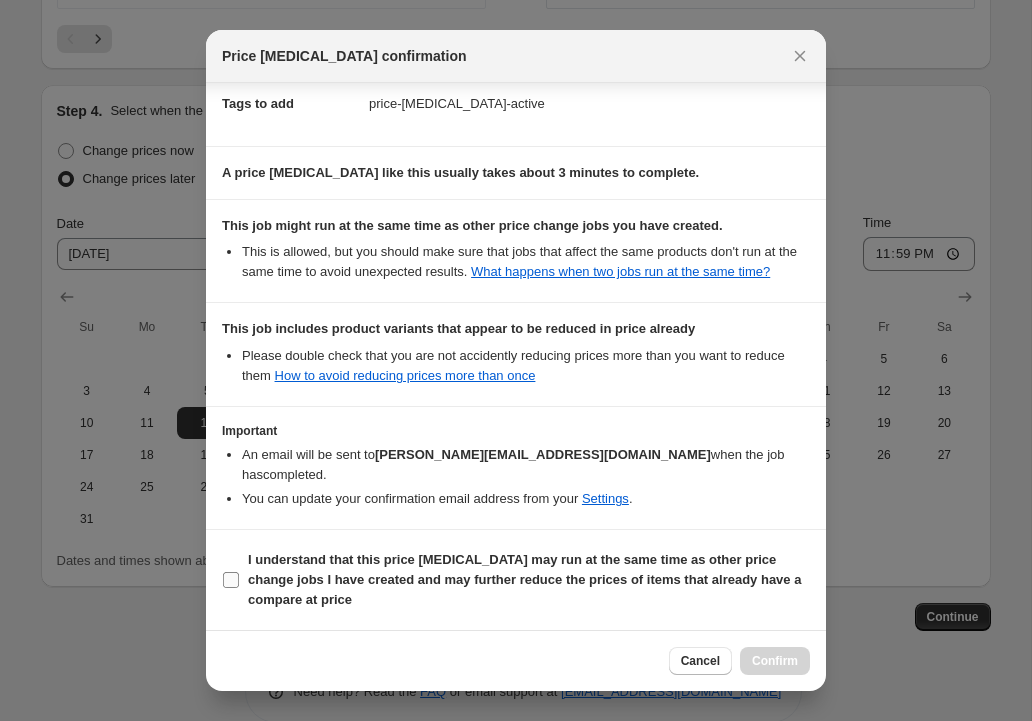 click on "I understand that this price [MEDICAL_DATA] may run at the same time as other price change jobs I have created and may further reduce the prices of items that already have a compare at price" at bounding box center [231, 580] 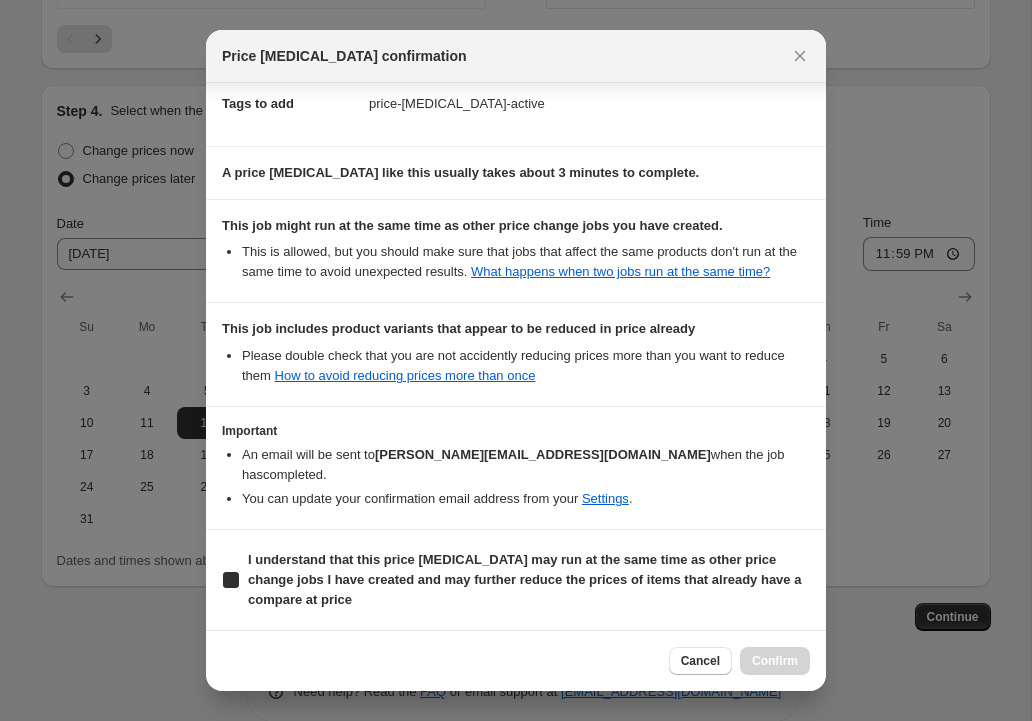 checkbox on "true" 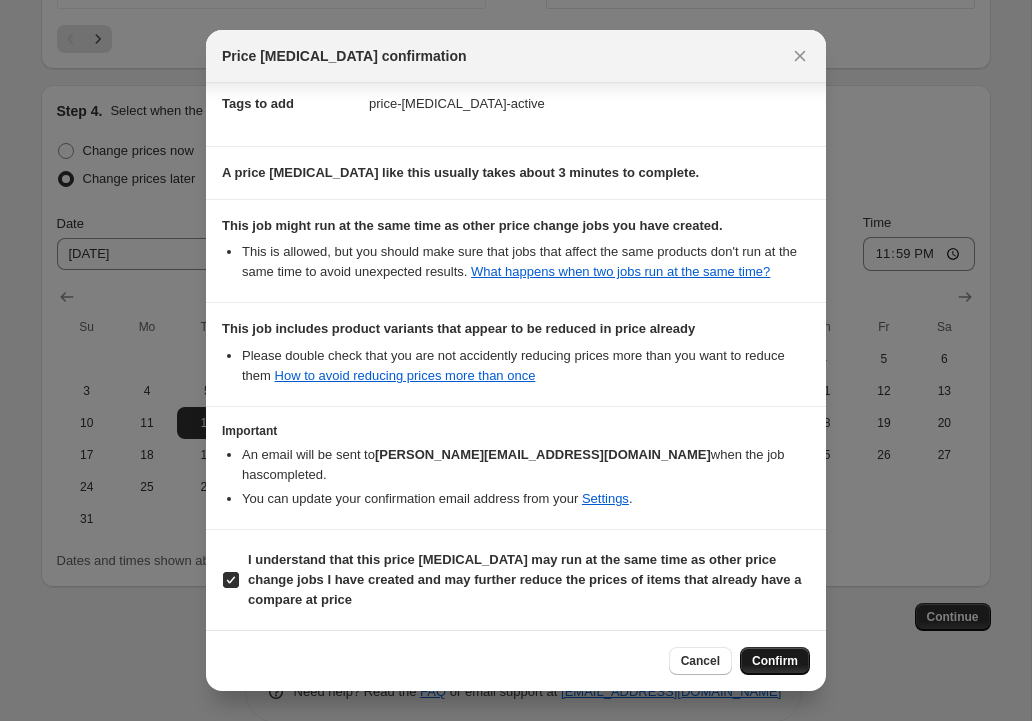 click on "Confirm" at bounding box center [775, 661] 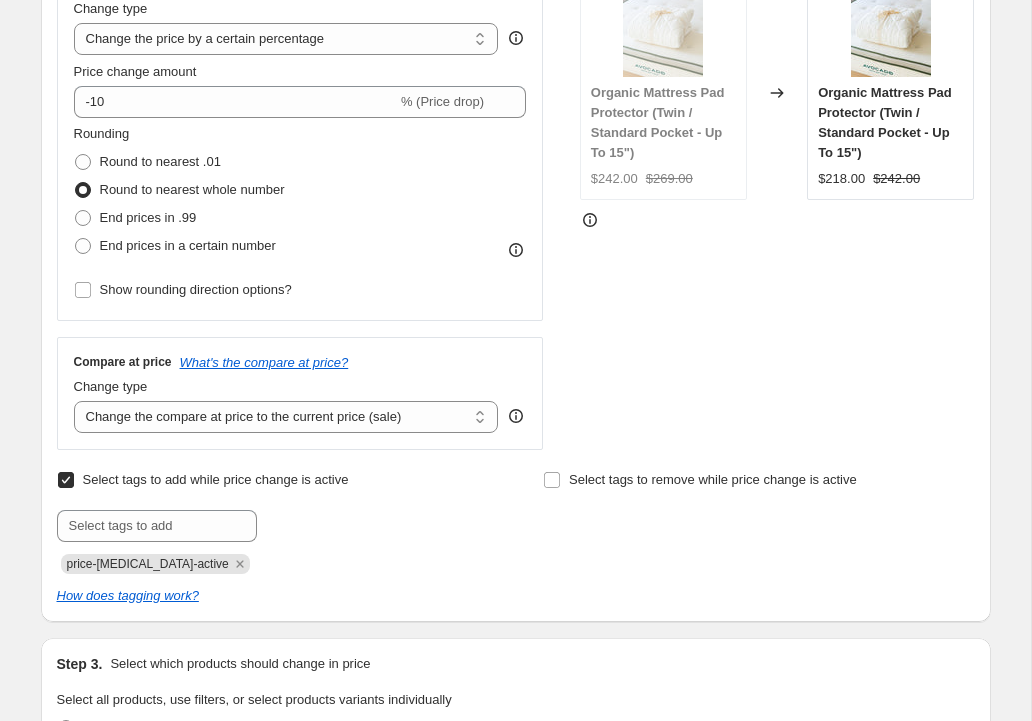 scroll, scrollTop: 0, scrollLeft: 0, axis: both 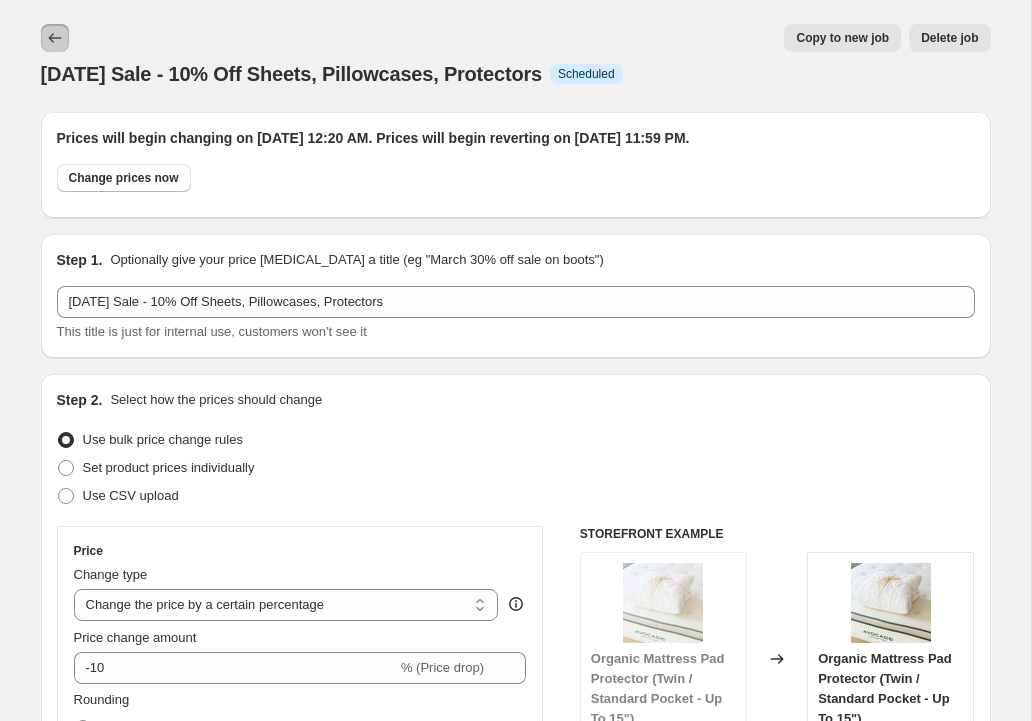 click at bounding box center (55, 38) 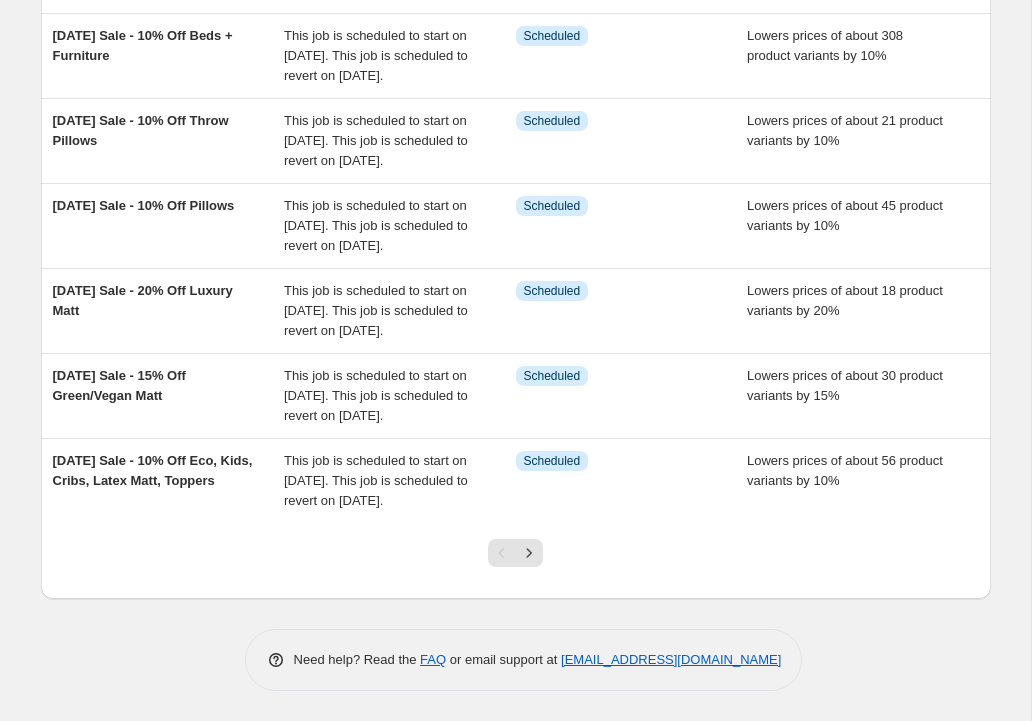 scroll, scrollTop: 709, scrollLeft: 0, axis: vertical 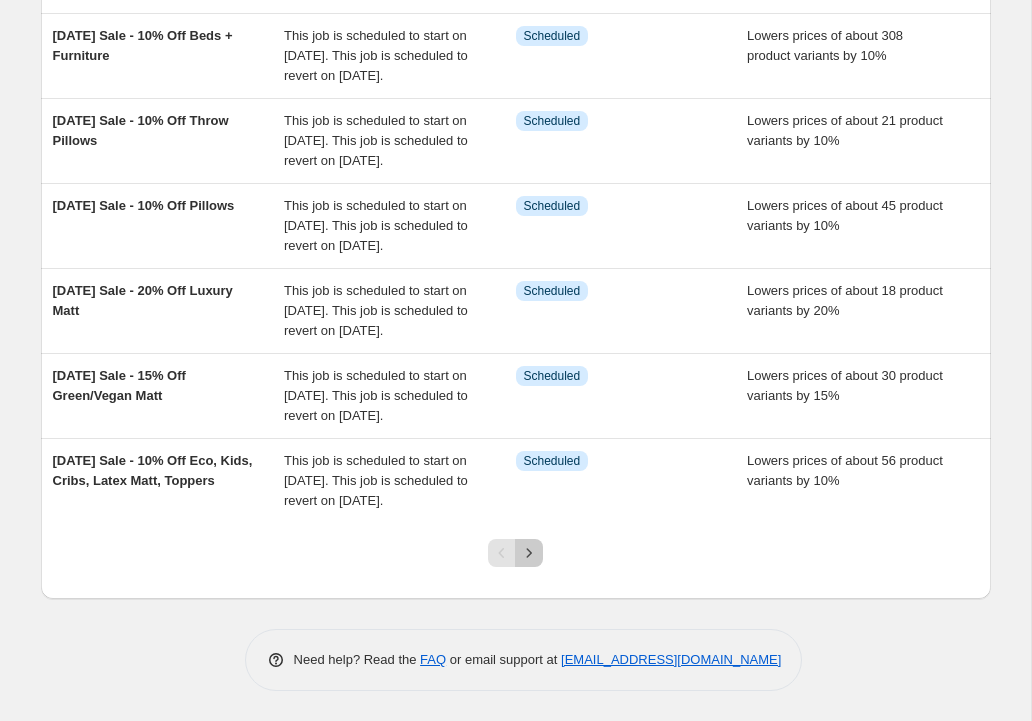 click 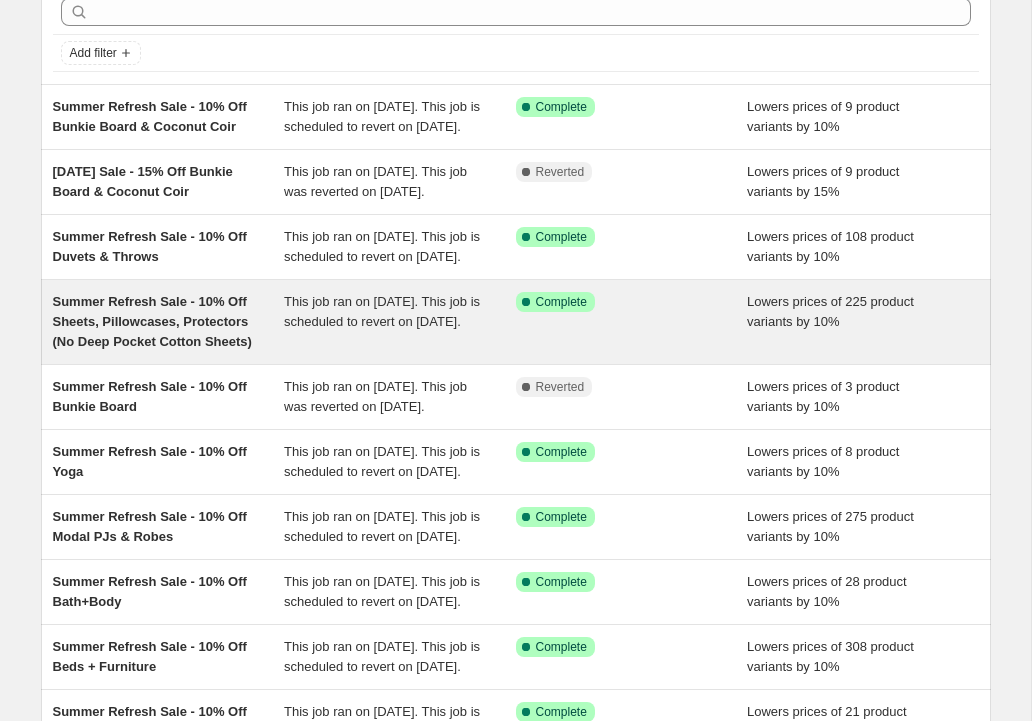 scroll, scrollTop: 99, scrollLeft: 0, axis: vertical 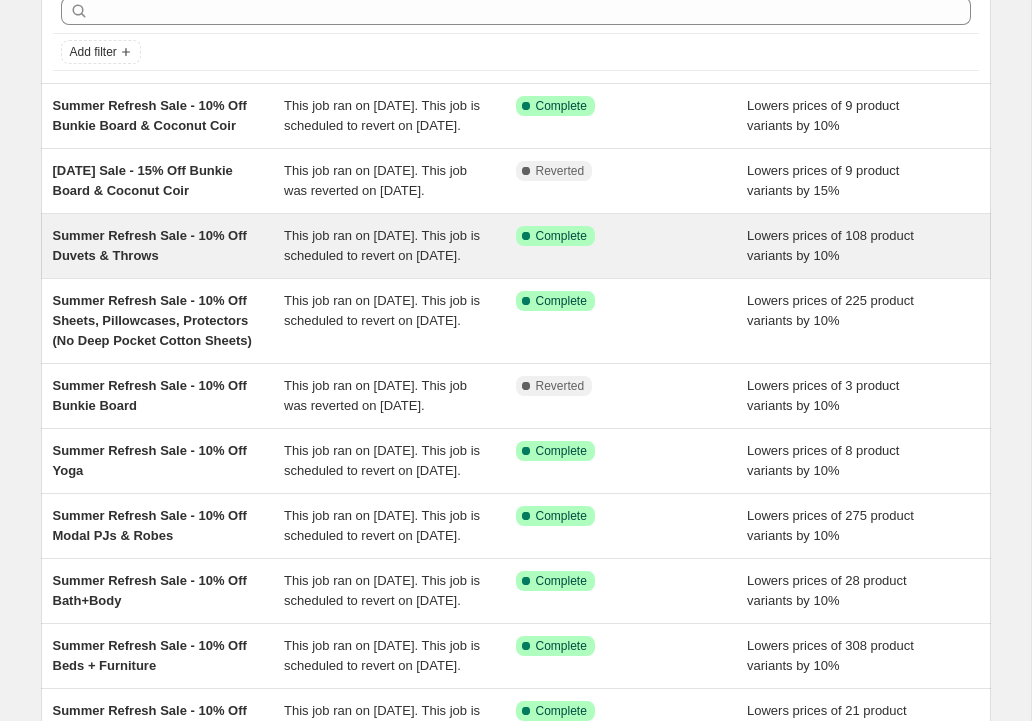 click on "Summer Refresh Sale - 10% Off Duvets & Throws" at bounding box center [169, 246] 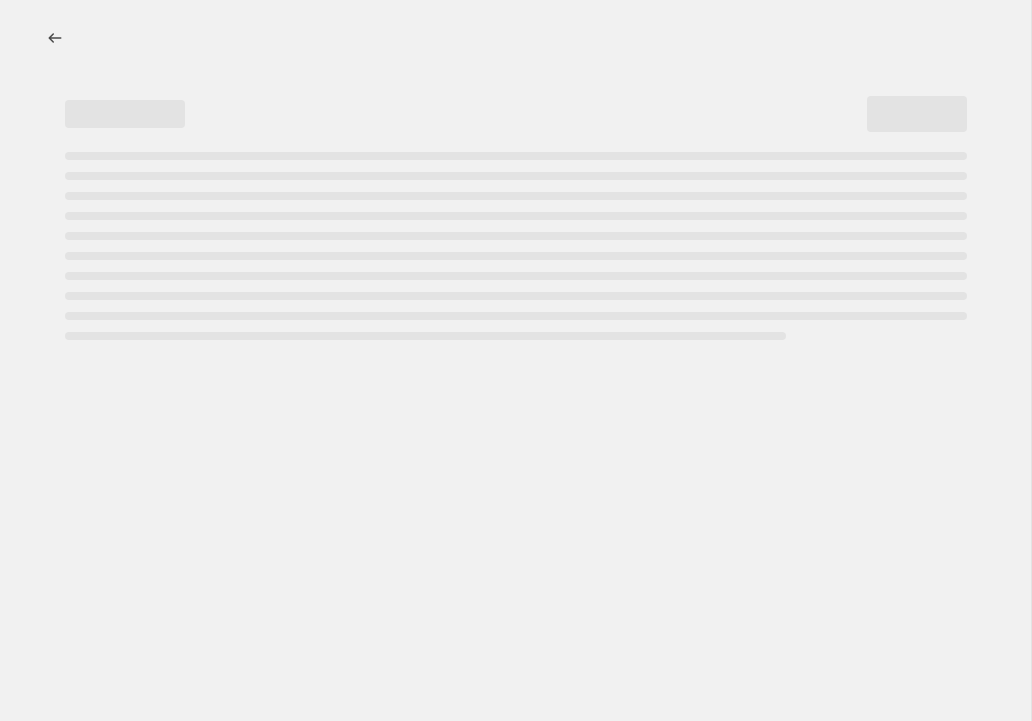 select on "percentage" 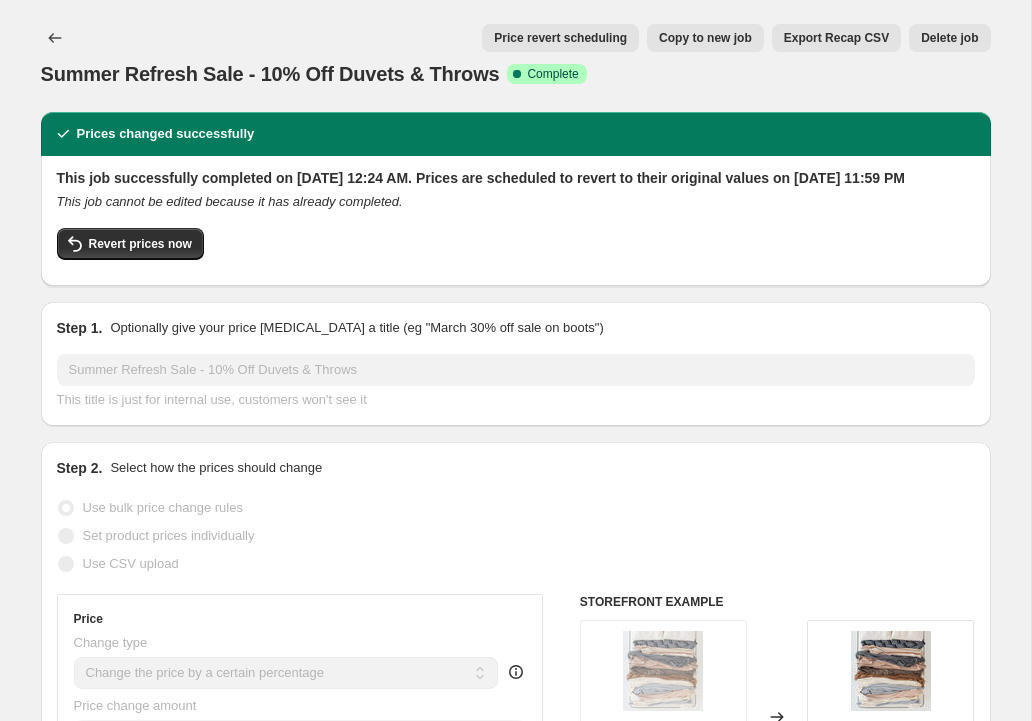 click on "Copy to new job" at bounding box center [705, 38] 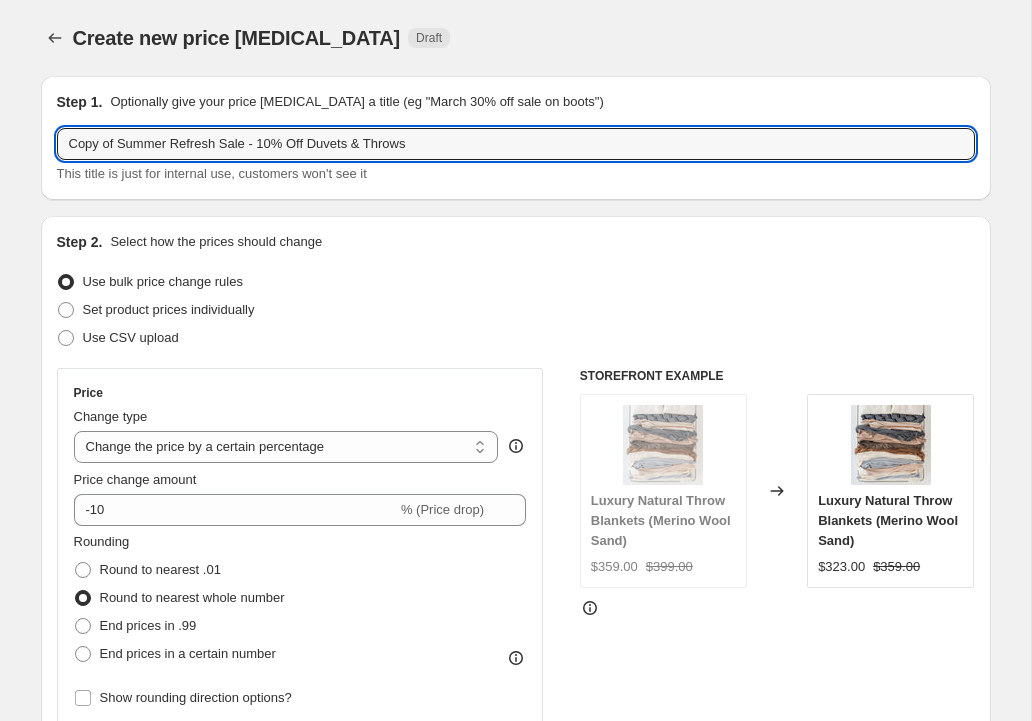 drag, startPoint x: 251, startPoint y: 147, endPoint x: 49, endPoint y: 142, distance: 202.06187 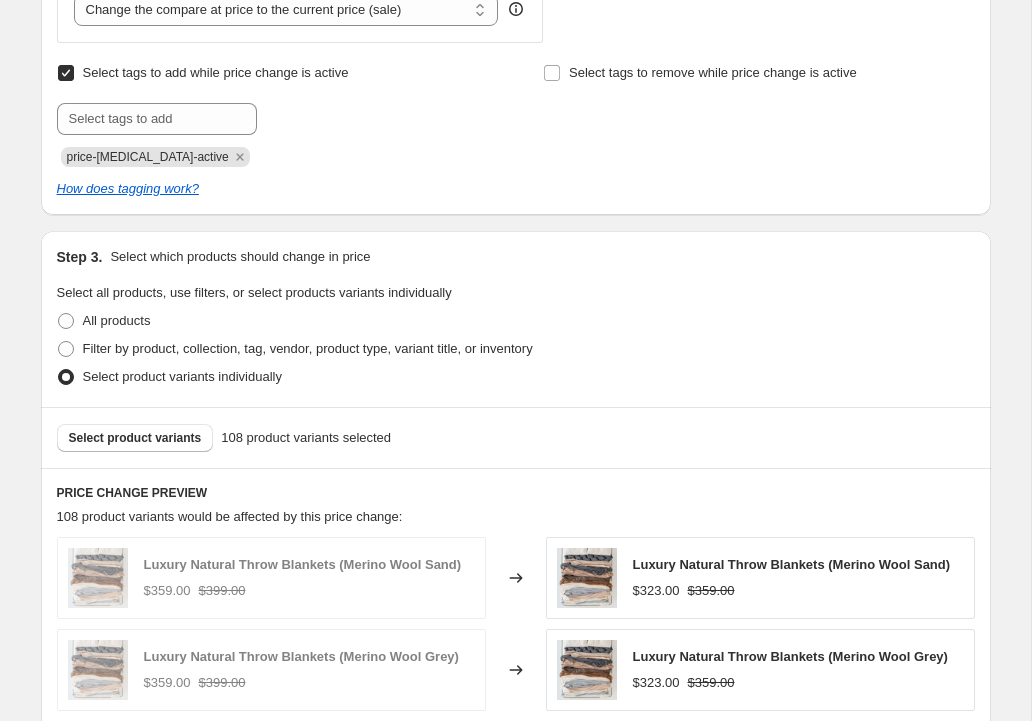 scroll, scrollTop: 827, scrollLeft: 0, axis: vertical 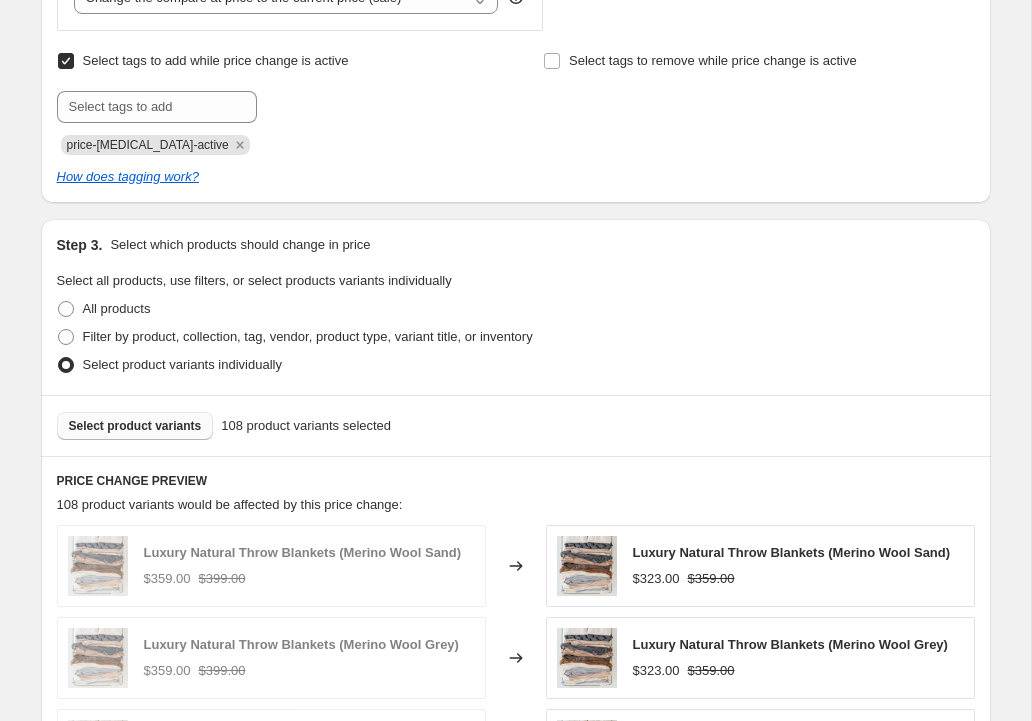 type on "[DATE] Sale - 10% Off Duvets & Throws" 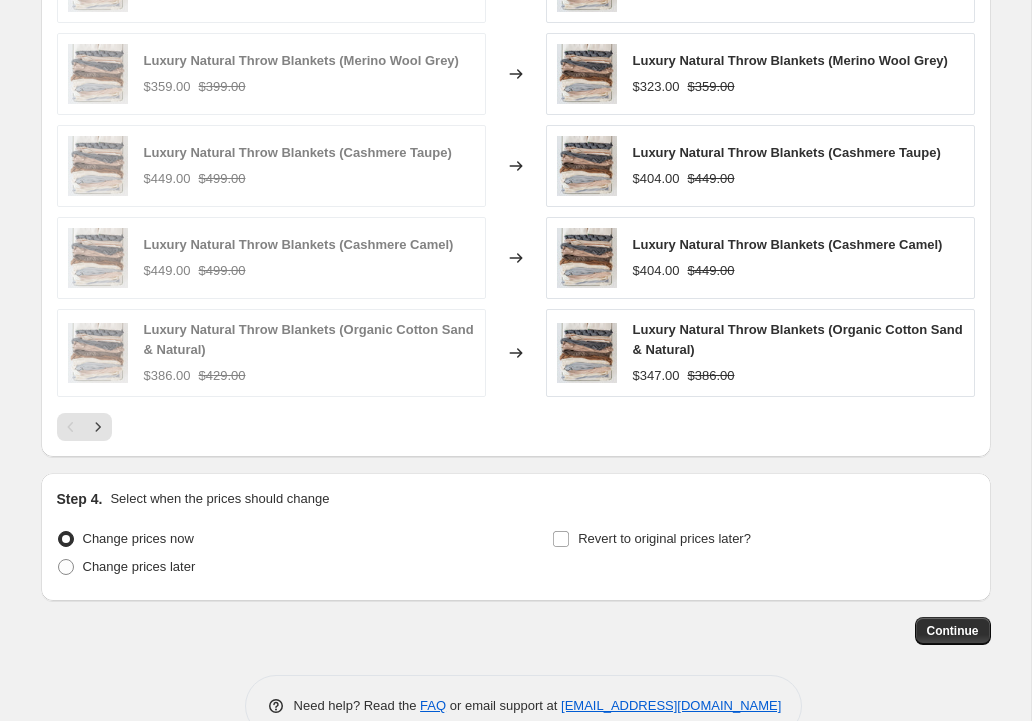 scroll, scrollTop: 1414, scrollLeft: 0, axis: vertical 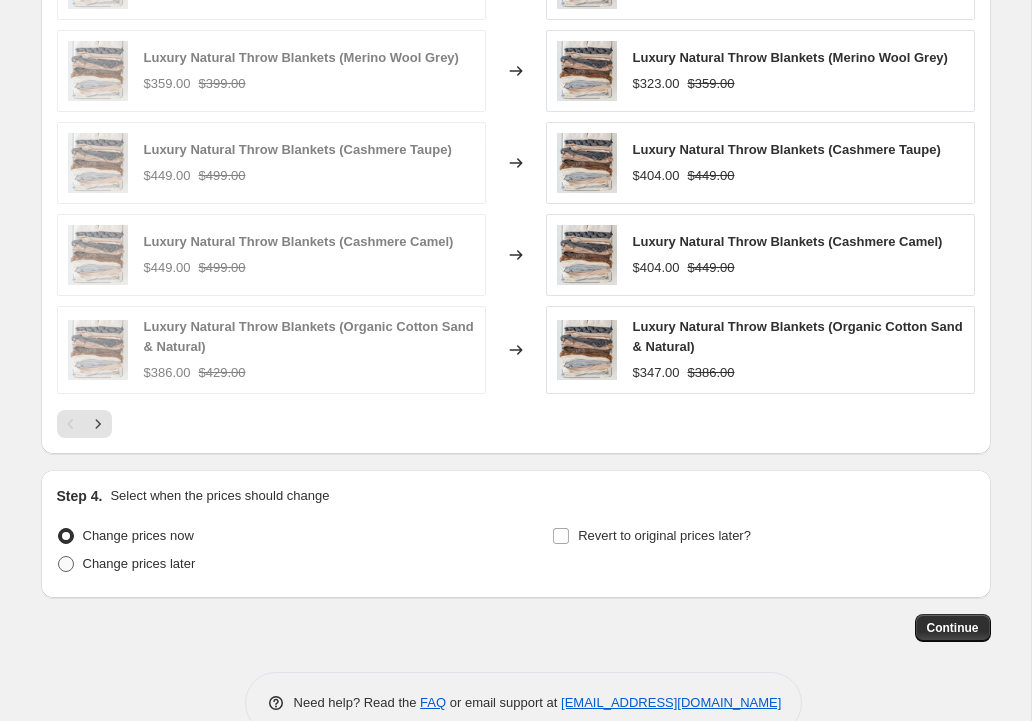 click at bounding box center [66, 564] 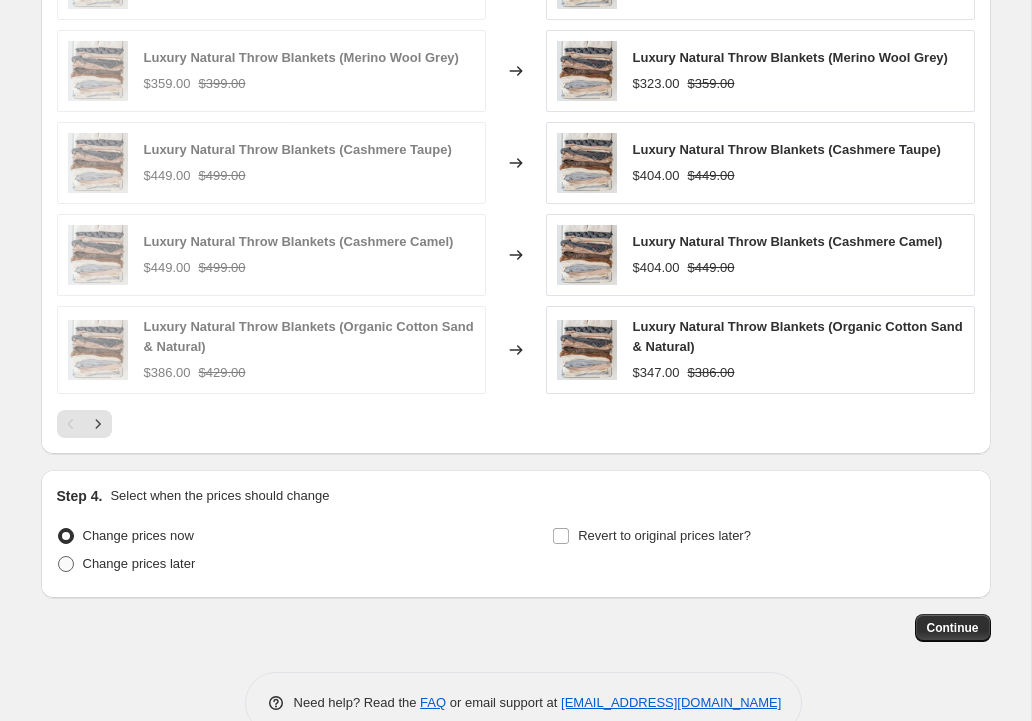 radio on "true" 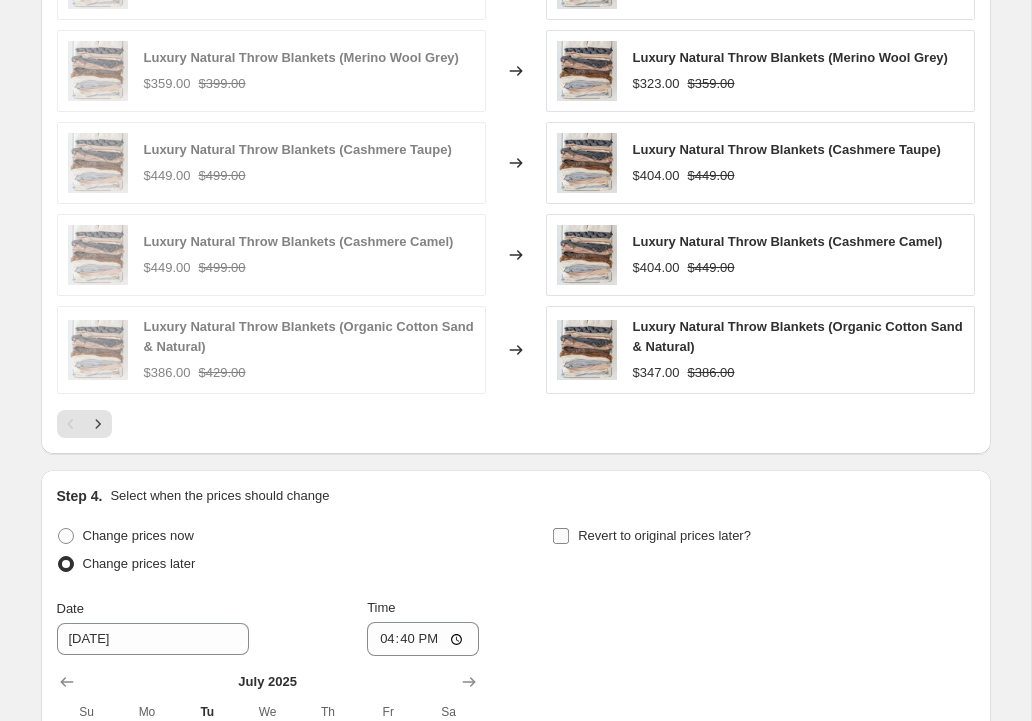 click on "Revert to original prices later?" at bounding box center [561, 536] 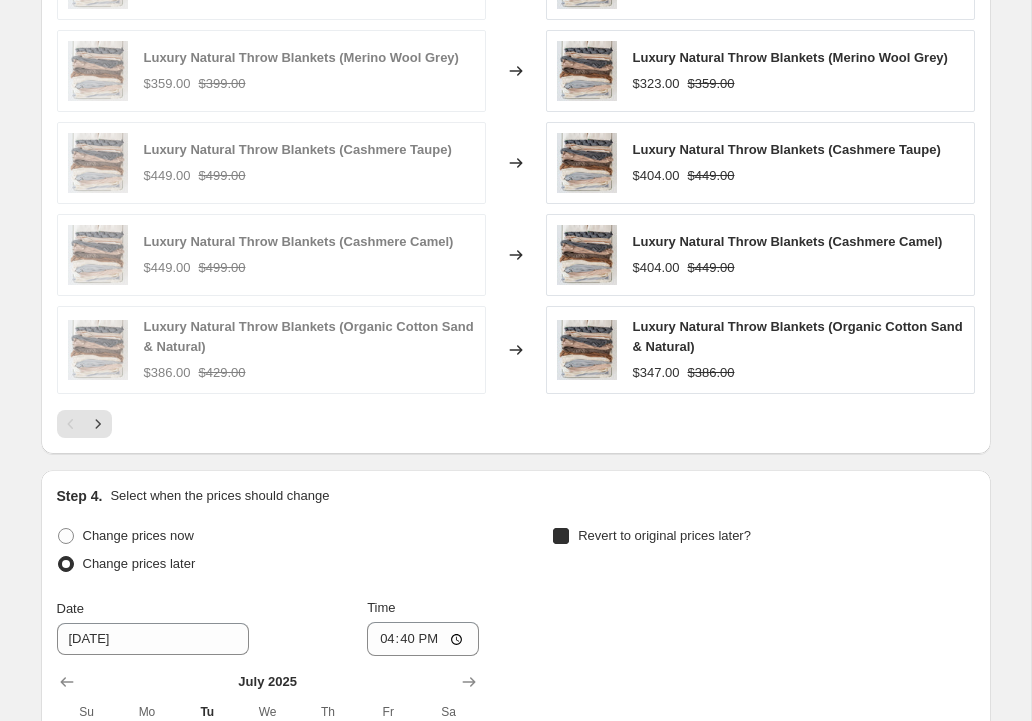checkbox on "true" 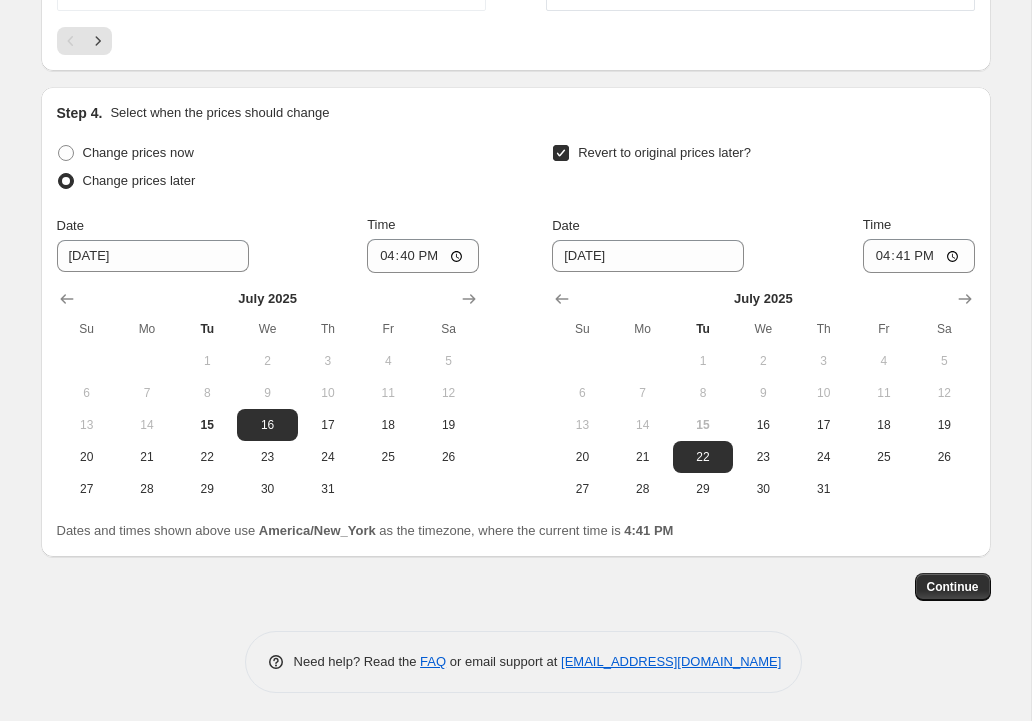 scroll, scrollTop: 1799, scrollLeft: 0, axis: vertical 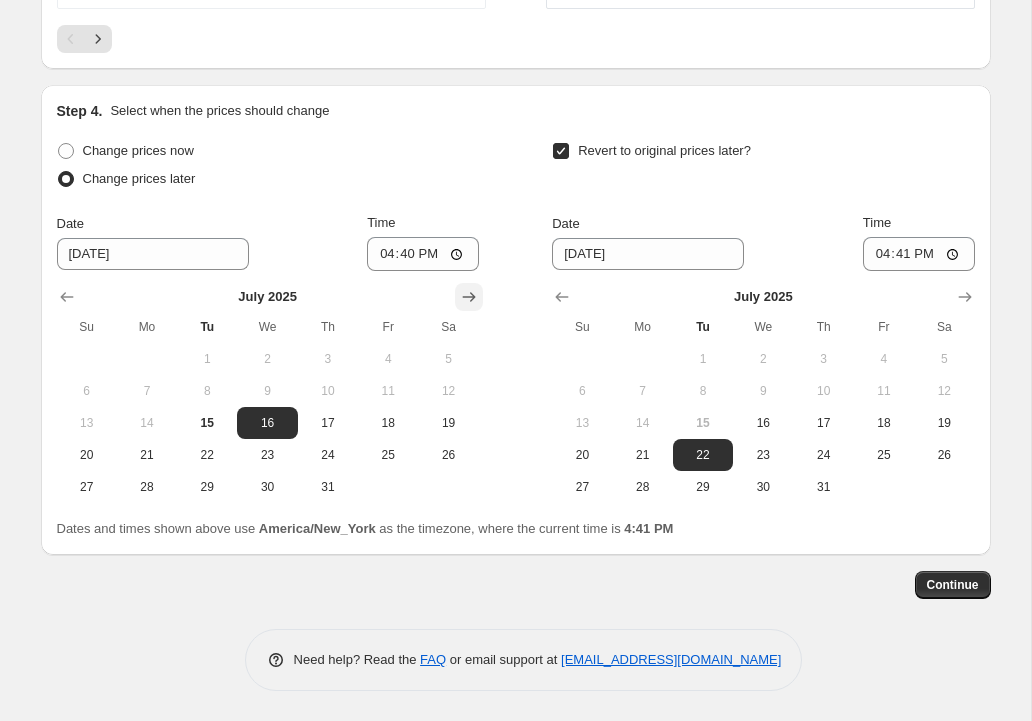 click 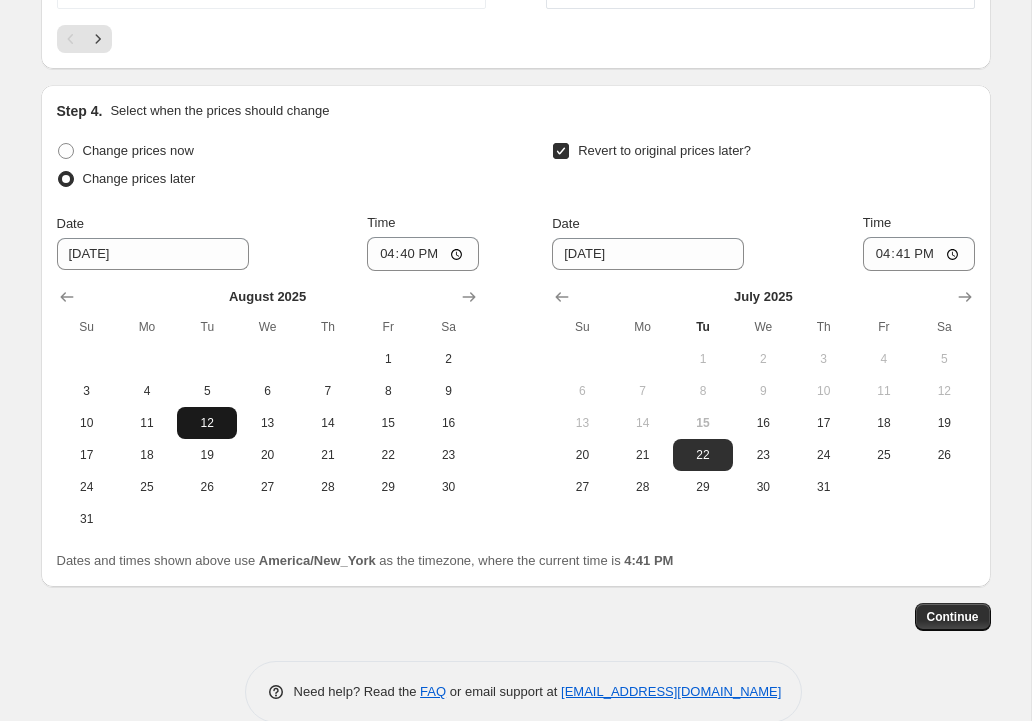 click on "12" at bounding box center [207, 423] 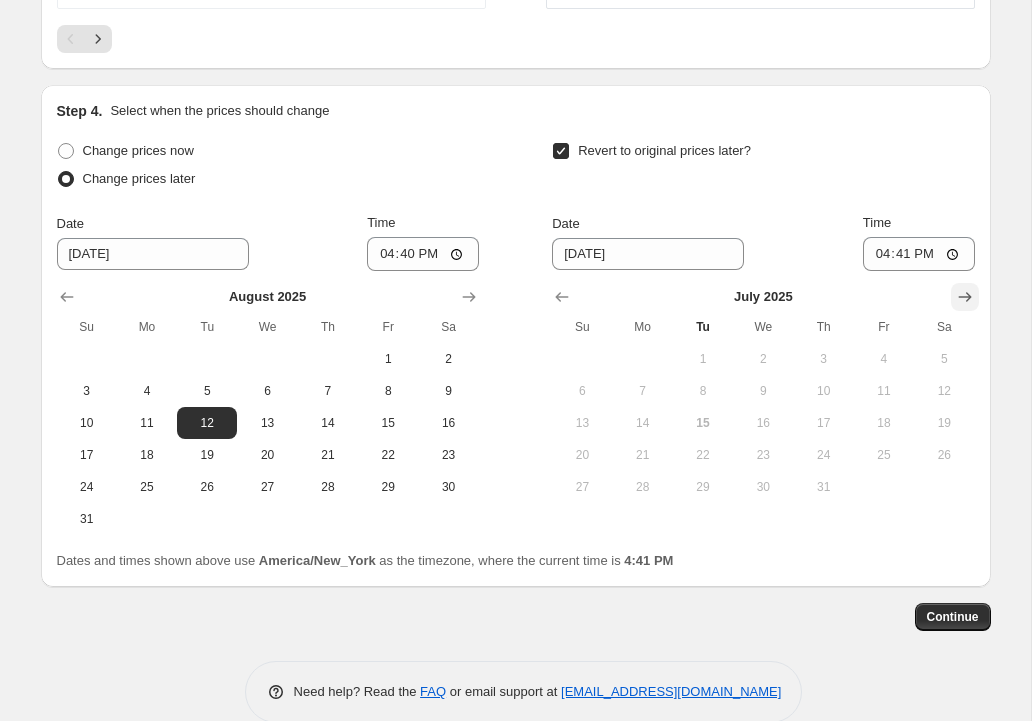 click 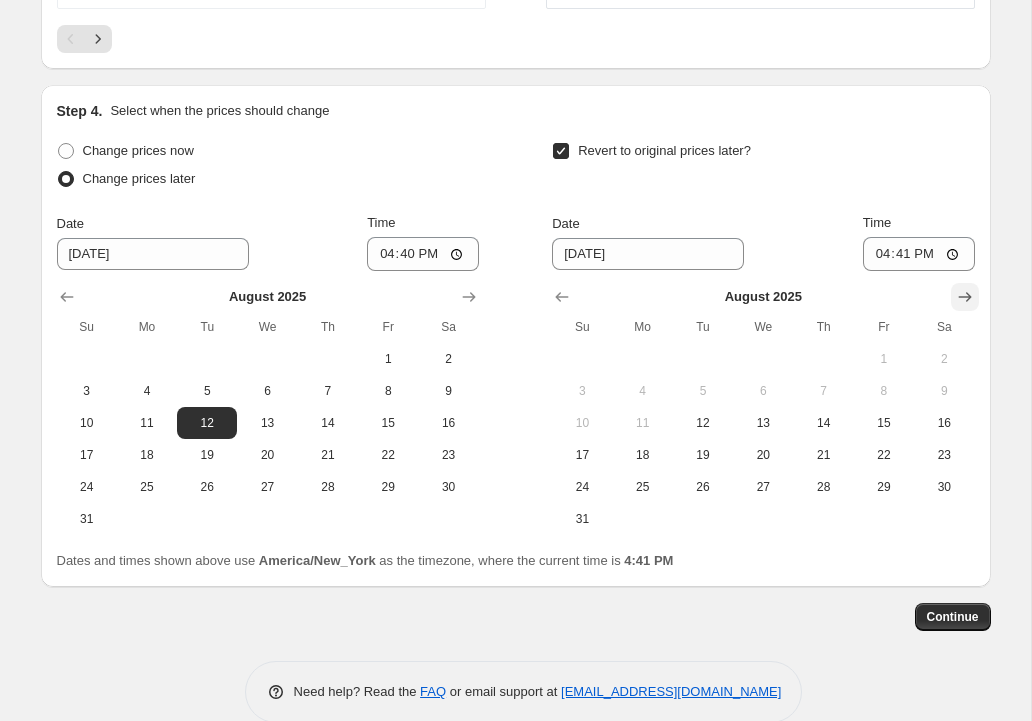 click 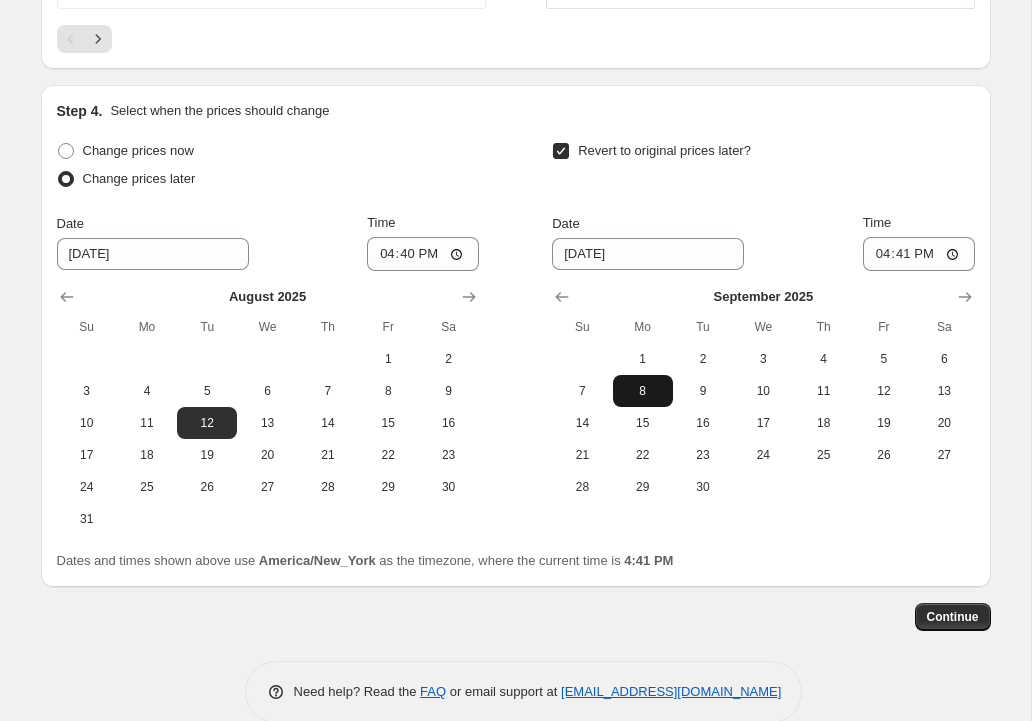 click on "8" at bounding box center [643, 391] 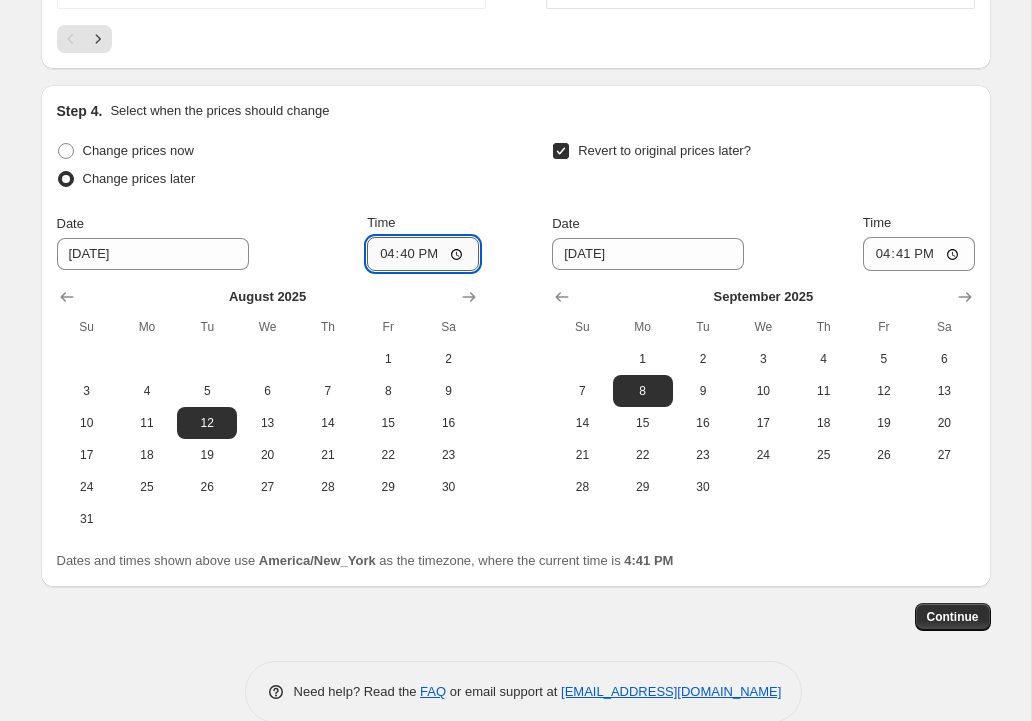 click on "16:40" at bounding box center [423, 254] 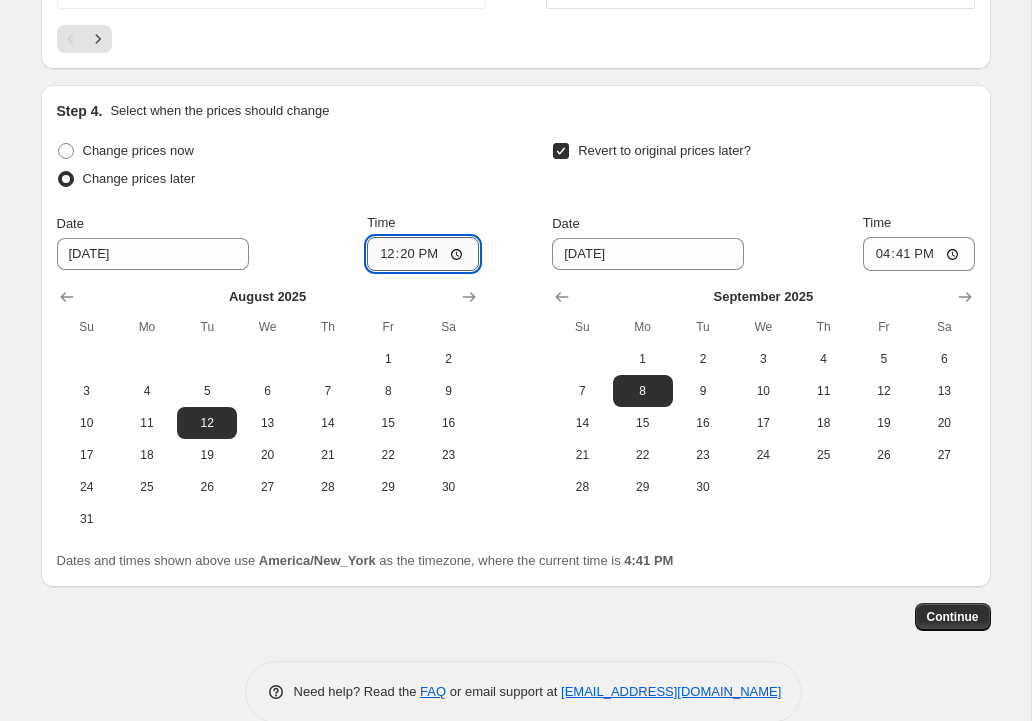 type on "00:20" 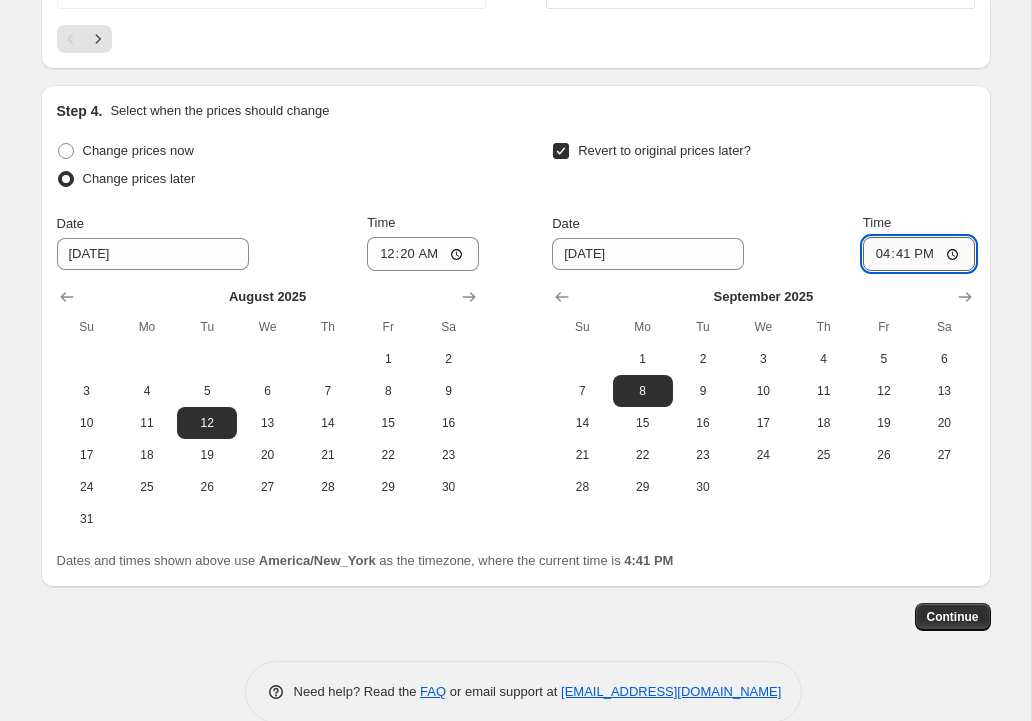 click on "16:41" at bounding box center (919, 254) 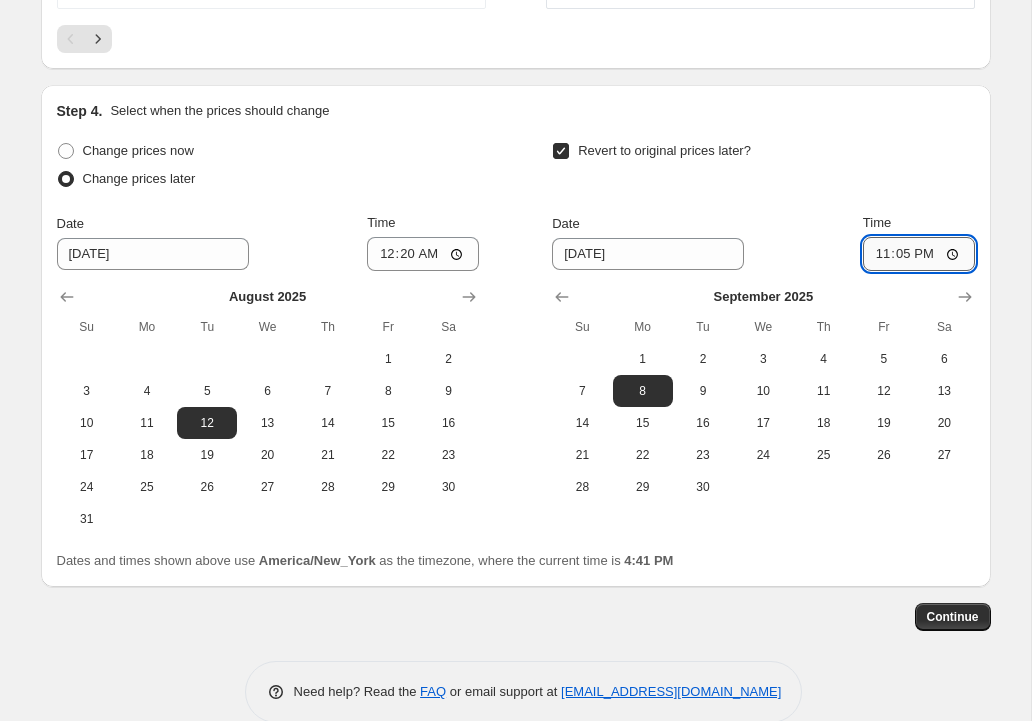 type on "23:59" 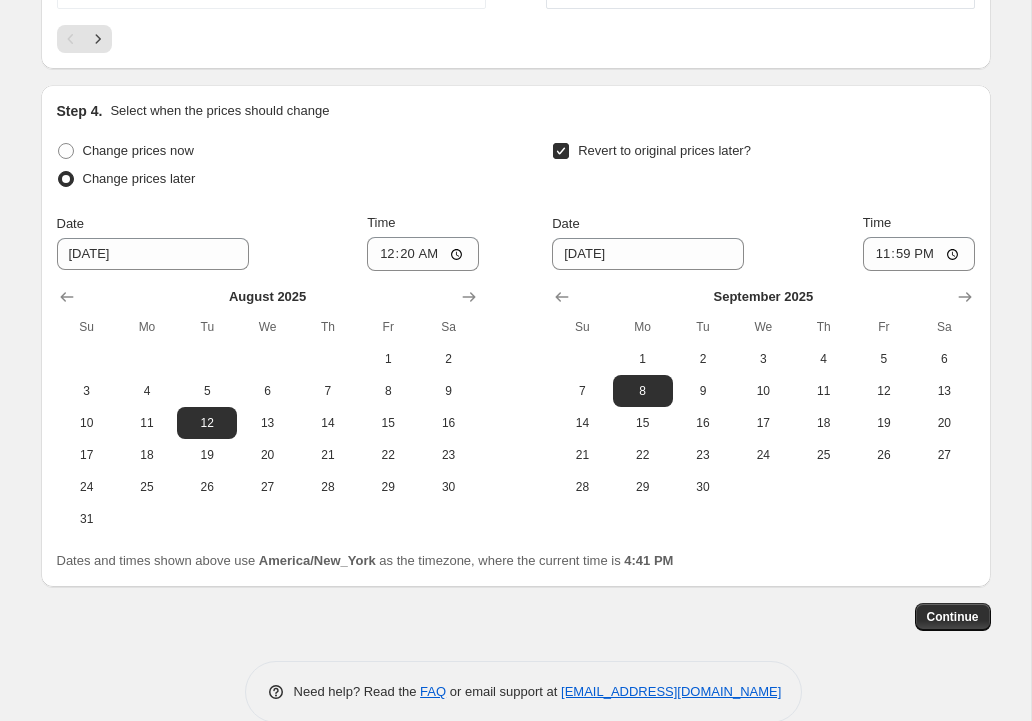 click on "Revert to original prices later?" at bounding box center (763, 167) 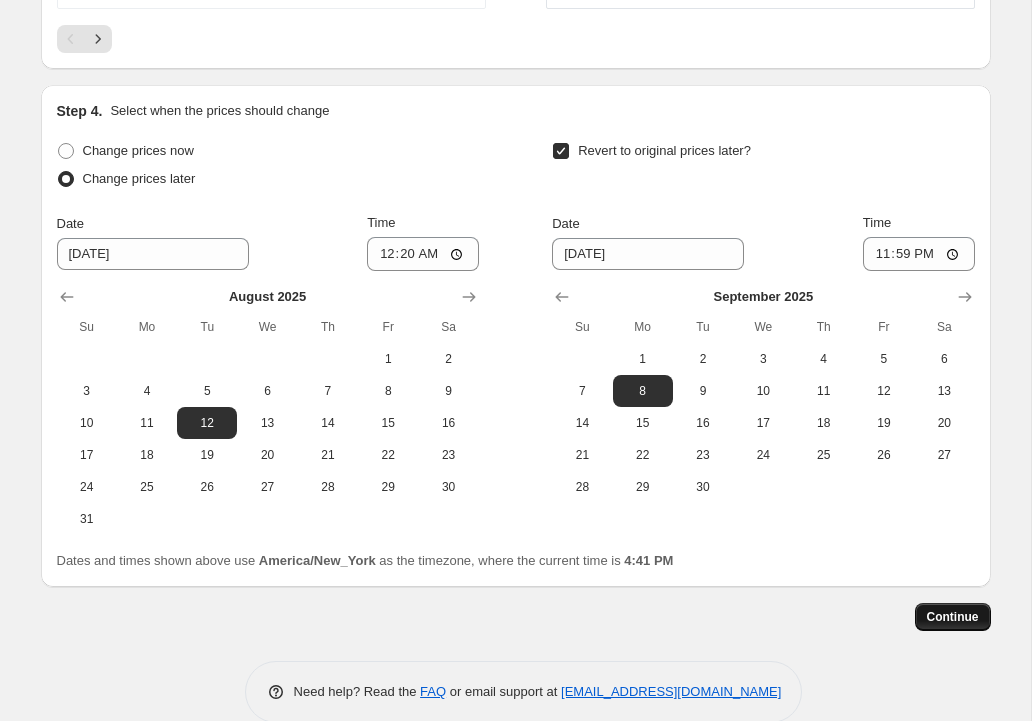 click on "Continue" at bounding box center [953, 617] 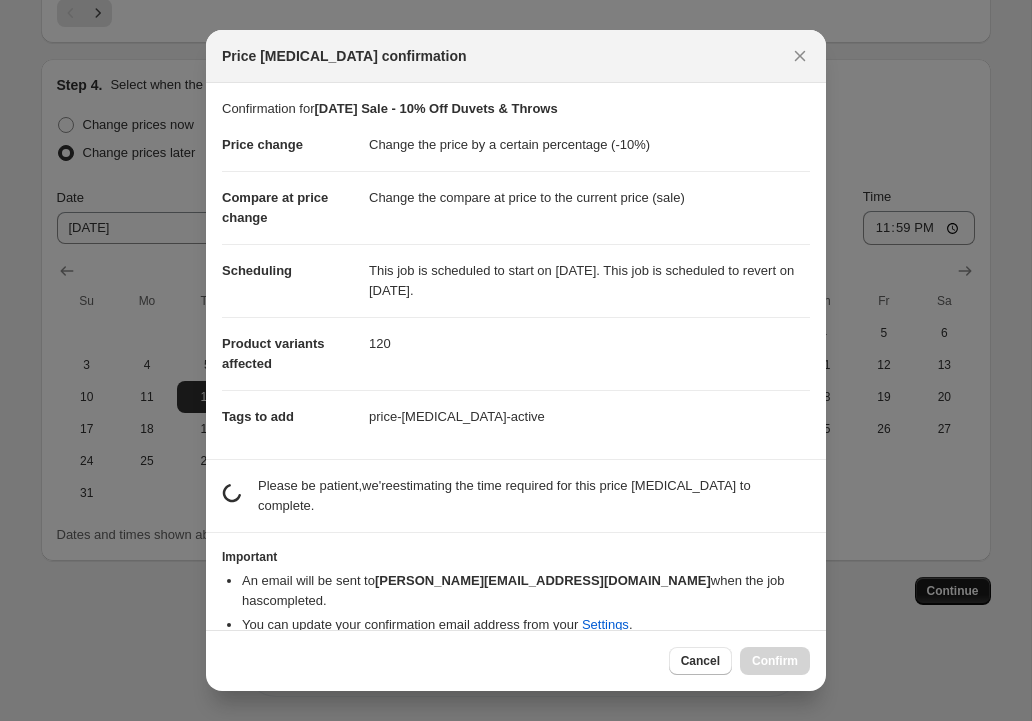 scroll, scrollTop: 0, scrollLeft: 0, axis: both 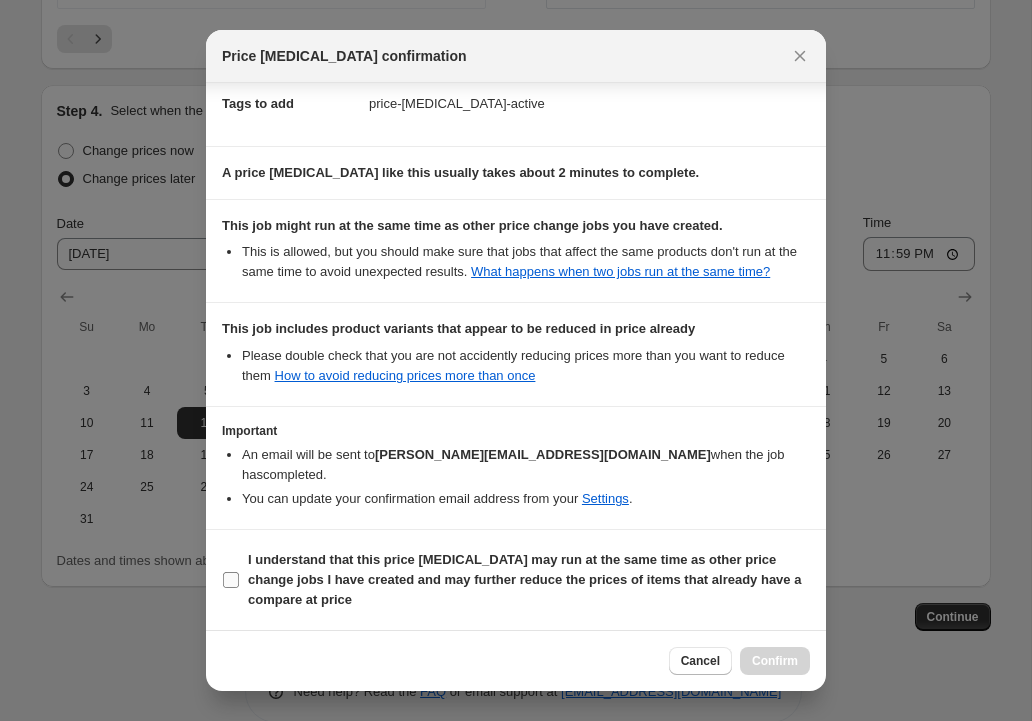 click on "I understand that this price [MEDICAL_DATA] may run at the same time as other price change jobs I have created and may further reduce the prices of items that already have a compare at price" at bounding box center (231, 580) 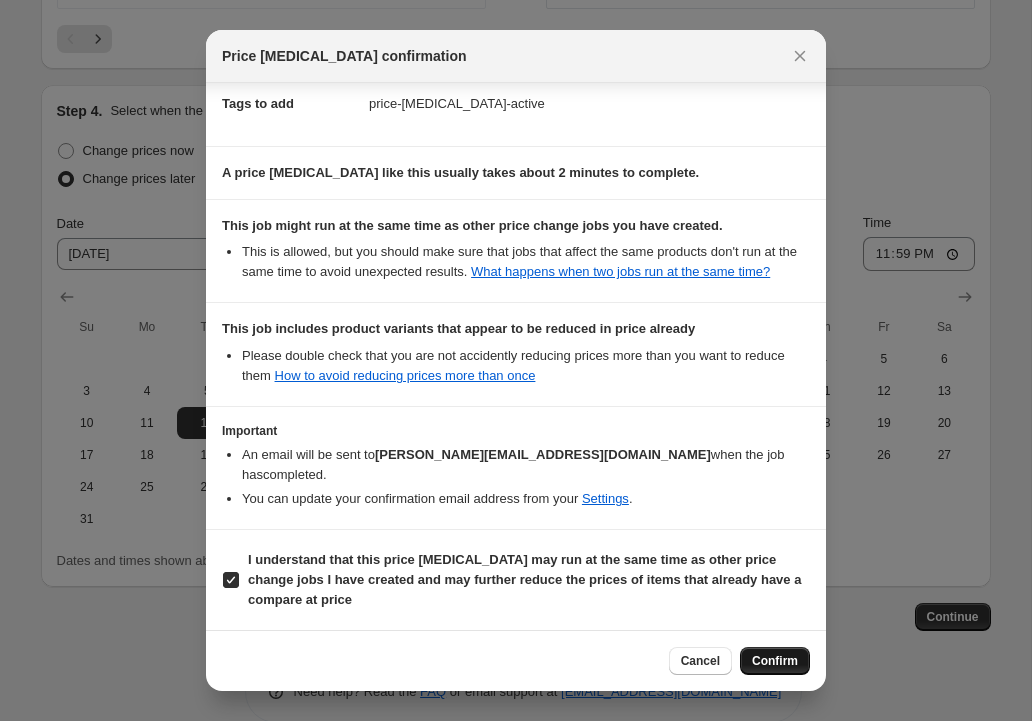 click on "Confirm" at bounding box center [775, 661] 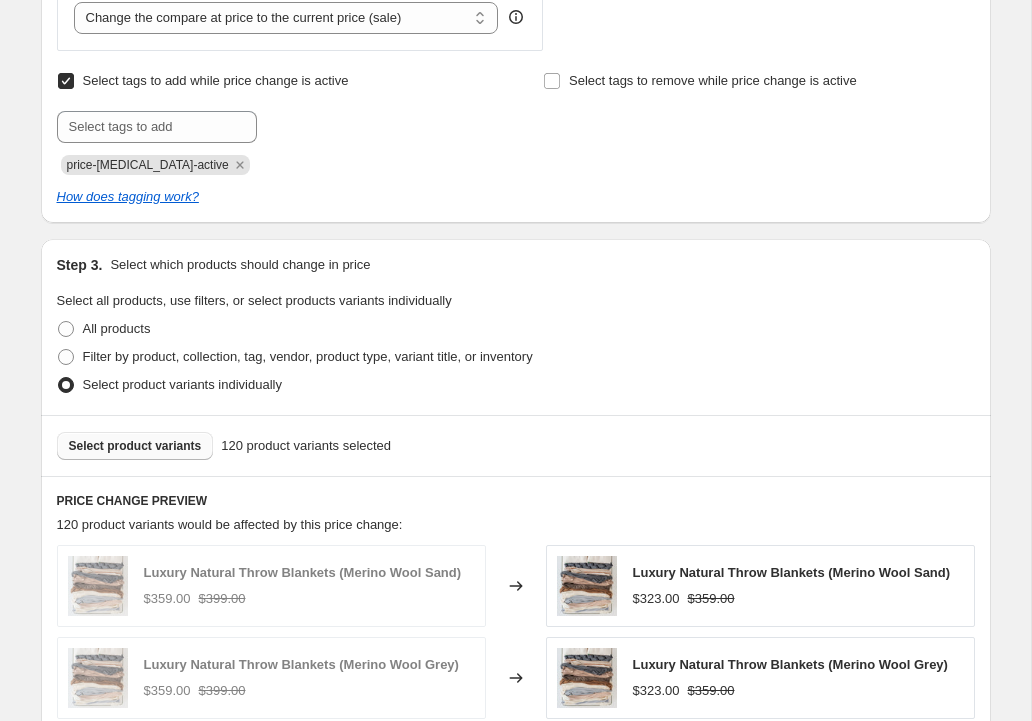 scroll, scrollTop: 995, scrollLeft: 0, axis: vertical 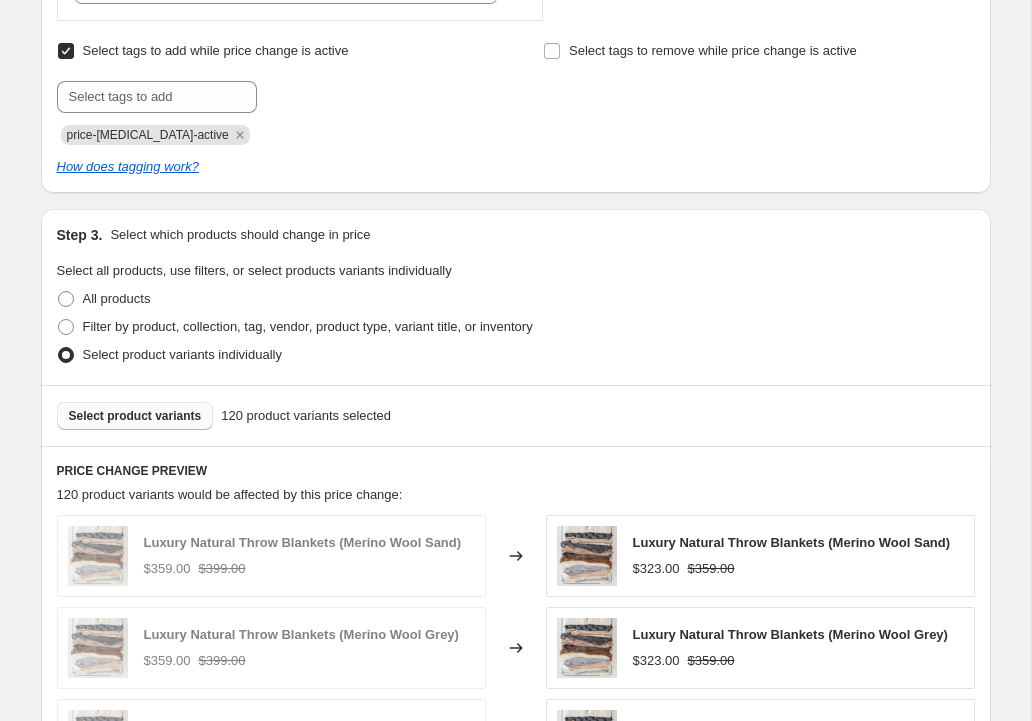 click on "Select product variants" at bounding box center [135, 416] 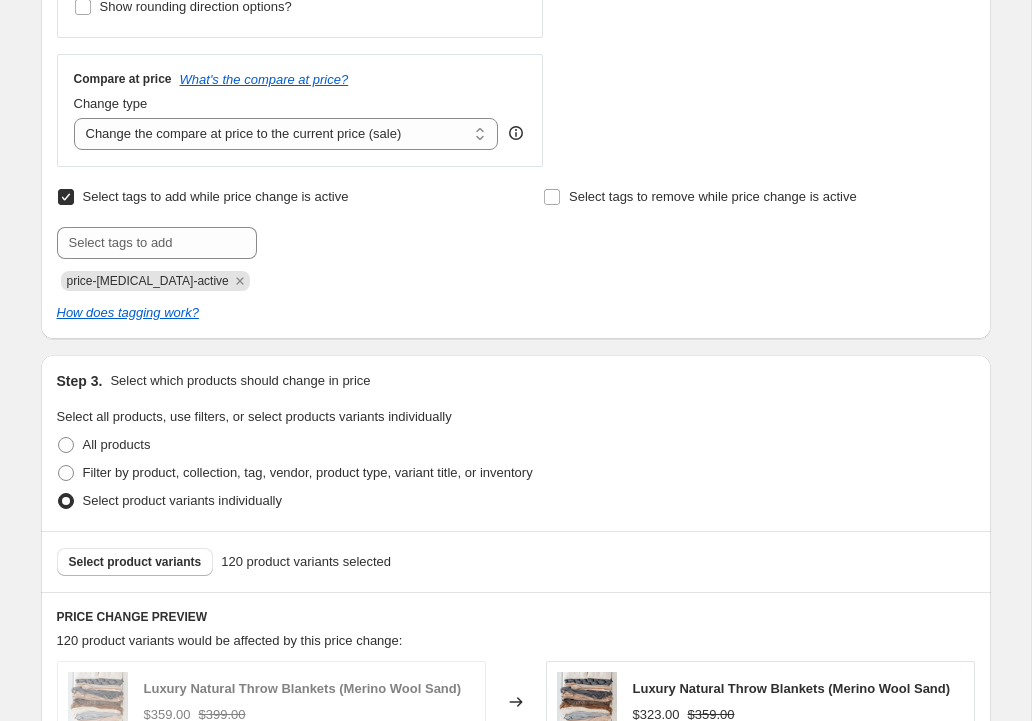 scroll, scrollTop: 0, scrollLeft: 0, axis: both 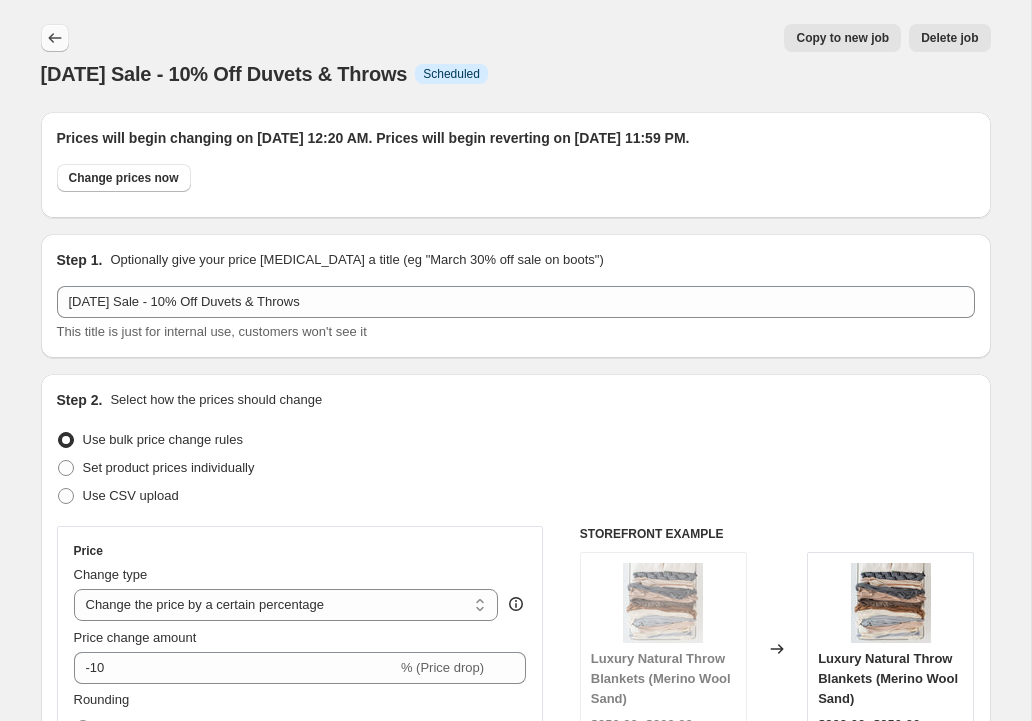 click 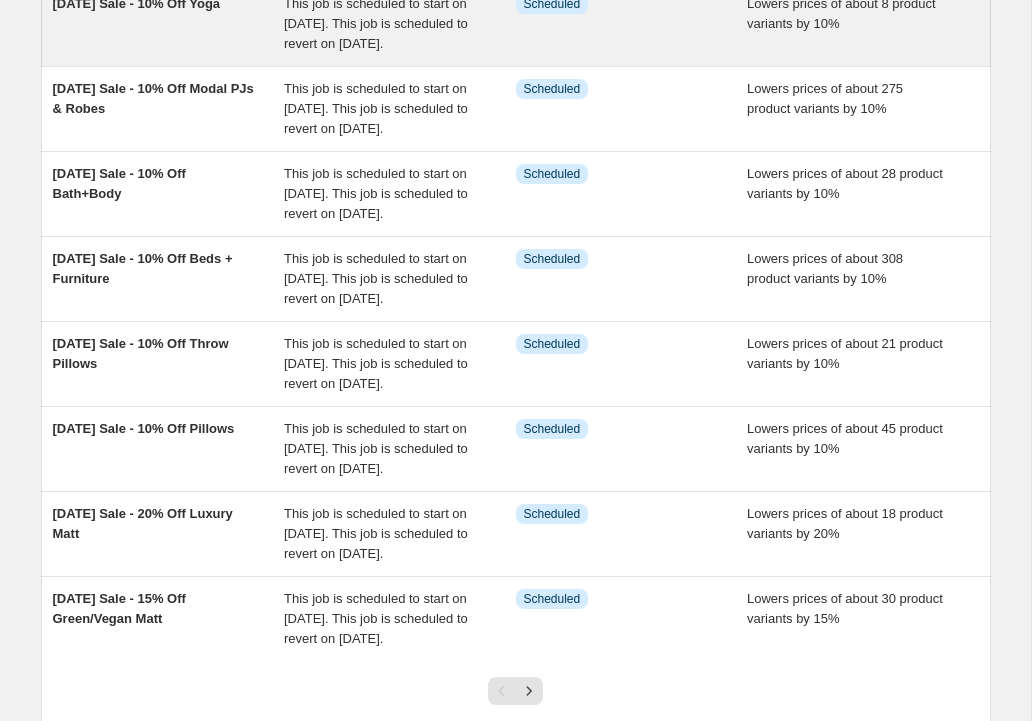 scroll, scrollTop: 709, scrollLeft: 0, axis: vertical 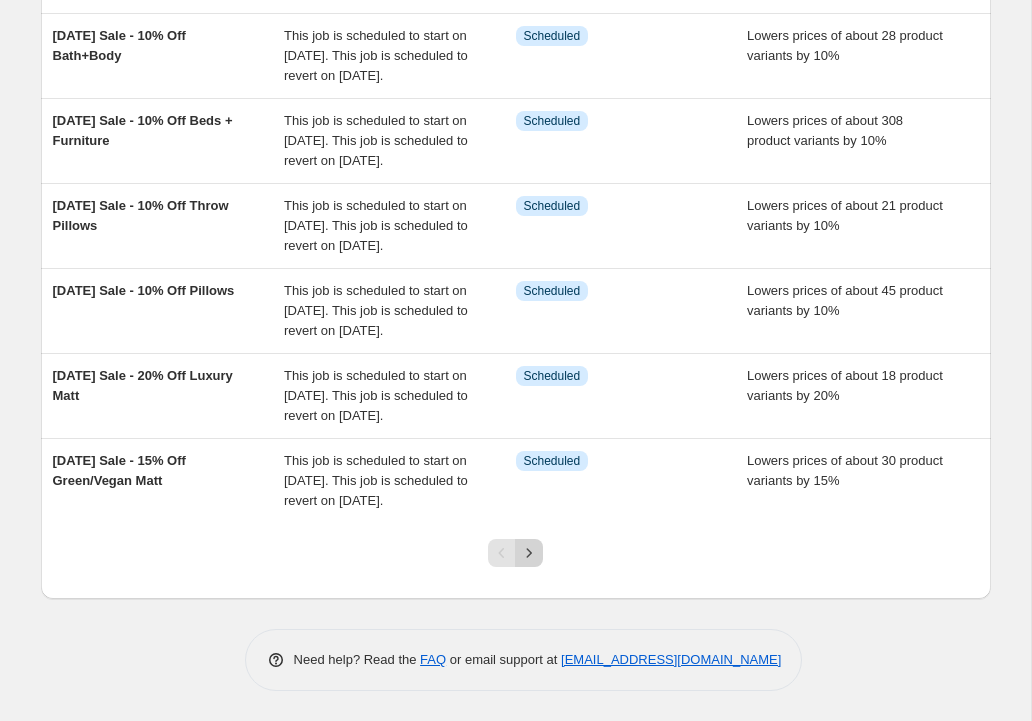 click 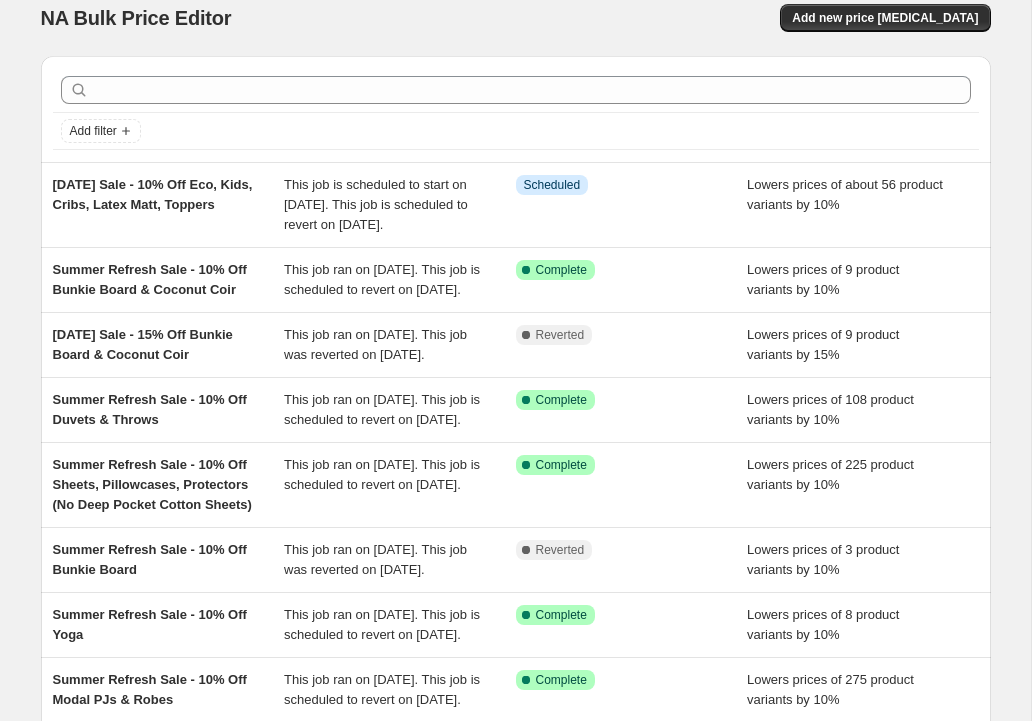 scroll, scrollTop: 21, scrollLeft: 0, axis: vertical 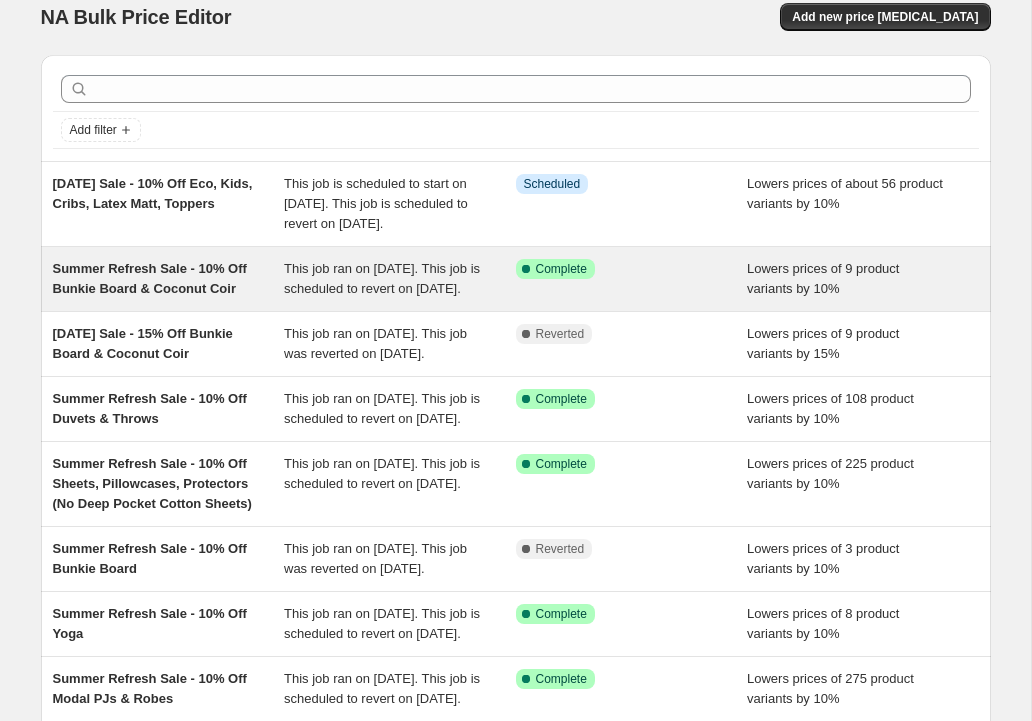 click on "Summer Refresh Sale - 10% Off Bunkie Board & Coconut Coir" at bounding box center (169, 279) 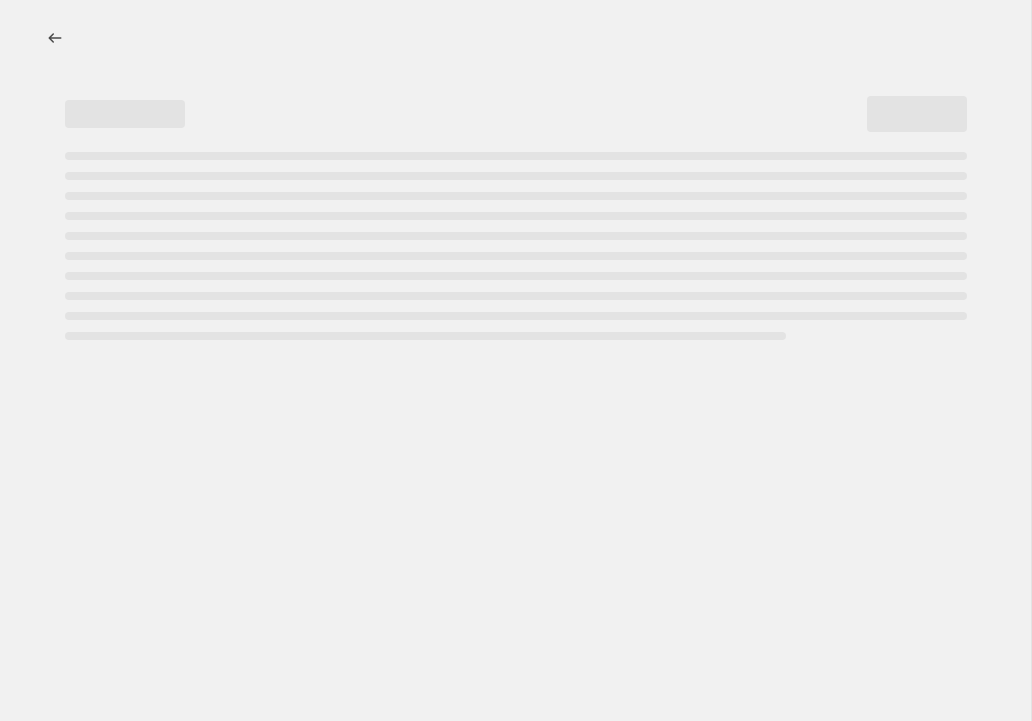 select on "percentage" 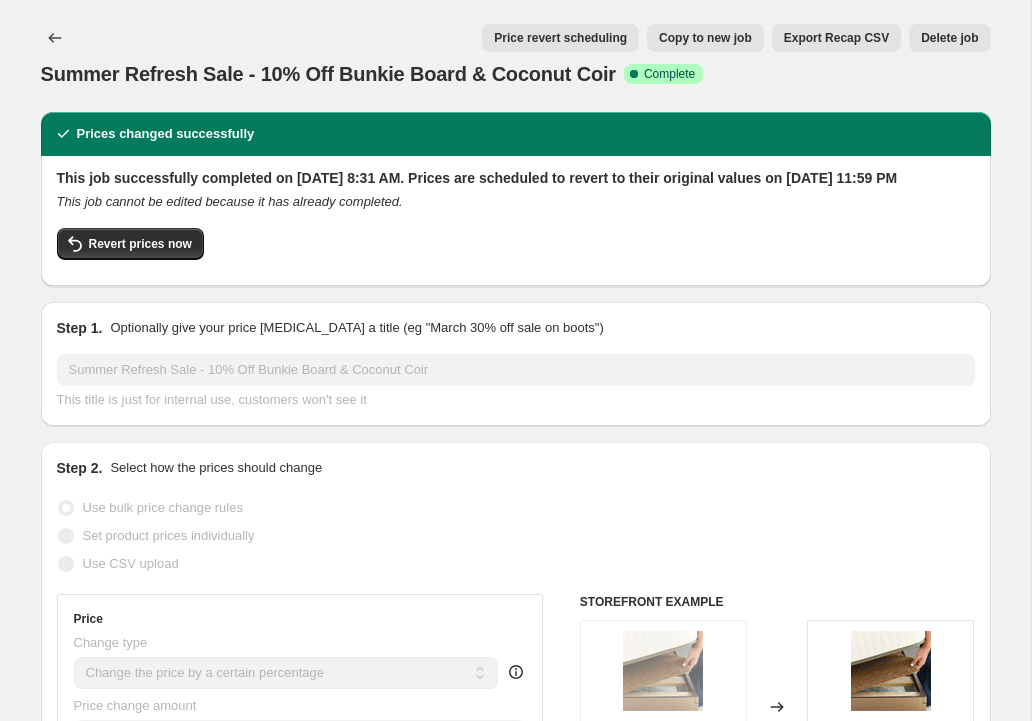 click on "Copy to new job" at bounding box center [705, 38] 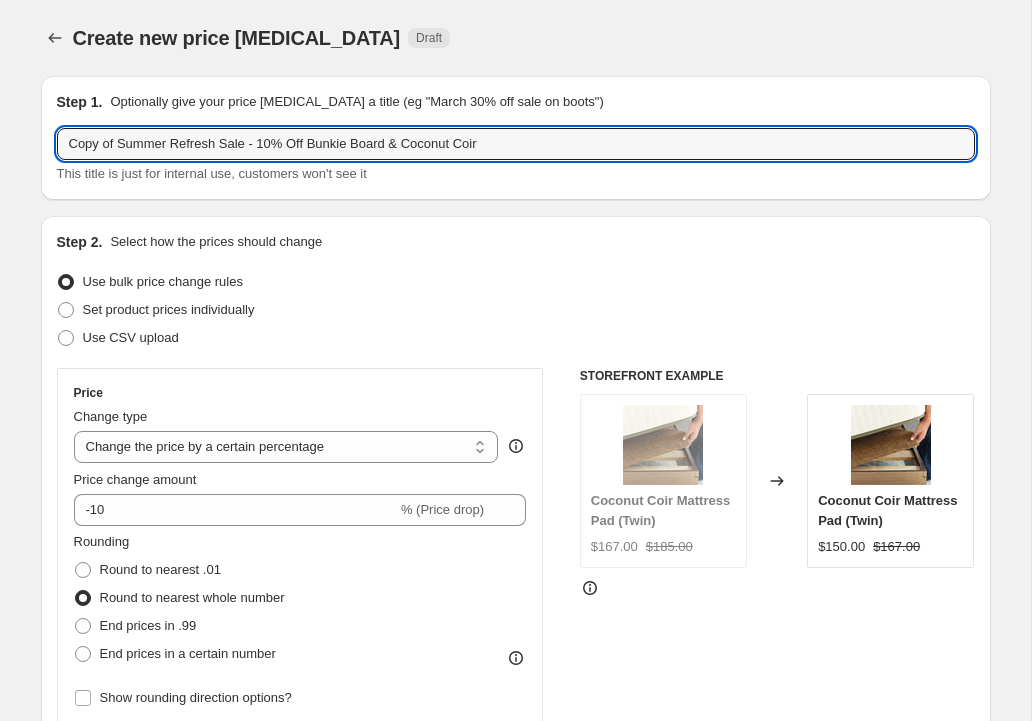drag, startPoint x: 249, startPoint y: 146, endPoint x: 49, endPoint y: 142, distance: 200.04 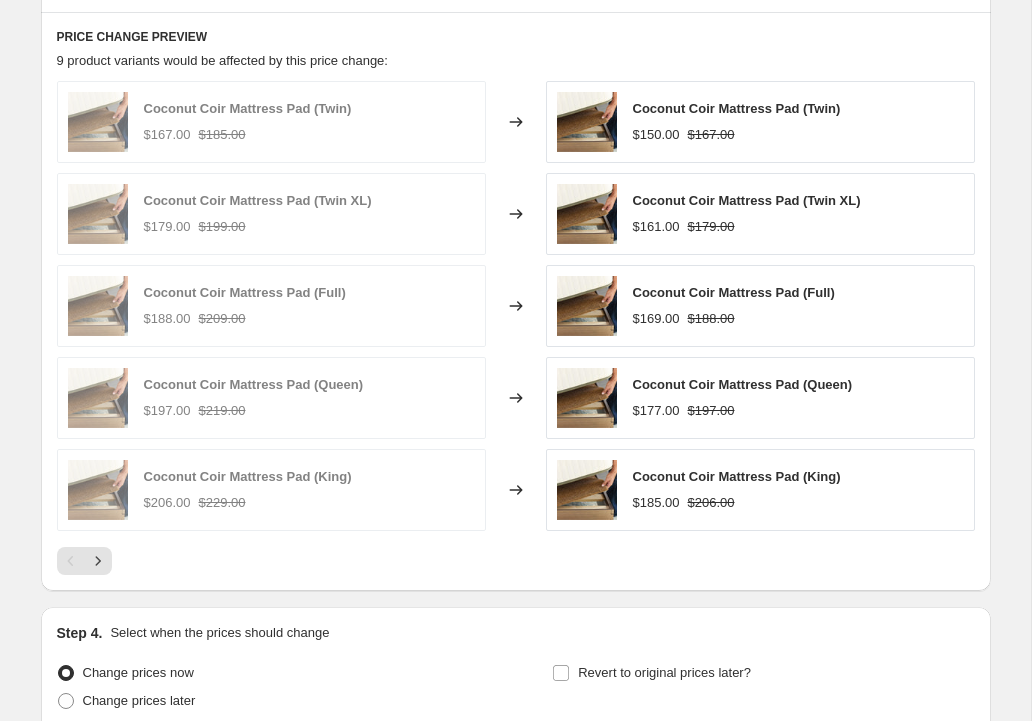 scroll, scrollTop: 1289, scrollLeft: 0, axis: vertical 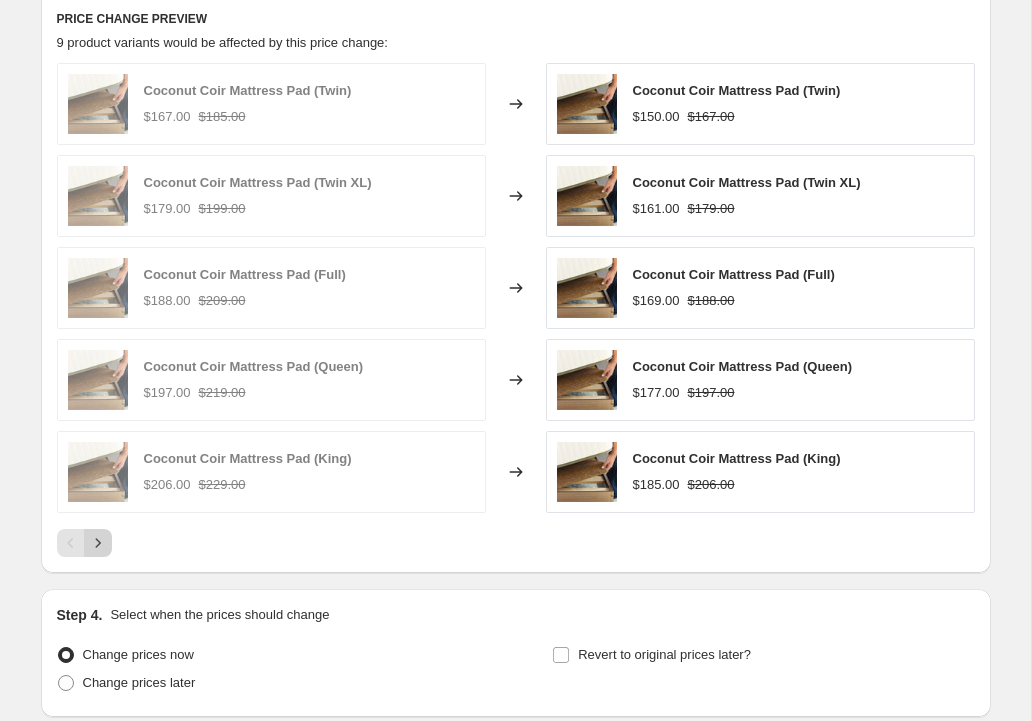 type on "[DATE] Sale - 10% Off Bunkie Board & Coconut Coir" 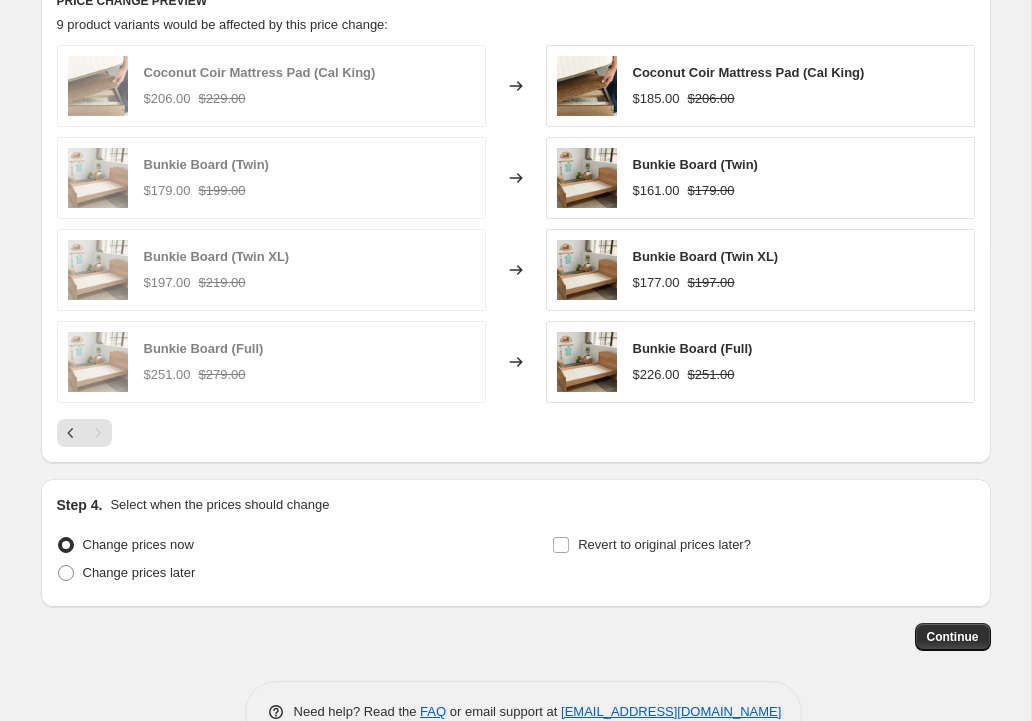 scroll, scrollTop: 1359, scrollLeft: 0, axis: vertical 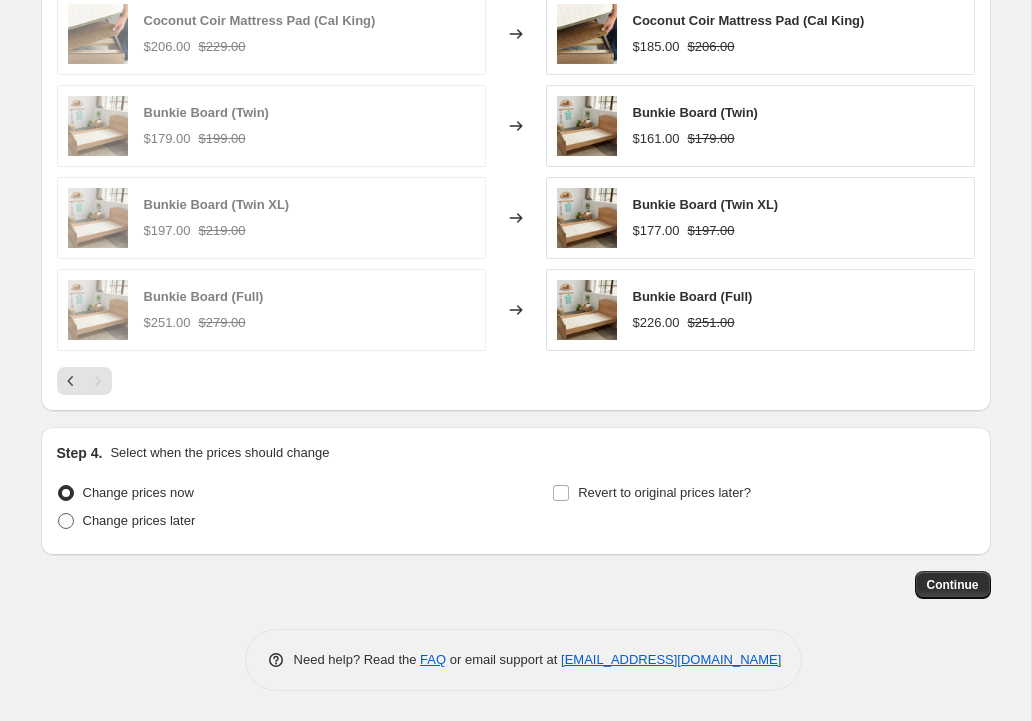 click at bounding box center (66, 521) 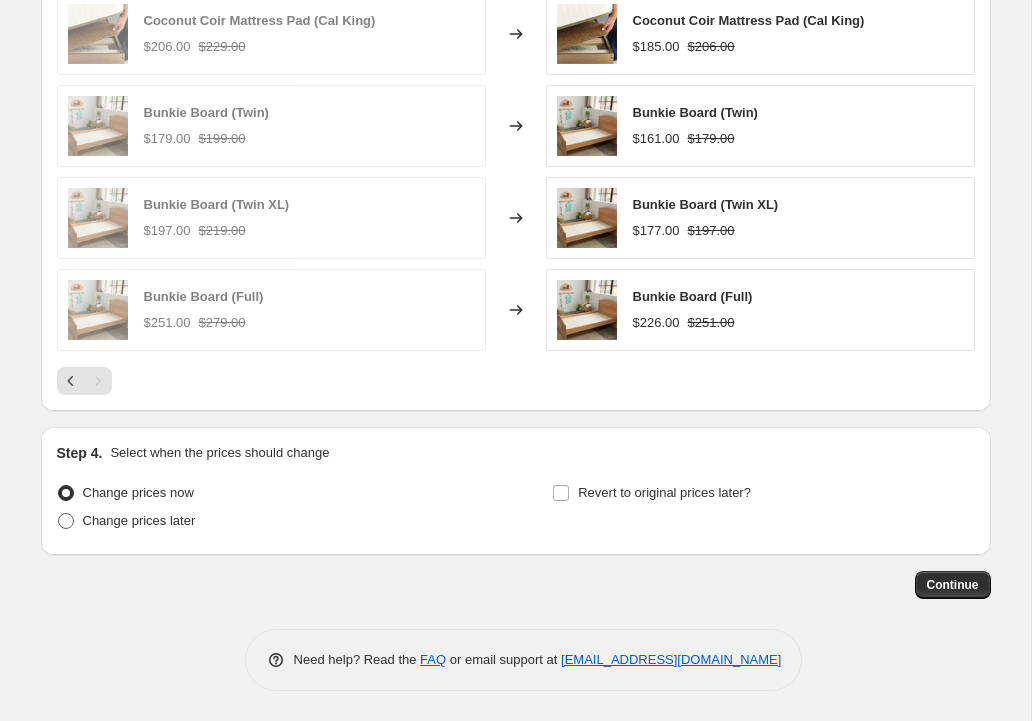 radio on "true" 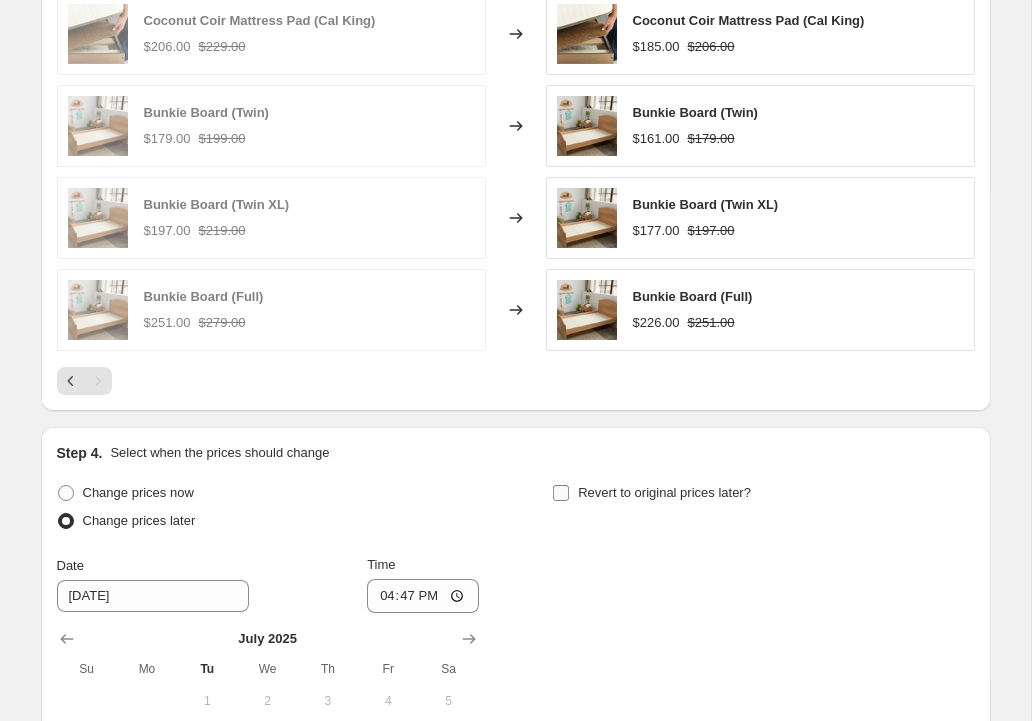 click on "Revert to original prices later?" at bounding box center [561, 493] 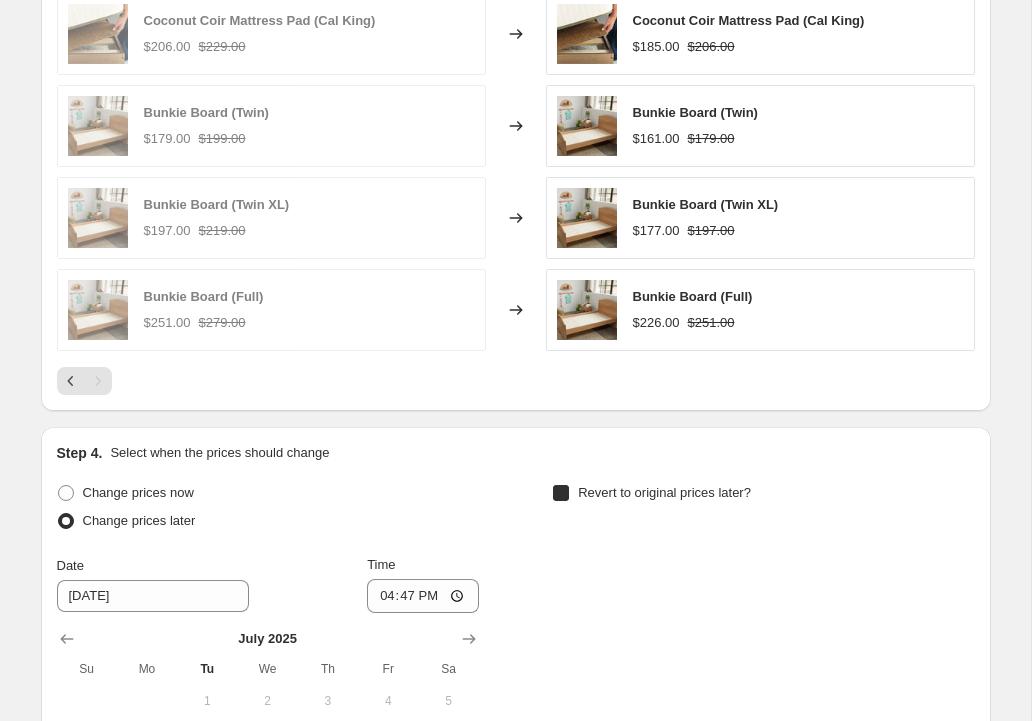 checkbox on "true" 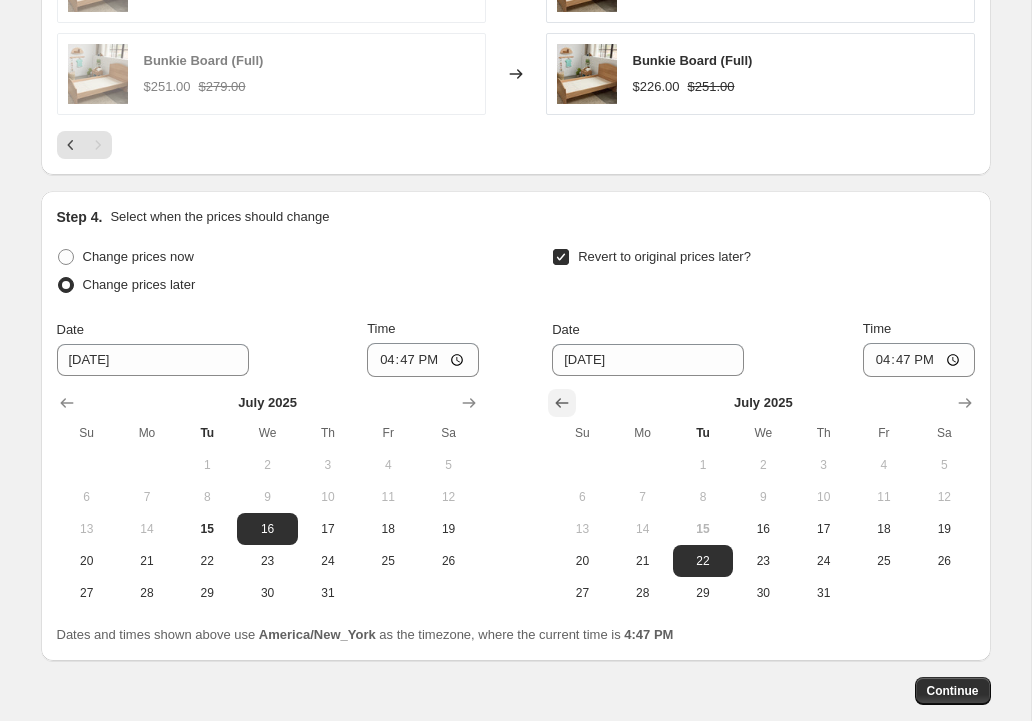 scroll, scrollTop: 1701, scrollLeft: 0, axis: vertical 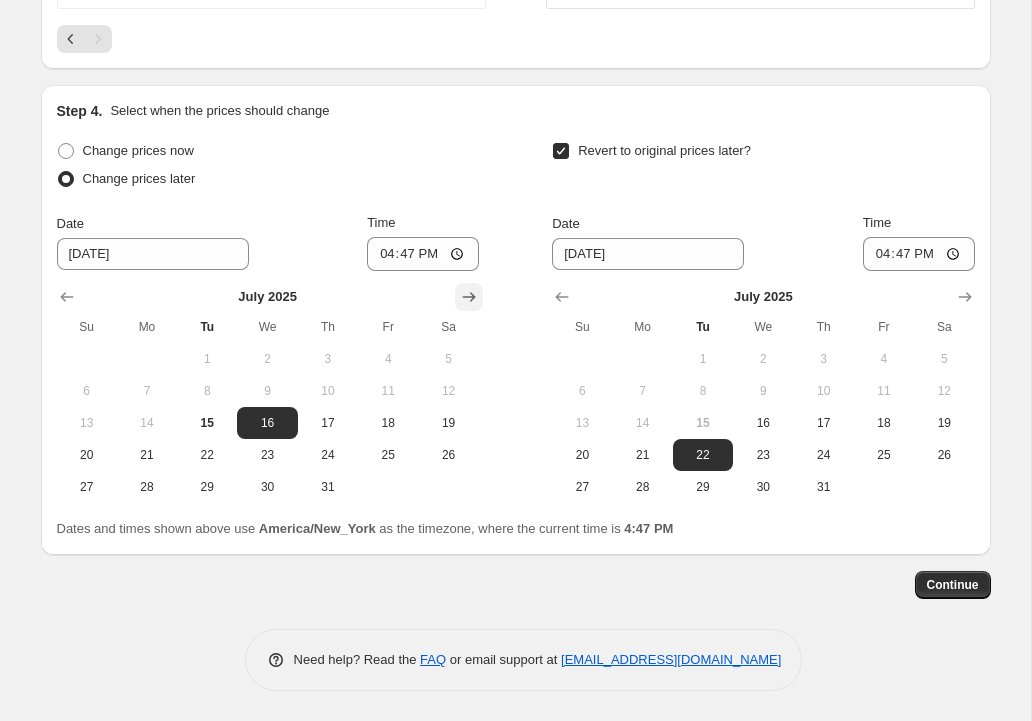 click 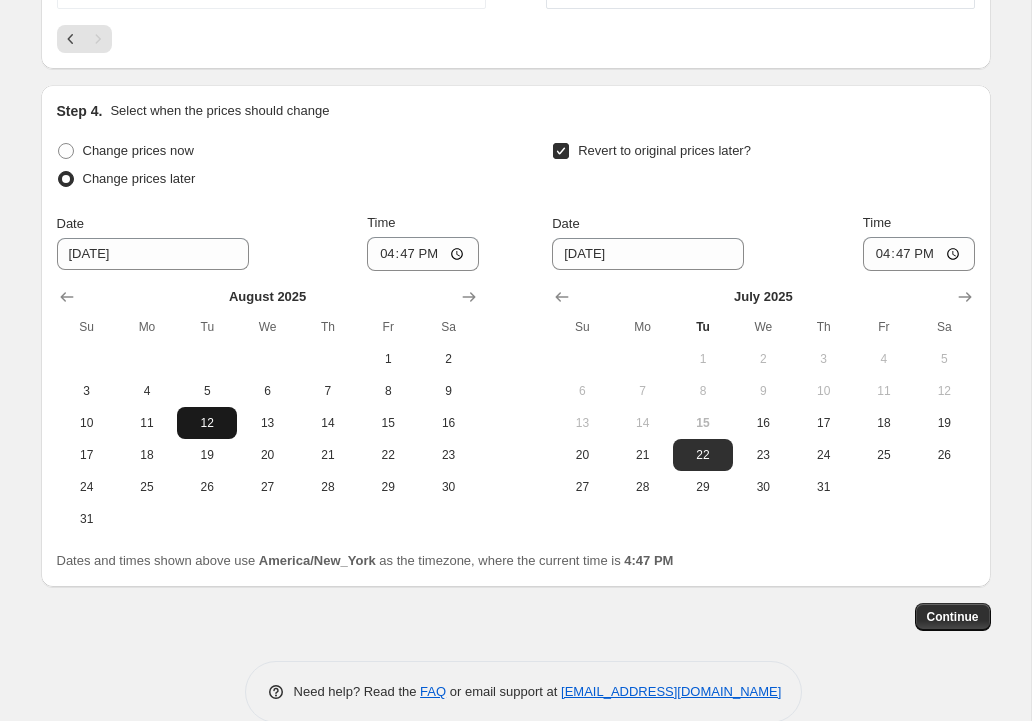 click on "12" at bounding box center [207, 423] 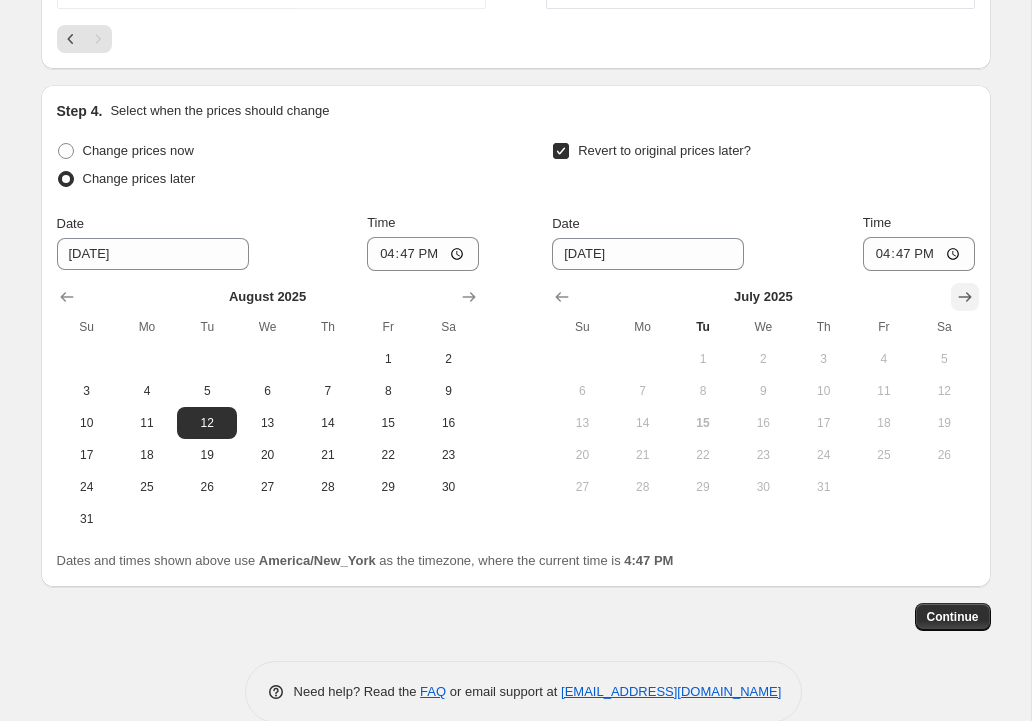 click 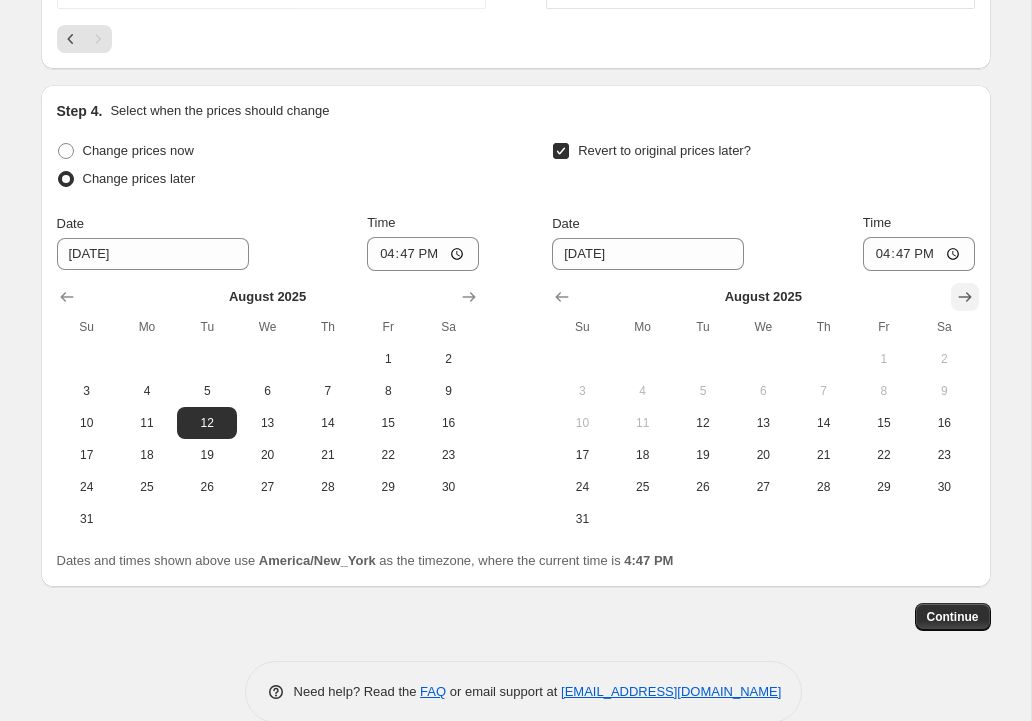 click 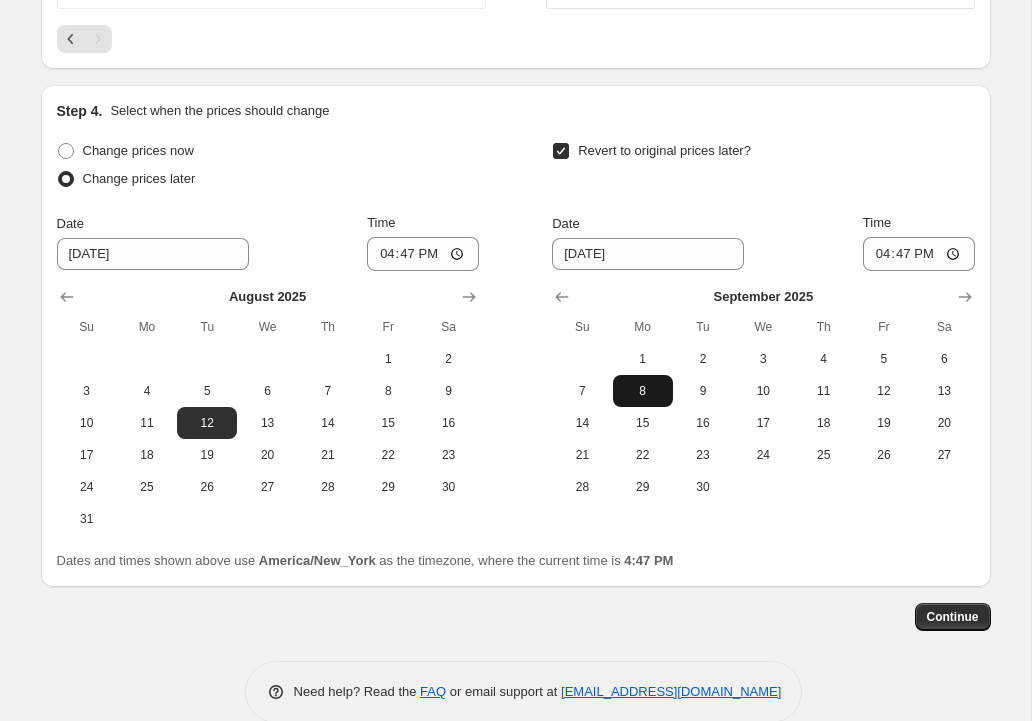 click on "8" at bounding box center [643, 391] 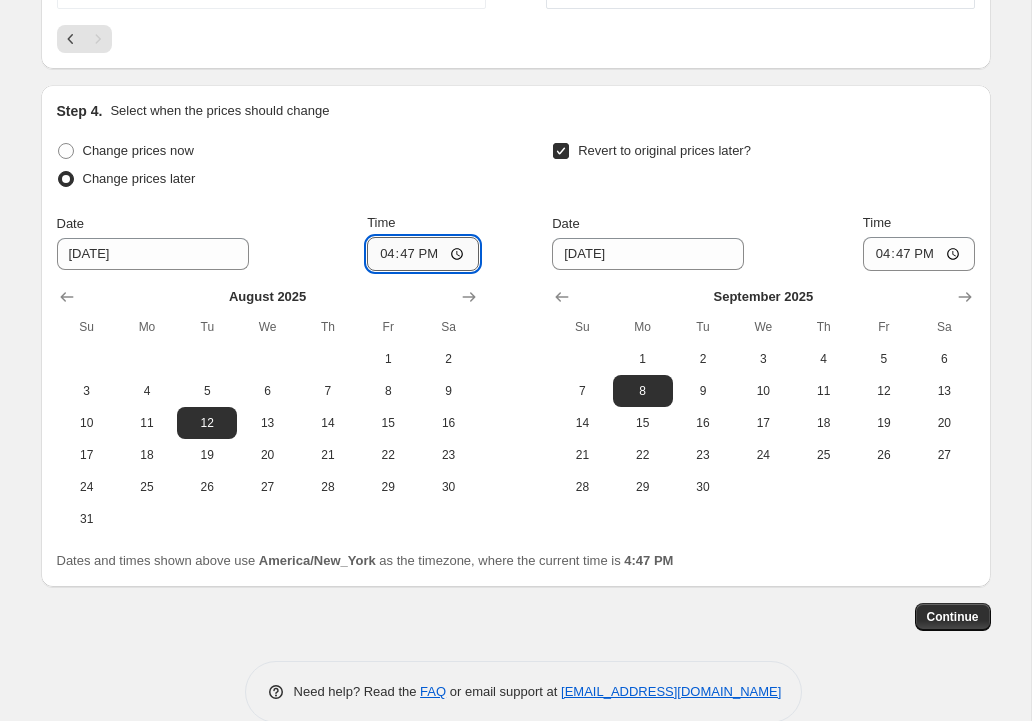 click on "16:47" at bounding box center (423, 254) 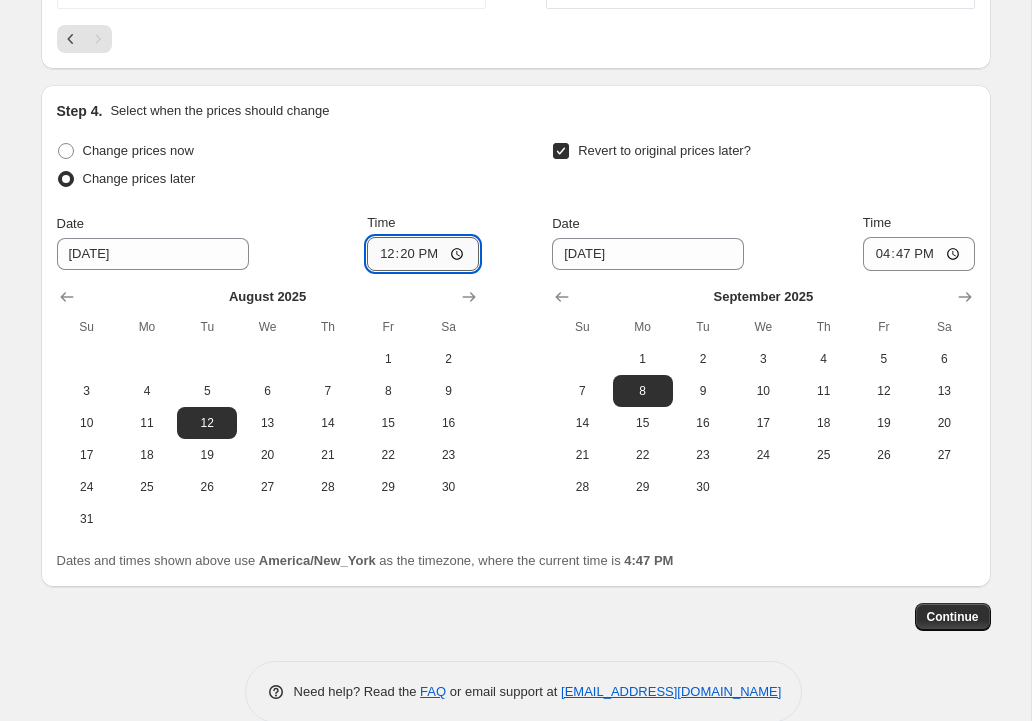 type on "00:20" 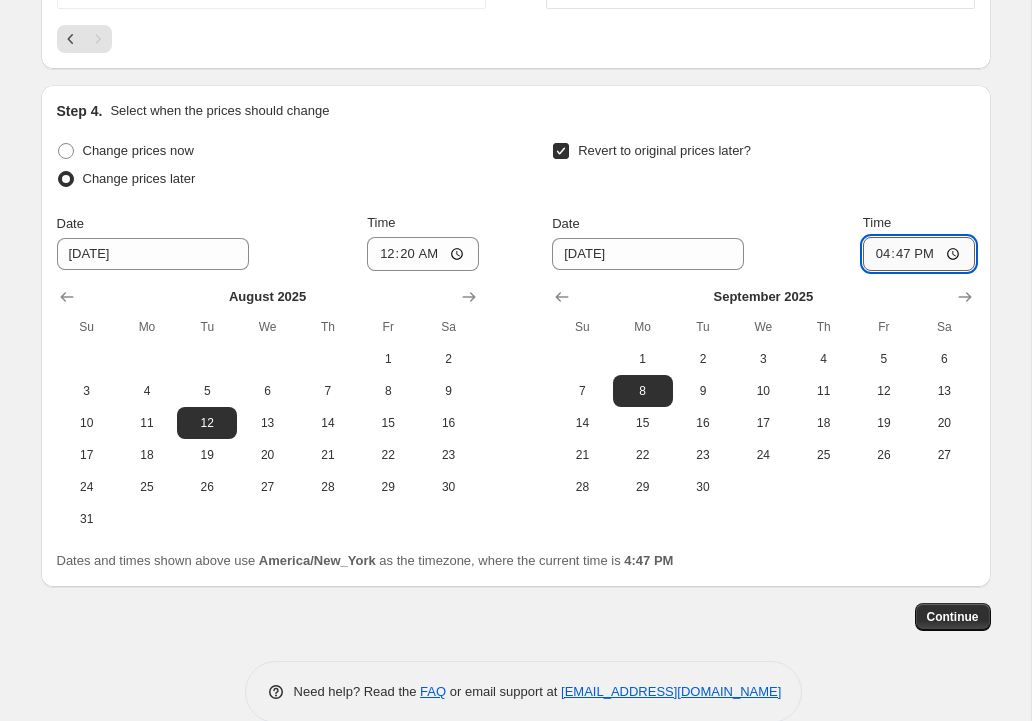 click on "16:47" at bounding box center [919, 254] 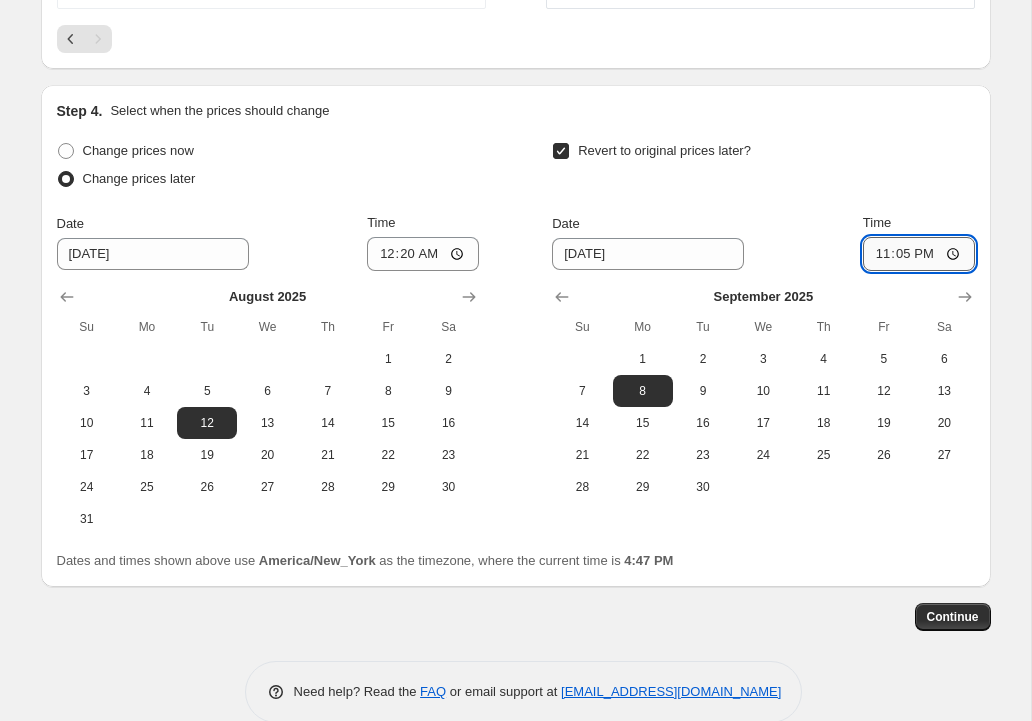 type on "23:59" 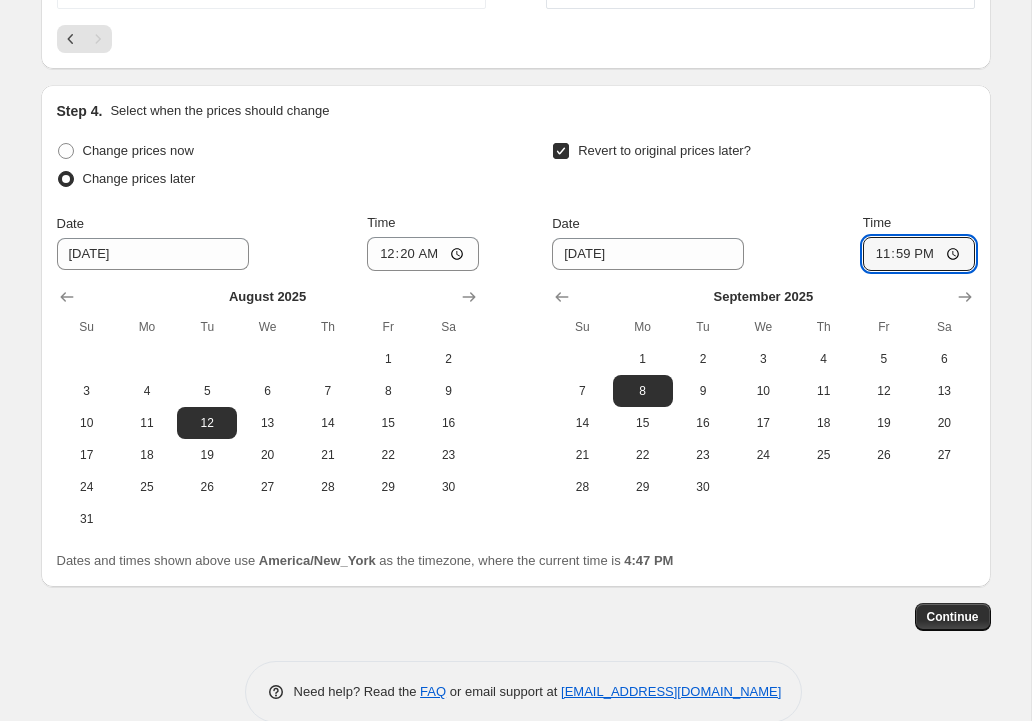 click on "Revert to original prices later?" at bounding box center [763, 167] 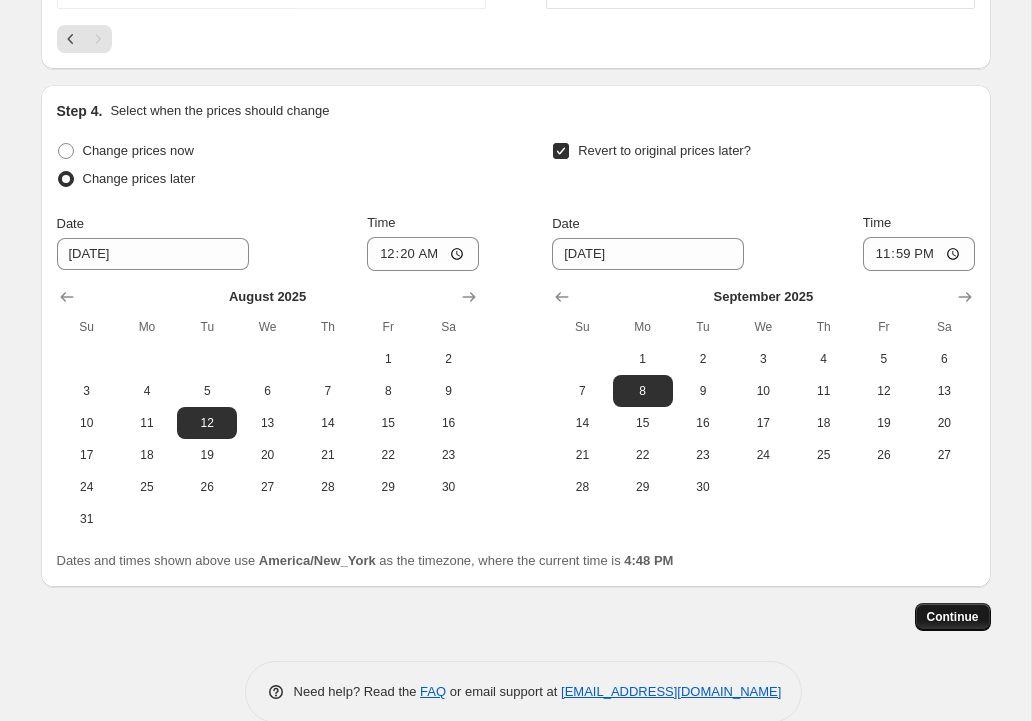 click on "Continue" at bounding box center [953, 617] 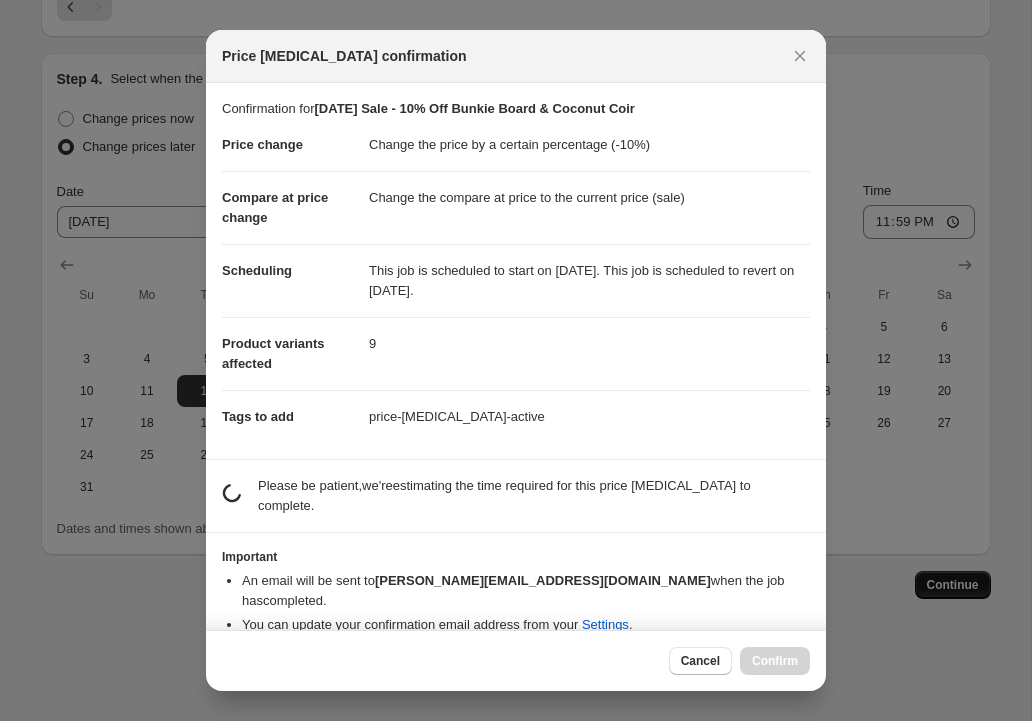 scroll, scrollTop: 1701, scrollLeft: 0, axis: vertical 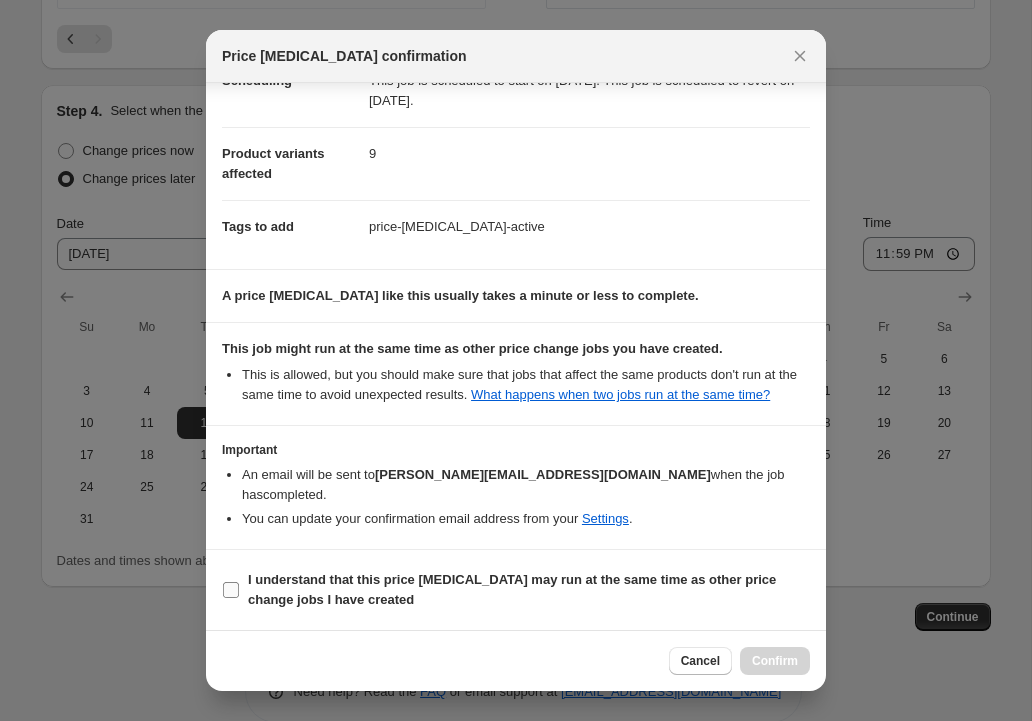 click on "I understand that this price [MEDICAL_DATA] may run at the same time as other price change jobs I have created" at bounding box center [231, 590] 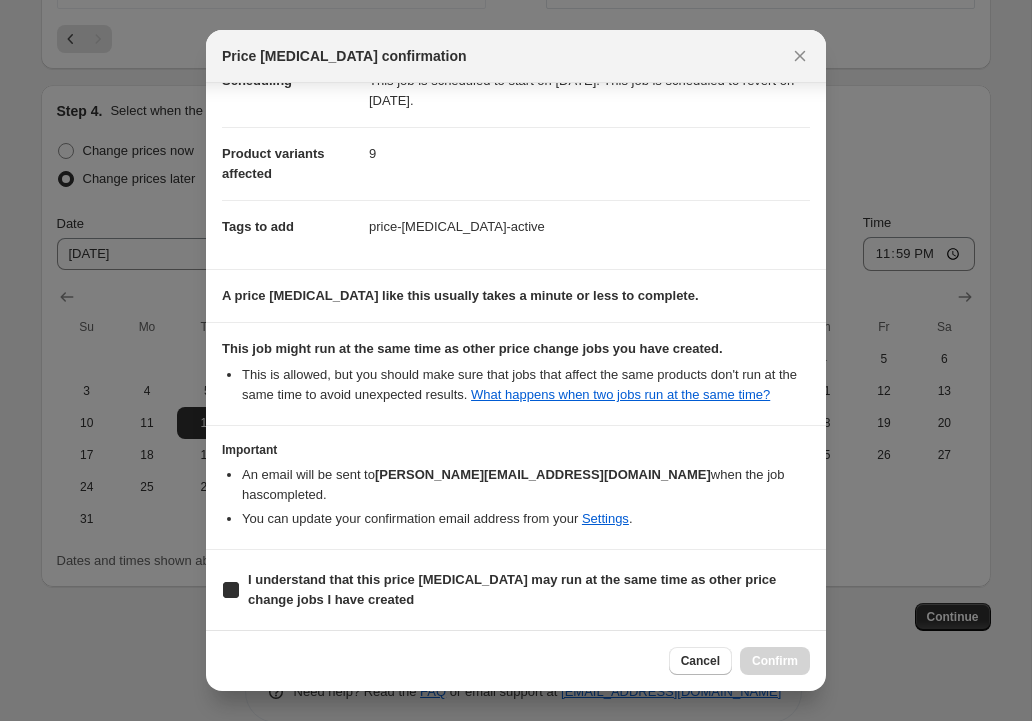 checkbox on "true" 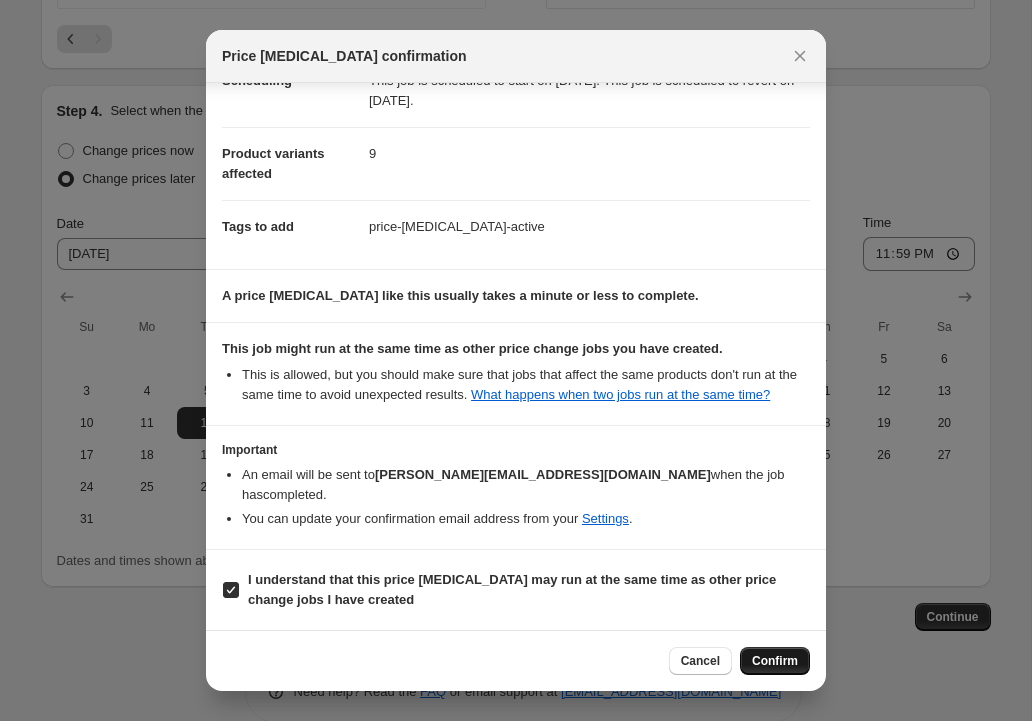 click on "Confirm" at bounding box center [775, 661] 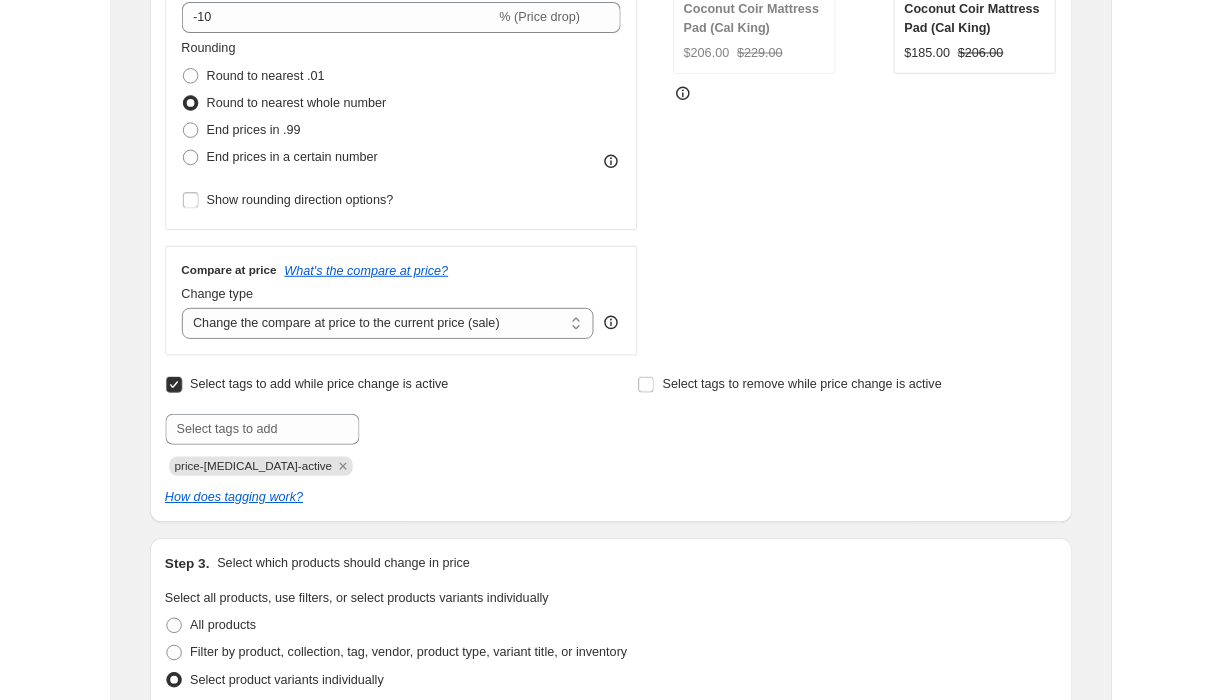 scroll, scrollTop: 0, scrollLeft: 0, axis: both 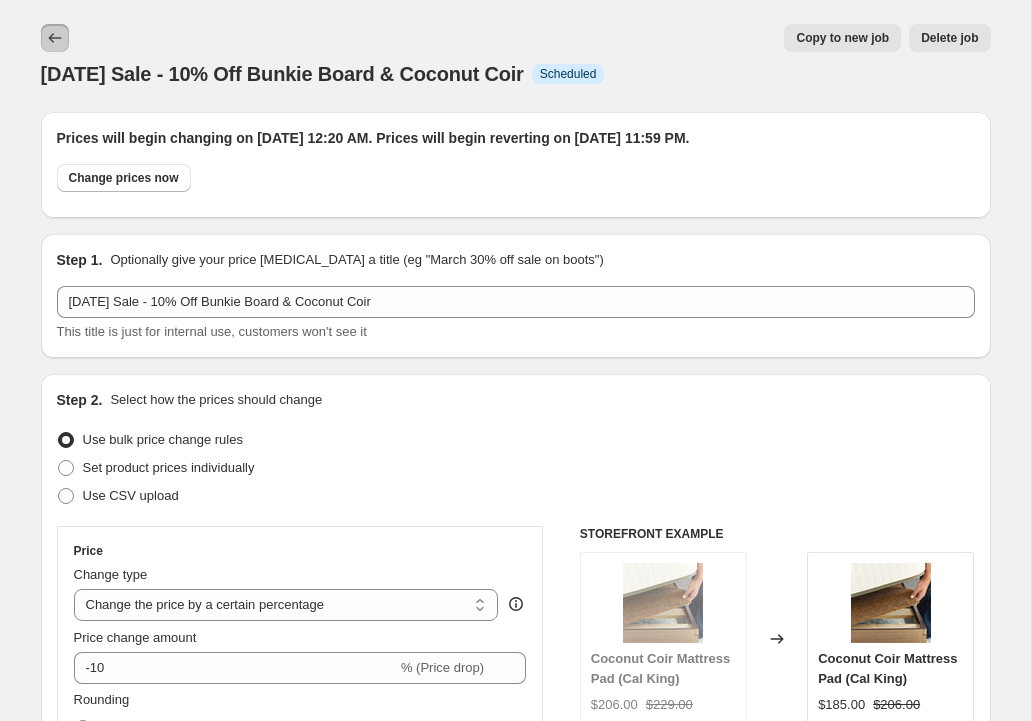 click 